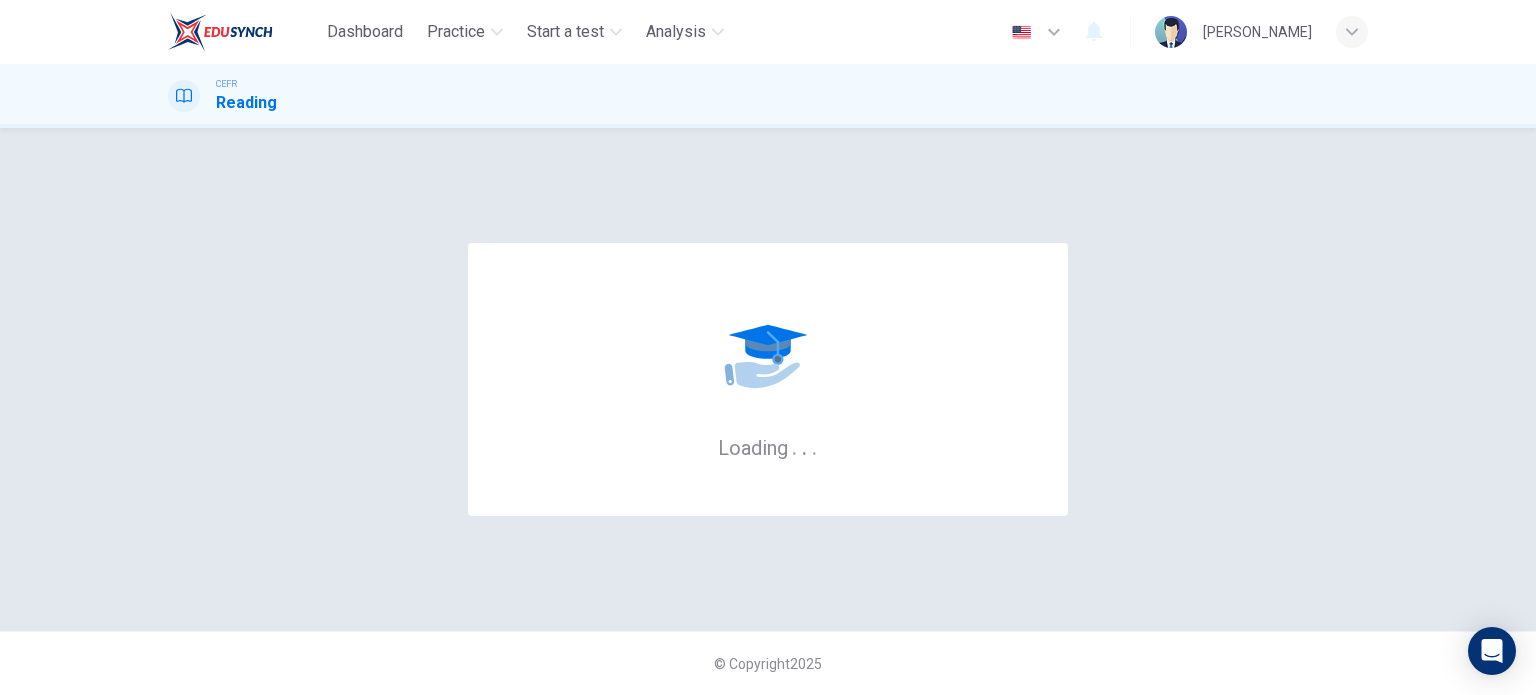 scroll, scrollTop: 0, scrollLeft: 0, axis: both 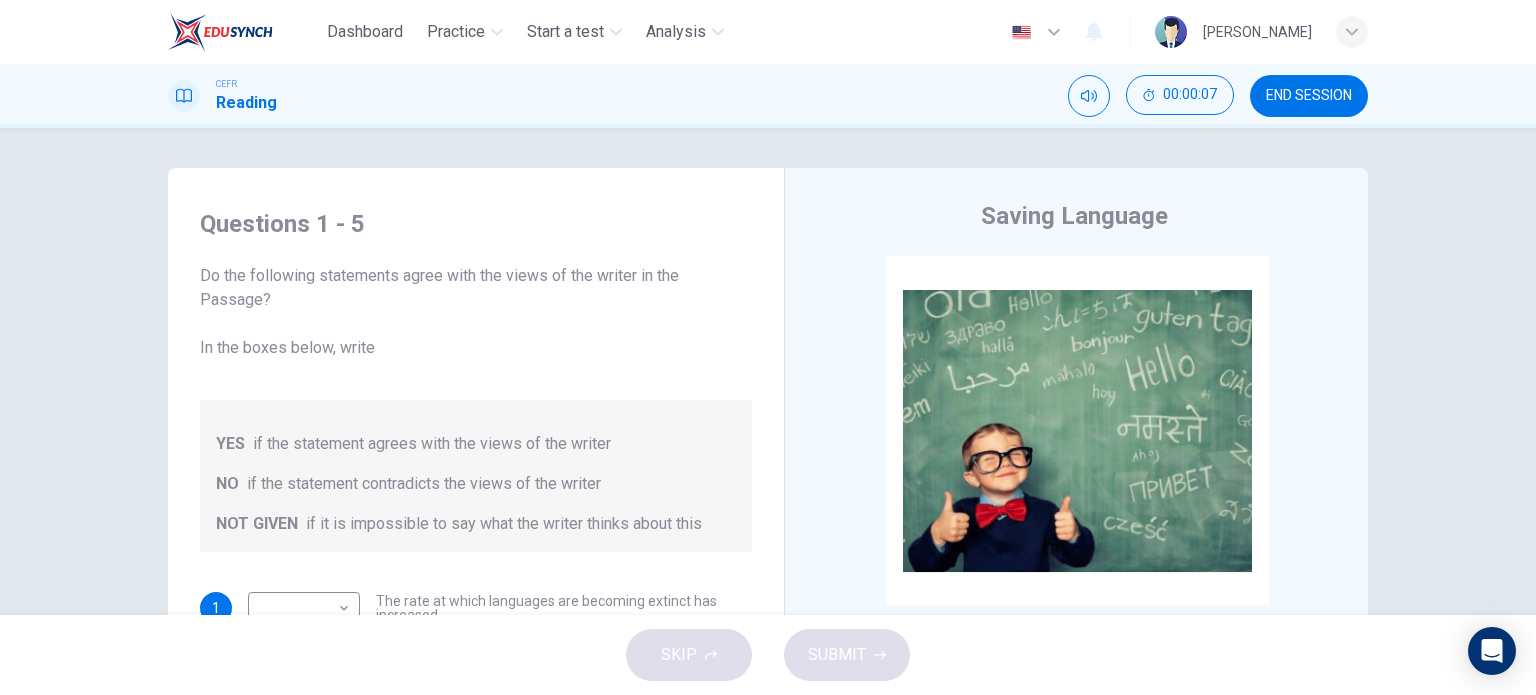 click on "Saving Language CLICK TO ZOOM Click to Zoom 1 For the first time, linguists have put a price on language. To save a language from extinction isn’t cheap - but more and more people are arguing that the alternative is the death of communities. 2 There is nothing unusual about a single language dying. Communities have come and gone throughout history, and with them their language. But what is happening [DATE] is extraordinary, judged by the standards of the past. It is language extinction on a massive scale. According to the best estimates, there are some 6,000 languages in the world. Of these, about half are going to die out in the course of the next century: that’s 3,000 languages [DATE]. On average, there is a language dying out somewhere in the world every two weeks or so. 3 4 5 6 7 8 9 10 11 12" at bounding box center (1076, 531) 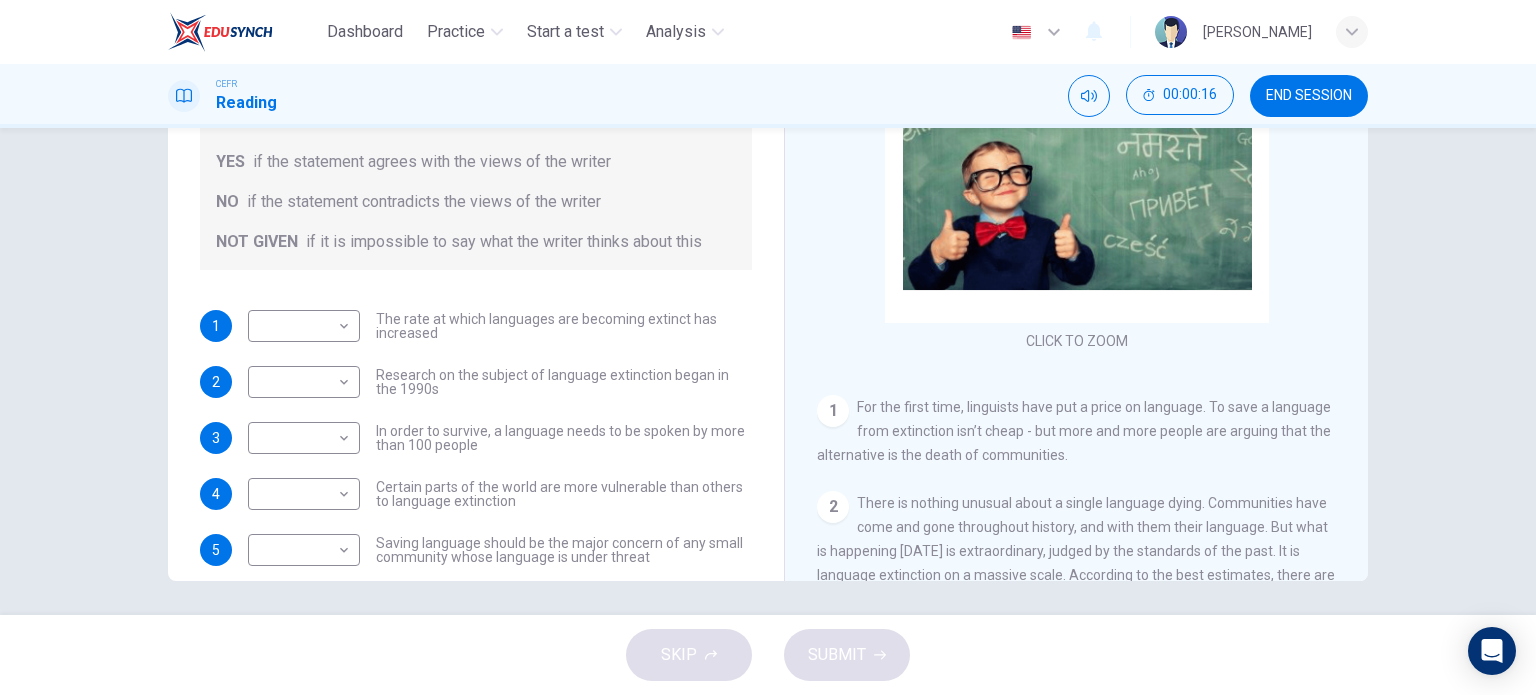 scroll, scrollTop: 284, scrollLeft: 0, axis: vertical 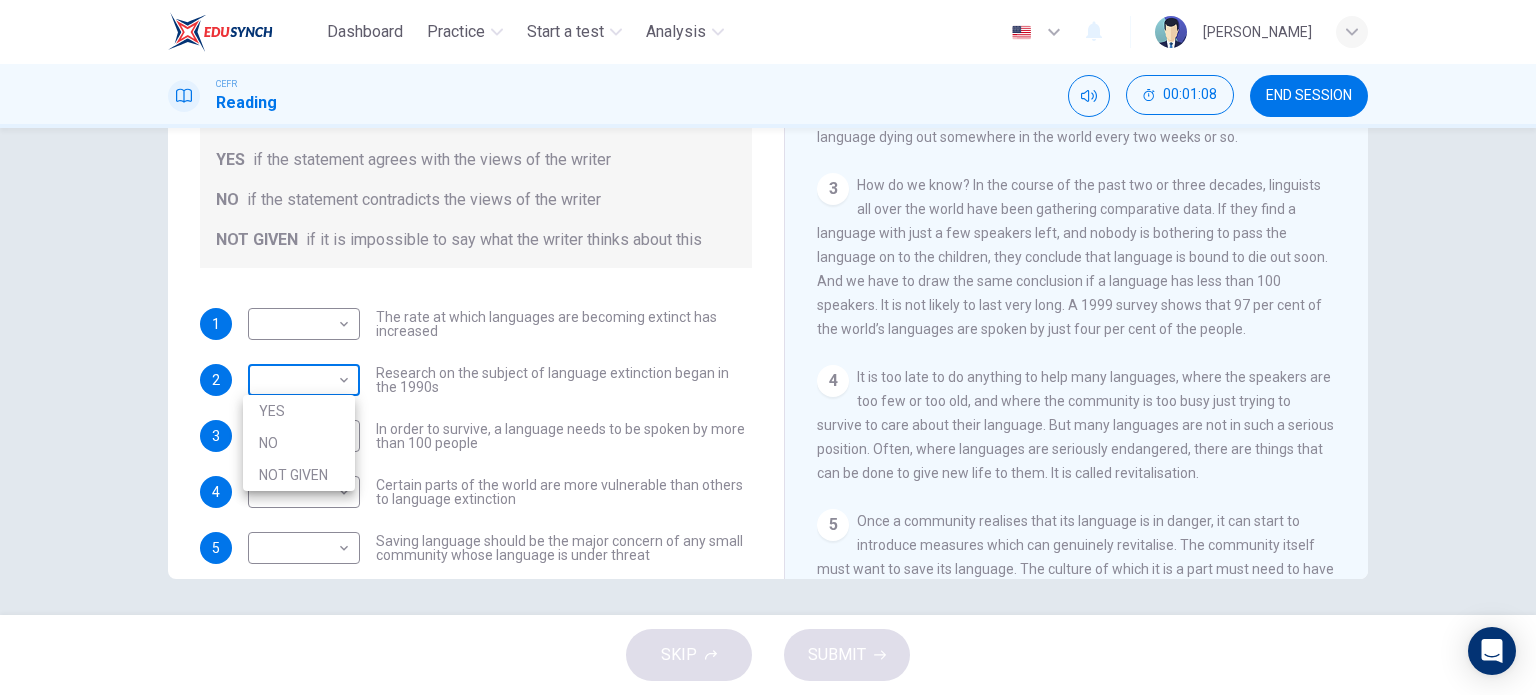 click on "Dashboard Practice Start a test Analysis English en ​ [PERSON_NAME] CEFR Reading 00:01:08 END SESSION Questions 1 - 5 Do the following statements agree with the views of the writer in the Passage?  In the boxes below, write YES if the statement agrees with the views of the writer NO if the statement contradicts the views of the writer NOT GIVEN if it is impossible to say what the writer thinks about this 1 ​ ​ The rate at which languages are becoming extinct has increased 2 ​ ​ Research on the subject of language extinction began in the 1990s 3 ​ ​ In order to survive, a language needs to be spoken by more than 100 people 4 ​ ​ Certain parts of the world are more vulnerable than others to language extinction 5 ​ ​ Saving language should be the major concern of any small community whose language is under threat Saving Language CLICK TO ZOOM Click to Zoom 1 2 3 4 5 6 7 8 9 10 11 12 SKIP SUBMIT EduSynch - Online Language Proficiency Testing
Dashboard Practice" at bounding box center [768, 347] 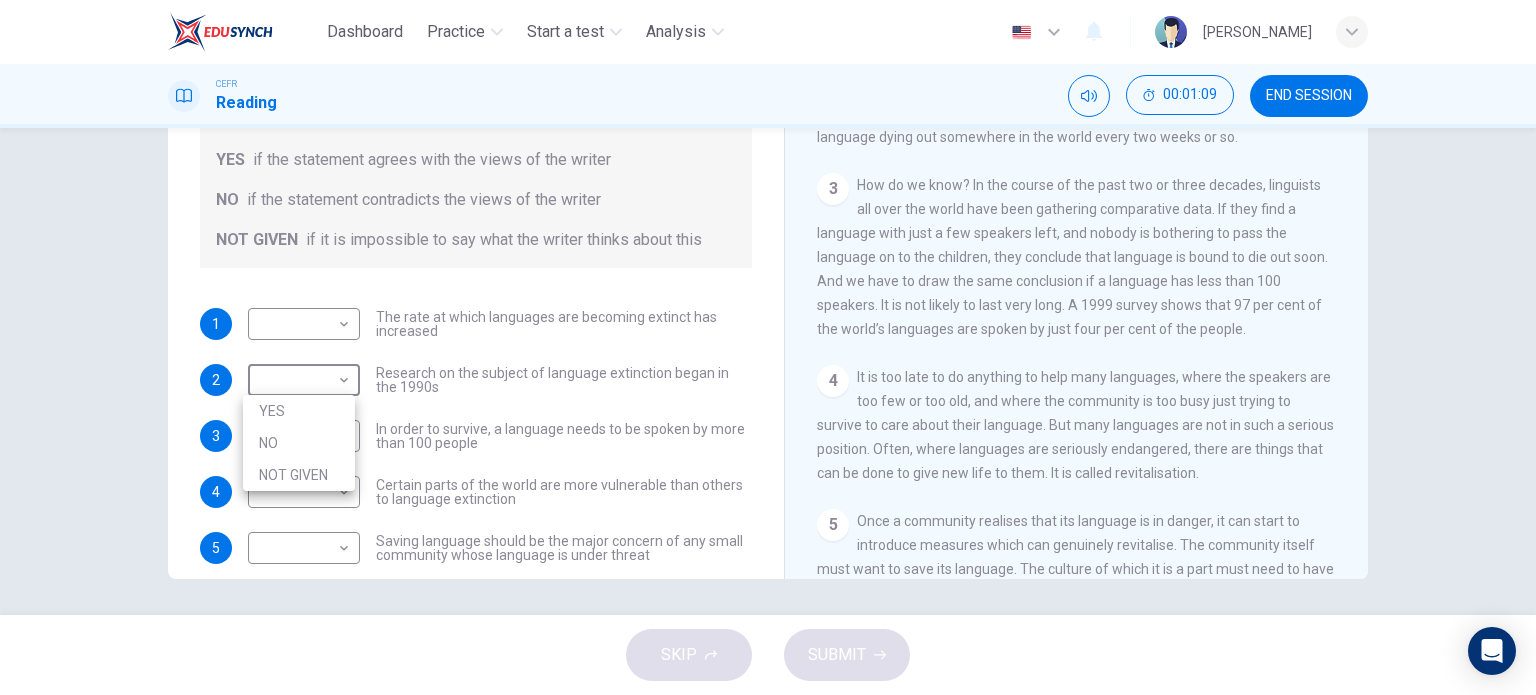 click on "YES" at bounding box center [299, 411] 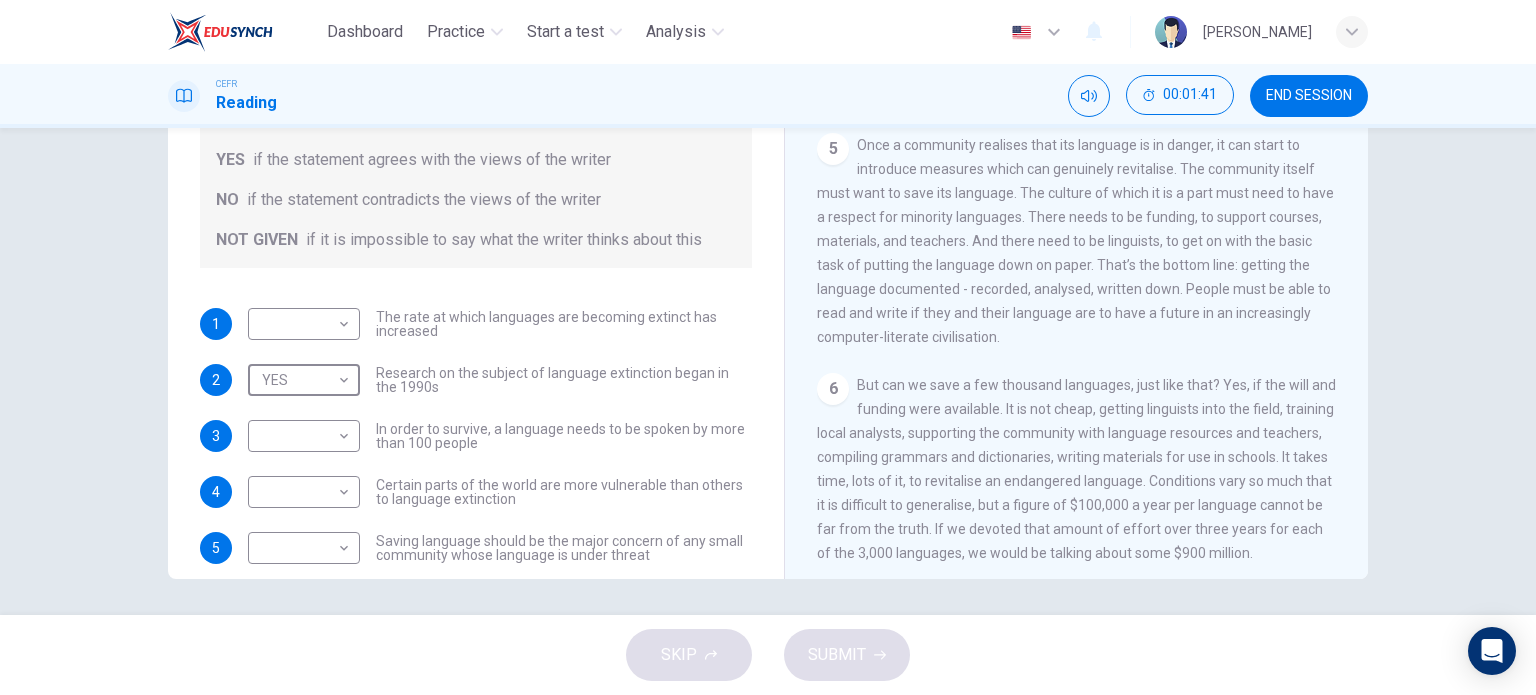 scroll, scrollTop: 884, scrollLeft: 0, axis: vertical 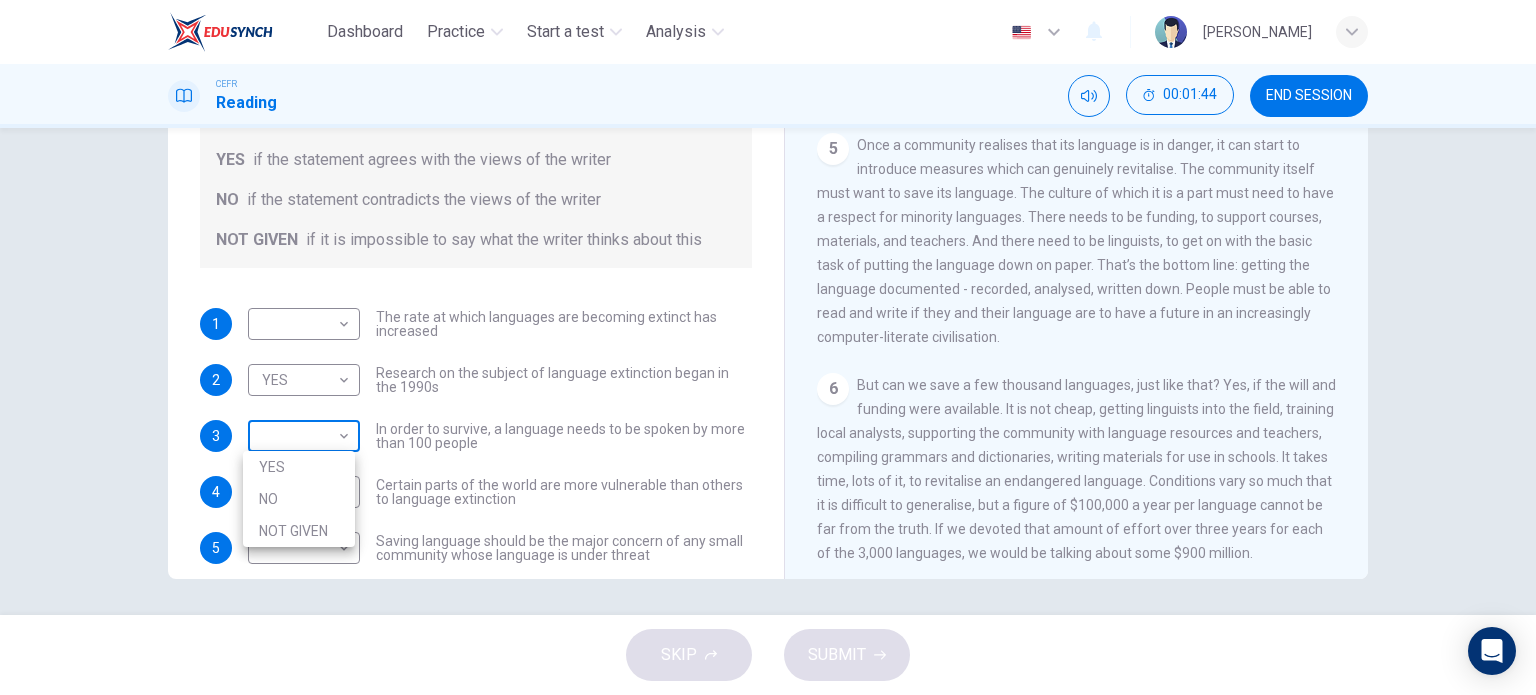 click on "Dashboard Practice Start a test Analysis English en ​ [PERSON_NAME] CEFR Reading 00:01:44 END SESSION Questions 1 - 5 Do the following statements agree with the views of the writer in the Passage?  In the boxes below, write YES if the statement agrees with the views of the writer NO if the statement contradicts the views of the writer NOT GIVEN if it is impossible to say what the writer thinks about this 1 ​ ​ The rate at which languages are becoming extinct has increased 2 YES YES ​ Research on the subject of language extinction began in the 1990s 3 ​ ​ In order to survive, a language needs to be spoken by more than 100 people 4 ​ ​ Certain parts of the world are more vulnerable than others to language extinction 5 ​ ​ Saving language should be the major concern of any small community whose language is under threat Saving Language CLICK TO ZOOM Click to Zoom 1 2 3 4 5 6 7 8 9 10 11 12 SKIP SUBMIT EduSynch - Online Language Proficiency Testing
Dashboard 2025" at bounding box center (768, 347) 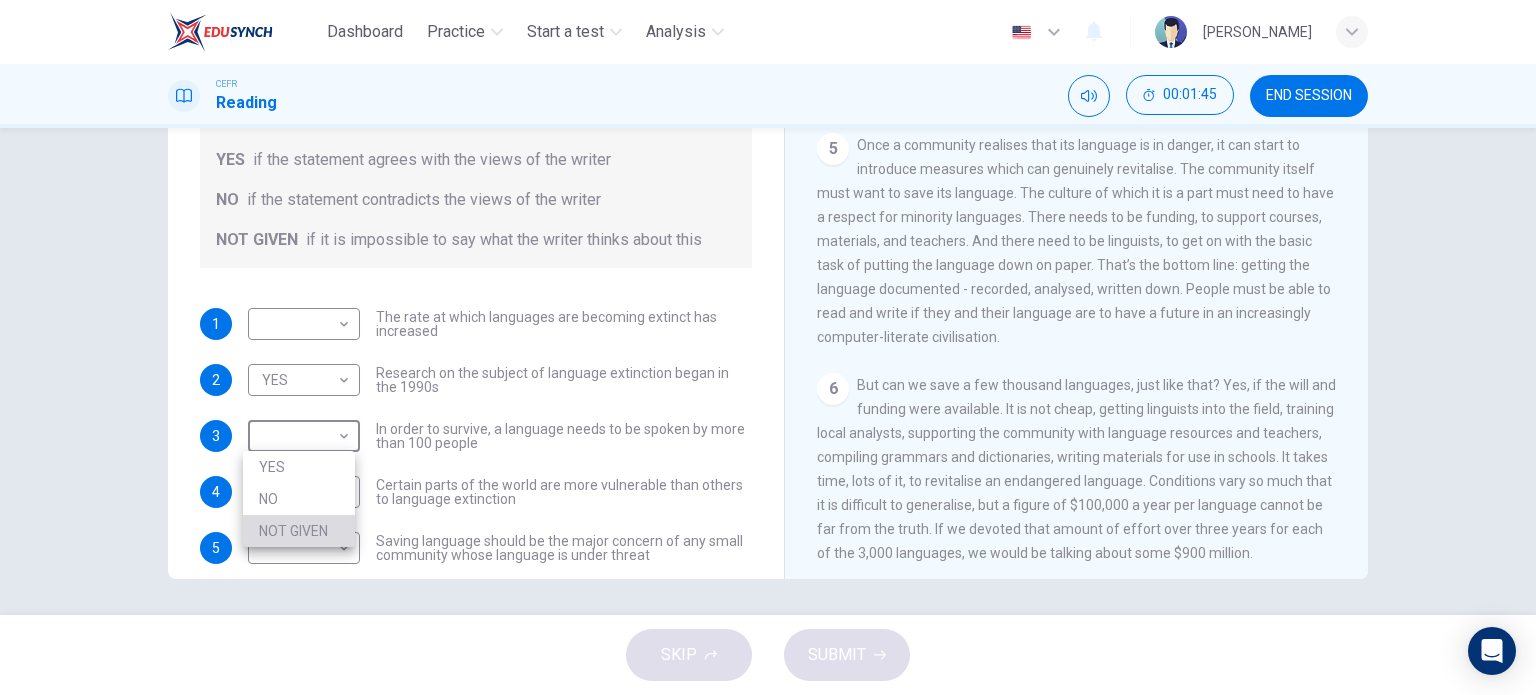 click on "NOT GIVEN" at bounding box center (299, 531) 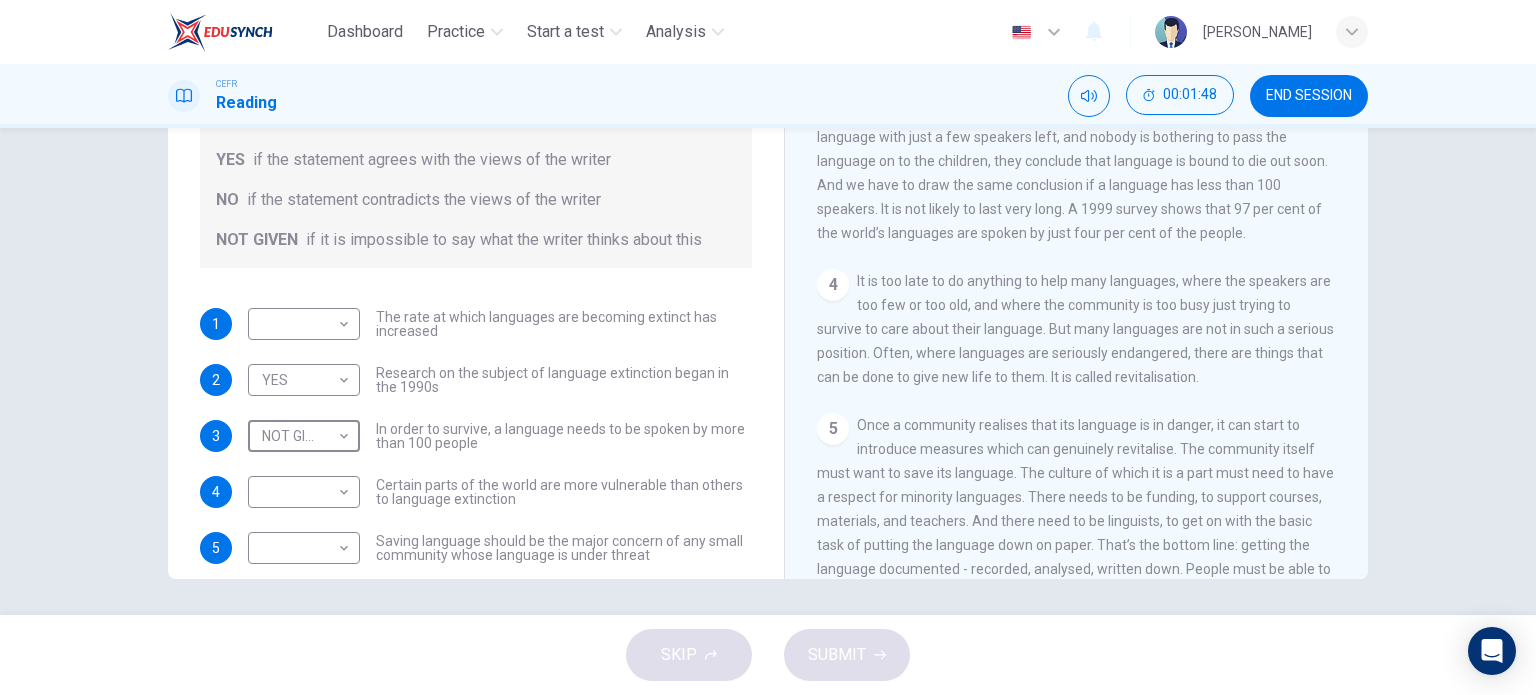 scroll, scrollTop: 508, scrollLeft: 0, axis: vertical 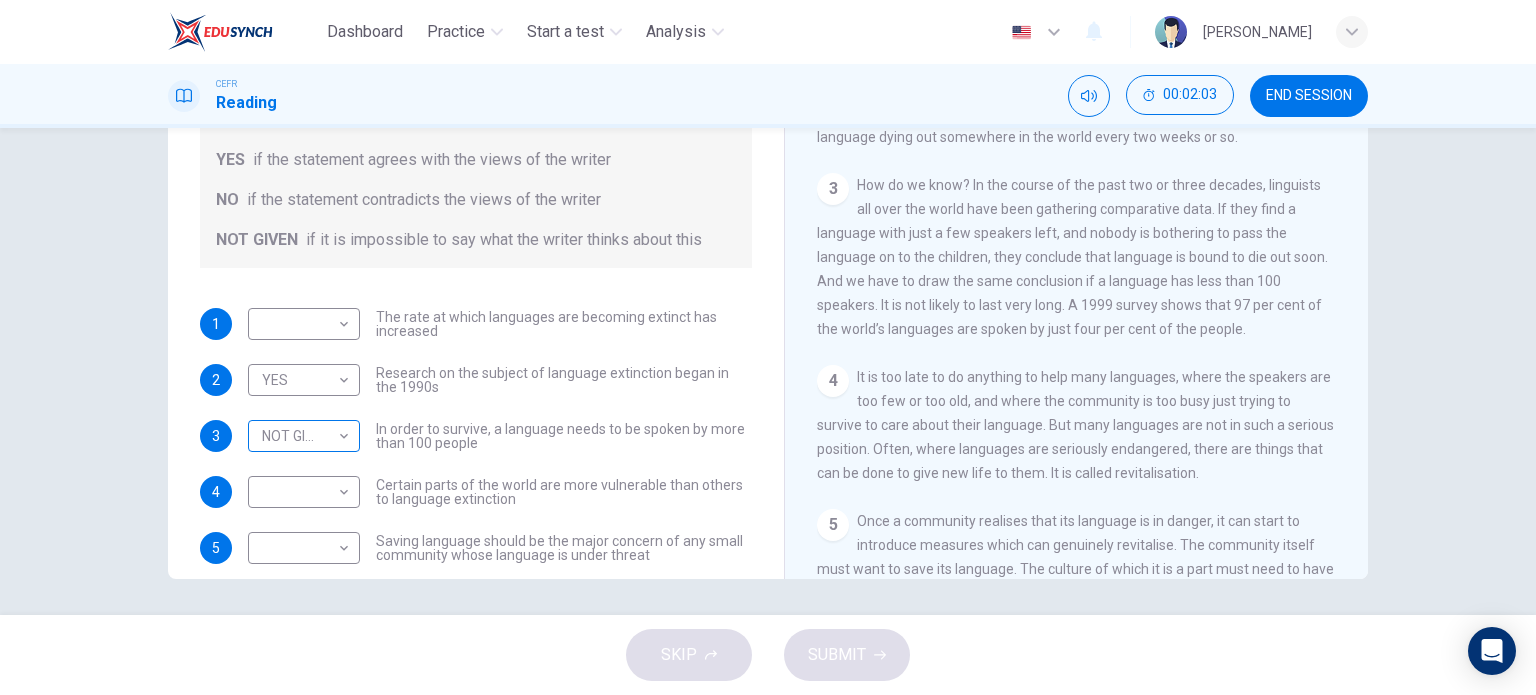 click on "NOT GIVEN NOT GIVEN ​" at bounding box center [304, 436] 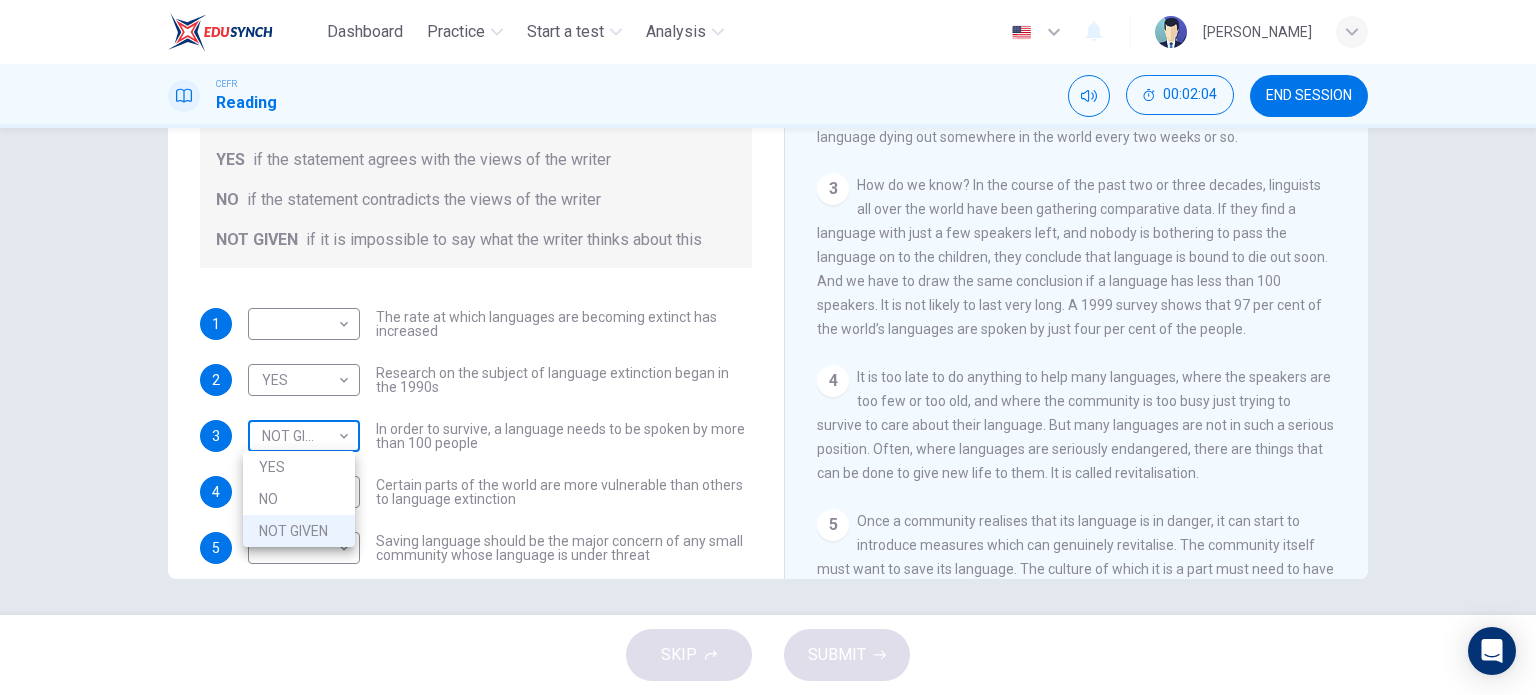 click on "Dashboard Practice Start a test Analysis English en ​ [PERSON_NAME] CEFR Reading 00:02:04 END SESSION Questions 1 - 5 Do the following statements agree with the views of the writer in the Passage?  In the boxes below, write YES if the statement agrees with the views of the writer NO if the statement contradicts the views of the writer NOT GIVEN if it is impossible to say what the writer thinks about this 1 ​ ​ The rate at which languages are becoming extinct has increased 2 YES YES ​ Research on the subject of language extinction began in the 1990s 3 NOT GIVEN NOT GIVEN ​ In order to survive, a language needs to be spoken by more than 100 people 4 ​ ​ Certain parts of the world are more vulnerable than others to language extinction 5 ​ ​ Saving language should be the major concern of any small community whose language is under threat Saving Language CLICK TO ZOOM Click to Zoom 1 2 3 4 5 6 7 8 9 10 11 12 SKIP SUBMIT EduSynch - Online Language Proficiency Testing" at bounding box center (768, 347) 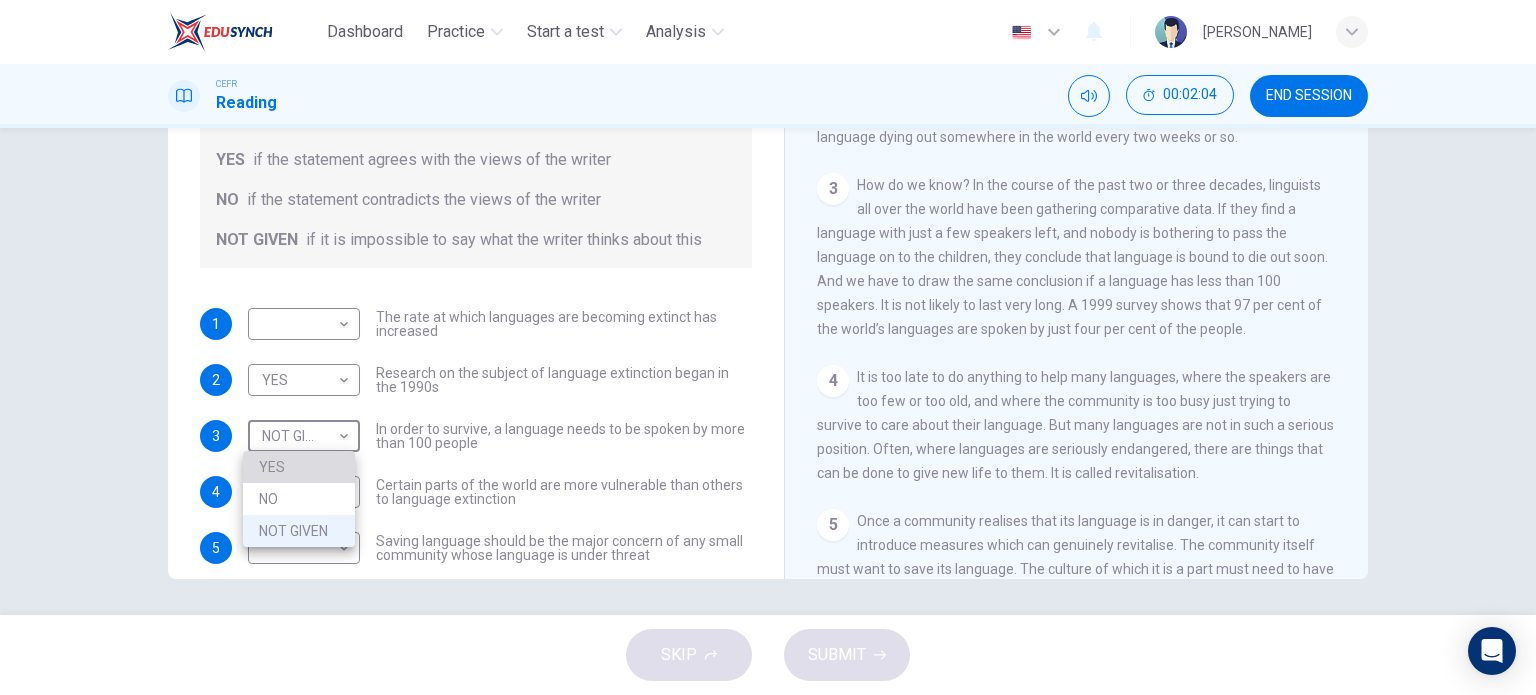 click on "YES" at bounding box center (299, 467) 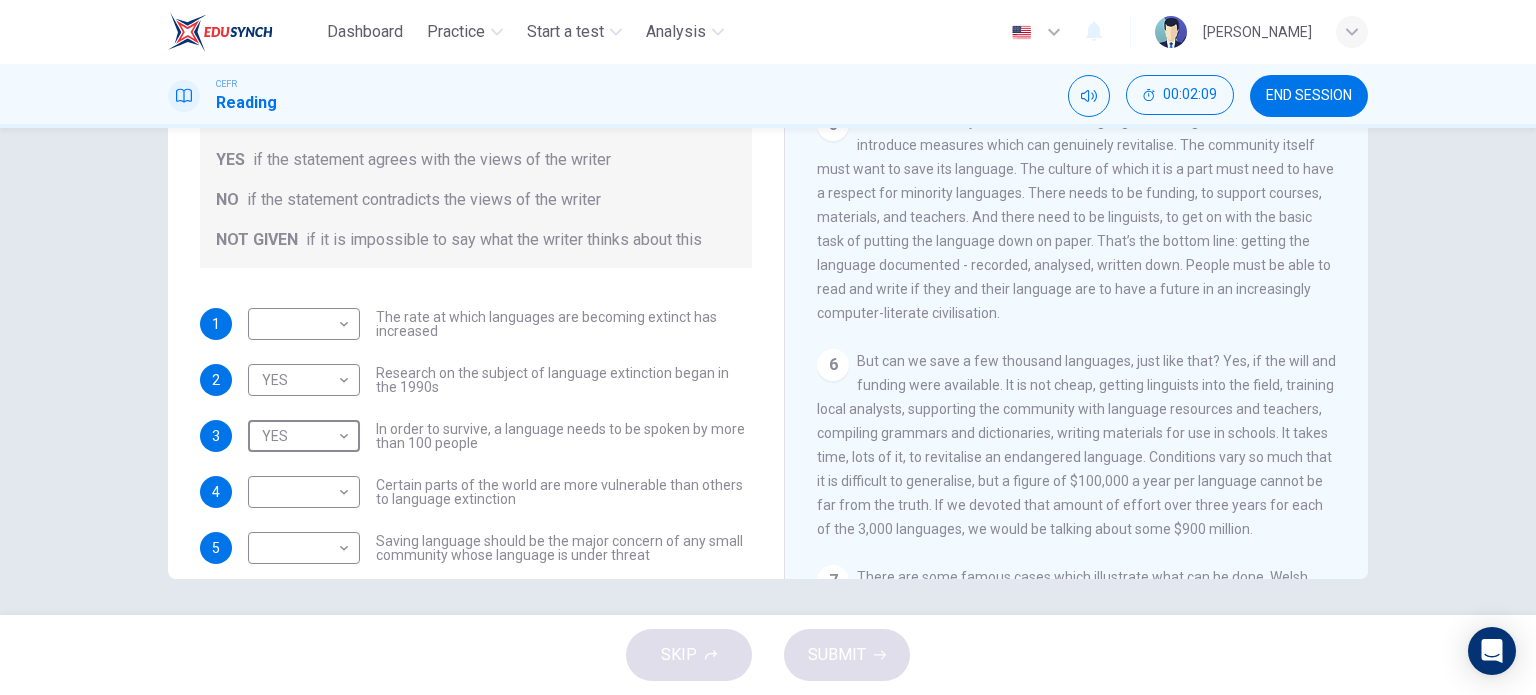 scroll, scrollTop: 908, scrollLeft: 0, axis: vertical 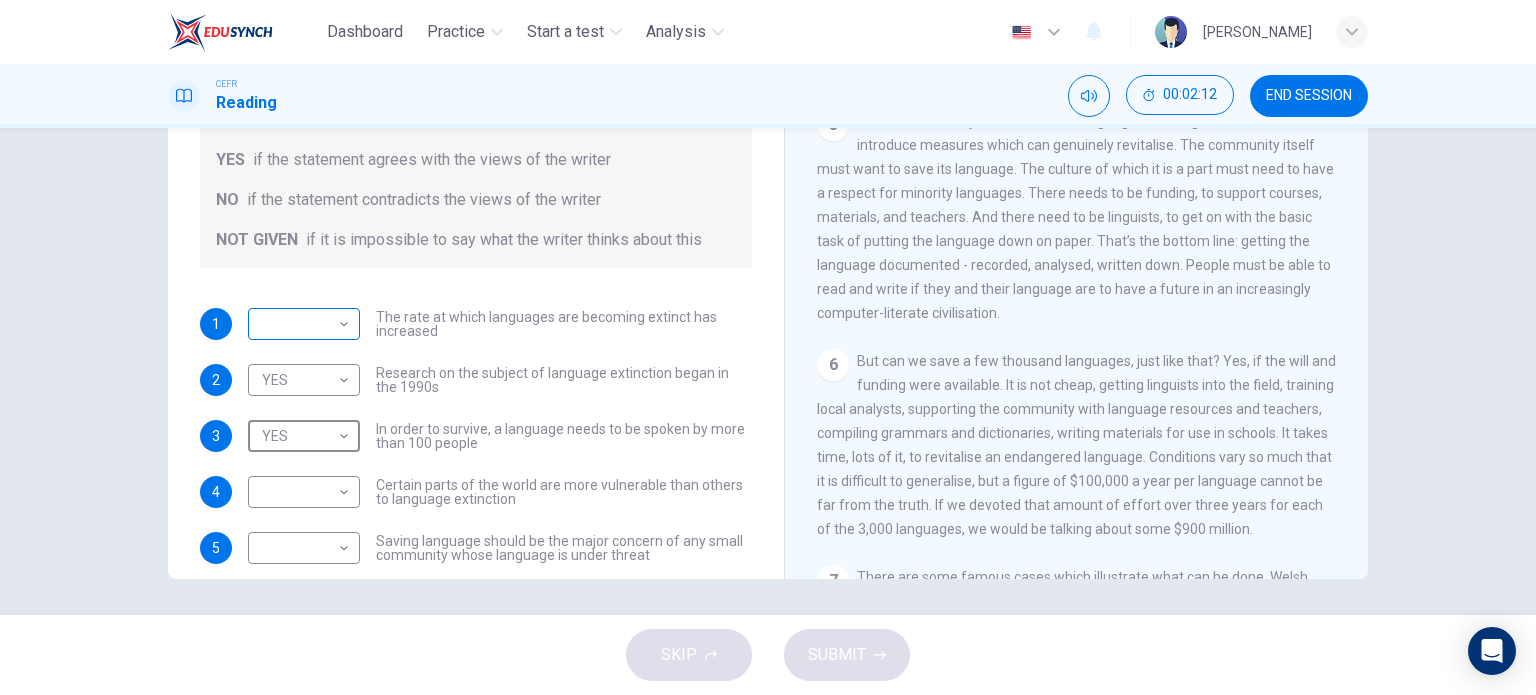 click on "Dashboard Practice Start a test Analysis English en ​ [PERSON_NAME] CEFR Reading 00:02:12 END SESSION Questions 1 - 5 Do the following statements agree with the views of the writer in the Passage?  In the boxes below, write YES if the statement agrees with the views of the writer NO if the statement contradicts the views of the writer NOT GIVEN if it is impossible to say what the writer thinks about this 1 ​ ​ The rate at which languages are becoming extinct has increased 2 YES YES ​ Research on the subject of language extinction began in the 1990s 3 YES YES ​ In order to survive, a language needs to be spoken by more than 100 people 4 ​ ​ Certain parts of the world are more vulnerable than others to language extinction 5 ​ ​ Saving language should be the major concern of any small community whose language is under threat Saving Language CLICK TO ZOOM Click to Zoom 1 2 3 4 5 6 7 8 9 10 11 12 SKIP SUBMIT EduSynch - Online Language Proficiency Testing
Dashboard" at bounding box center [768, 347] 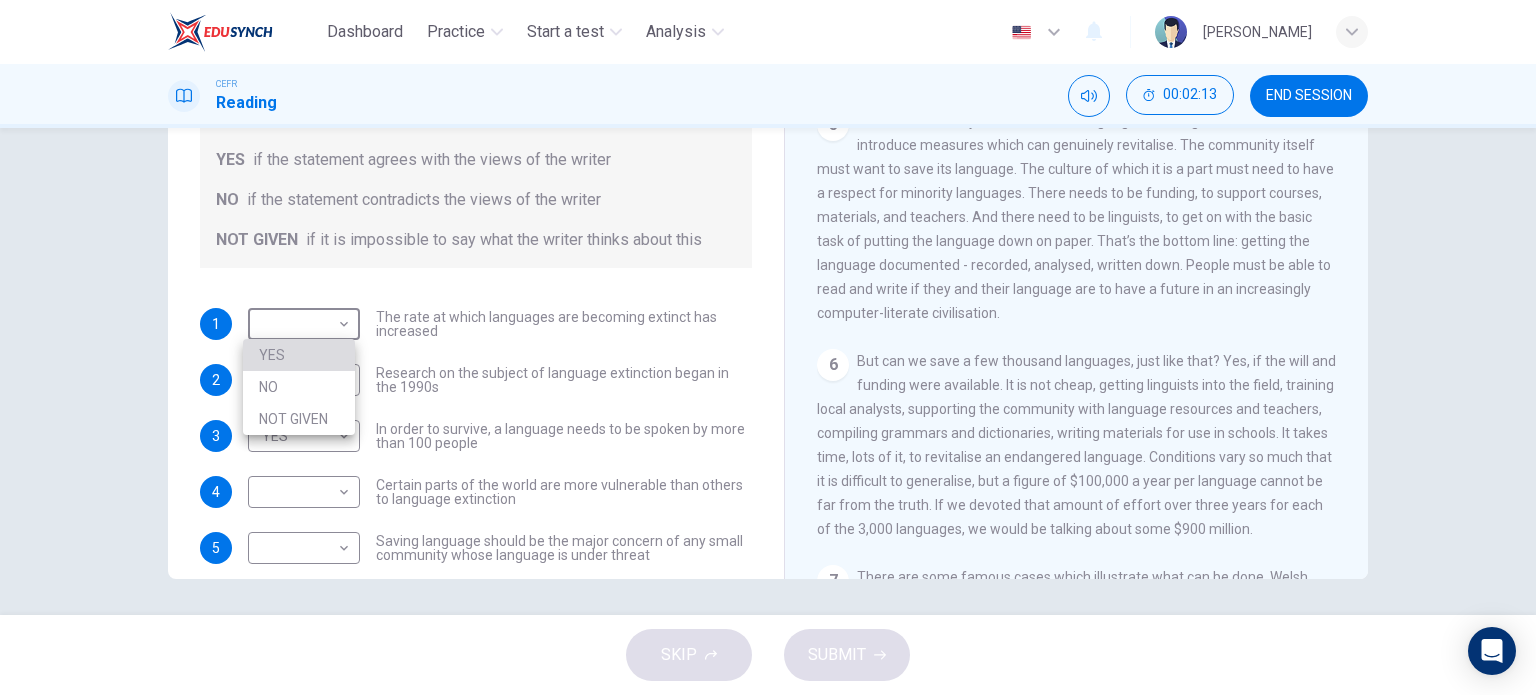 click on "YES" at bounding box center (299, 355) 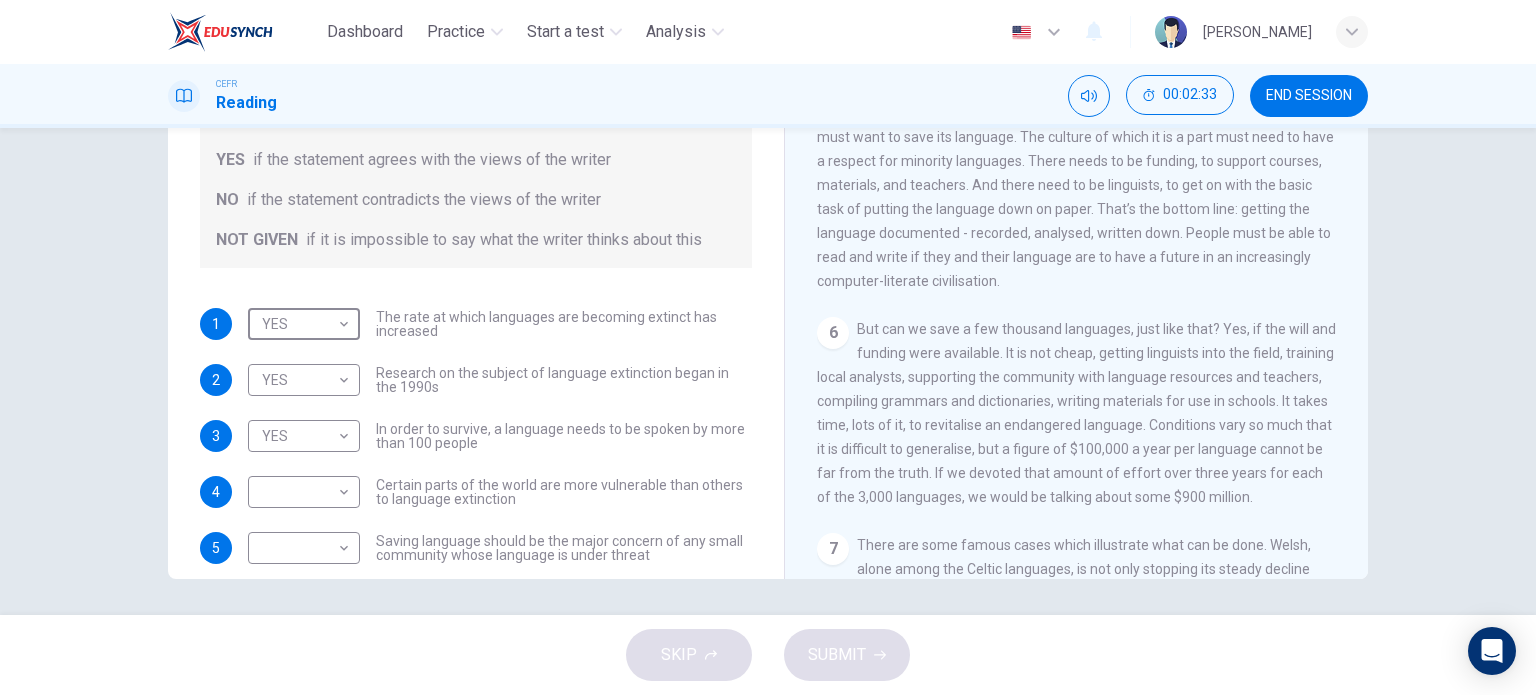 scroll, scrollTop: 940, scrollLeft: 0, axis: vertical 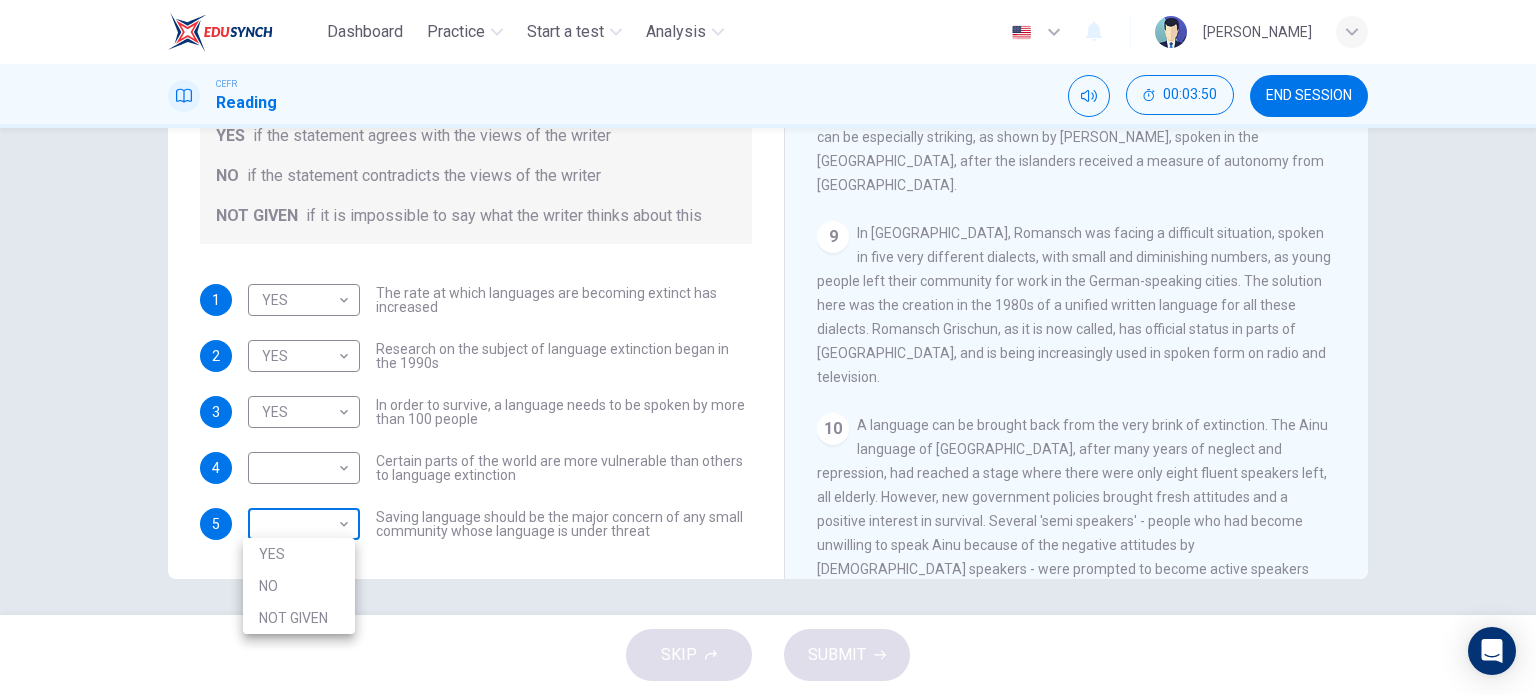 click on "Dashboard Practice Start a test Analysis English en ​ [PERSON_NAME] CEFR Reading 00:03:50 END SESSION Questions 1 - 5 Do the following statements agree with the views of the writer in the Passage?  In the boxes below, write YES if the statement agrees with the views of the writer NO if the statement contradicts the views of the writer NOT GIVEN if it is impossible to say what the writer thinks about this 1 YES YES ​ The rate at which languages are becoming extinct has increased 2 YES YES ​ Research on the subject of language extinction began in the 1990s 3 YES YES ​ In order to survive, a language needs to be spoken by more than 100 people 4 ​ ​ Certain parts of the world are more vulnerable than others to language extinction 5 ​ ​ Saving language should be the major concern of any small community whose language is under threat Saving Language CLICK TO ZOOM Click to Zoom 1 2 3 4 5 6 7 8 9 10 11 12 SKIP SUBMIT EduSynch - Online Language Proficiency Testing
Practice" at bounding box center (768, 347) 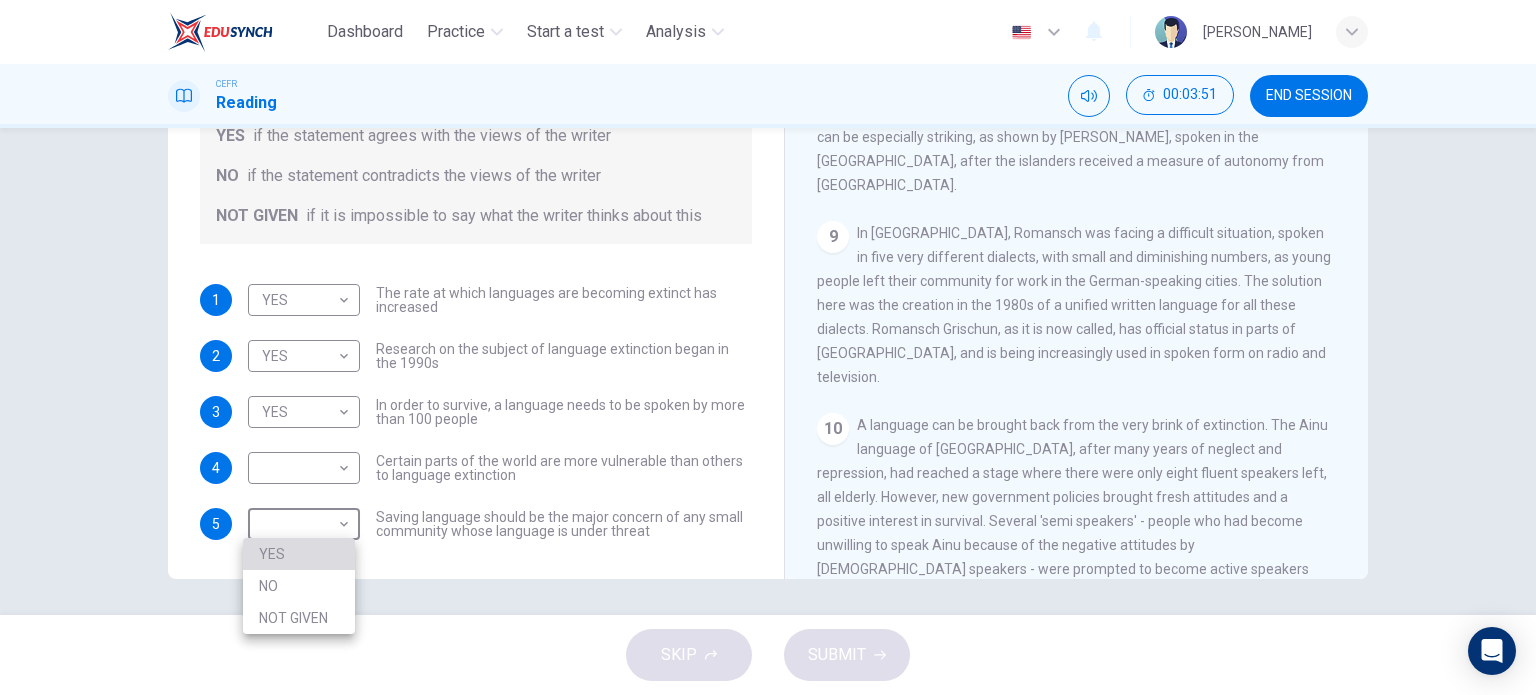 click on "YES" at bounding box center (299, 554) 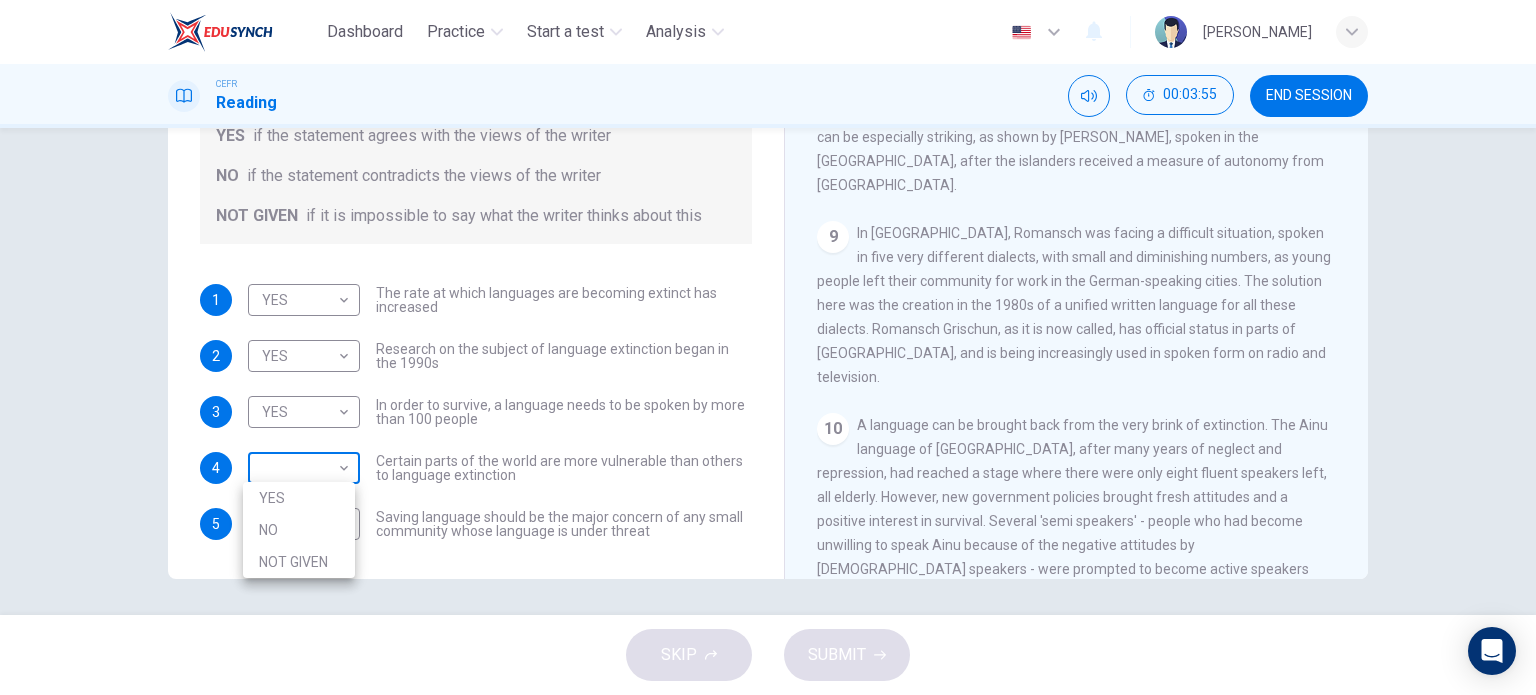 click on "Dashboard Practice Start a test Analysis English en ​ [PERSON_NAME] CEFR Reading 00:03:55 END SESSION Questions 1 - 5 Do the following statements agree with the views of the writer in the Passage?  In the boxes below, write YES if the statement agrees with the views of the writer NO if the statement contradicts the views of the writer NOT GIVEN if it is impossible to say what the writer thinks about this 1 YES YES ​ The rate at which languages are becoming extinct has increased 2 YES YES ​ Research on the subject of language extinction began in the 1990s 3 YES YES ​ In order to survive, a language needs to be spoken by more than 100 people 4 ​ ​ Certain parts of the world are more vulnerable than others to language extinction 5 YES YES ​ Saving language should be the major concern of any small community whose language is under threat Saving Language CLICK TO ZOOM Click to Zoom 1 2 3 4 5 6 7 8 9 10 11 12 SKIP SUBMIT EduSynch - Online Language Proficiency Testing
2025" at bounding box center (768, 347) 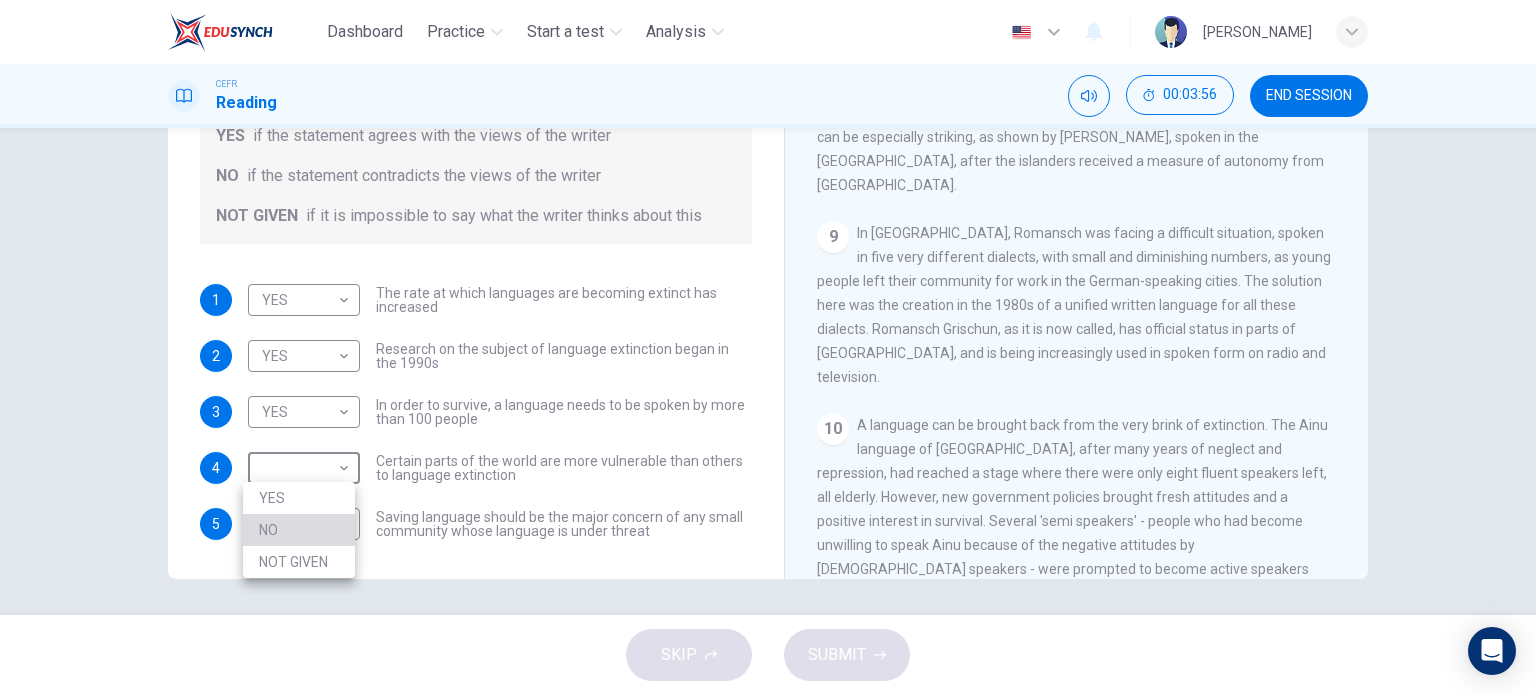 click on "NO" at bounding box center (299, 530) 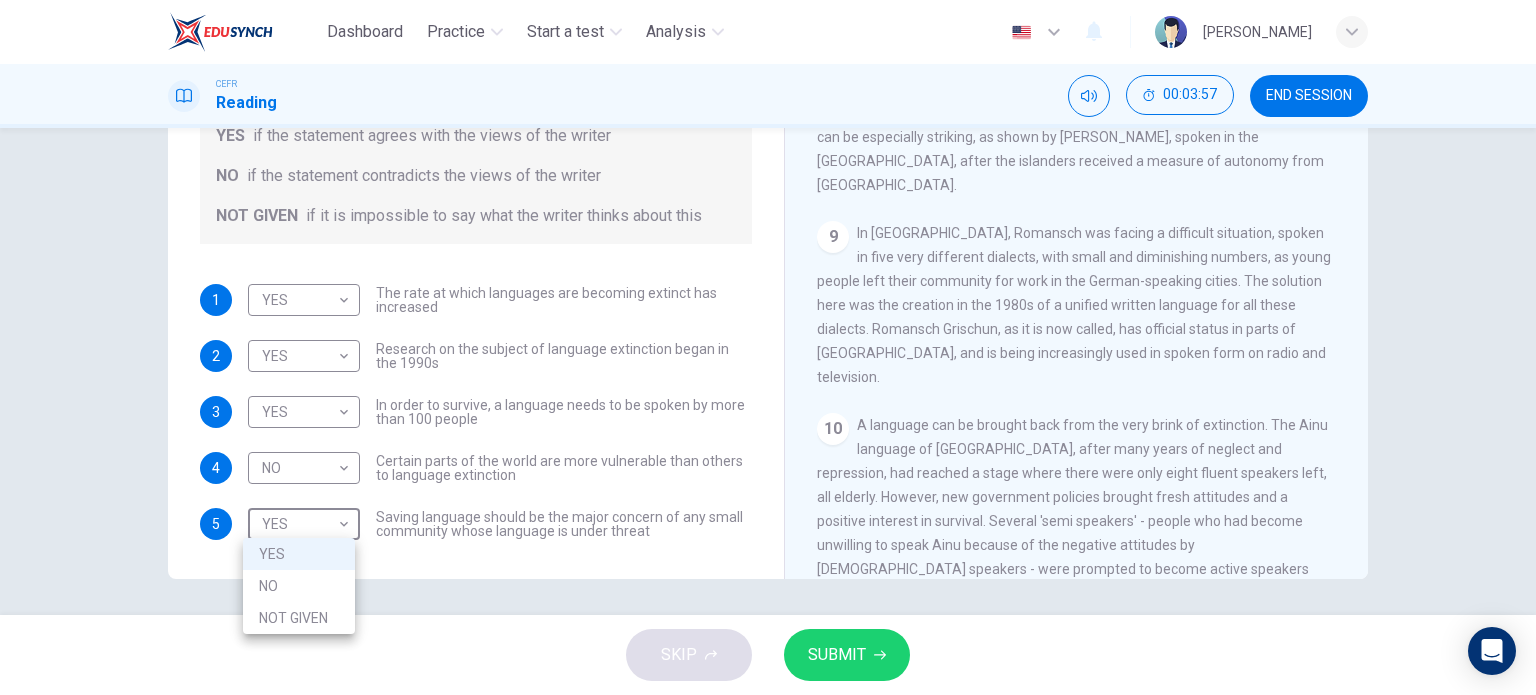 click on "Dashboard Practice Start a test Analysis English en ​ [PERSON_NAME] CEFR Reading 00:03:57 END SESSION Questions 1 - 5 Do the following statements agree with the views of the writer in the Passage?  In the boxes below, write YES if the statement agrees with the views of the writer NO if the statement contradicts the views of the writer NOT GIVEN if it is impossible to say what the writer thinks about this 1 YES YES ​ The rate at which languages are becoming extinct has increased 2 YES YES ​ Research on the subject of language extinction began in the 1990s 3 YES YES ​ In order to survive, a language needs to be spoken by more than 100 people 4 NO NO ​ Certain parts of the world are more vulnerable than others to language extinction 5 YES YES ​ Saving language should be the major concern of any small community whose language is under threat Saving Language CLICK TO ZOOM Click to Zoom 1 2 3 4 5 6 7 8 9 10 11 12 SKIP SUBMIT EduSynch - Online Language Proficiency Testing
NO" at bounding box center [768, 347] 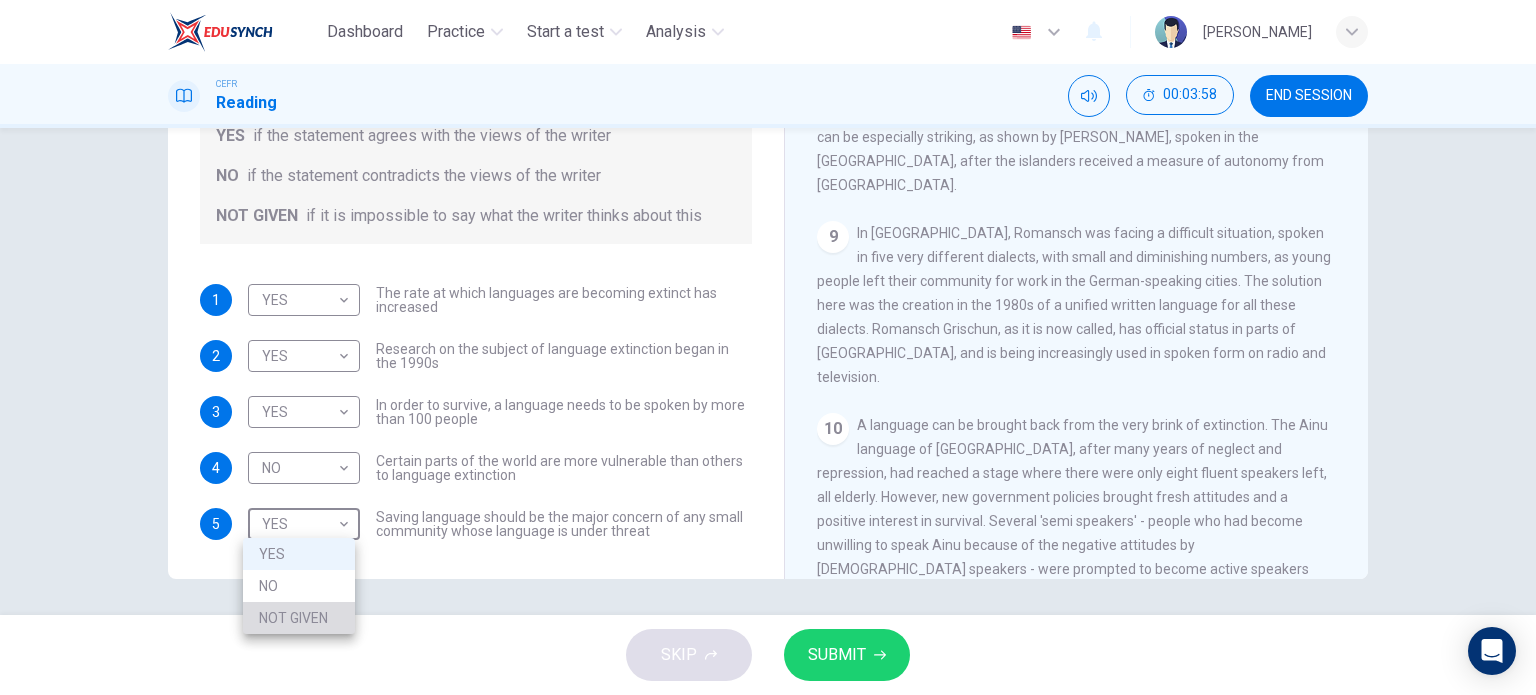 click on "NOT GIVEN" at bounding box center (299, 618) 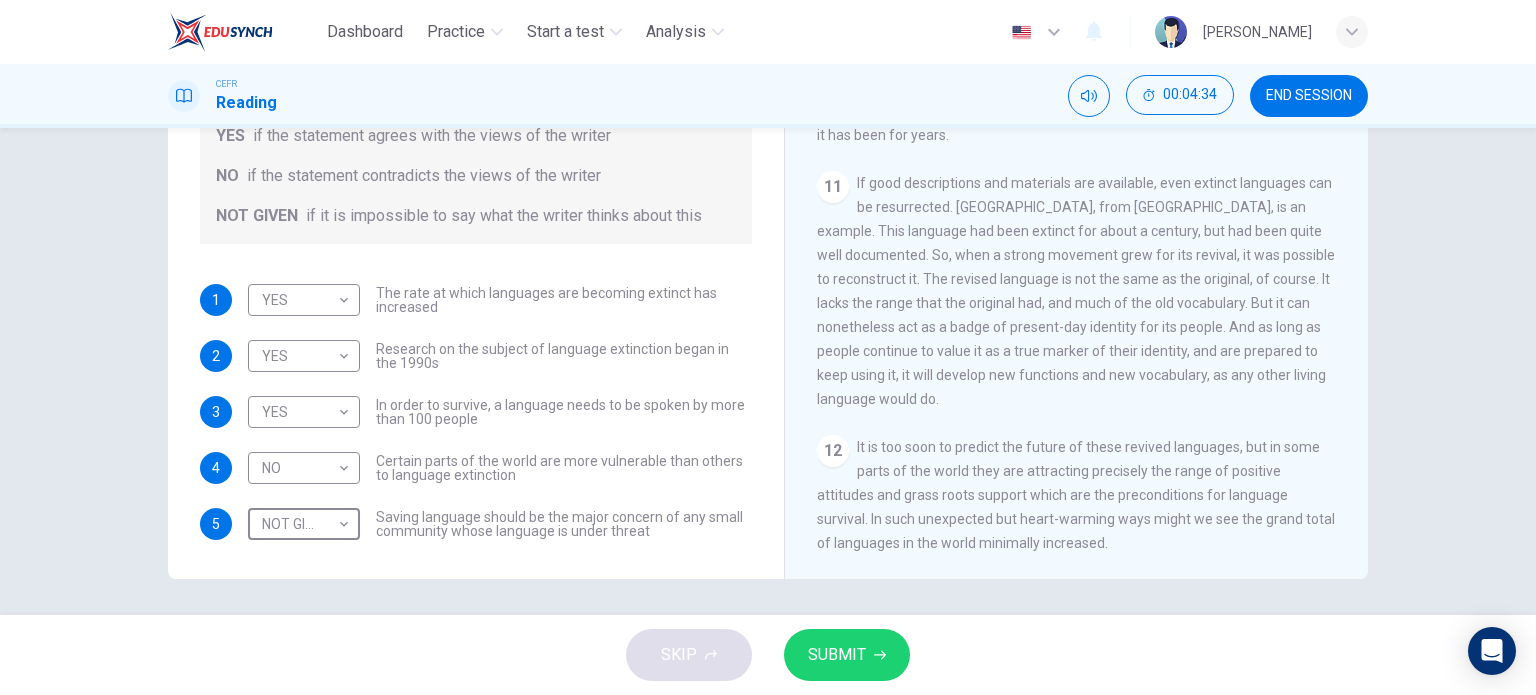scroll, scrollTop: 2209, scrollLeft: 0, axis: vertical 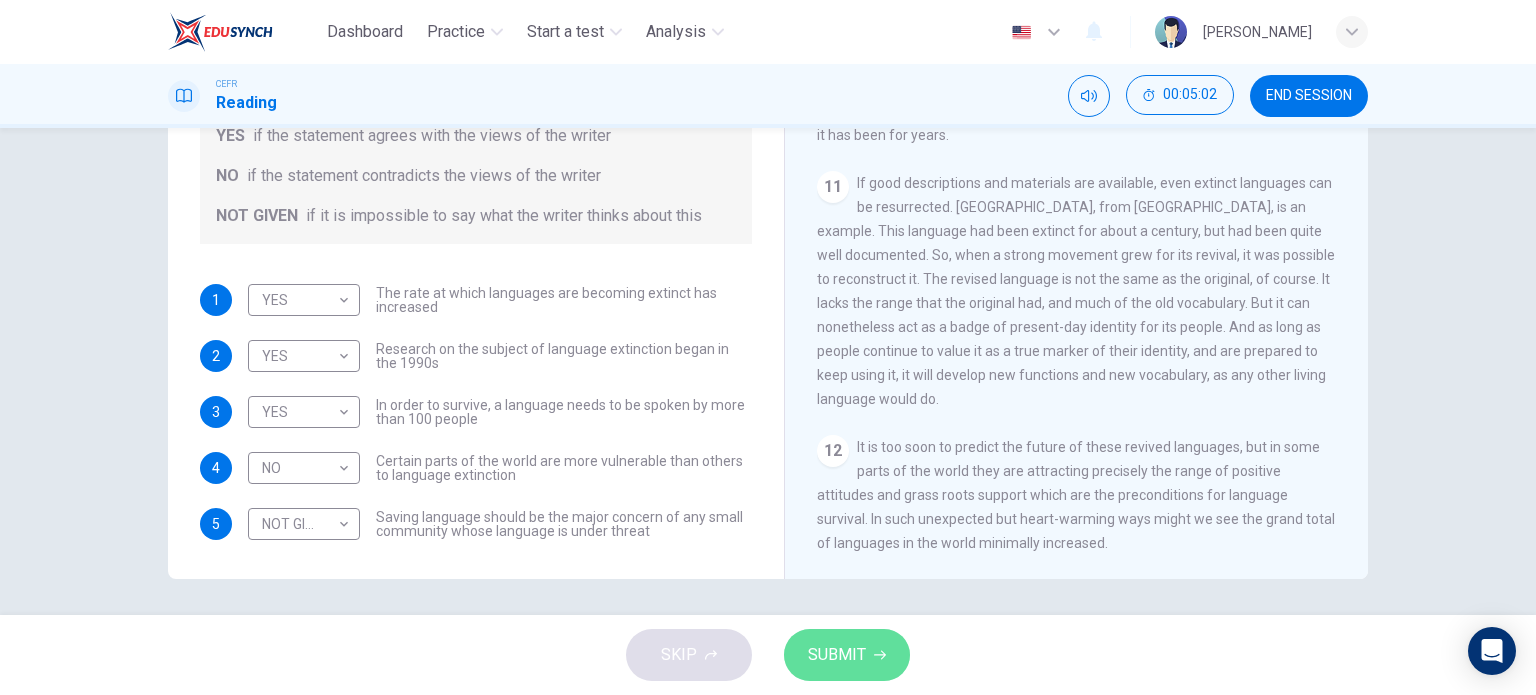 click on "SUBMIT" at bounding box center [837, 655] 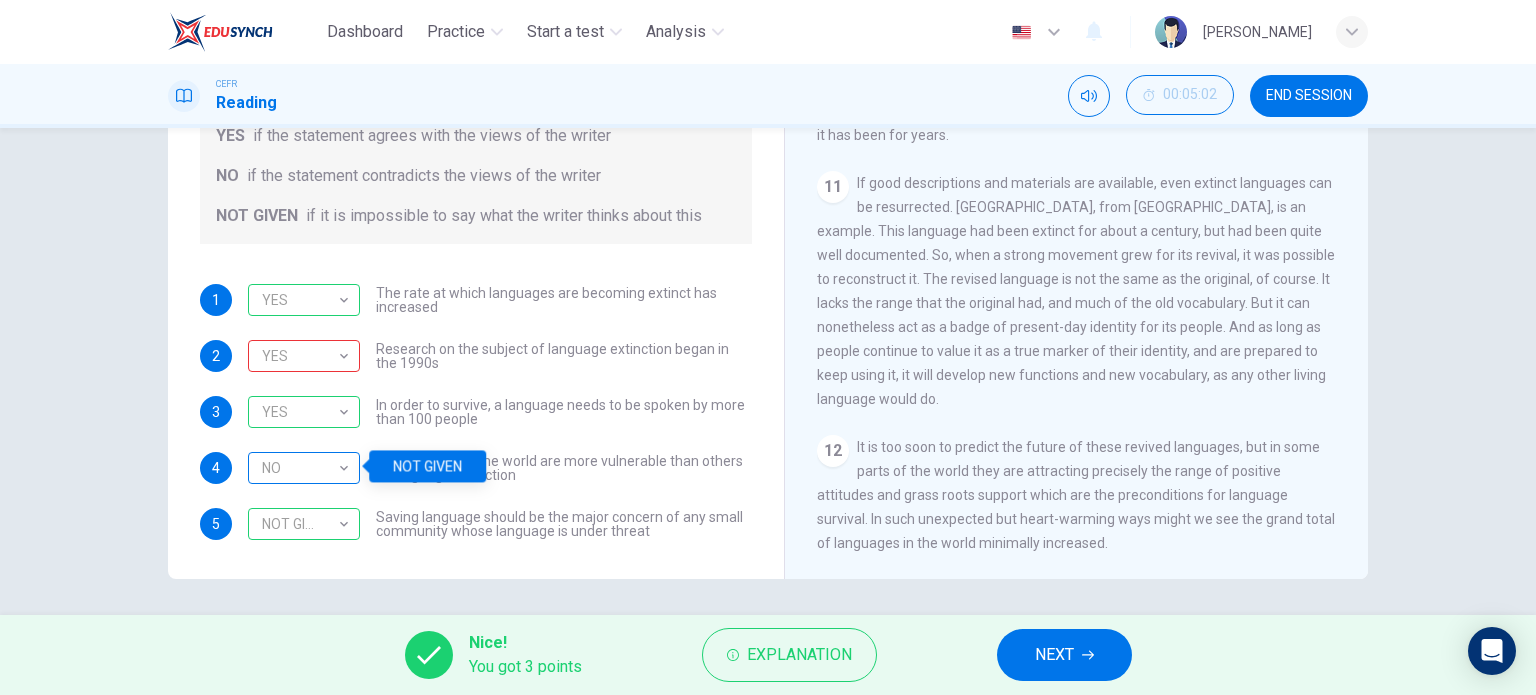 click on "NO NO ​" at bounding box center [304, 468] 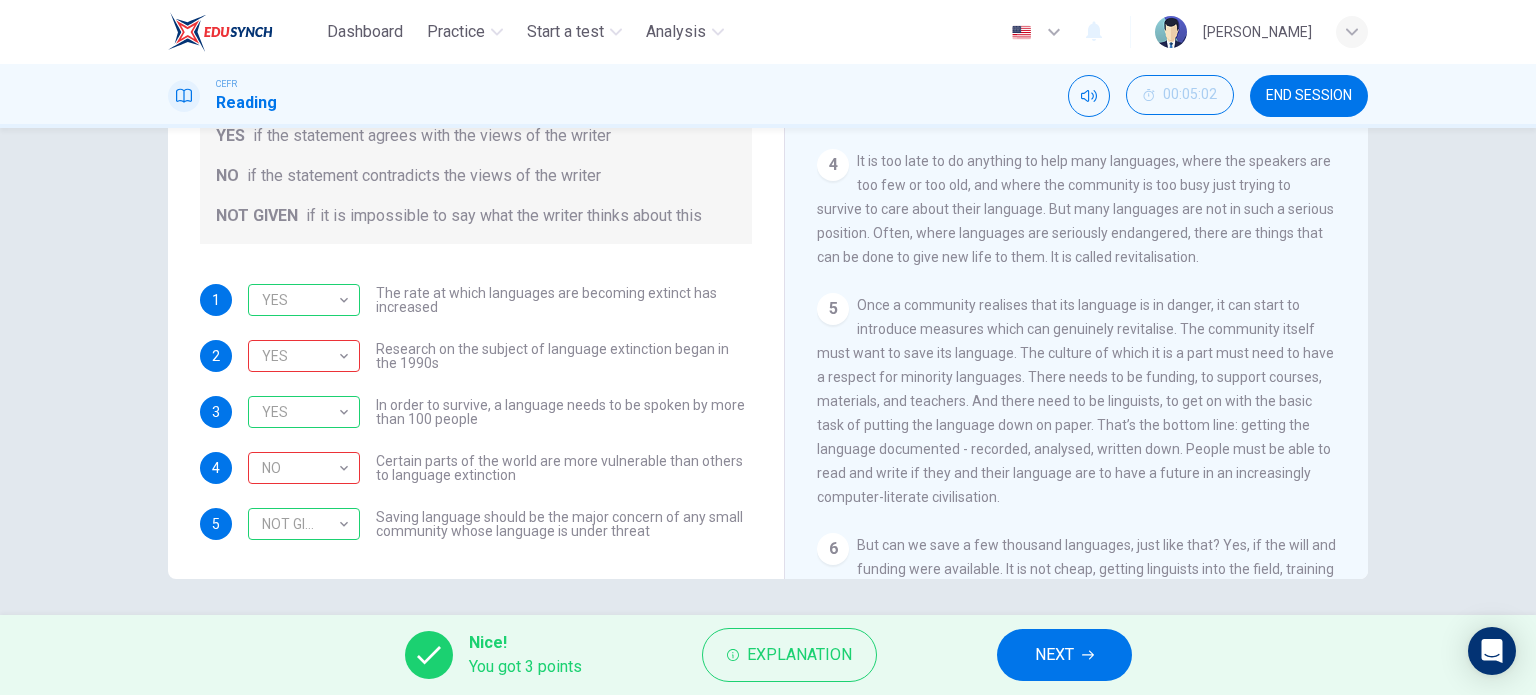 scroll, scrollTop: 709, scrollLeft: 0, axis: vertical 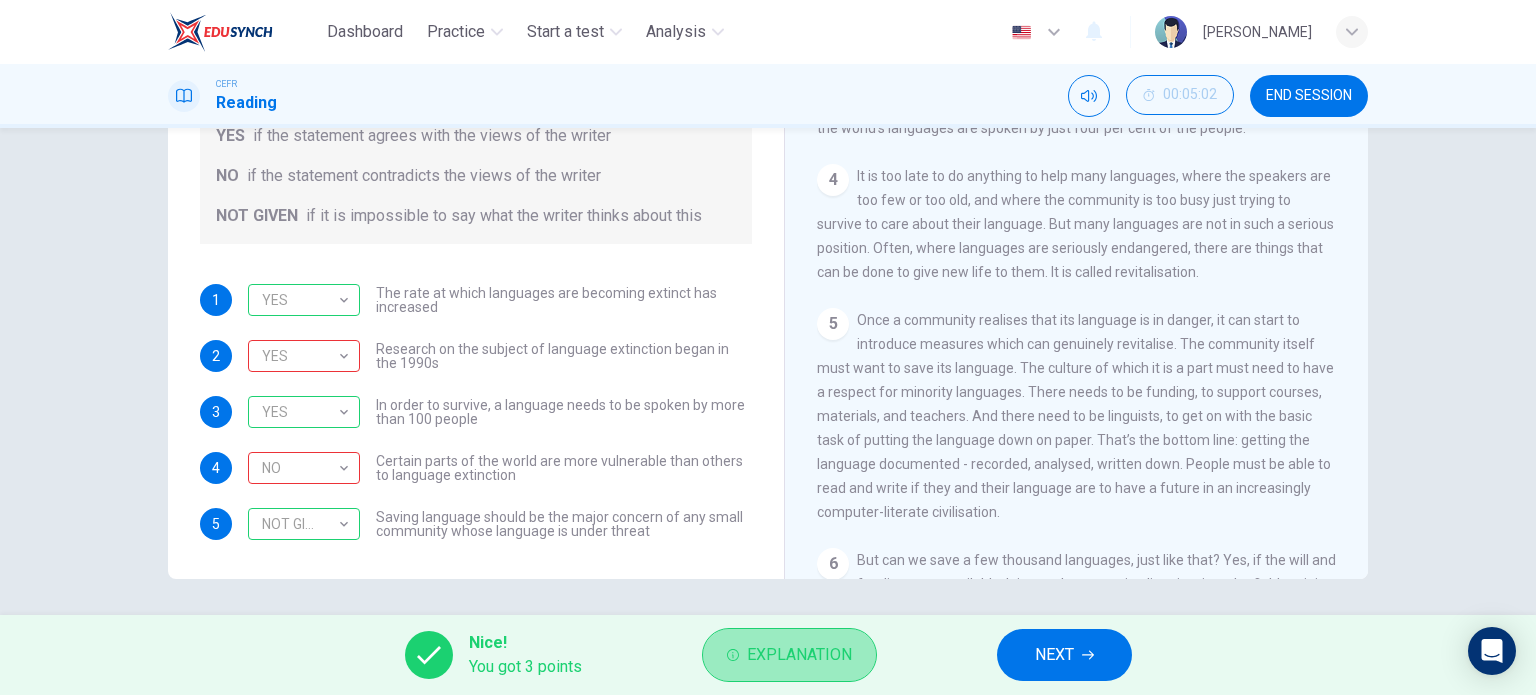 click on "Explanation" at bounding box center [789, 655] 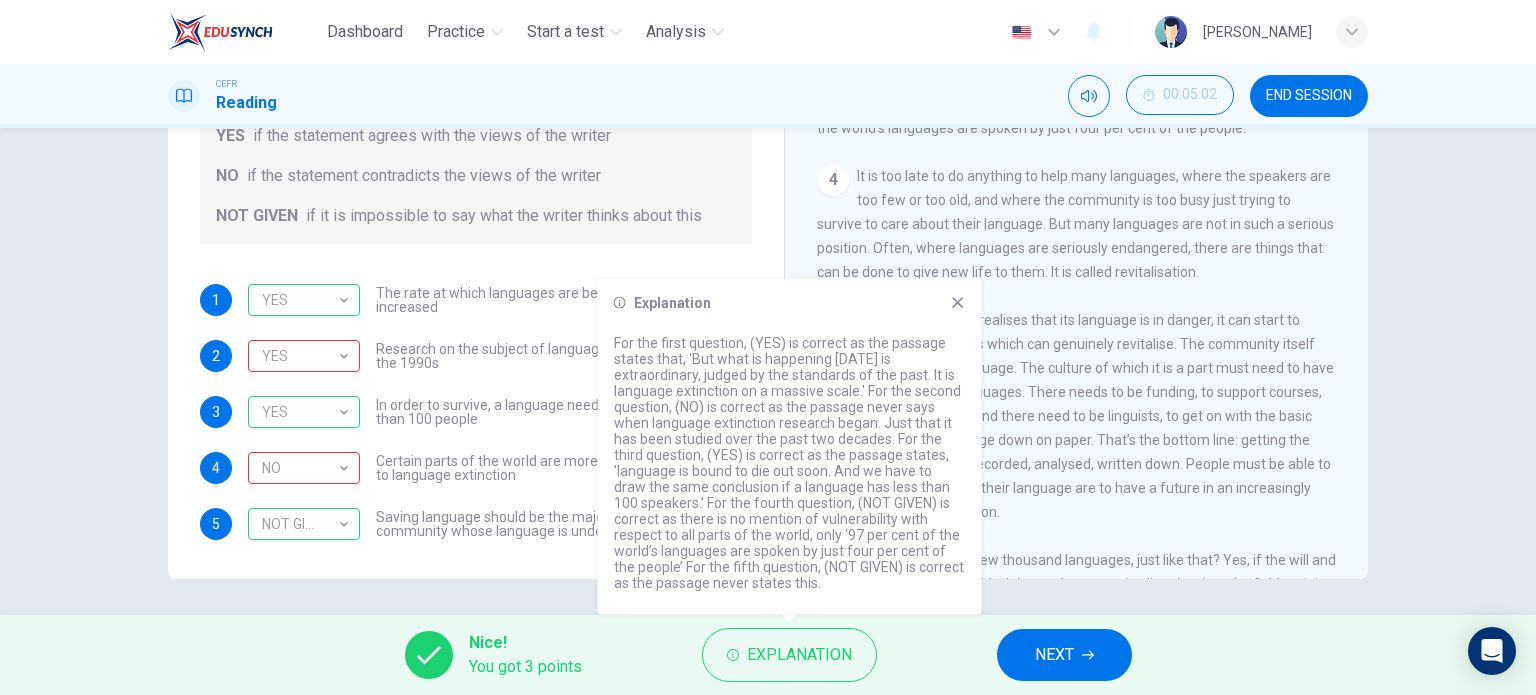 click on "Explanation" at bounding box center [790, 303] 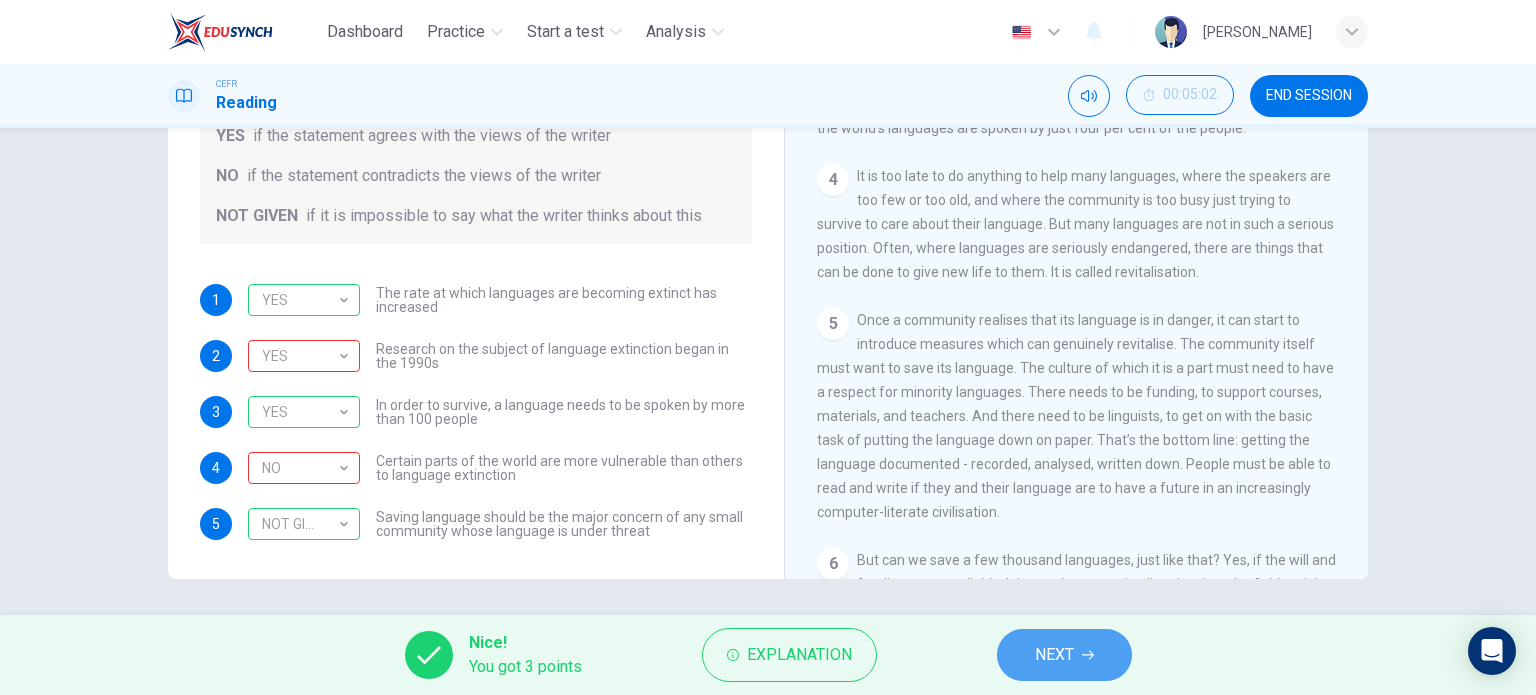 click on "NEXT" at bounding box center [1054, 655] 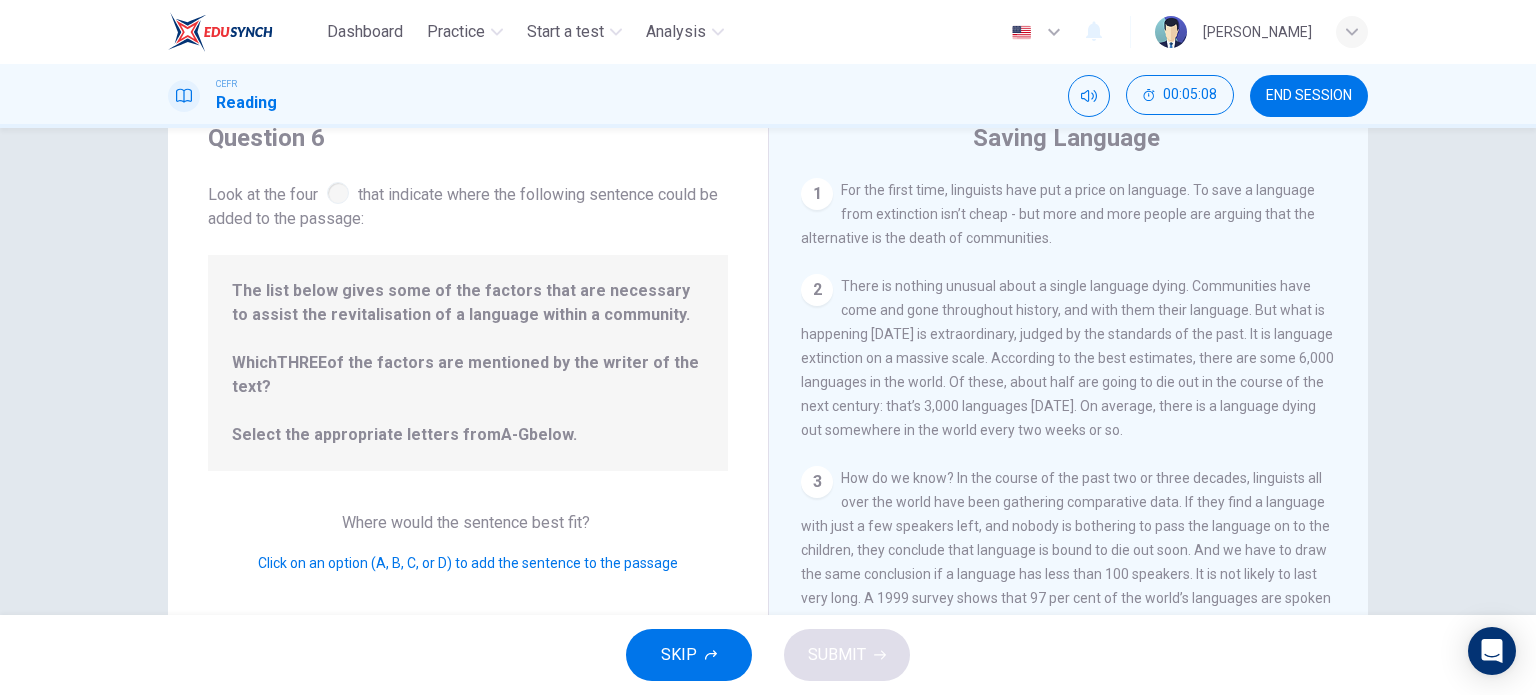 scroll, scrollTop: 76, scrollLeft: 0, axis: vertical 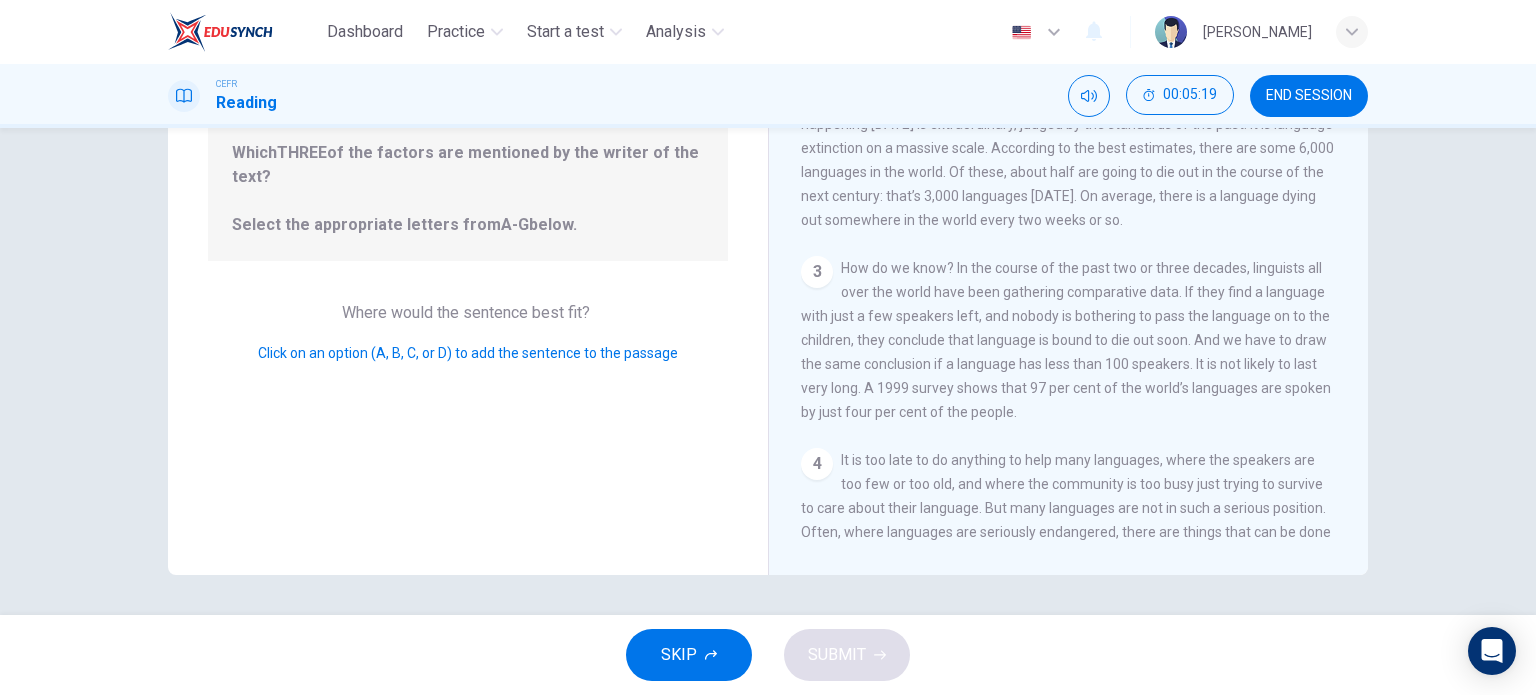 click on "Click on an option (A, B, C, or D) to add the sentence to the passage" at bounding box center [468, 353] 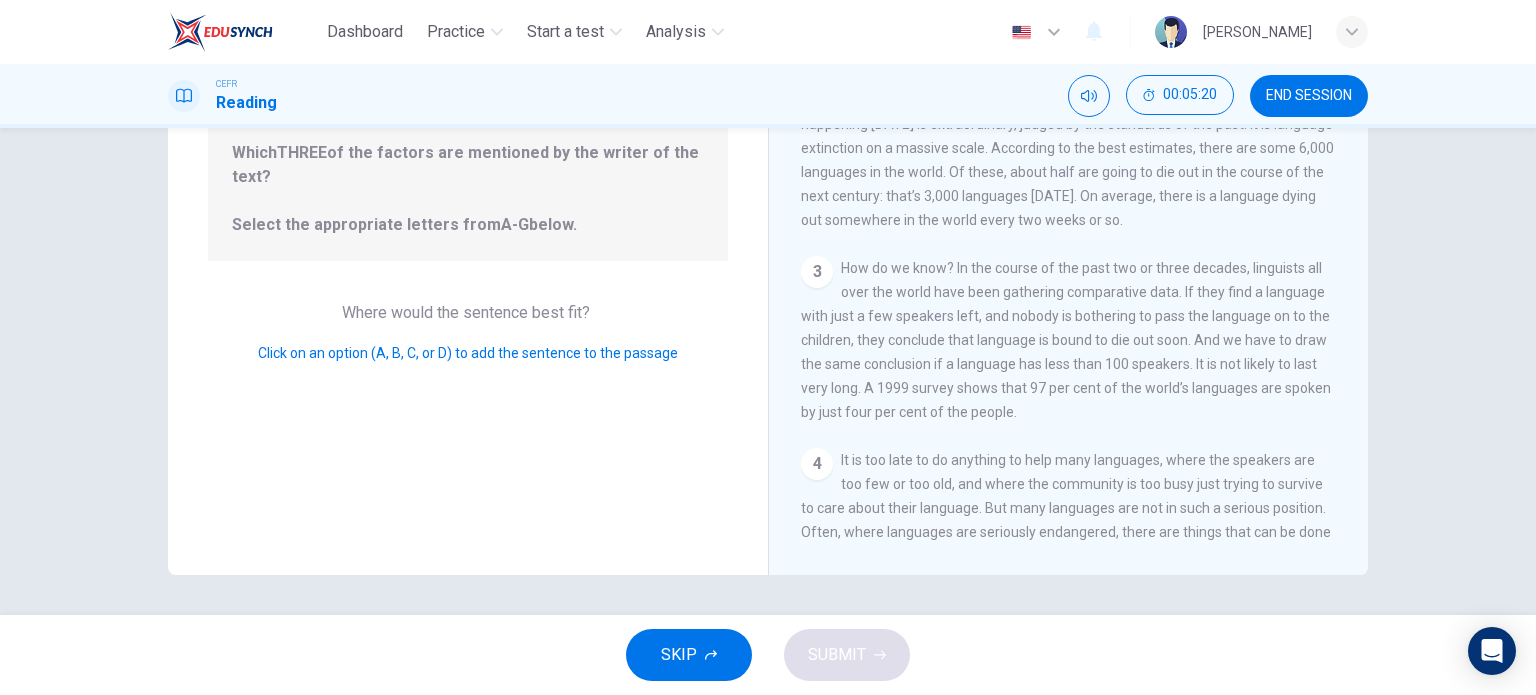 click on "Where would the sentence best fit?" at bounding box center (468, 312) 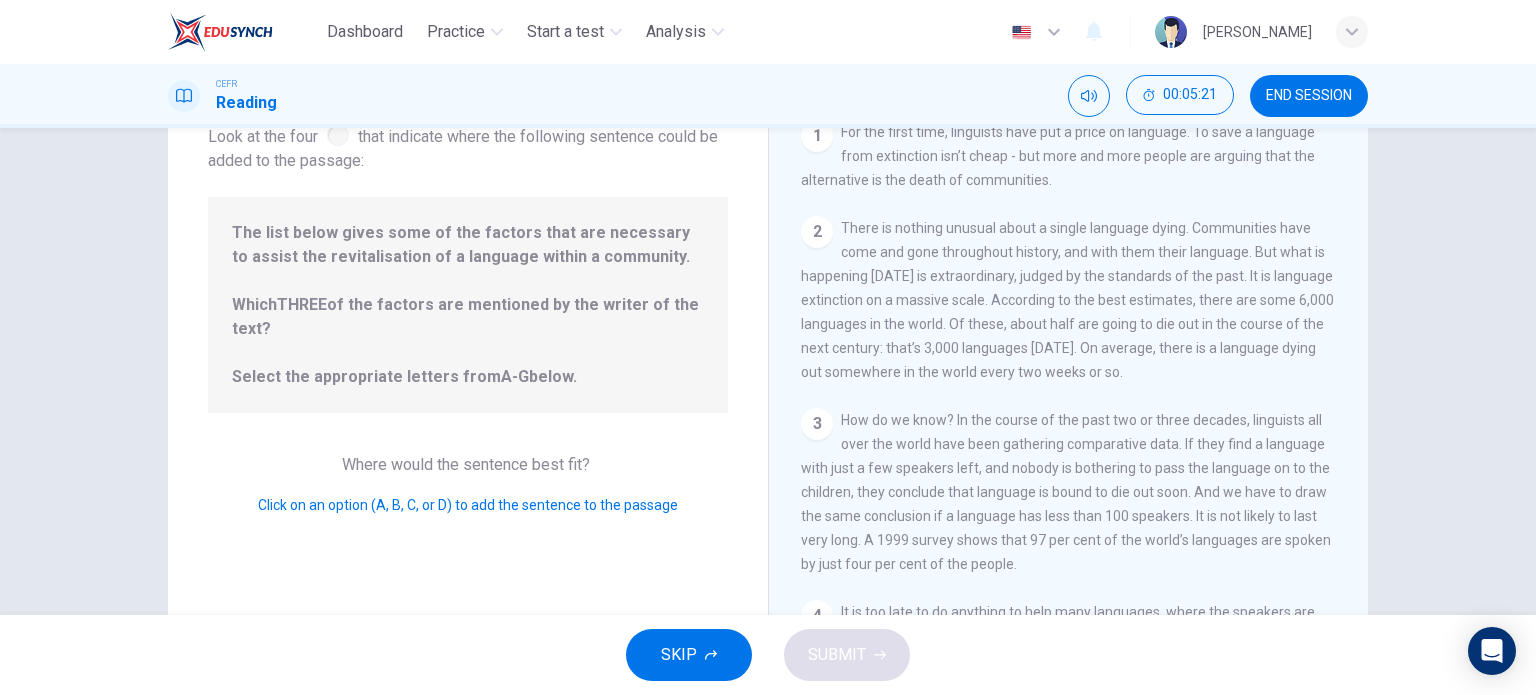scroll, scrollTop: 132, scrollLeft: 0, axis: vertical 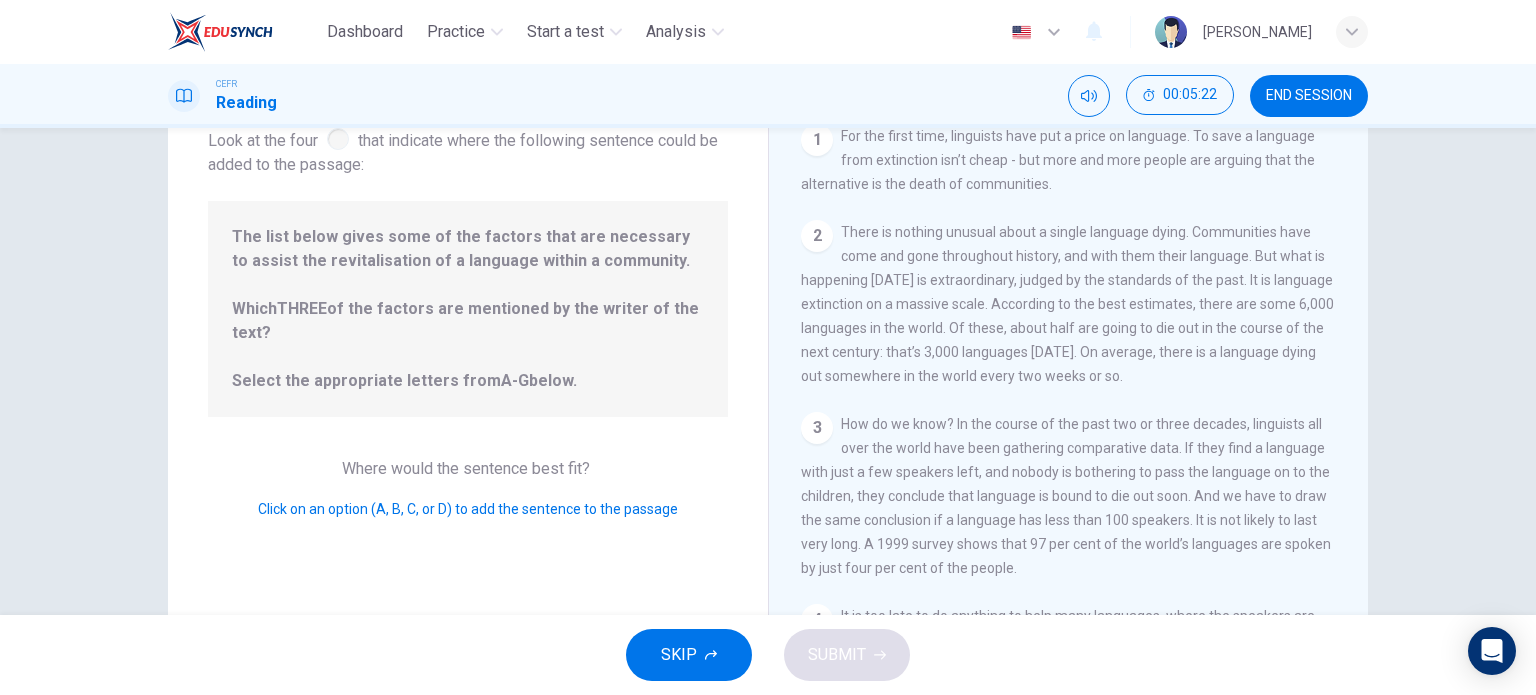drag, startPoint x: 829, startPoint y: 328, endPoint x: 812, endPoint y: 215, distance: 114.27161 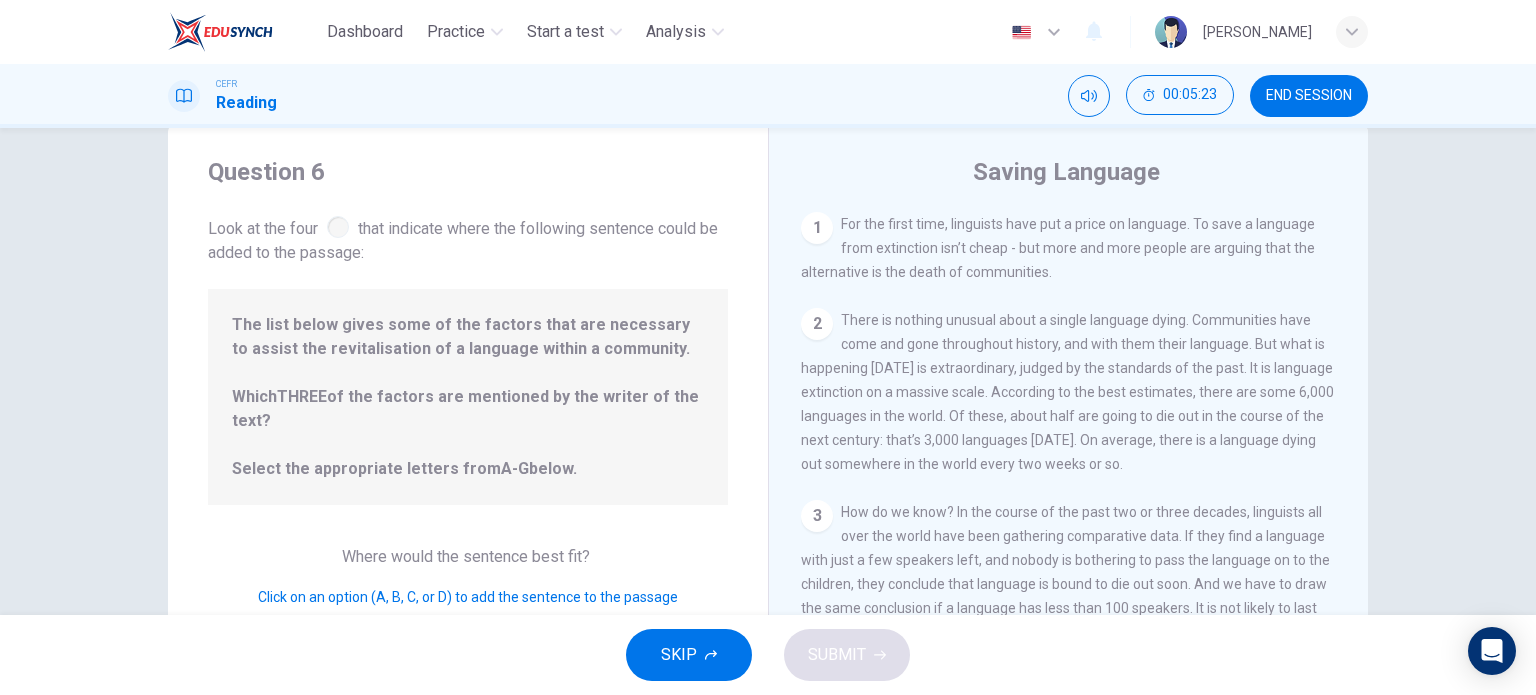 scroll, scrollTop: 44, scrollLeft: 0, axis: vertical 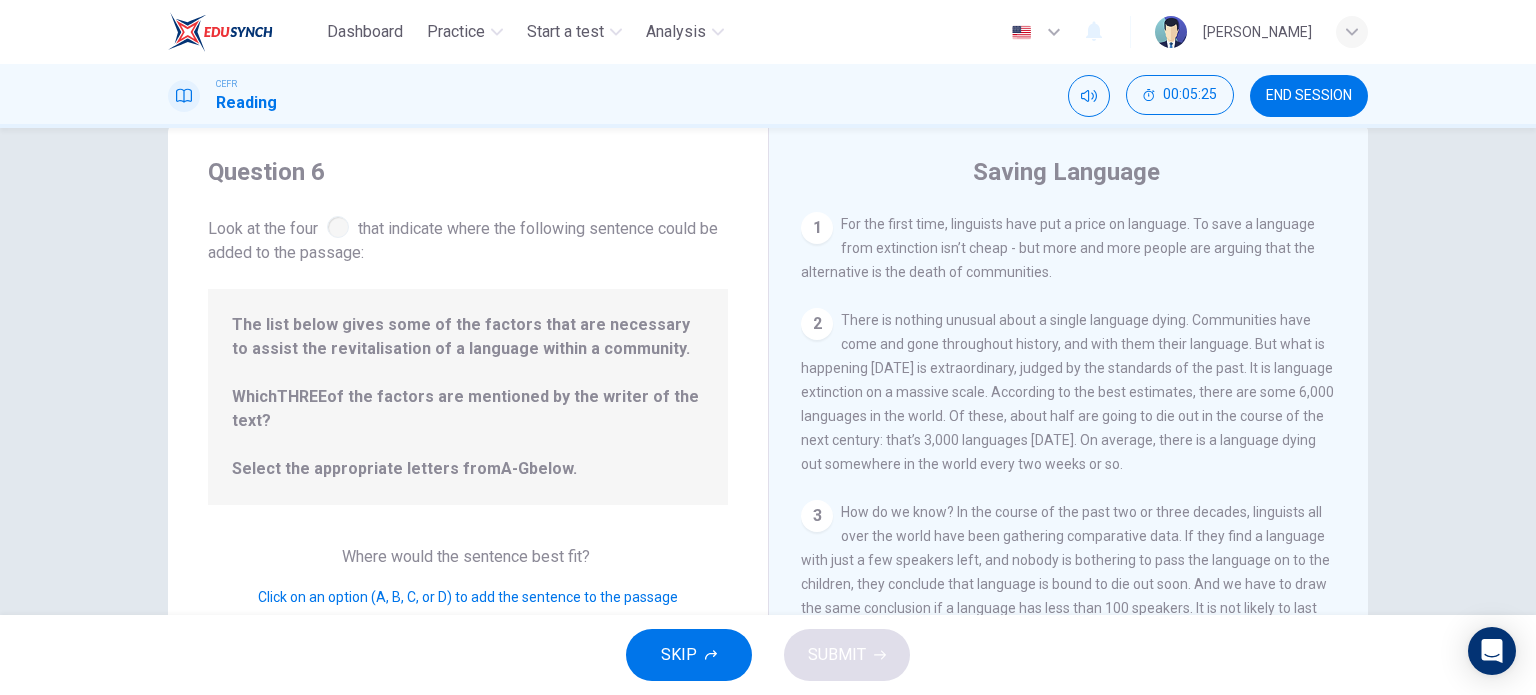 click at bounding box center (338, 227) 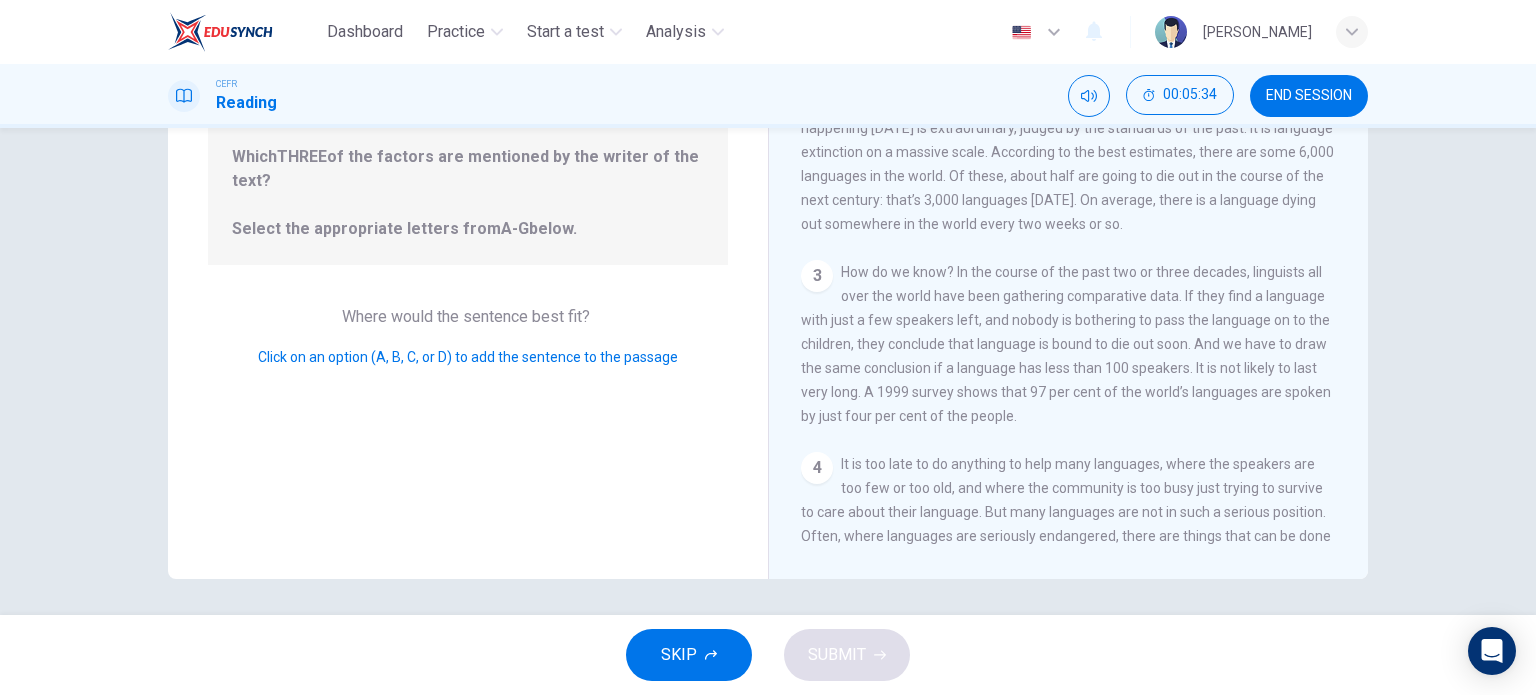 scroll, scrollTop: 288, scrollLeft: 0, axis: vertical 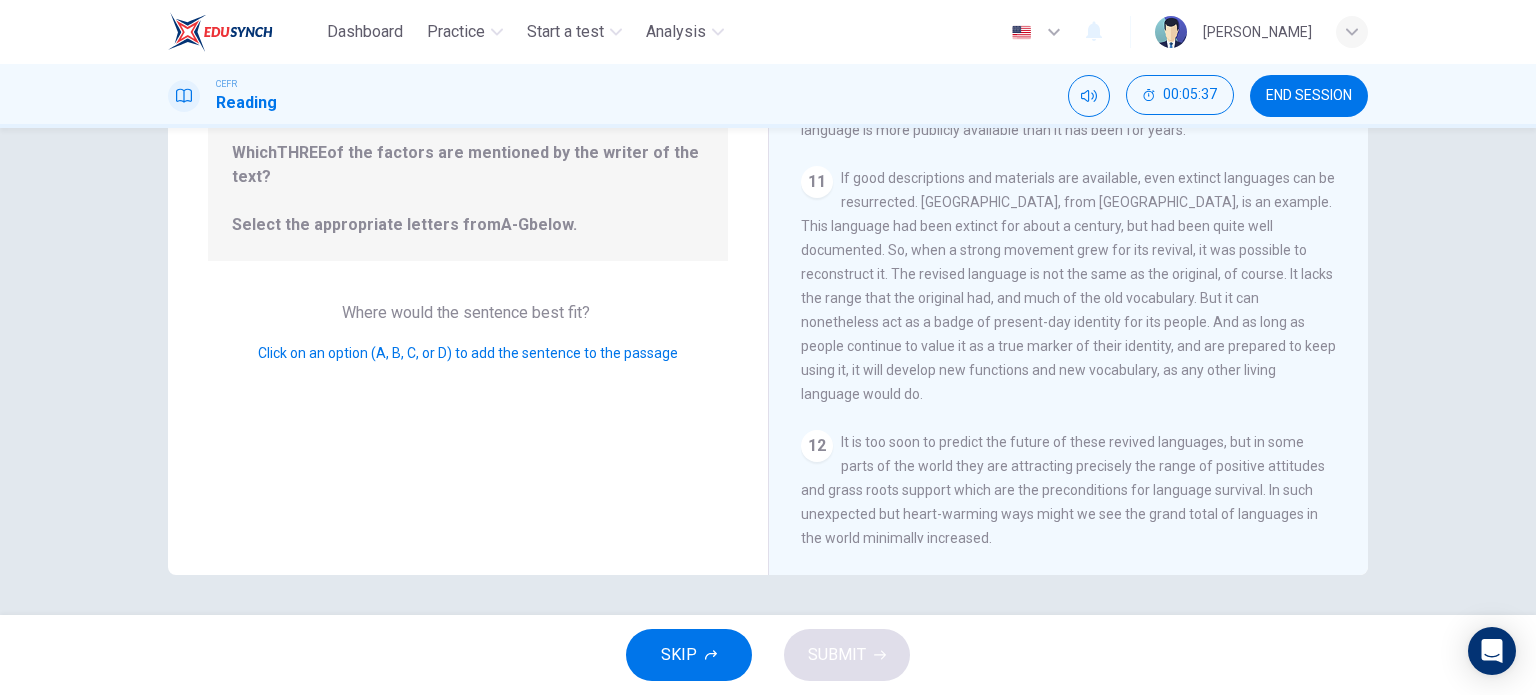 click on "Question 6 Look at the four     that indicate where the following sentence could be added to the passage: The list below gives some of the factors that are necessary to assist the revitalisation of a language within a community.
Which  THREE  of the factors are mentioned by the writer of the text?
Select the appropriate letters from  A-G  below. Where would the sentence best fit?   Click on an option (A, B, C, or D) to add the sentence to the passage" at bounding box center [468, 227] 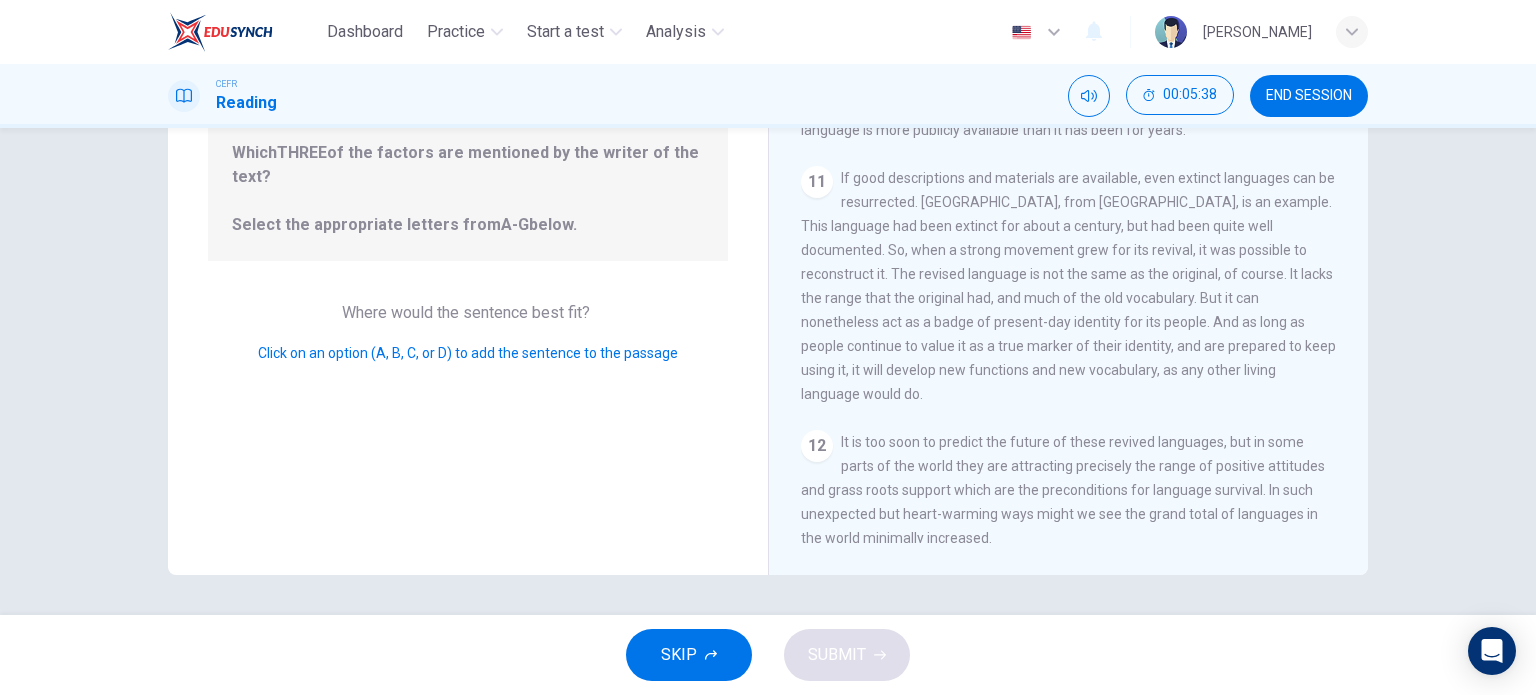 click on "Click on an option (A, B, C, or D) to add the sentence to the passage" at bounding box center (468, 353) 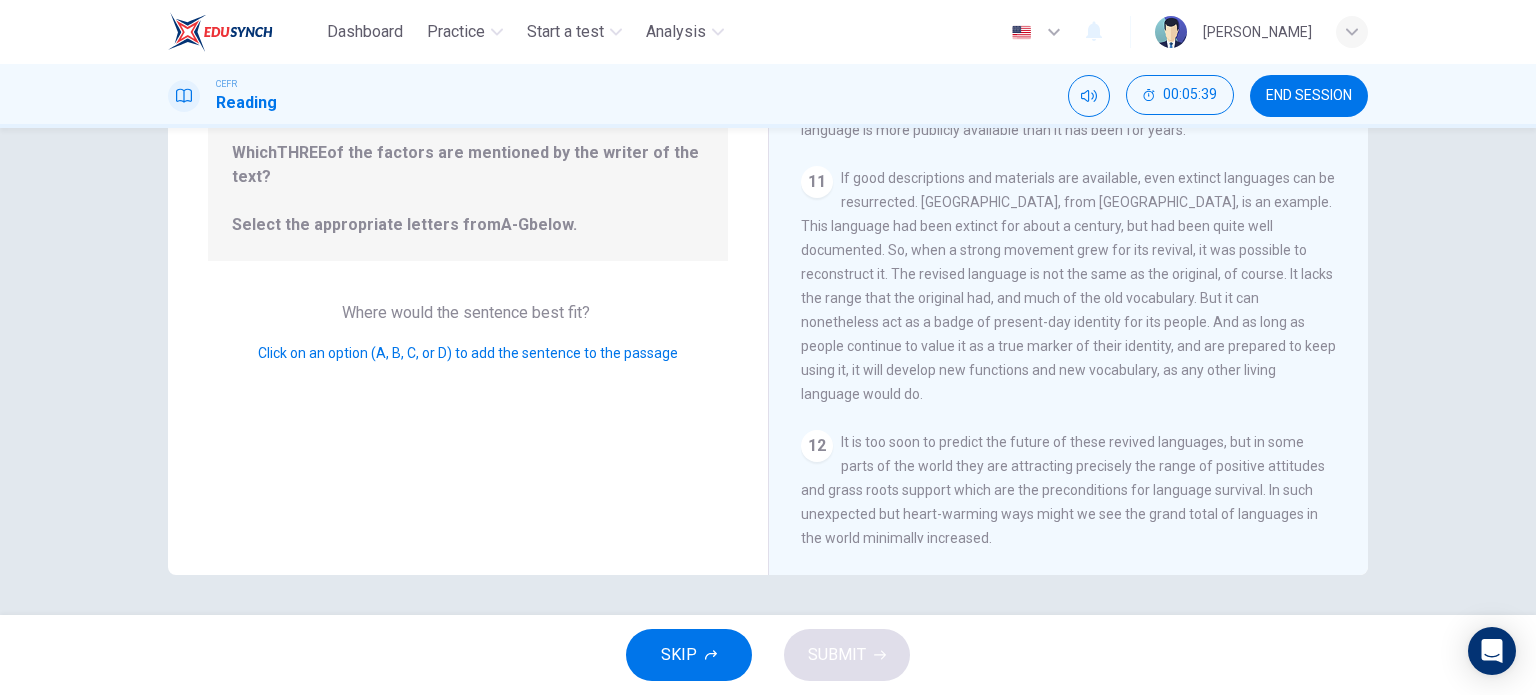 click on "It is too soon to predict the future of these revived languages, but in some parts of the world they are attracting precisely the range of positive attitudes and grass roots support which are the preconditions for language survival. In such unexpected but heart-warming ways might we see the grand total of languages in the world minimally increased." at bounding box center (1063, 490) 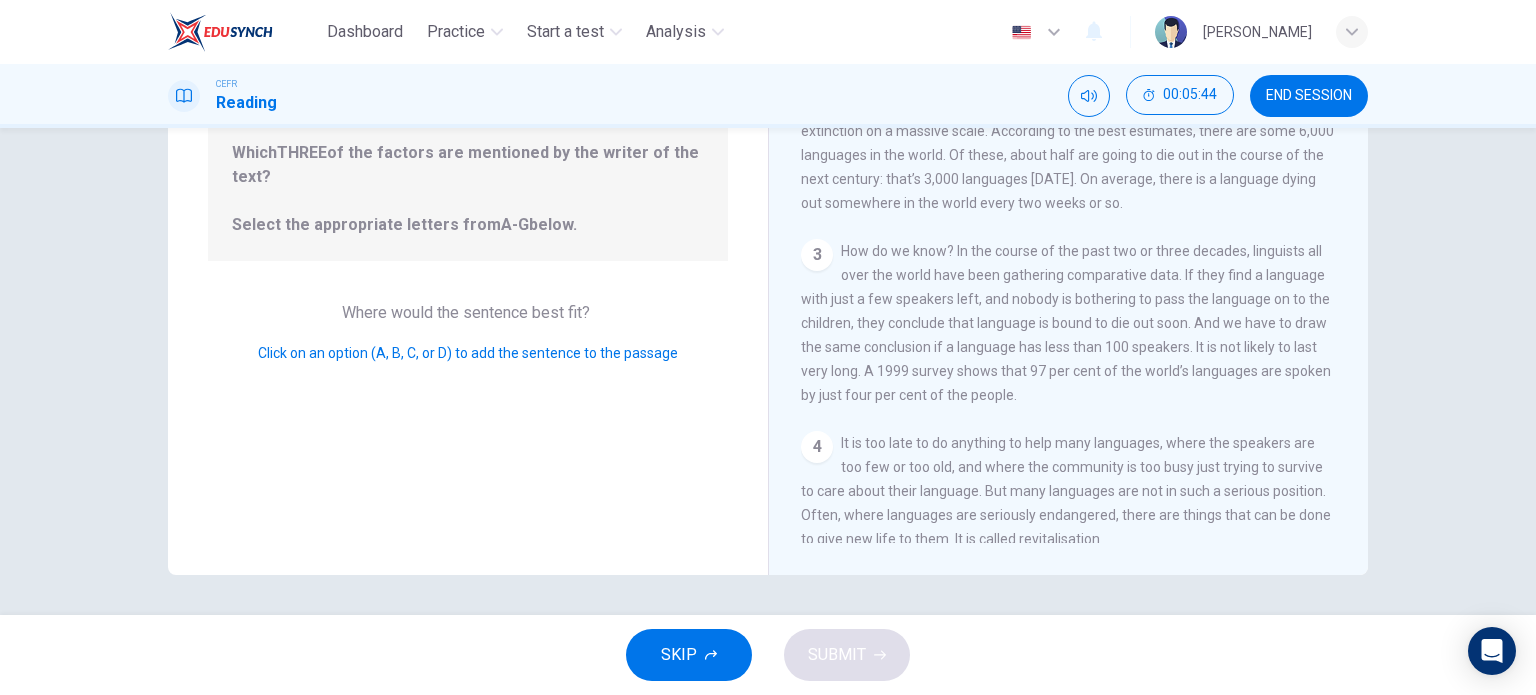 scroll, scrollTop: 0, scrollLeft: 0, axis: both 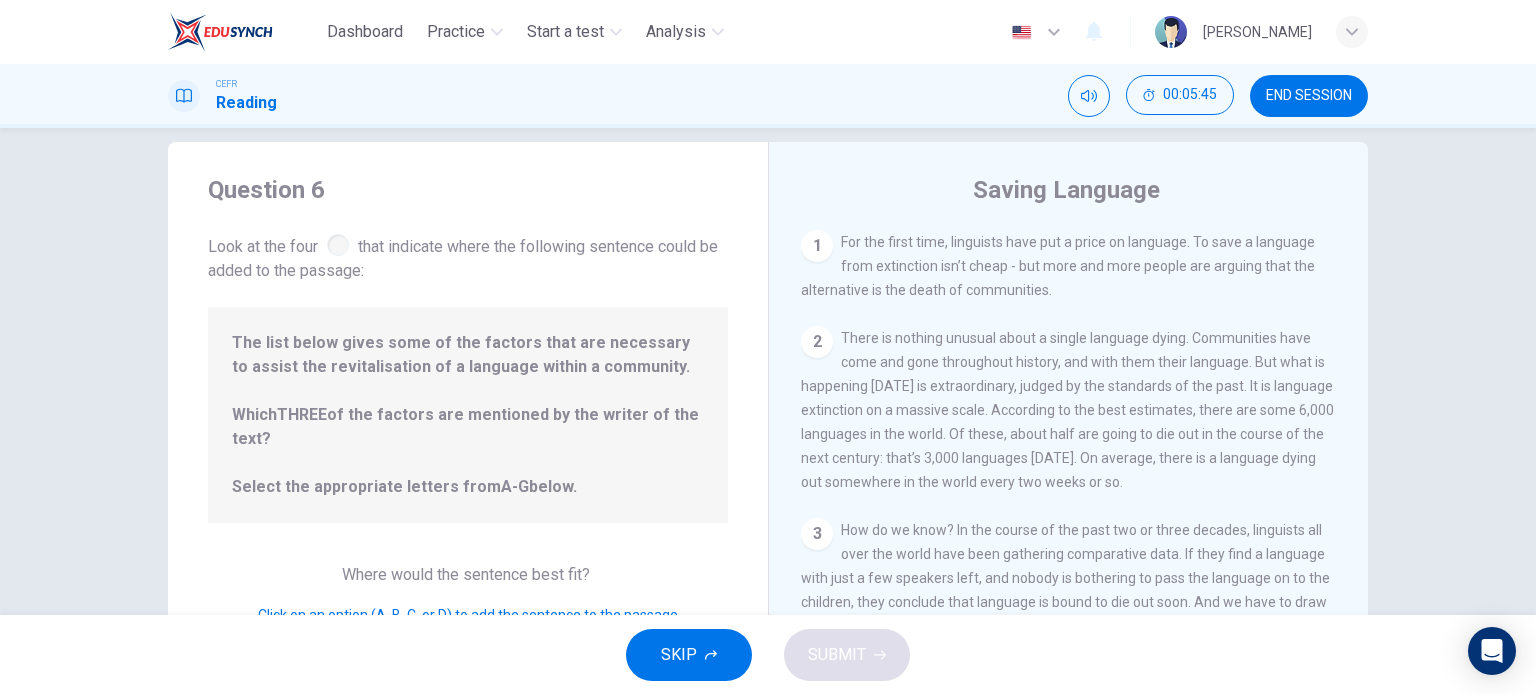 click on "The list below gives some of the factors that are necessary to assist the revitalisation of a language within a community.
Which  THREE  of the factors are mentioned by the writer of the text?
Select the appropriate letters from  A-G  below." at bounding box center (468, 415) 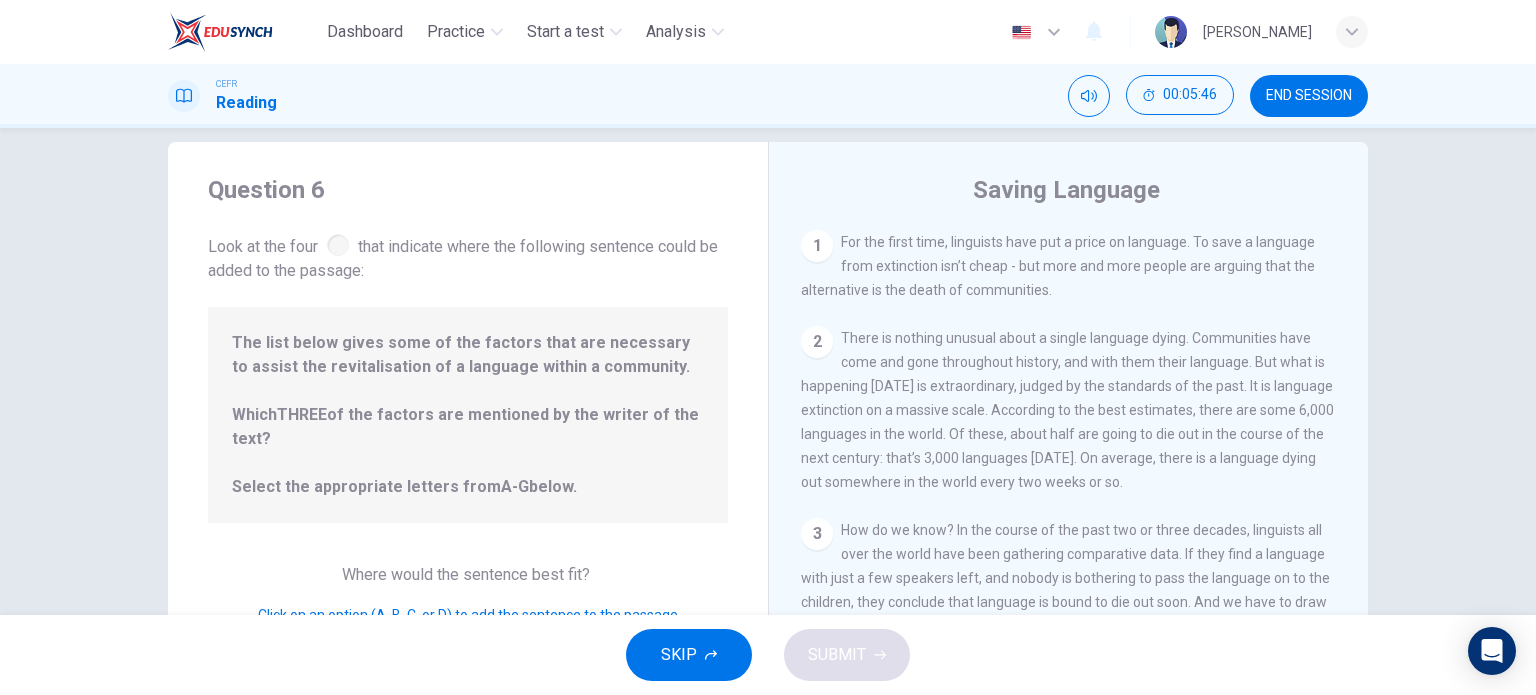 click on "The list below gives some of the factors that are necessary to assist the revitalisation of a language within a community.
Which  THREE  of the factors are mentioned by the writer of the text?
Select the appropriate letters from  A-G  below." at bounding box center [468, 415] 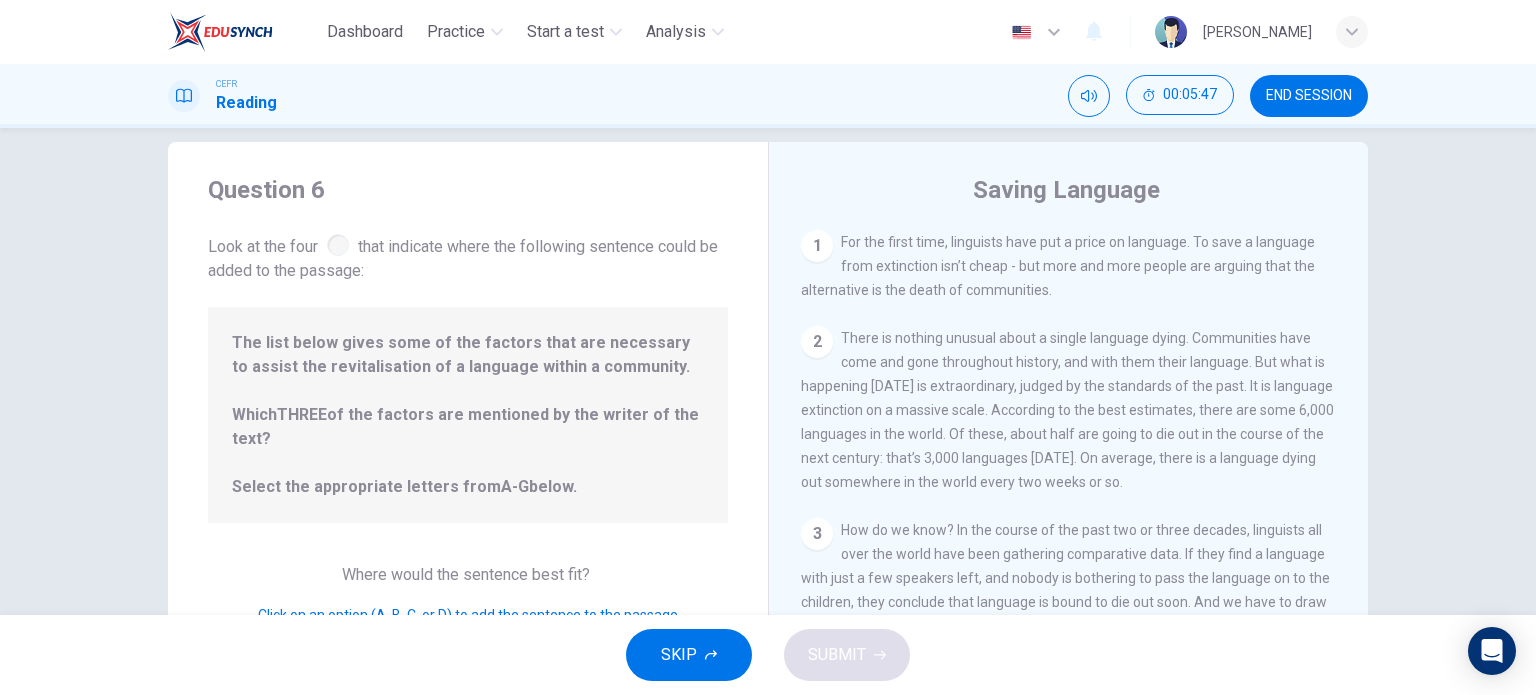 drag, startPoint x: 555, startPoint y: 383, endPoint x: 420, endPoint y: 339, distance: 141.98944 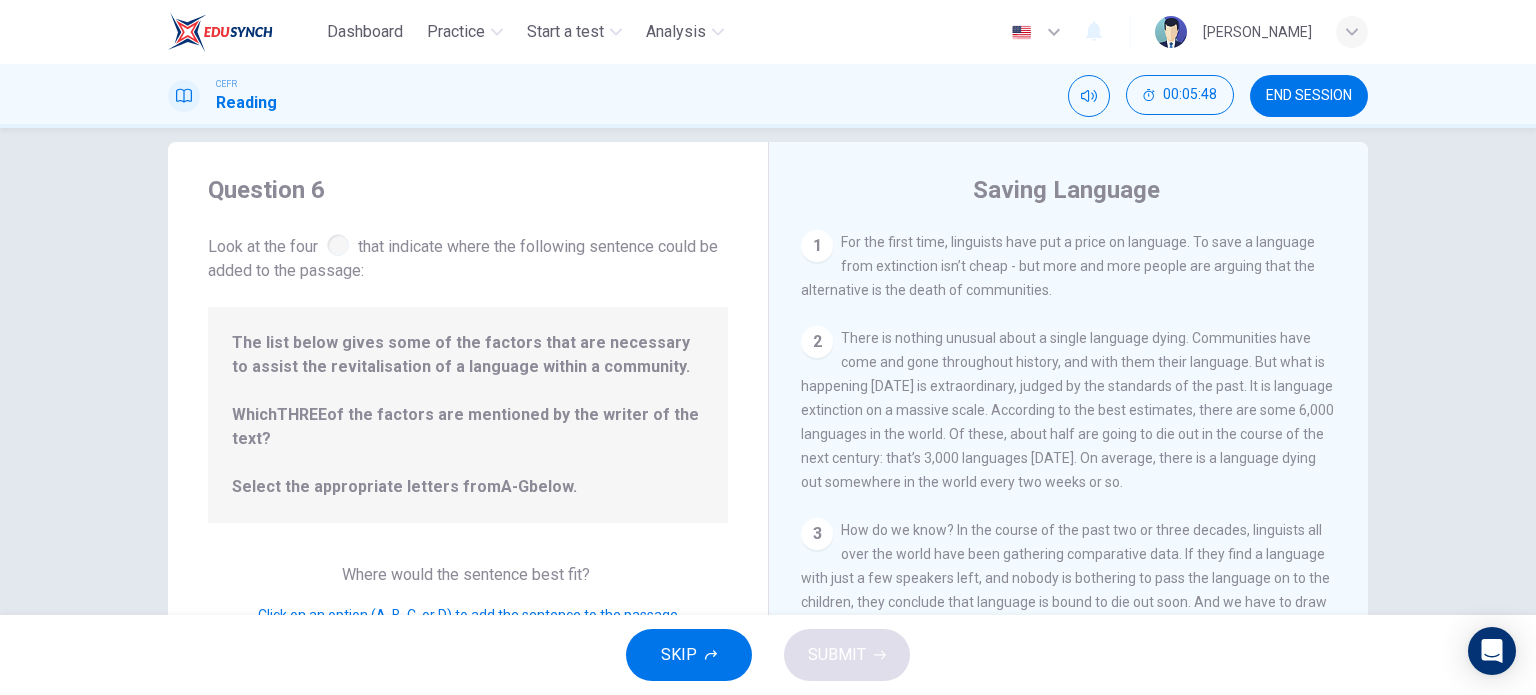 click on "The list below gives some of the factors that are necessary to assist the revitalisation of a language within a community.
Which  THREE  of the factors are mentioned by the writer of the text?
Select the appropriate letters from  A-G  below." at bounding box center [468, 415] 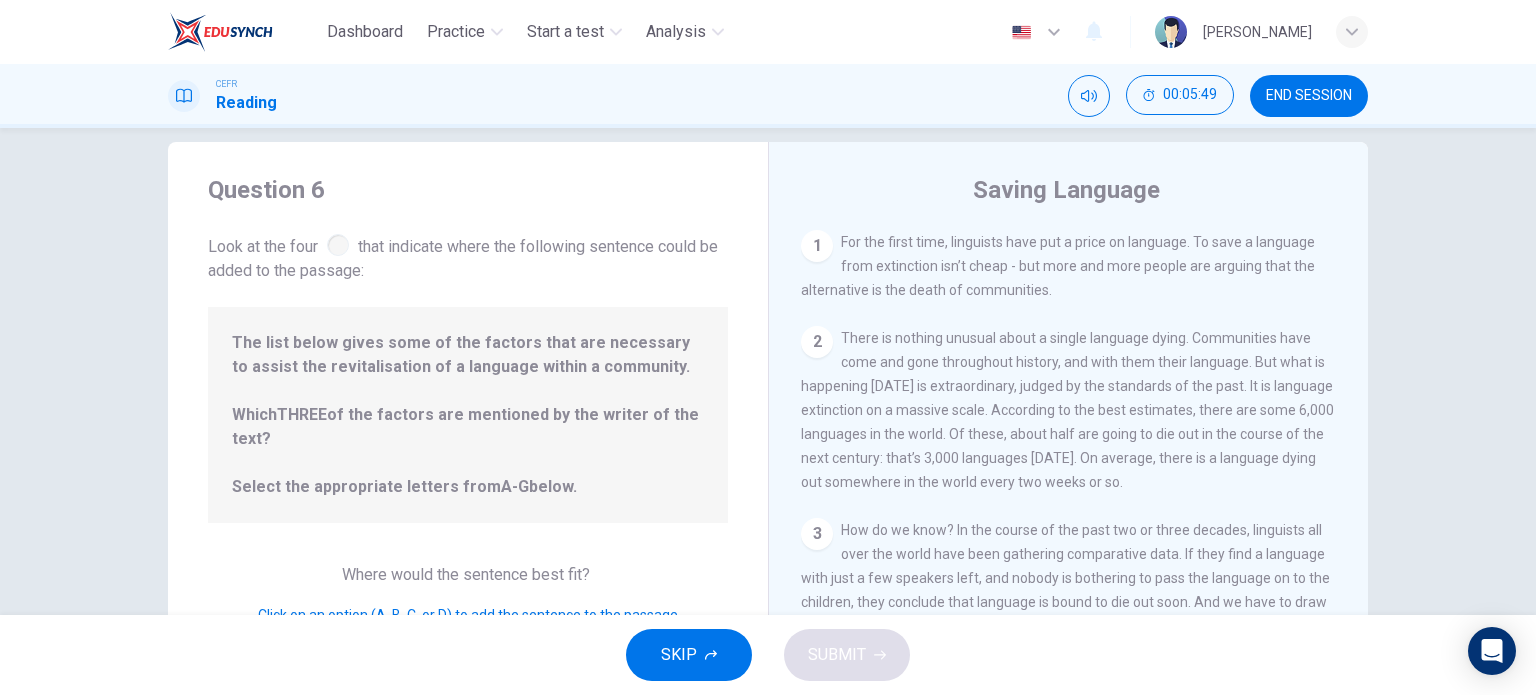 click at bounding box center [338, 245] 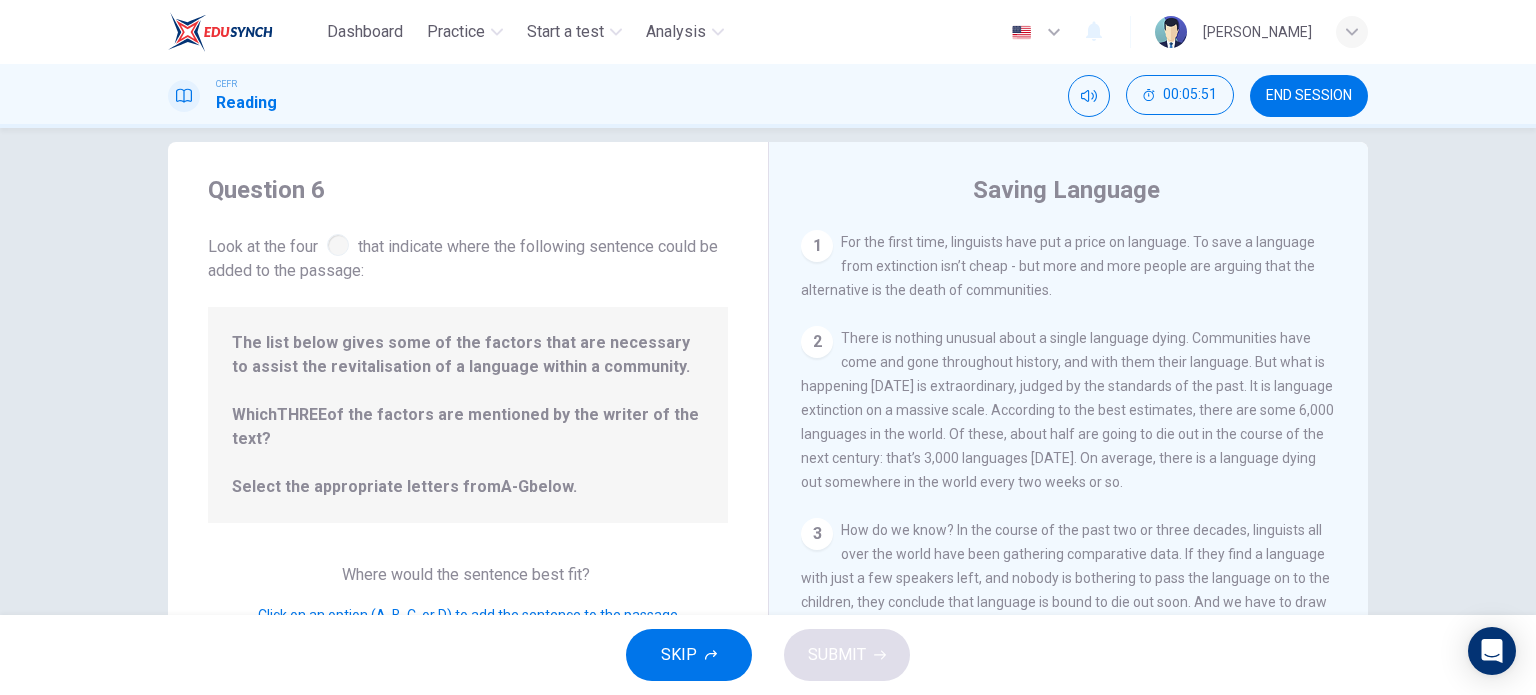 click on "1" at bounding box center [817, 246] 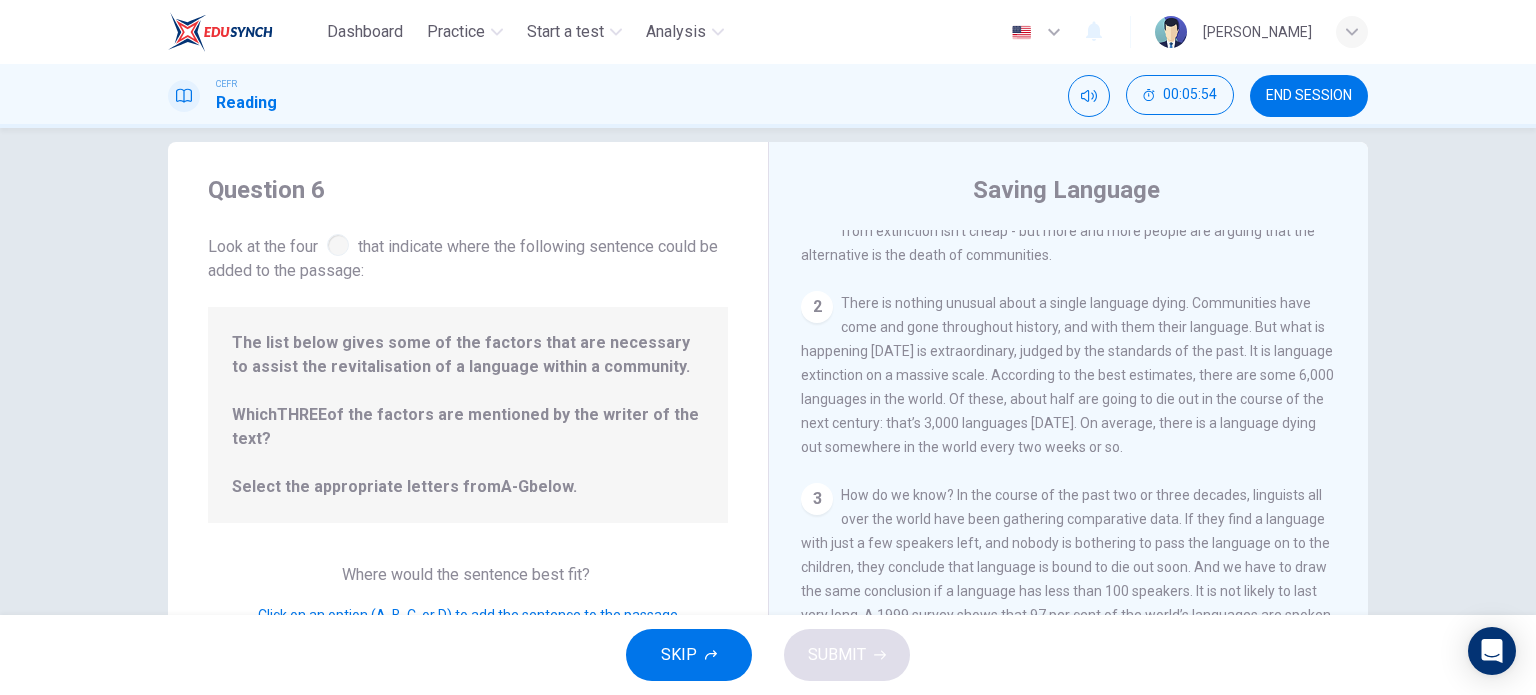 scroll, scrollTop: 66, scrollLeft: 0, axis: vertical 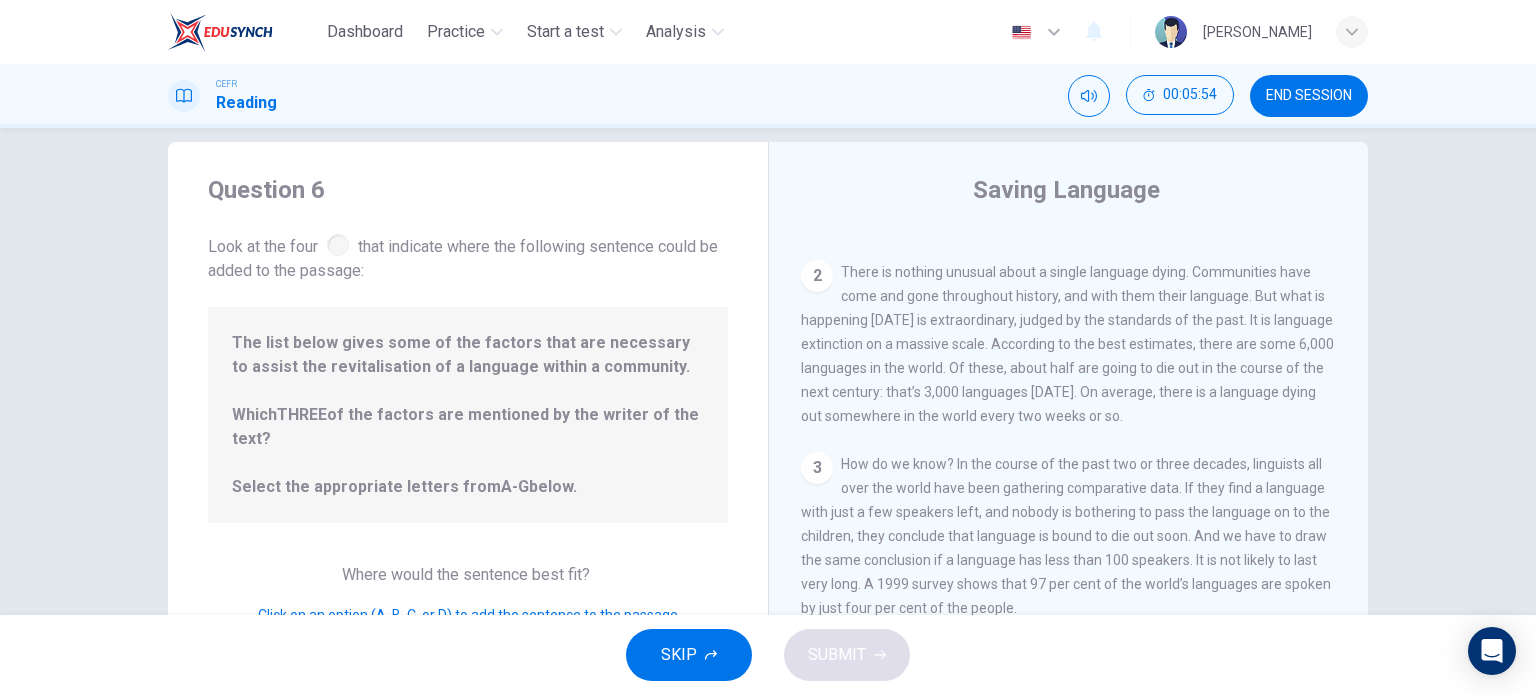 click on "2" at bounding box center (817, 276) 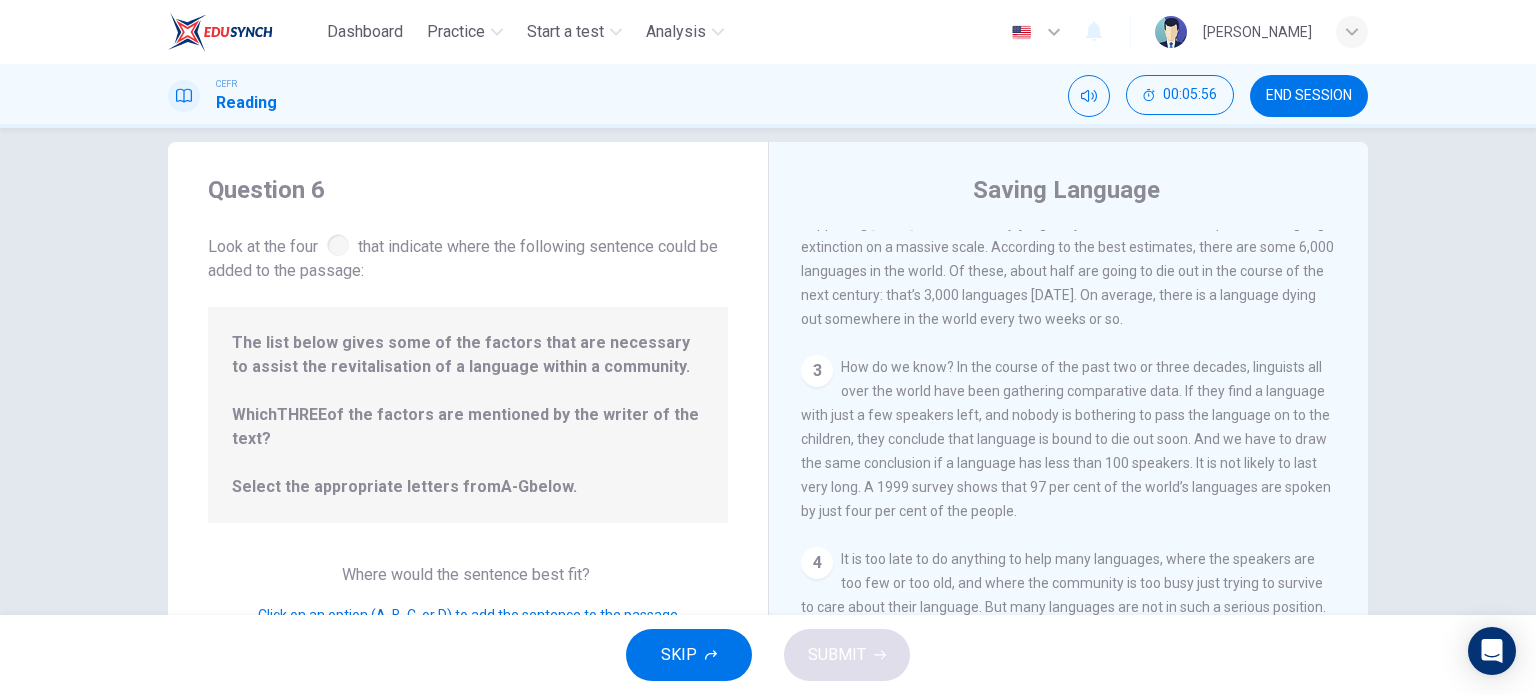 scroll, scrollTop: 192, scrollLeft: 0, axis: vertical 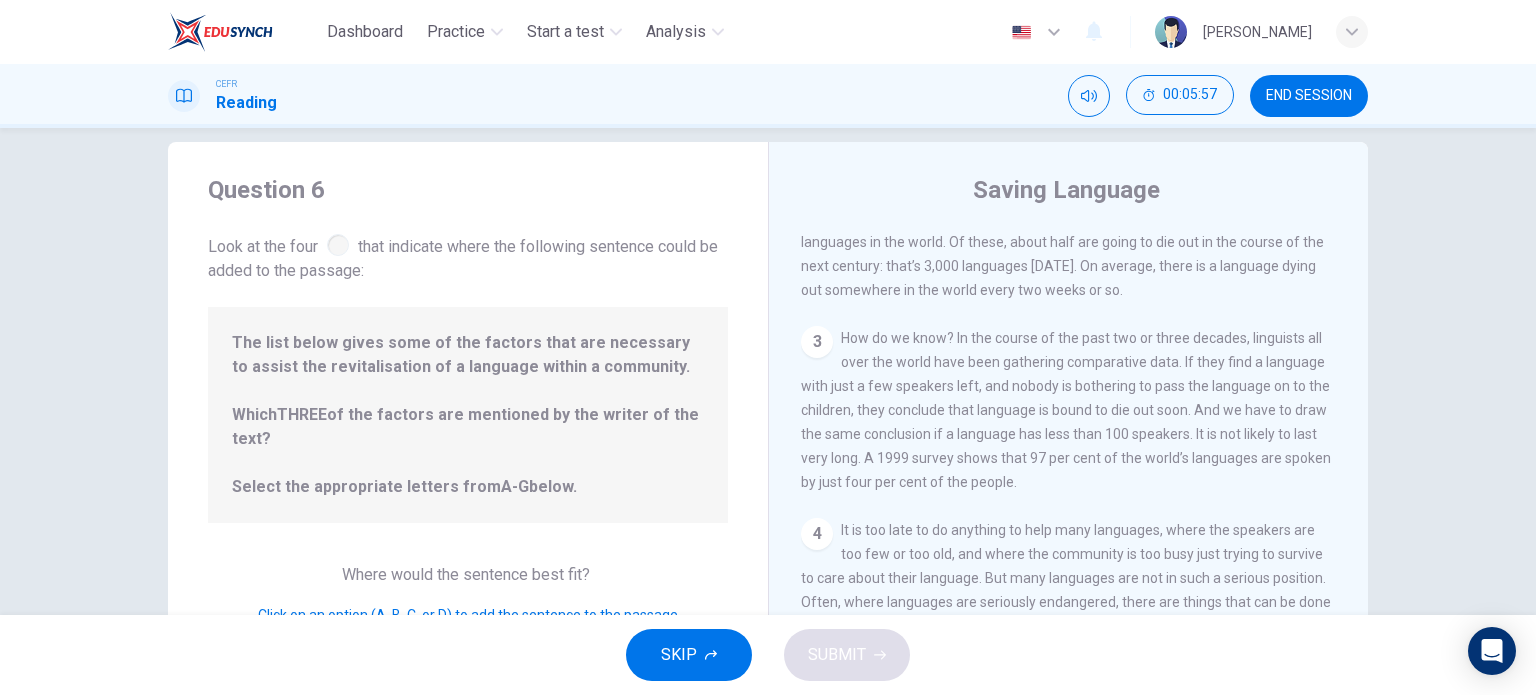 click on "3" at bounding box center [817, 342] 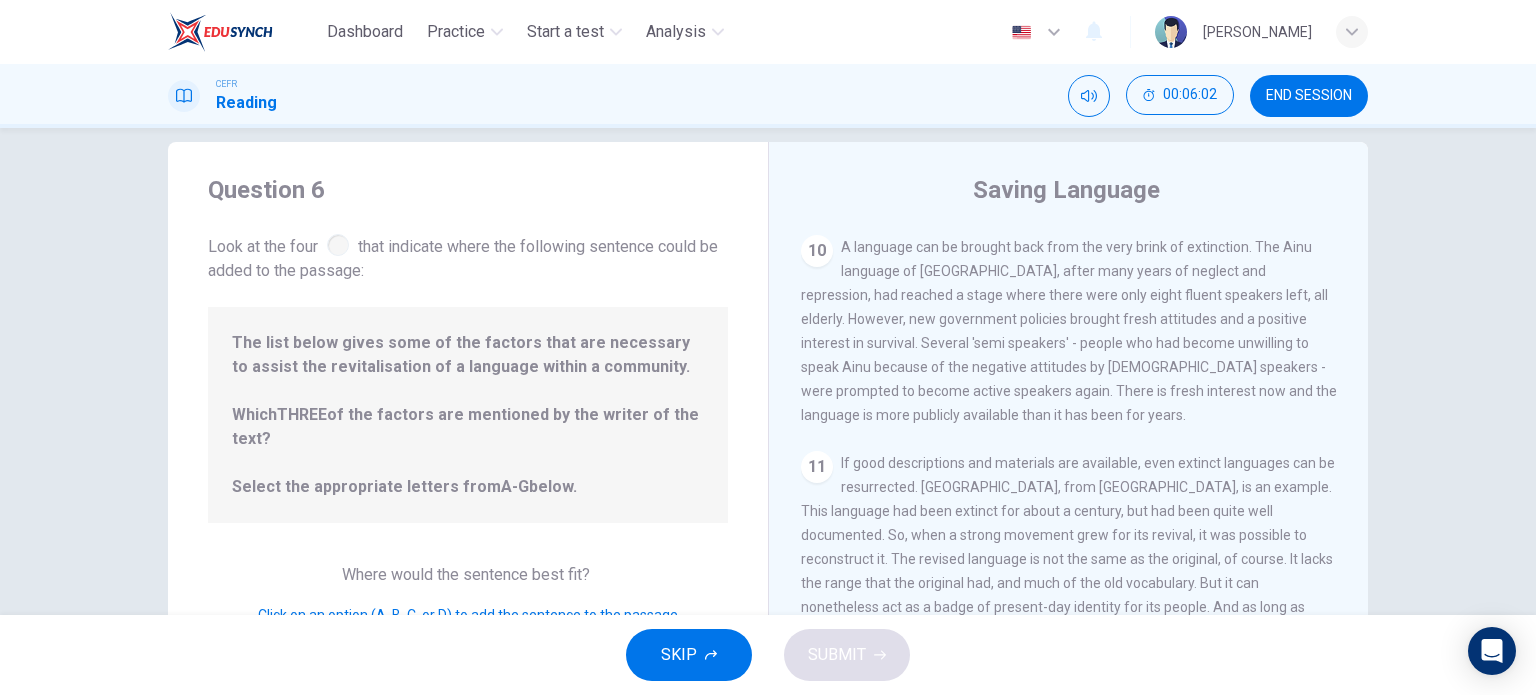 scroll, scrollTop: 1746, scrollLeft: 0, axis: vertical 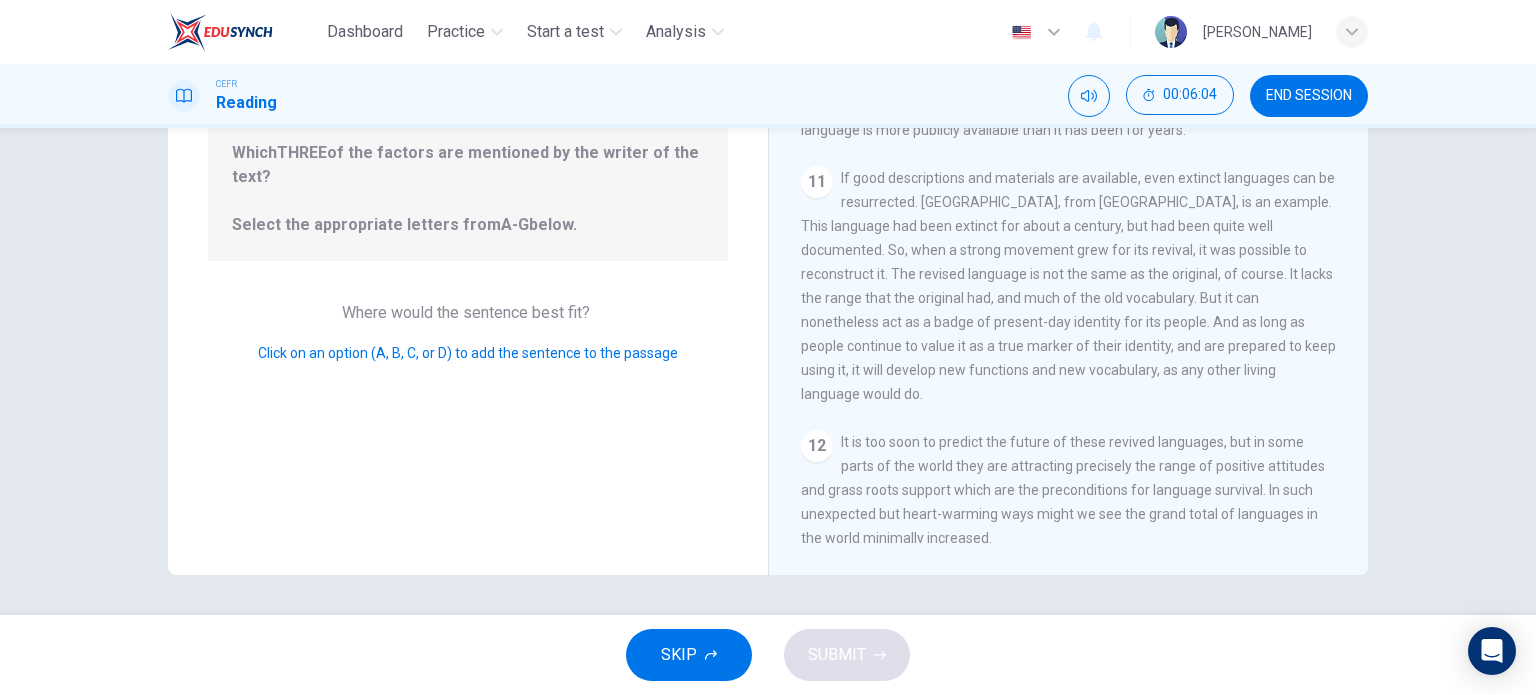 click on "Question 6 Look at the four     that indicate where the following sentence could be added to the passage: The list below gives some of the factors that are necessary to assist the revitalisation of a language within a community.
Which  THREE  of the factors are mentioned by the writer of the text?
Select the appropriate letters from  A-G  below. Where would the sentence best fit?   Click on an option (A, B, C, or D) to add the sentence to the passage" at bounding box center [468, 227] 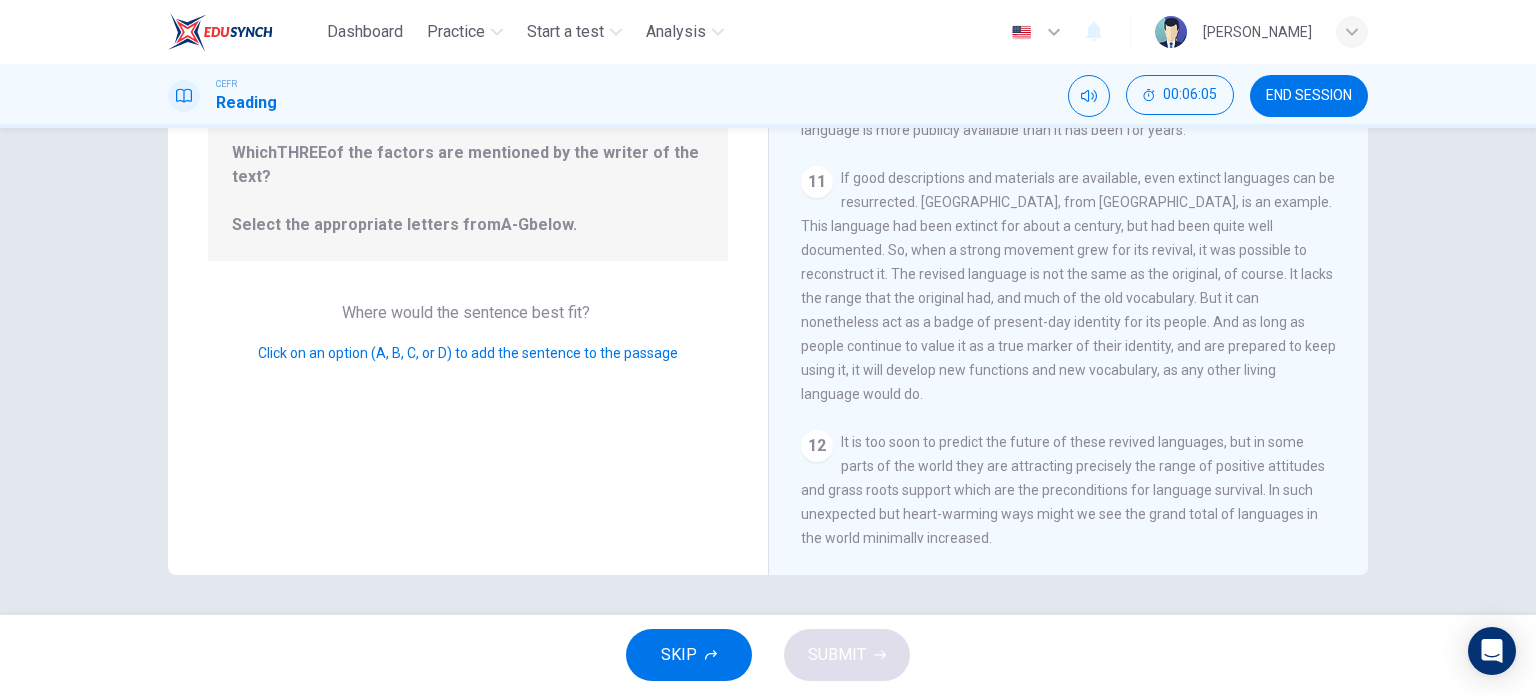 click on "Question 6 Look at the four     that indicate where the following sentence could be added to the passage: The list below gives some of the factors that are necessary to assist the revitalisation of a language within a community.
Which  THREE  of the factors are mentioned by the writer of the text?
Select the appropriate letters from  A-G  below. Where would the sentence best fit?   Click on an option (A, B, C, or D) to add the sentence to the passage" at bounding box center (468, 227) 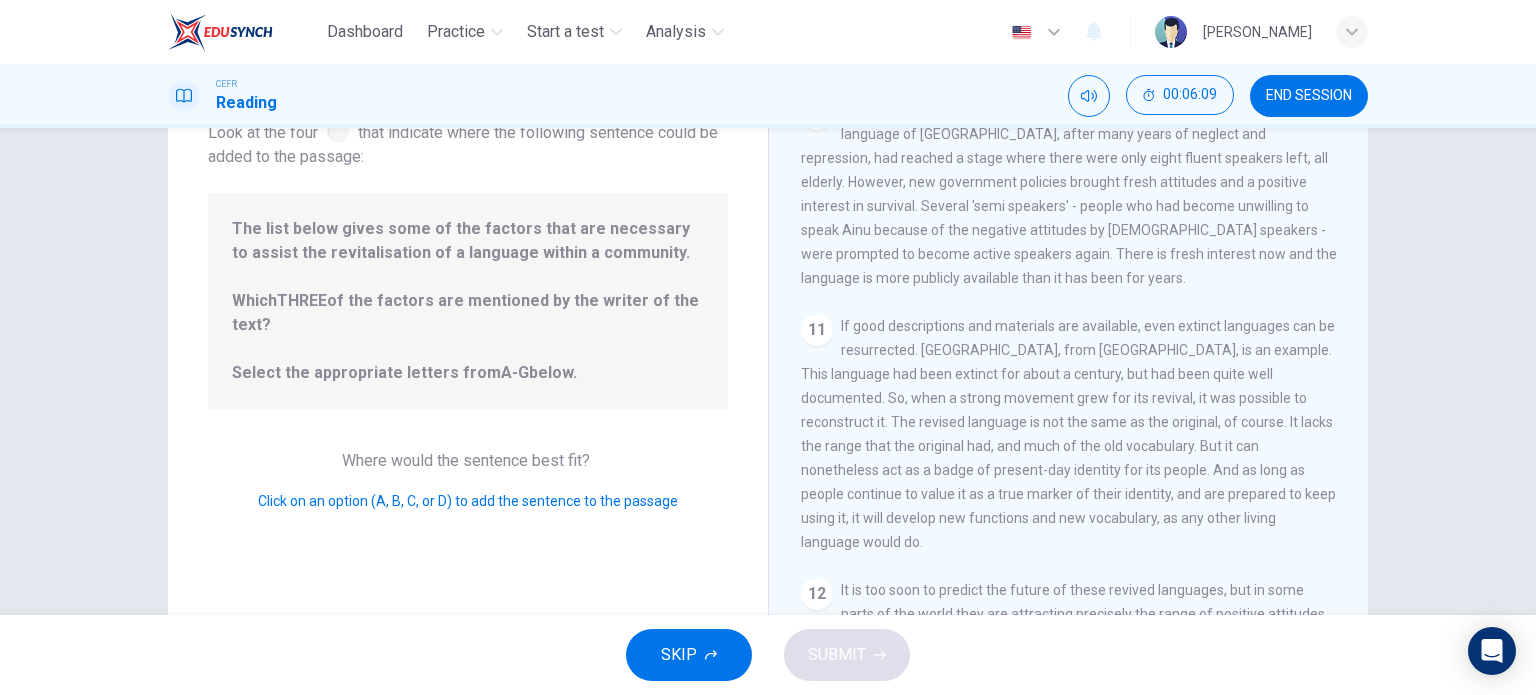 scroll, scrollTop: 139, scrollLeft: 0, axis: vertical 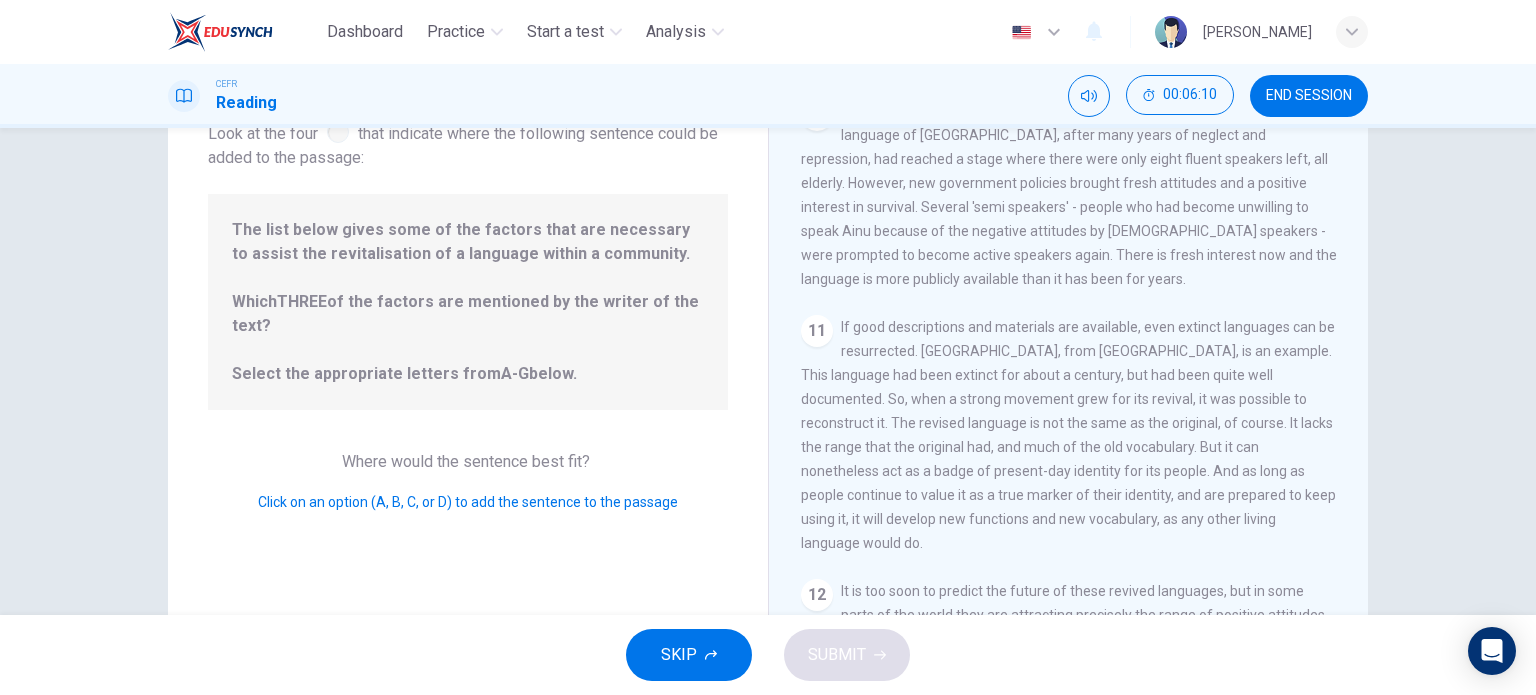 drag, startPoint x: 384, startPoint y: 320, endPoint x: 388, endPoint y: 290, distance: 30.265491 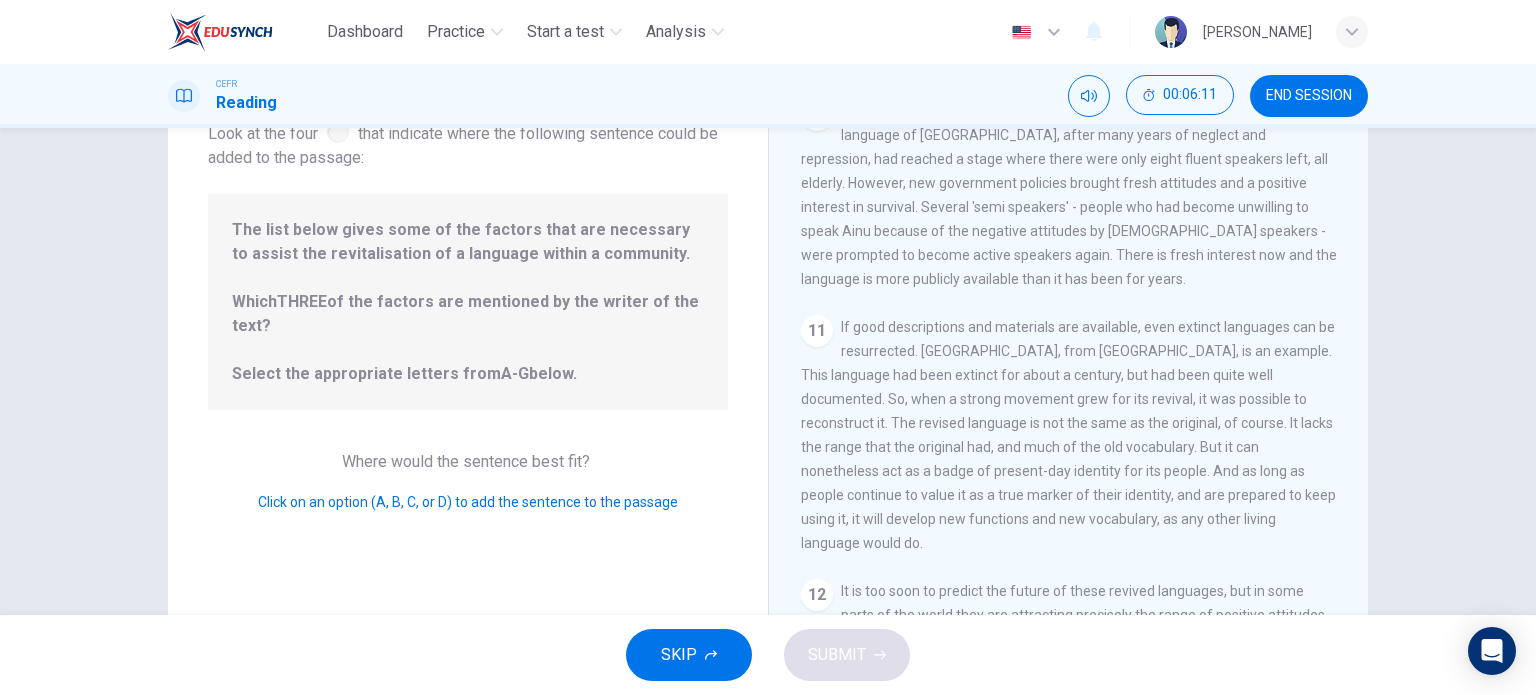 click on "The list below gives some of the factors that are necessary to assist the revitalisation of a language within a community.
Which  THREE  of the factors are mentioned by the writer of the text?
Select the appropriate letters from  A-G  below." at bounding box center (468, 302) 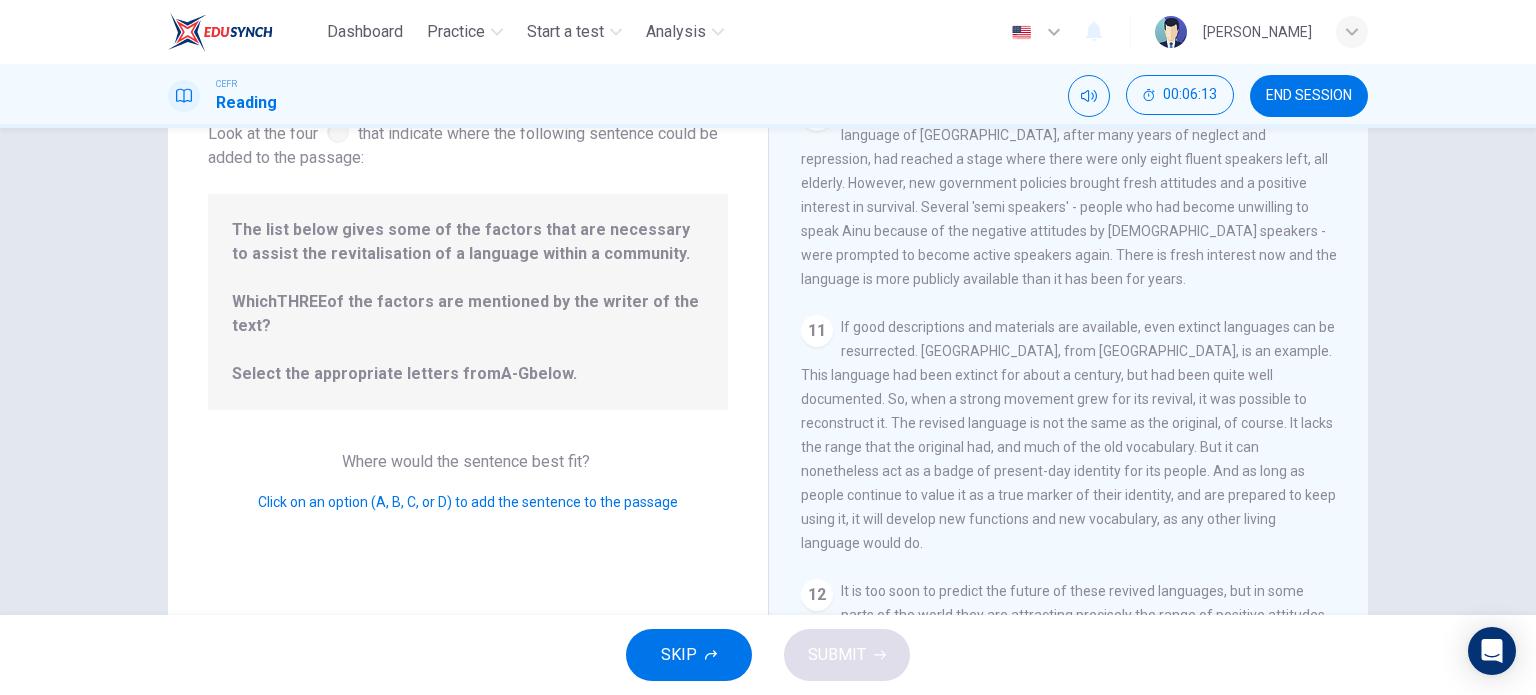 click on "Question 6 Look at the four     that indicate where the following sentence could be added to the passage: The list below gives some of the factors that are necessary to assist the revitalisation of a language within a community.
Which  THREE  of the factors are mentioned by the writer of the text?
Select the appropriate letters from  A-G  below. Where would the sentence best fit?   Click on an option (A, B, C, or D) to add the sentence to the passage" at bounding box center (468, 376) 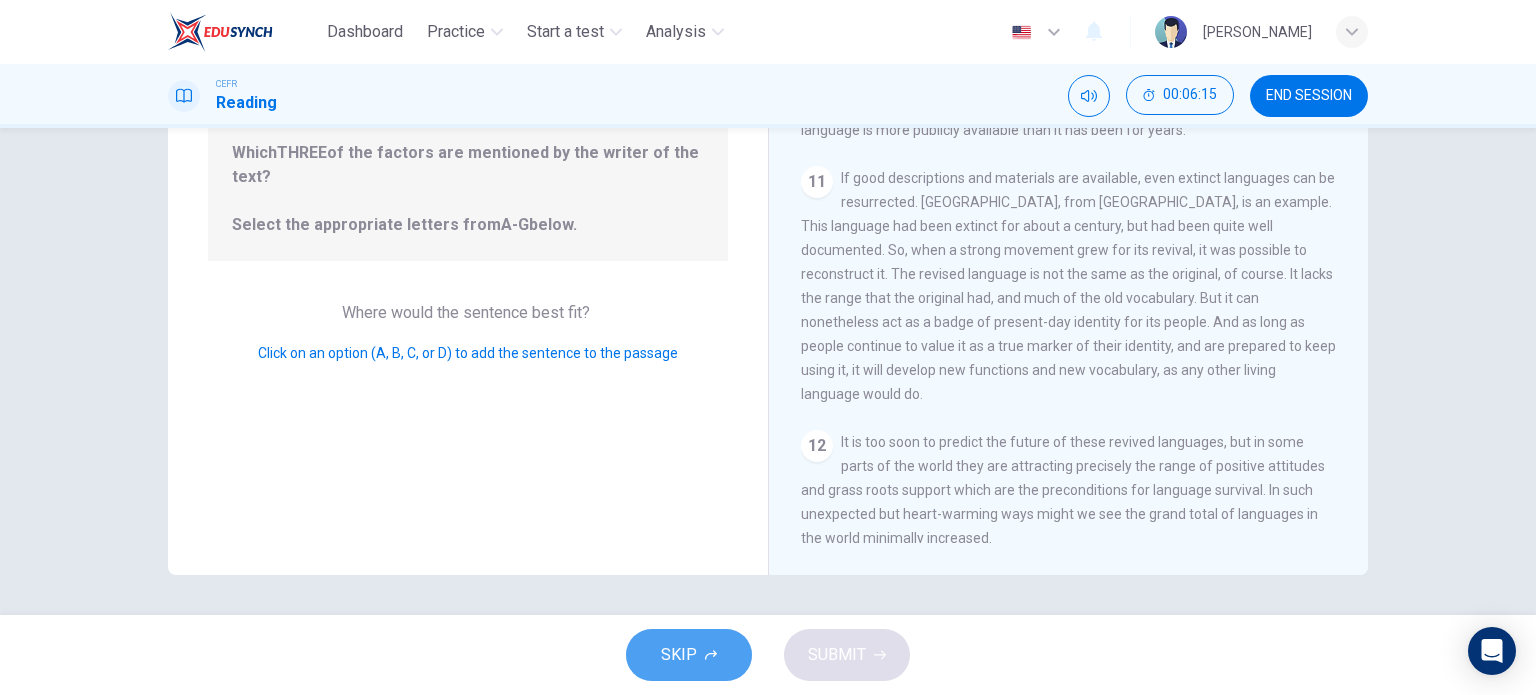 click on "SKIP" at bounding box center (689, 655) 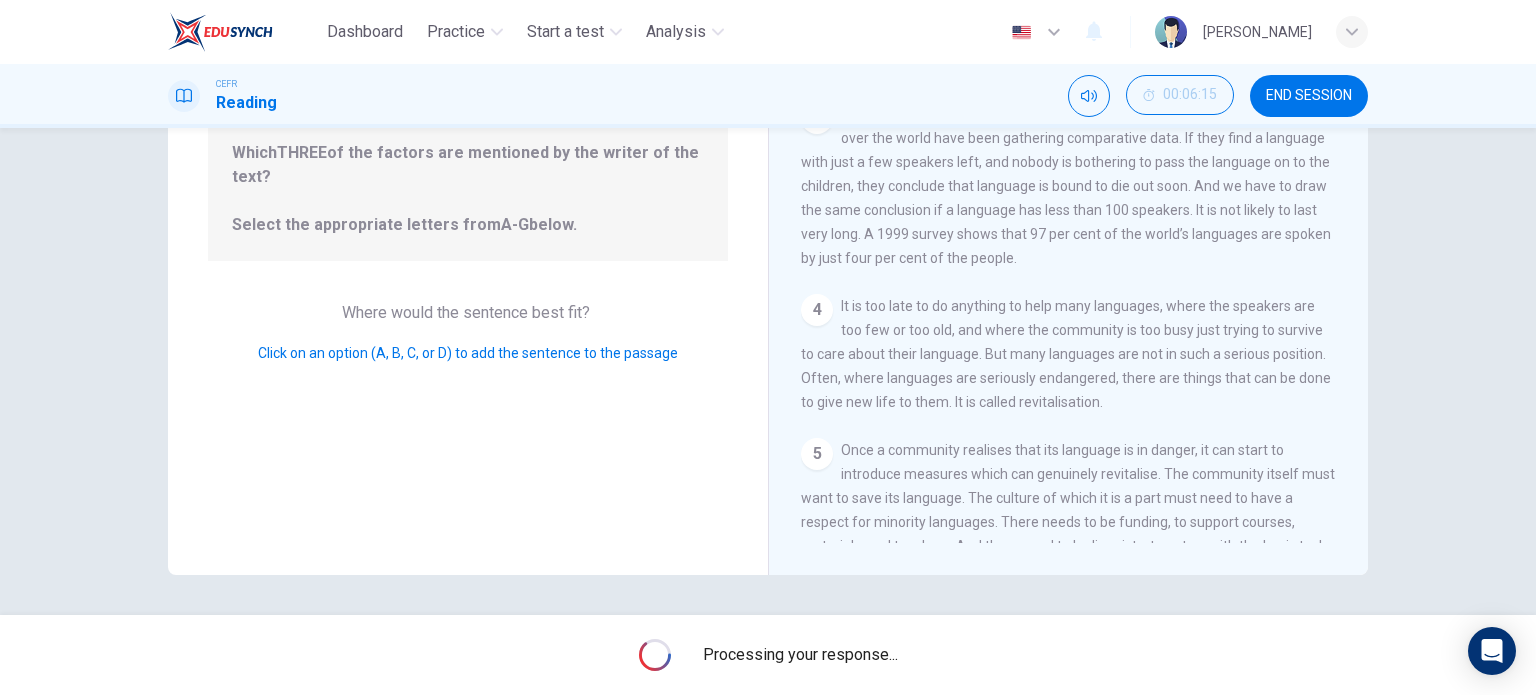 scroll, scrollTop: 0, scrollLeft: 0, axis: both 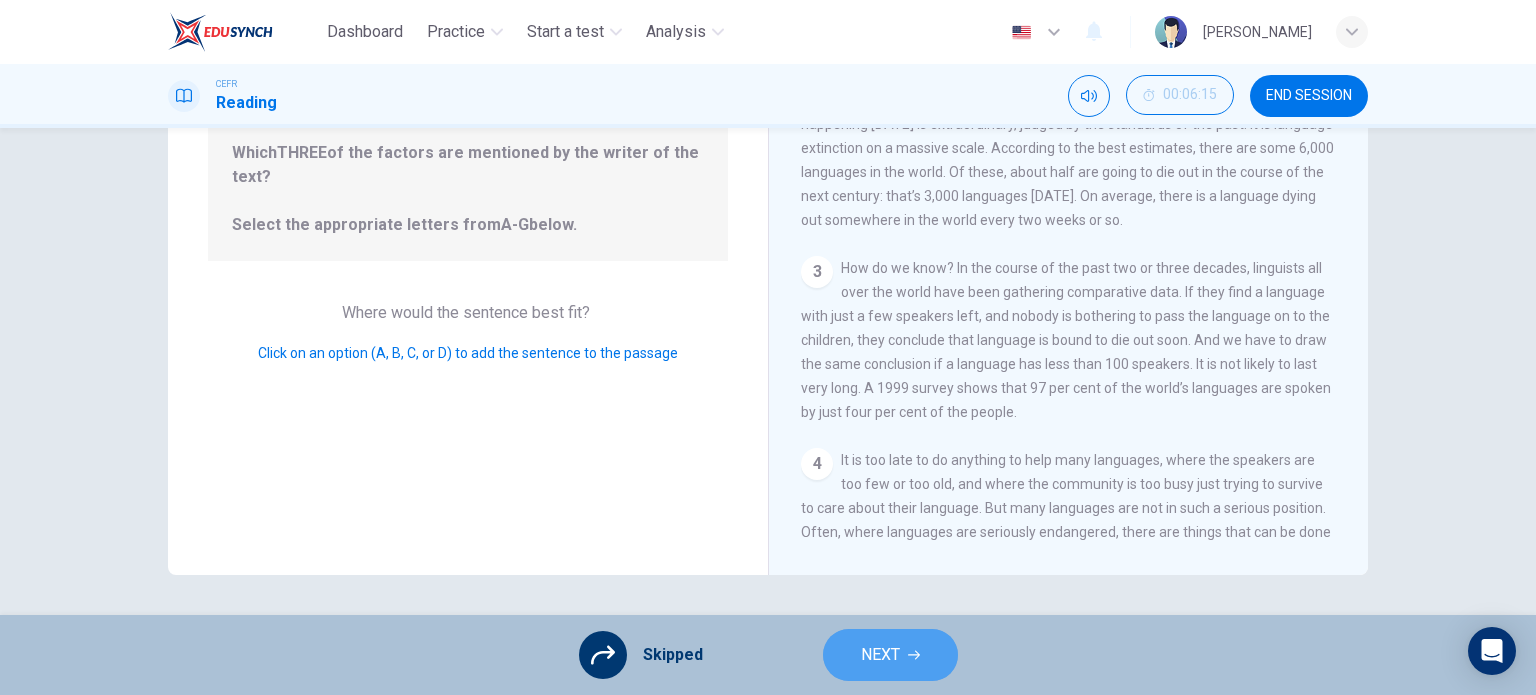 click on "NEXT" at bounding box center [880, 655] 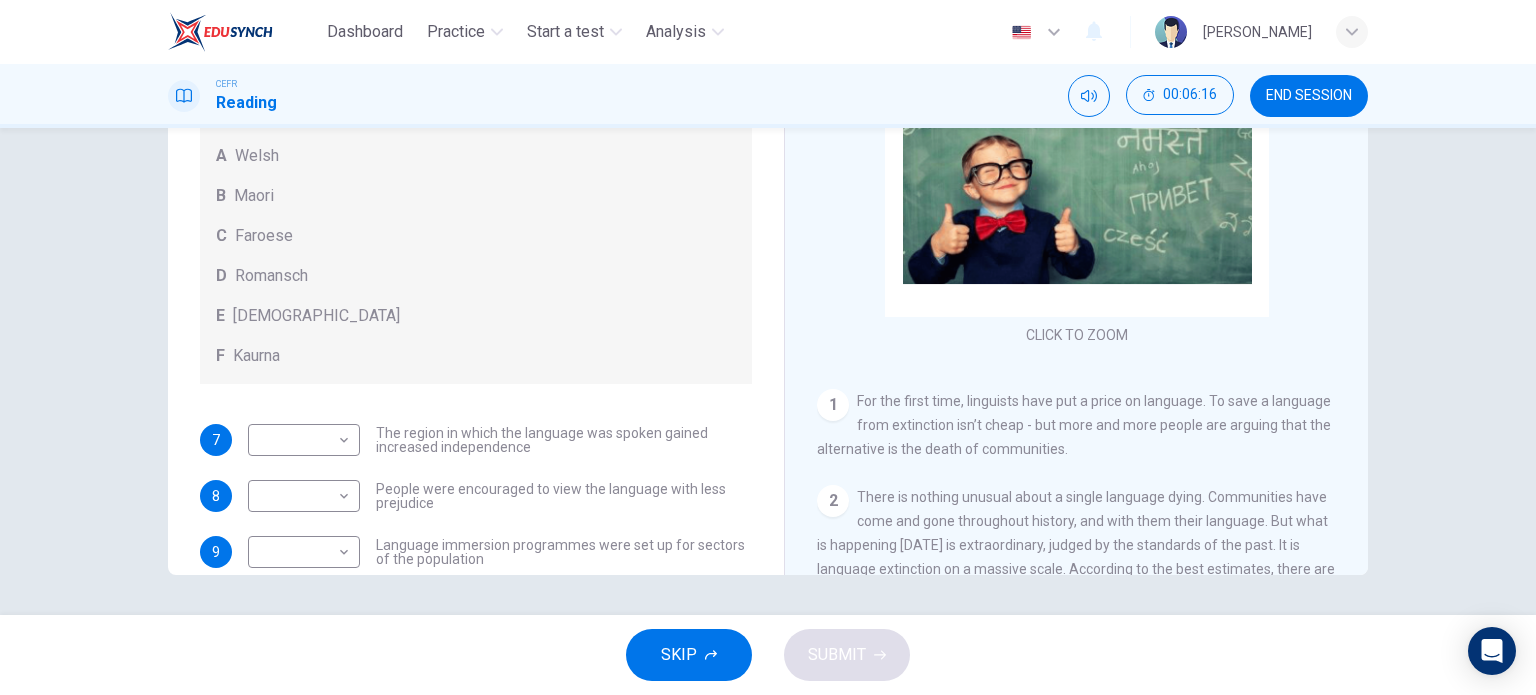 scroll, scrollTop: 51, scrollLeft: 0, axis: vertical 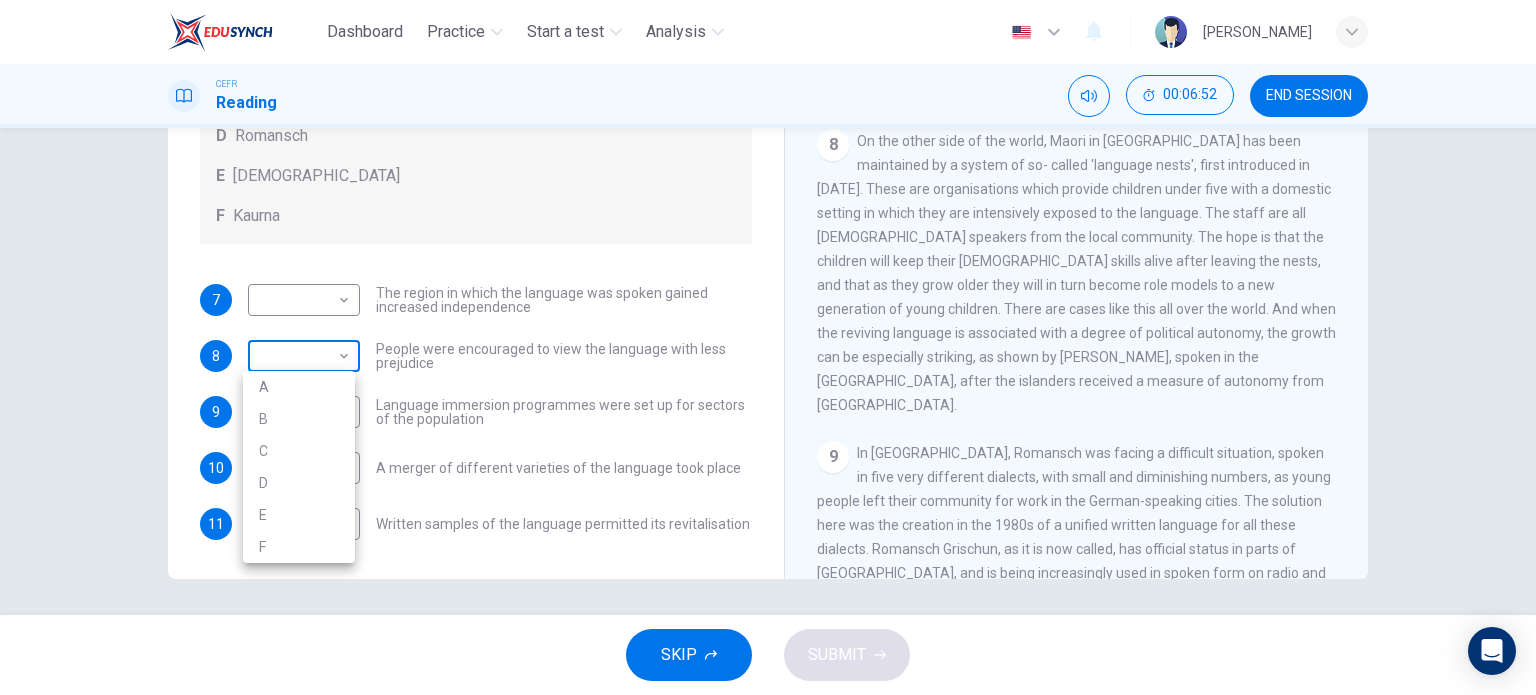 click on "Dashboard Practice Start a test Analysis English en ​ NURFATIN [PERSON_NAME] CEFR Reading 00:06:52 END SESSION Questions 7 - 11 Match the languages  A-F  with the statements below which describe how a language was saved.
Write your answers in the boxes below. A Welsh B Maori C Faroese D Romansch E Ainu F Kaurna 7 ​ ​ The region in which the language was spoken gained increased independence 8 ​ ​ People were encouraged to view the language with less prejudice 9 ​ ​ Language immersion programmes were set up for sectors of the population 10 ​ ​ A merger of different varieties of the language took place 11 ​ ​ Written samples of the language permitted its revitalisation Saving Language CLICK TO ZOOM Click to Zoom 1 For the first time, linguists have put a price on language. To save a language from extinction isn’t cheap - but more and more people are arguing that the alternative is the death of communities. 2 3 4 5 6 7 8 9 10 11 12 SKIP SUBMIT
Dashboard Practice 2025" at bounding box center [768, 347] 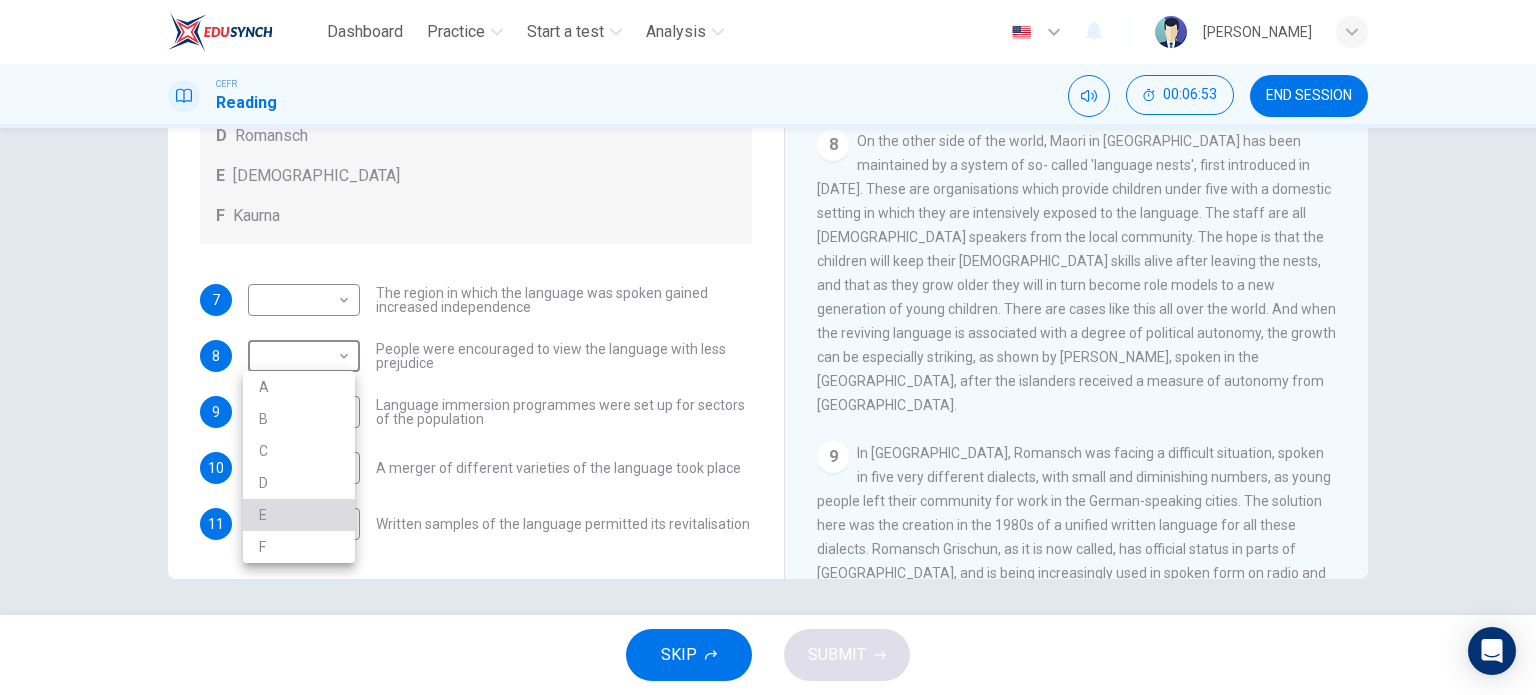 click on "E" at bounding box center [299, 515] 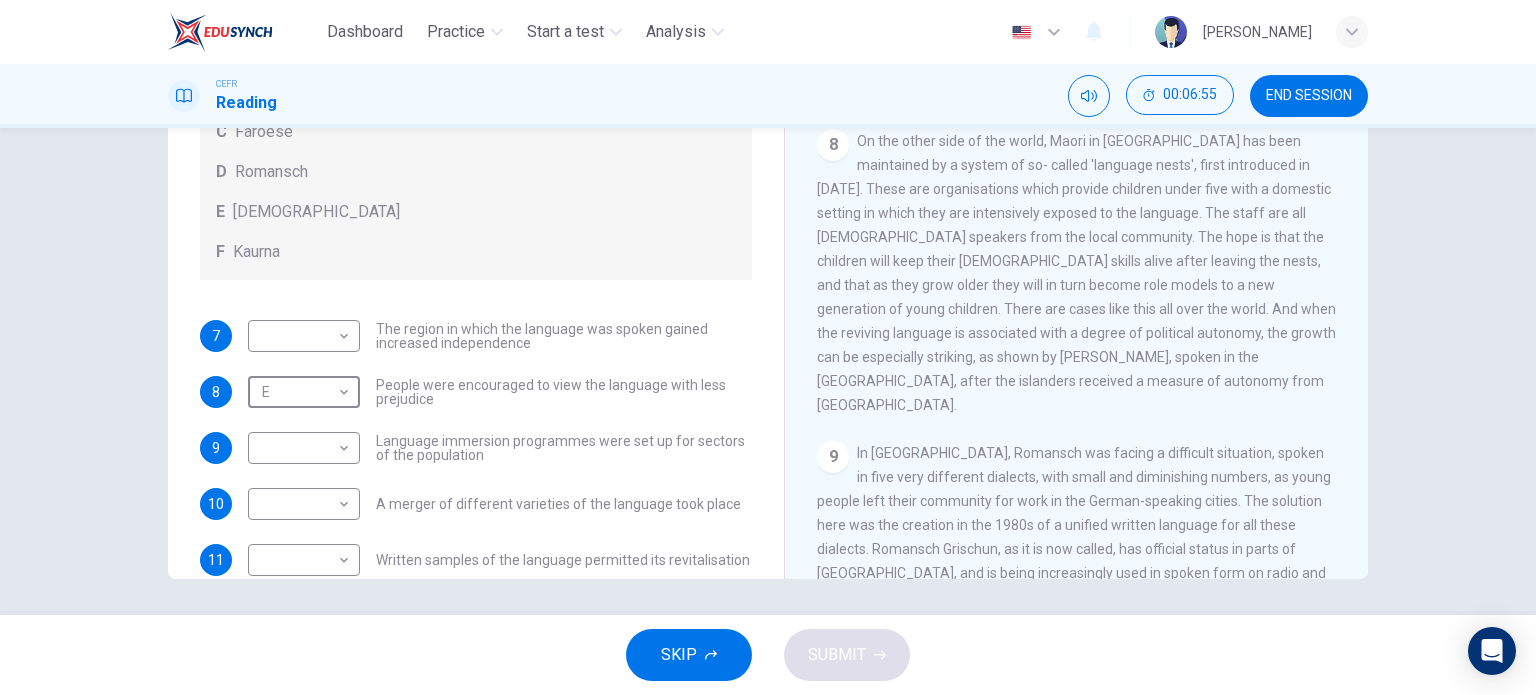 scroll, scrollTop: 107, scrollLeft: 0, axis: vertical 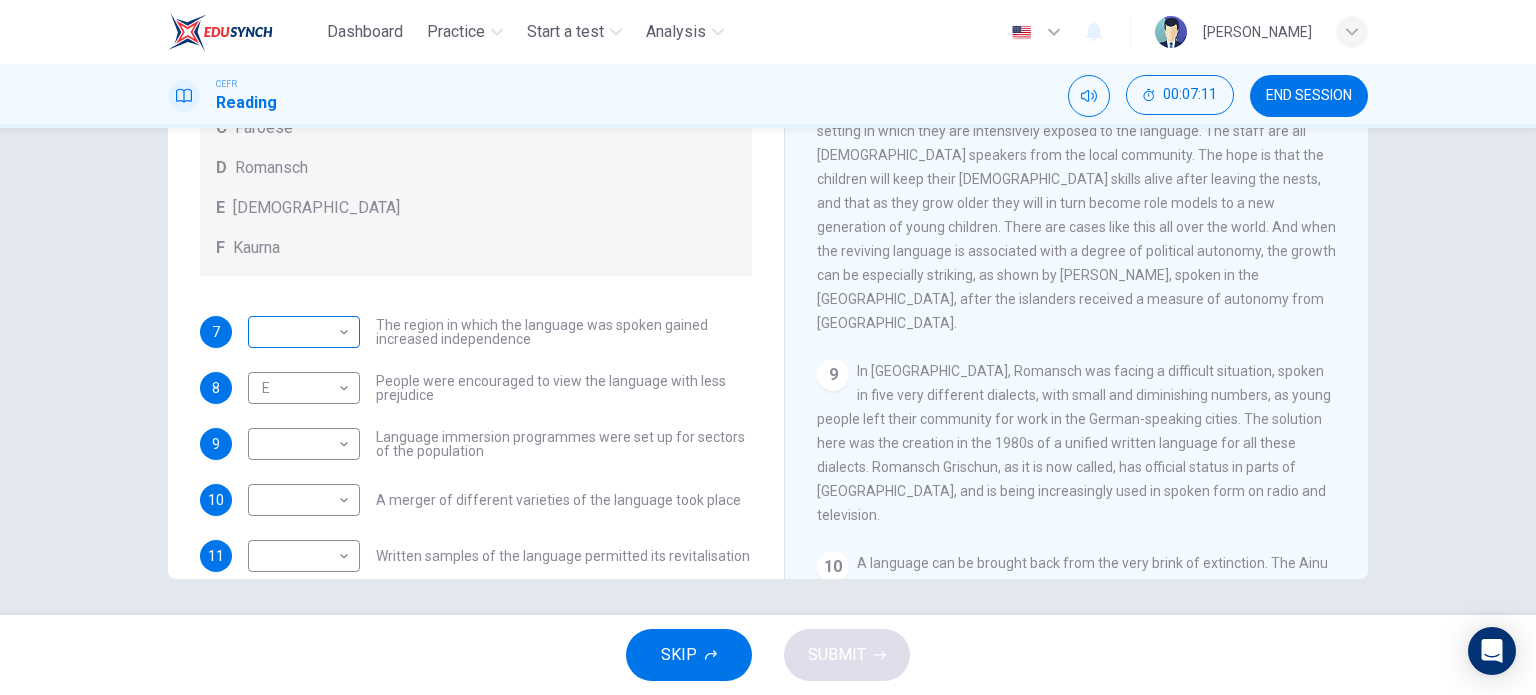 click on "​ ​" at bounding box center (304, 332) 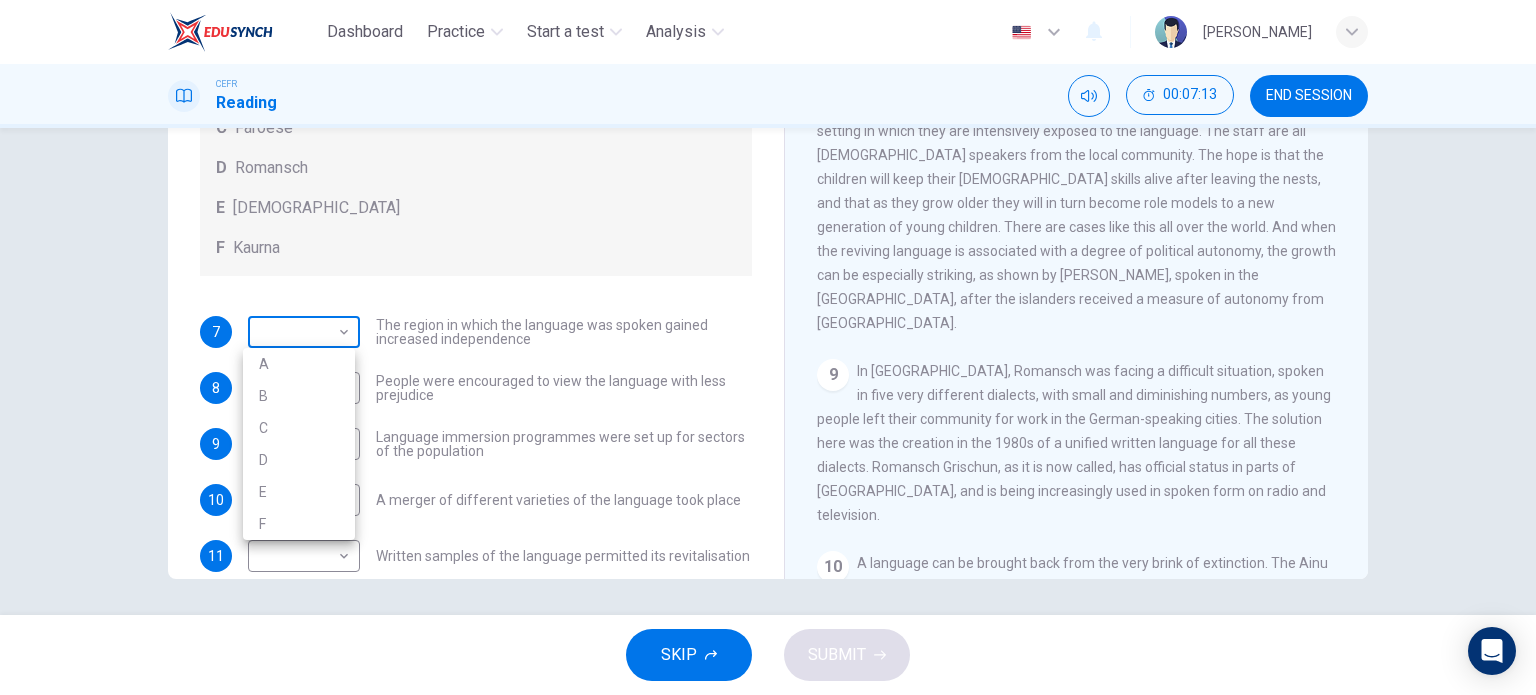 click on "Dashboard Practice Start a test Analysis English en ​ NURFATIN [PERSON_NAME] CEFR Reading 00:07:13 END SESSION Questions 7 - 11 Match the languages  A-F  with the statements below which describe how a language was saved.
Write your answers in the boxes below. A Welsh B Maori C Faroese D Romansch E Ainu F Kaurna 7 ​ ​ The region in which the language was spoken gained increased independence 8 E E ​ People were encouraged to view the language with less prejudice 9 ​ ​ Language immersion programmes were set up for sectors of the population 10 ​ ​ A merger of different varieties of the language took place 11 ​ ​ Written samples of the language permitted its revitalisation Saving Language CLICK TO ZOOM Click to Zoom 1 For the first time, linguists have put a price on language. To save a language from extinction isn’t cheap - but more and more people are arguing that the alternative is the death of communities. 2 3 4 5 6 7 8 9 10 11 12 SKIP SUBMIT
Dashboard Practice 2025" at bounding box center (768, 347) 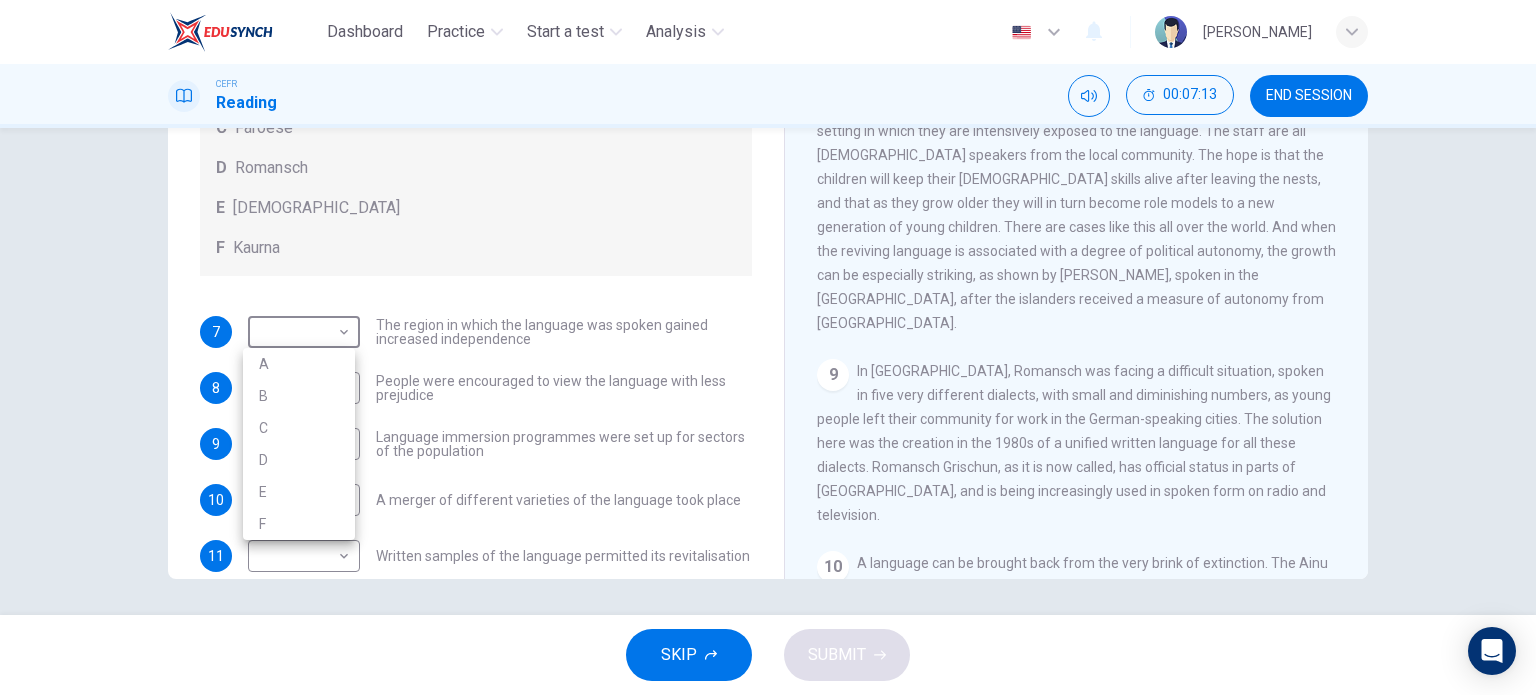 click on "C" at bounding box center [299, 428] 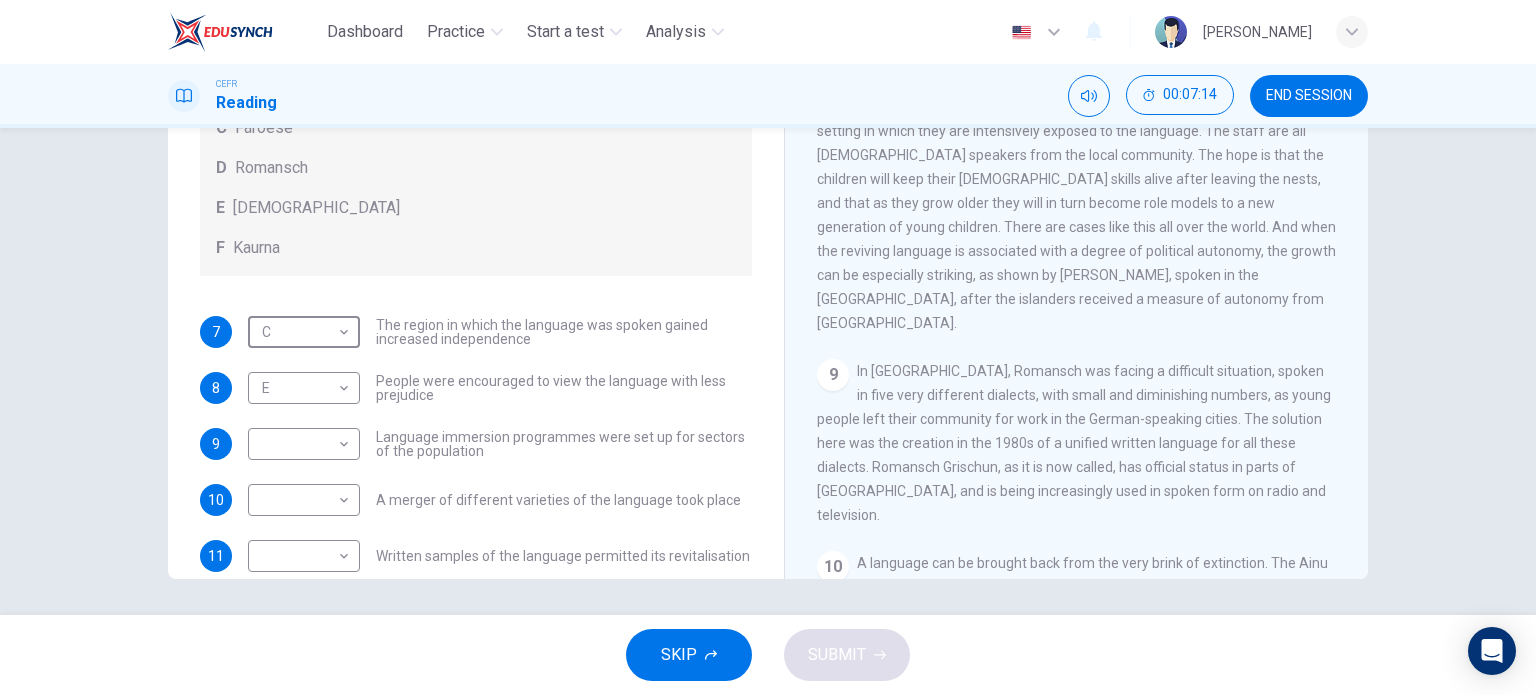 type on "C" 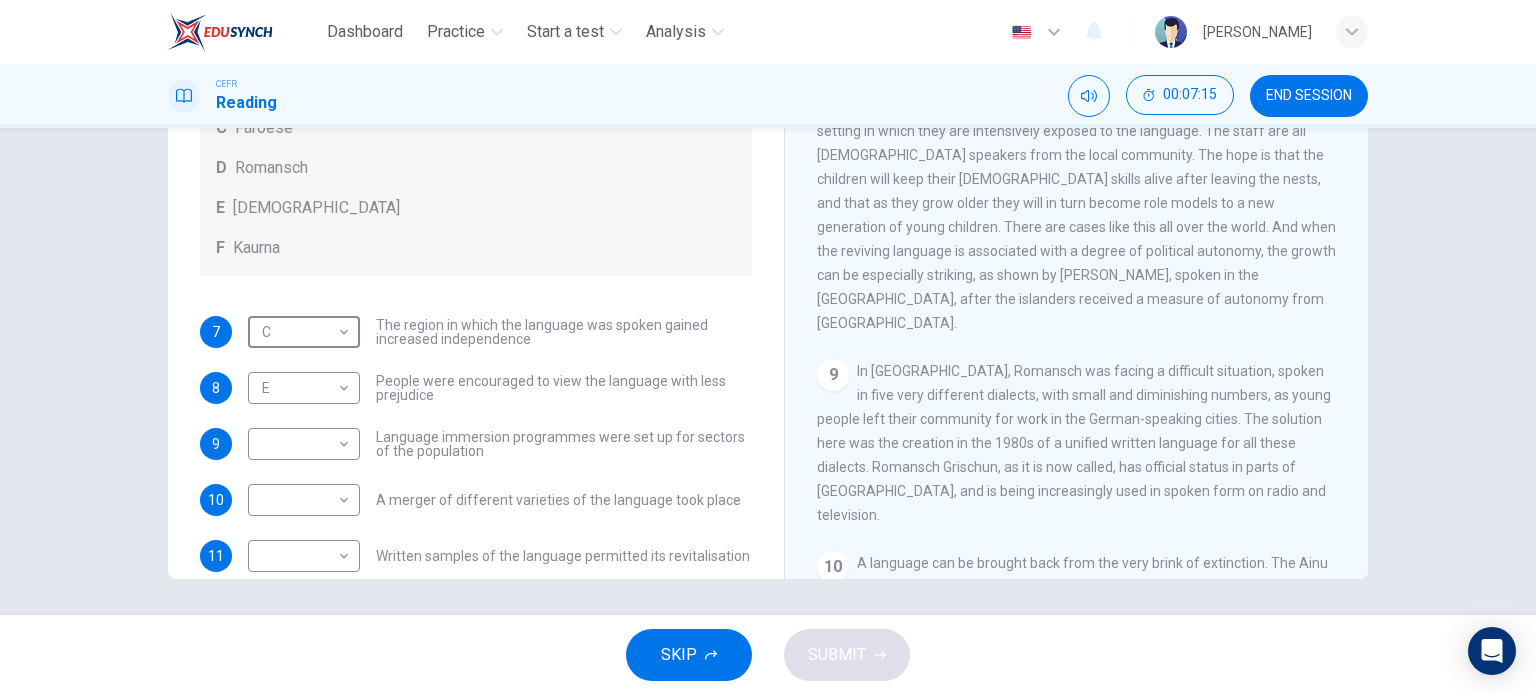 scroll, scrollTop: 1732, scrollLeft: 0, axis: vertical 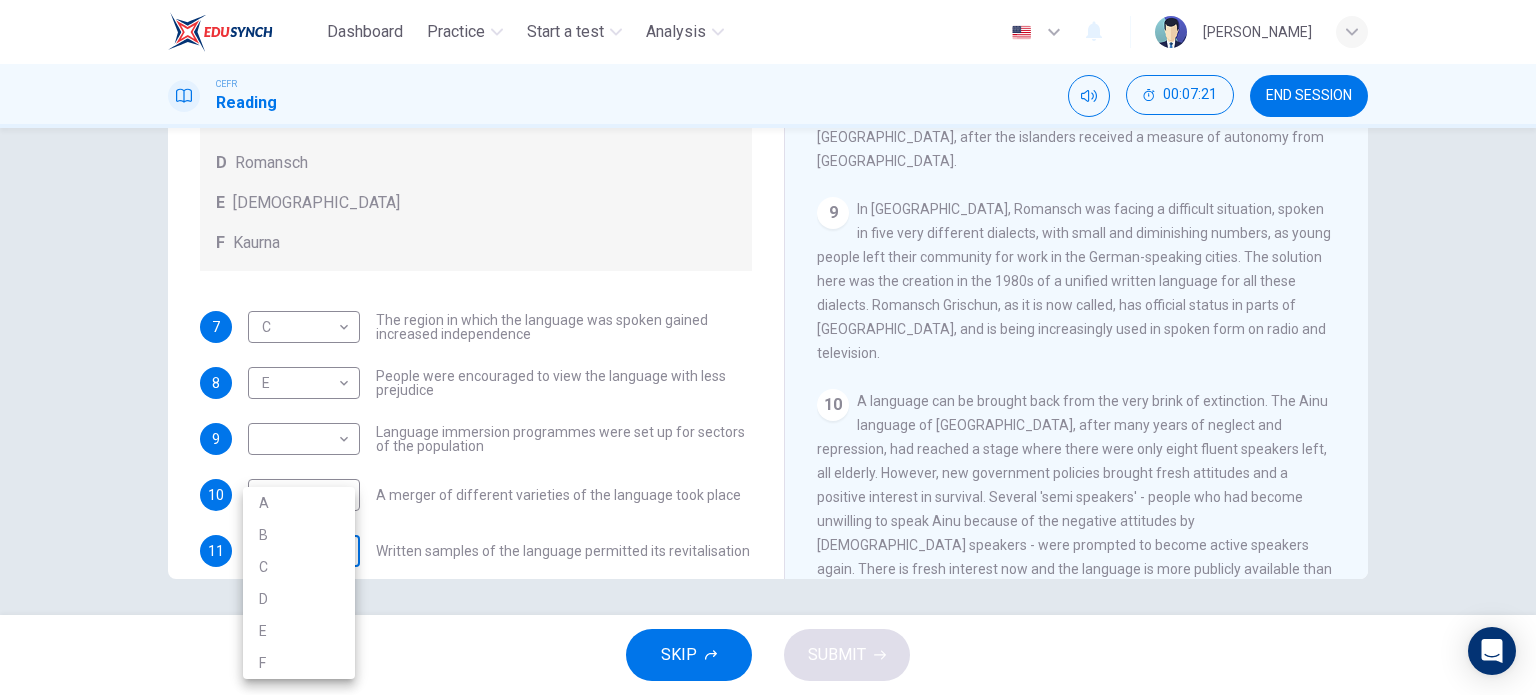 click on "Dashboard Practice Start a test Analysis English en ​ NURFATIN [PERSON_NAME] CEFR Reading 00:07:21 END SESSION Questions 7 - 11 Match the languages  A-F  with the statements below which describe how a language was saved.
Write your answers in the boxes below. A Welsh B Maori C Faroese D Romansch E Ainu F Kaurna 7 C C ​ The region in which the language was spoken gained increased independence 8 E E ​ People were encouraged to view the language with less prejudice 9 ​ ​ Language immersion programmes were set up for sectors of the population 10 ​ ​ A merger of different varieties of the language took place 11 ​ ​ Written samples of the language permitted its revitalisation Saving Language CLICK TO ZOOM Click to Zoom 1 For the first time, linguists have put a price on language. To save a language from extinction isn’t cheap - but more and more people are arguing that the alternative is the death of communities. 2 3 4 5 6 7 8 9 10 11 12 SKIP SUBMIT
Dashboard Practice 2025" at bounding box center (768, 347) 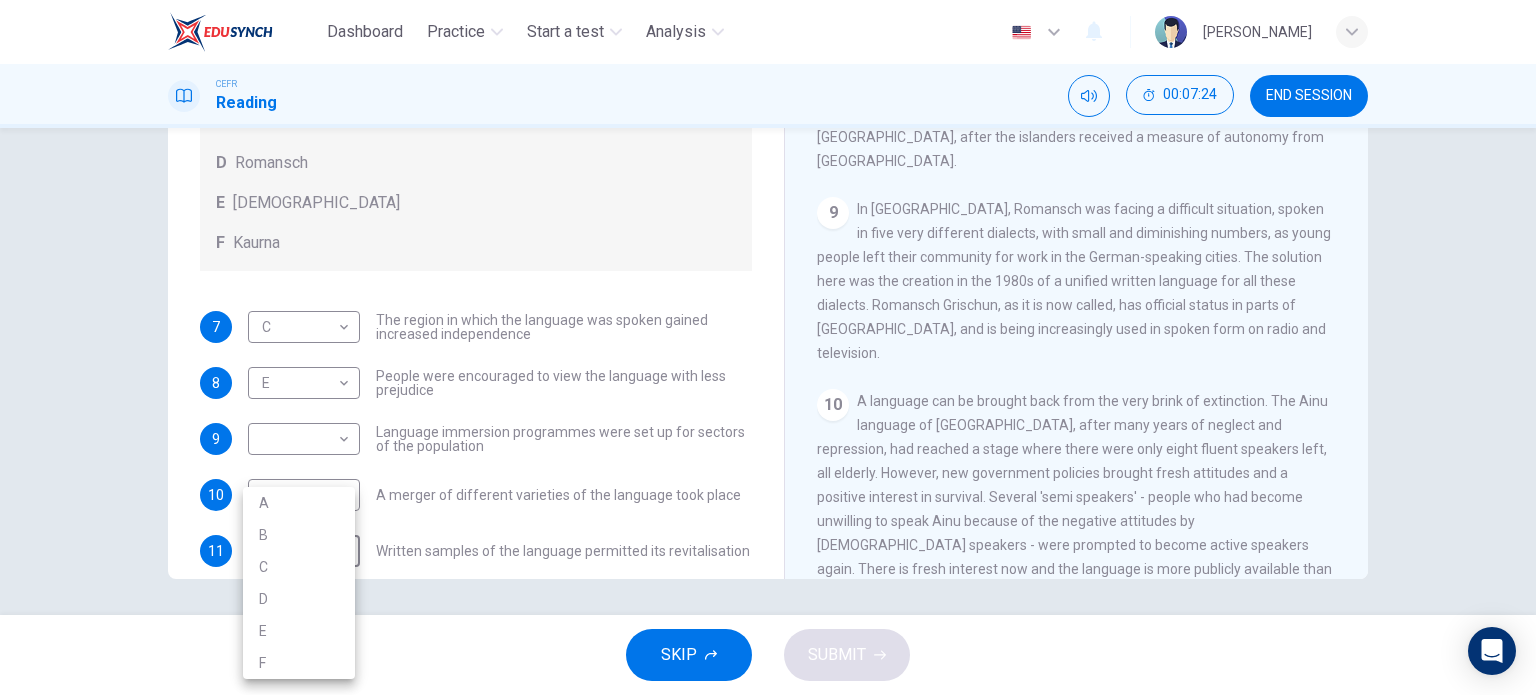 click at bounding box center [768, 347] 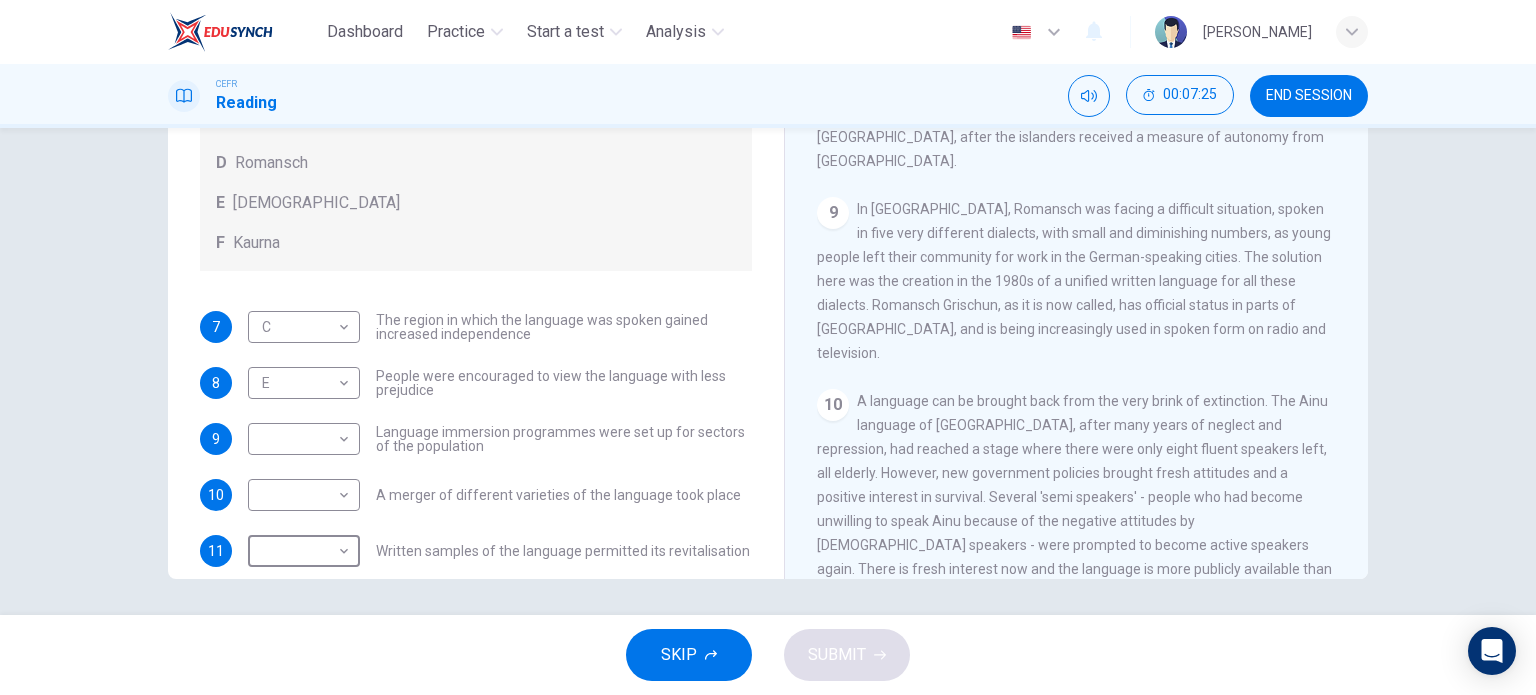 scroll, scrollTop: 111, scrollLeft: 0, axis: vertical 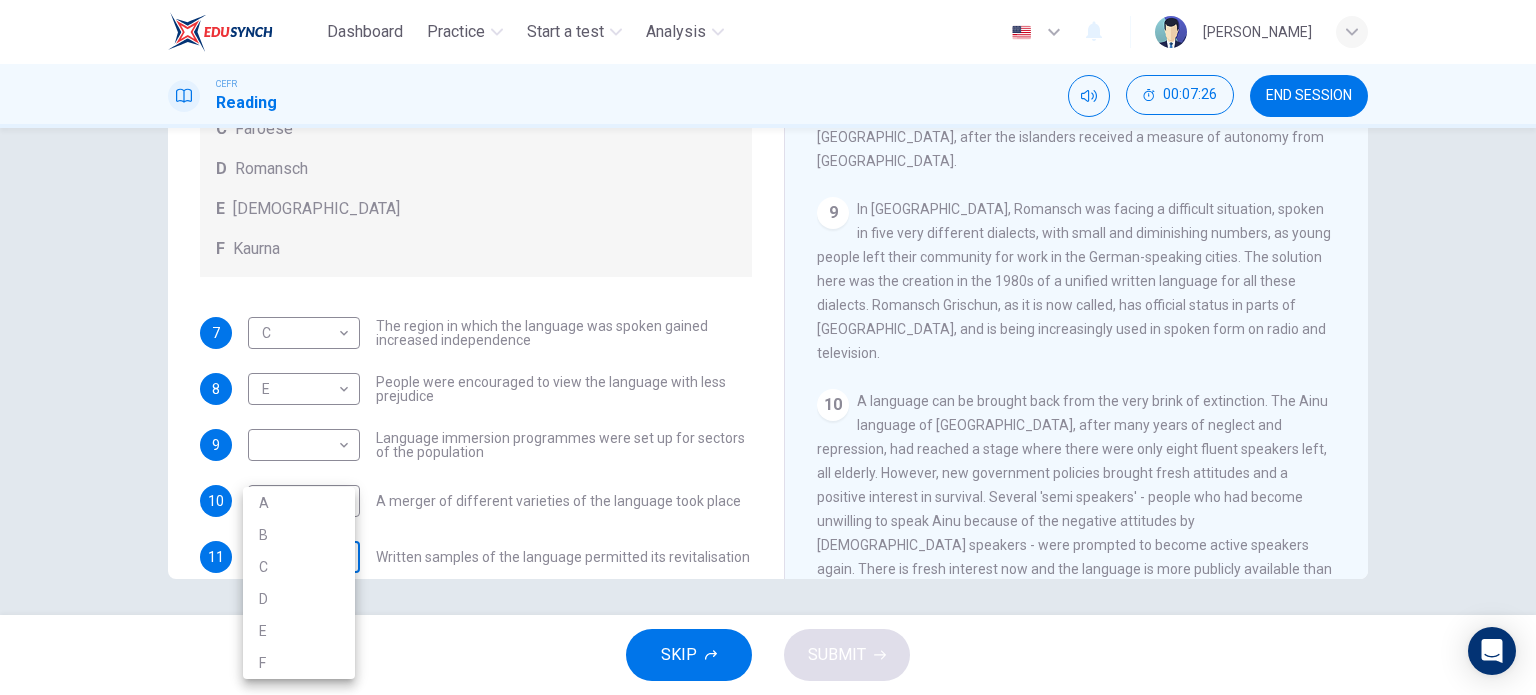 click on "Dashboard Practice Start a test Analysis English en ​ NURFATIN [PERSON_NAME] CEFR Reading 00:07:26 END SESSION Questions 7 - 11 Match the languages  A-F  with the statements below which describe how a language was saved.
Write your answers in the boxes below. A Welsh B Maori C Faroese D Romansch E Ainu F Kaurna 7 C C ​ The region in which the language was spoken gained increased independence 8 E E ​ People were encouraged to view the language with less prejudice 9 ​ ​ Language immersion programmes were set up for sectors of the population 10 ​ ​ A merger of different varieties of the language took place 11 ​ ​ Written samples of the language permitted its revitalisation Saving Language CLICK TO ZOOM Click to Zoom 1 For the first time, linguists have put a price on language. To save a language from extinction isn’t cheap - but more and more people are arguing that the alternative is the death of communities. 2 3 4 5 6 7 8 9 10 11 12 SKIP SUBMIT
Dashboard Practice 2025" at bounding box center (768, 347) 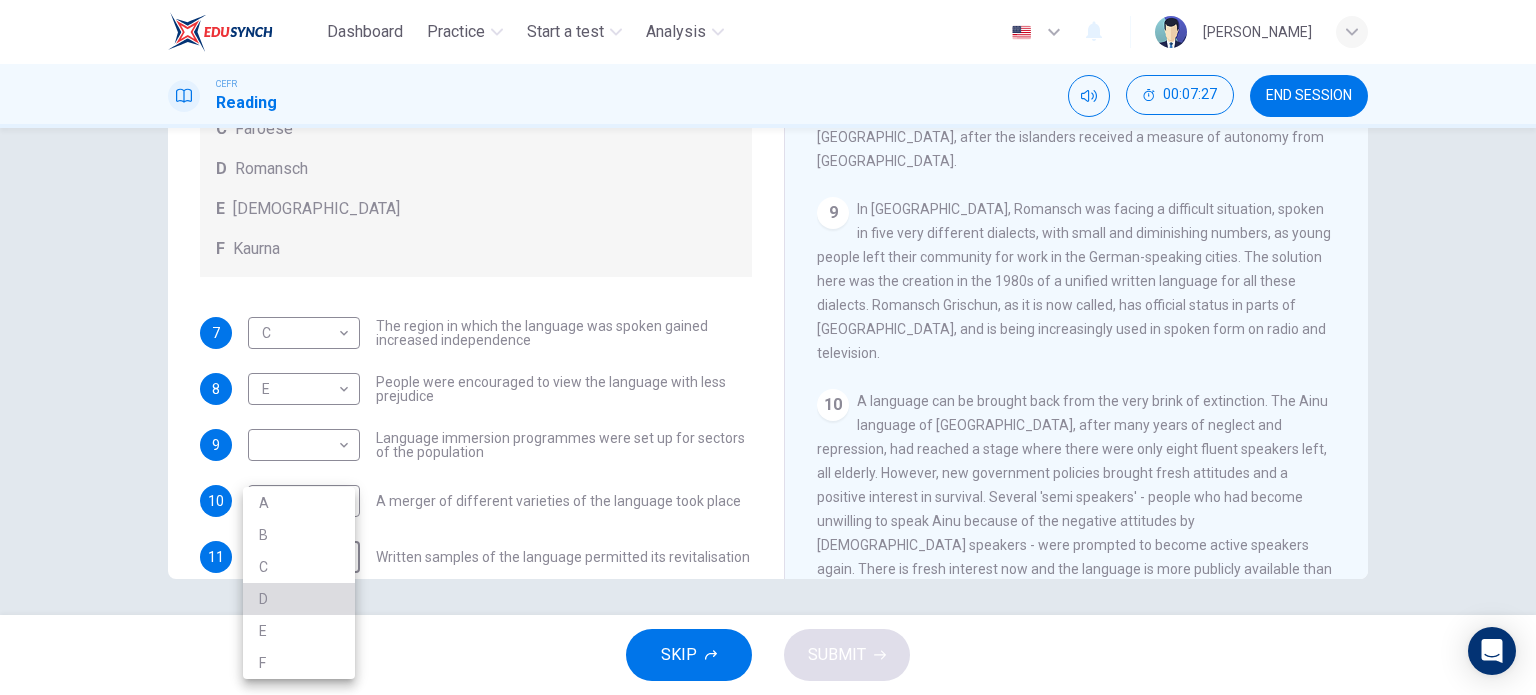 click on "D" at bounding box center (299, 599) 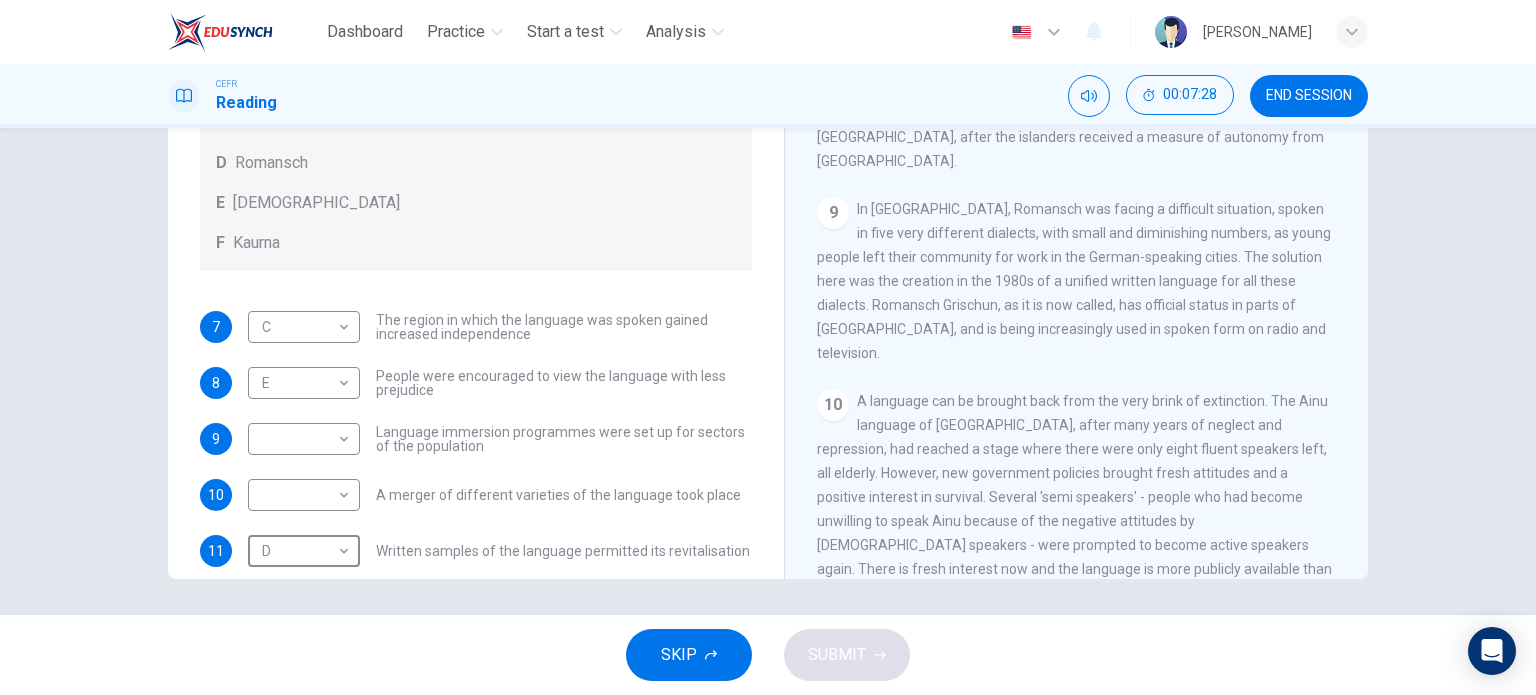 scroll, scrollTop: 144, scrollLeft: 0, axis: vertical 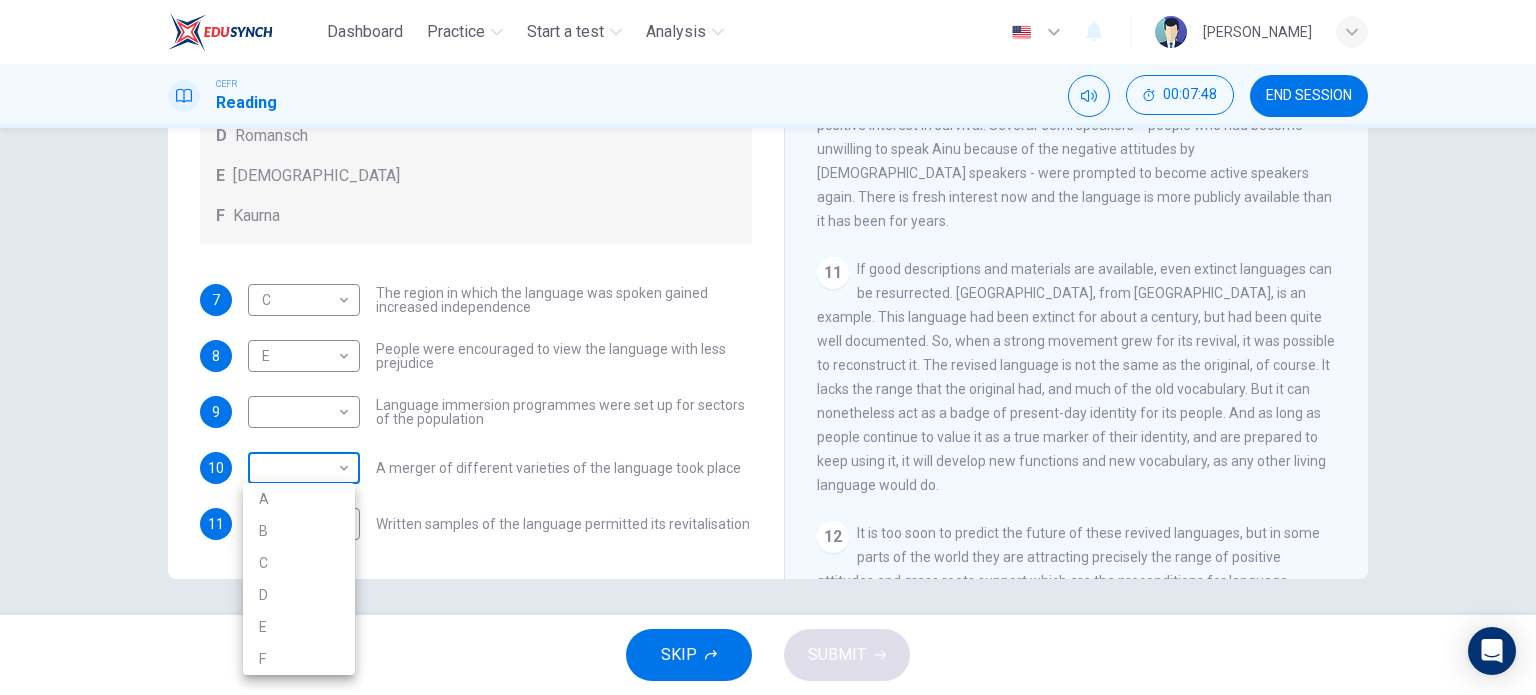 click on "Dashboard Practice Start a test Analysis English en ​ NURFATIN [PERSON_NAME] CEFR Reading 00:07:48 END SESSION Questions 7 - 11 Match the languages  A-F  with the statements below which describe how a language was saved.
Write your answers in the boxes below. A Welsh B Maori C Faroese D Romansch E Ainu F Kaurna 7 C C ​ The region in which the language was spoken gained increased independence 8 E E ​ People were encouraged to view the language with less prejudice 9 ​ ​ Language immersion programmes were set up for sectors of the population 10 ​ ​ A merger of different varieties of the language took place 11 D D ​ Written samples of the language permitted its revitalisation Saving Language CLICK TO ZOOM Click to Zoom 1 For the first time, linguists have put a price on language. To save a language from extinction isn’t cheap - but more and more people are arguing that the alternative is the death of communities. 2 3 4 5 6 7 8 9 10 11 12 SKIP SUBMIT
Dashboard Practice 2025" at bounding box center (768, 347) 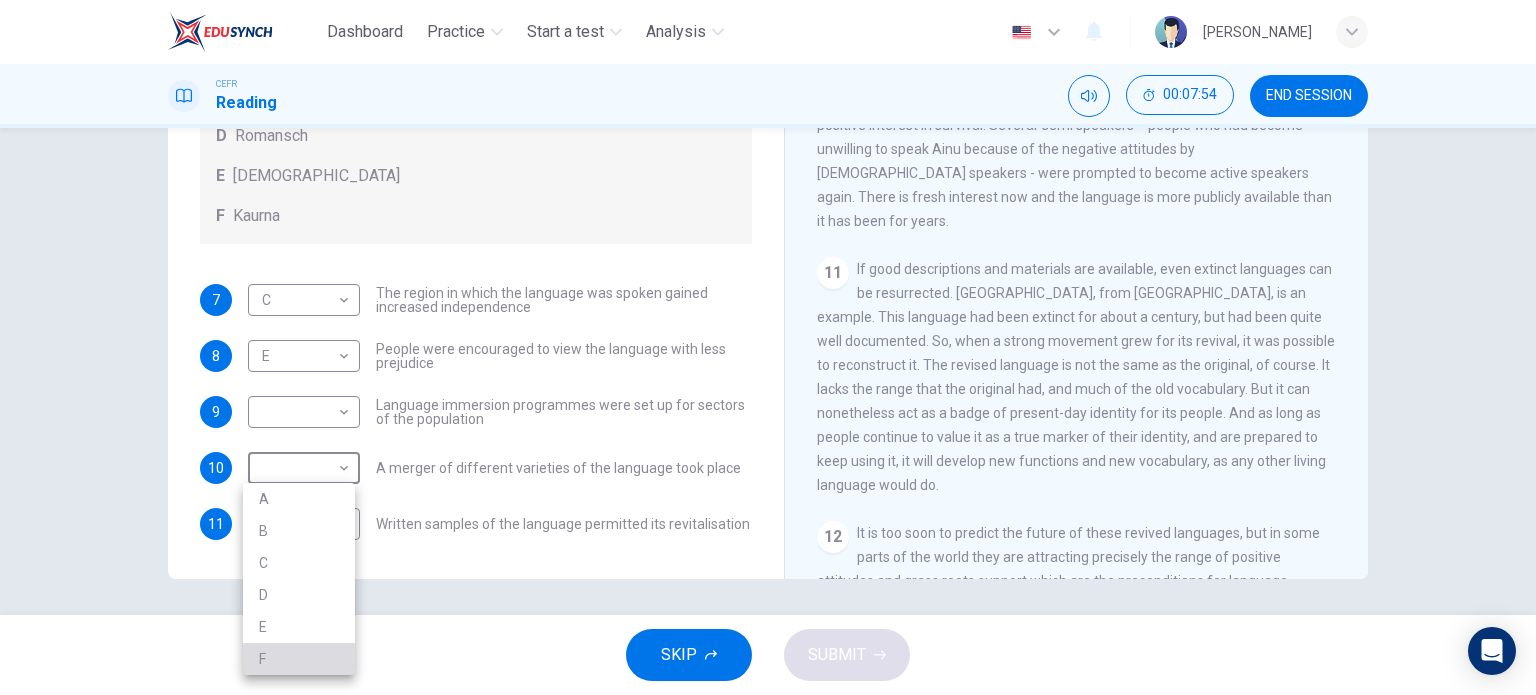 click on "F" at bounding box center [299, 659] 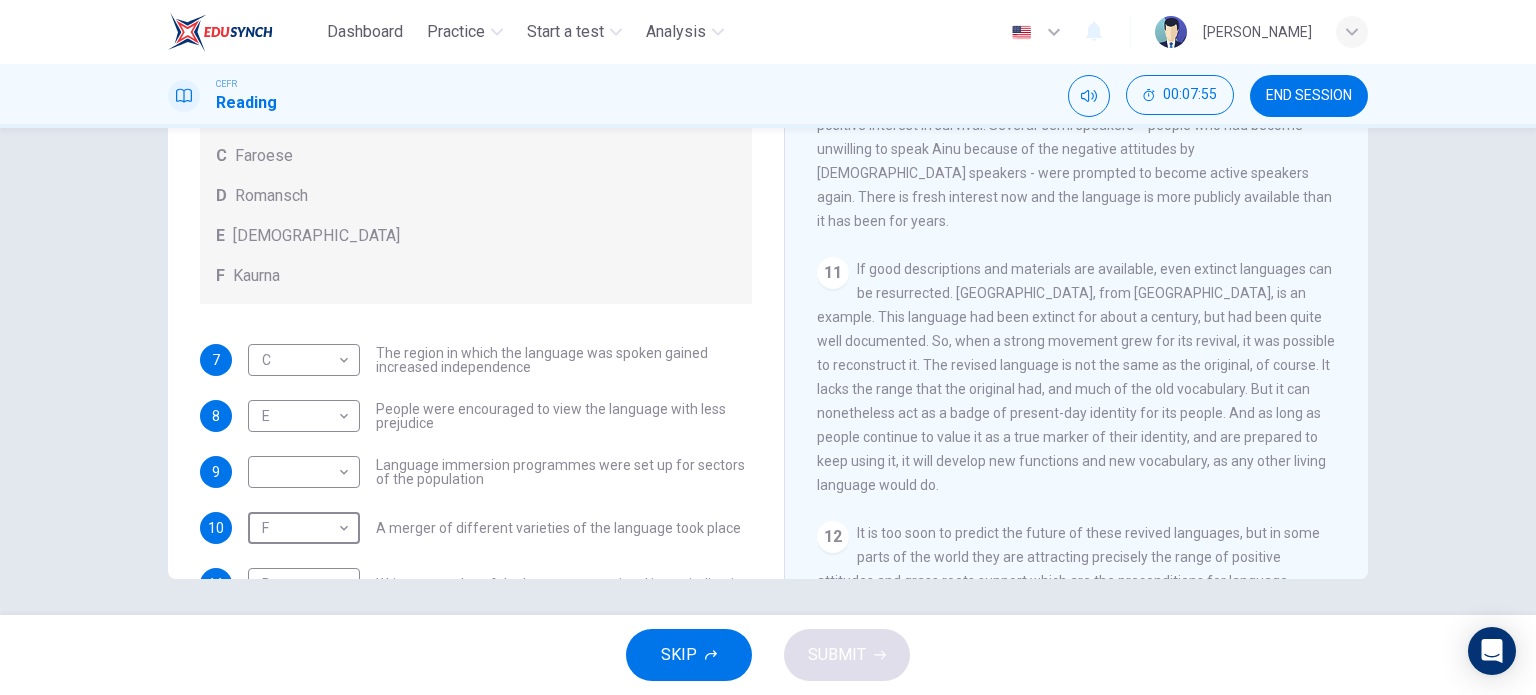 scroll, scrollTop: 0, scrollLeft: 0, axis: both 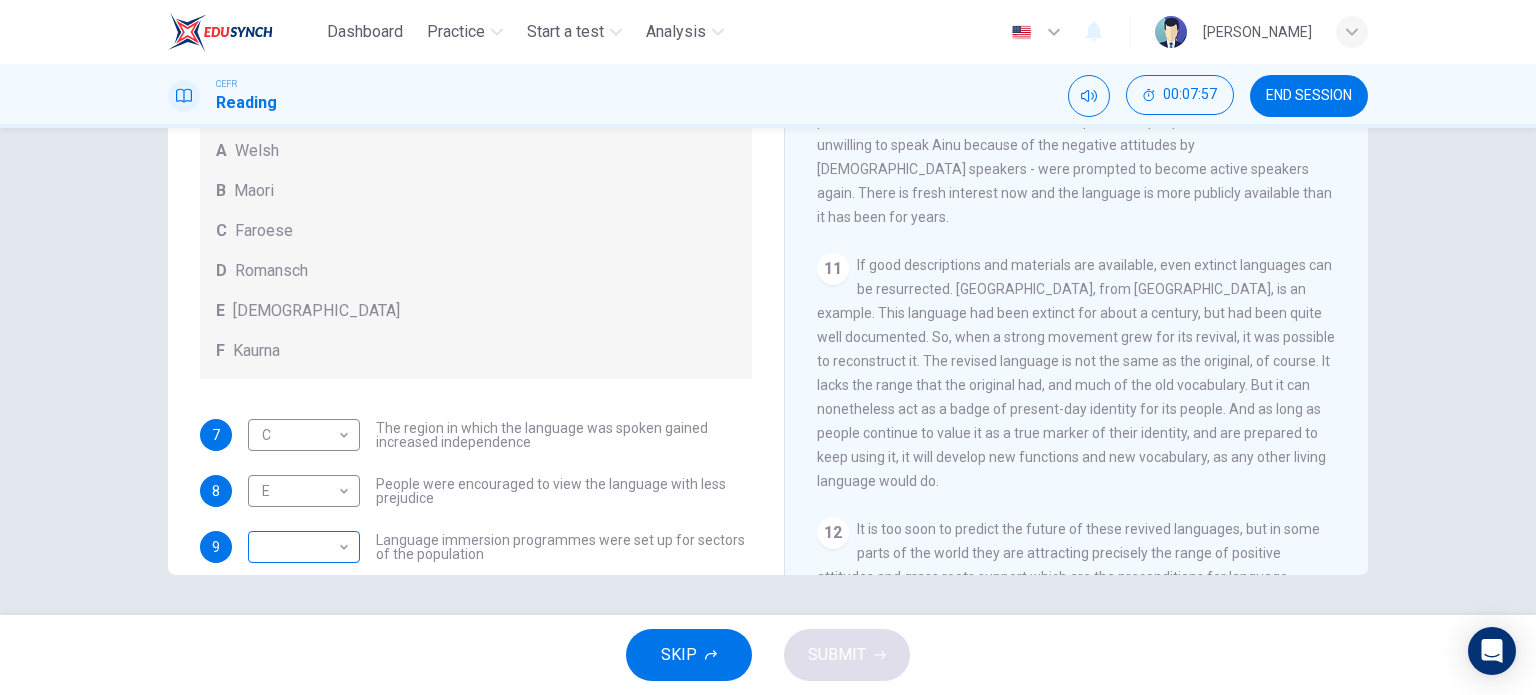 click on "Dashboard Practice Start a test Analysis English en ​ NURFATIN [PERSON_NAME] CEFR Reading 00:07:57 END SESSION Questions 7 - 11 Match the languages  A-F  with the statements below which describe how a language was saved.
Write your answers in the boxes below. A Welsh B Maori C Faroese D Romansch E Ainu F Kaurna 7 C C ​ The region in which the language was spoken gained increased independence 8 E E ​ People were encouraged to view the language with less prejudice 9 ​ ​ Language immersion programmes were set up for sectors of the population 10 F F ​ A merger of different varieties of the language took place 11 D D ​ Written samples of the language permitted its revitalisation Saving Language CLICK TO ZOOM Click to Zoom 1 For the first time, linguists have put a price on language. To save a language from extinction isn’t cheap - but more and more people are arguing that the alternative is the death of communities. 2 3 4 5 6 7 8 9 10 11 12 SKIP SUBMIT
Dashboard Practice 2025" at bounding box center [768, 347] 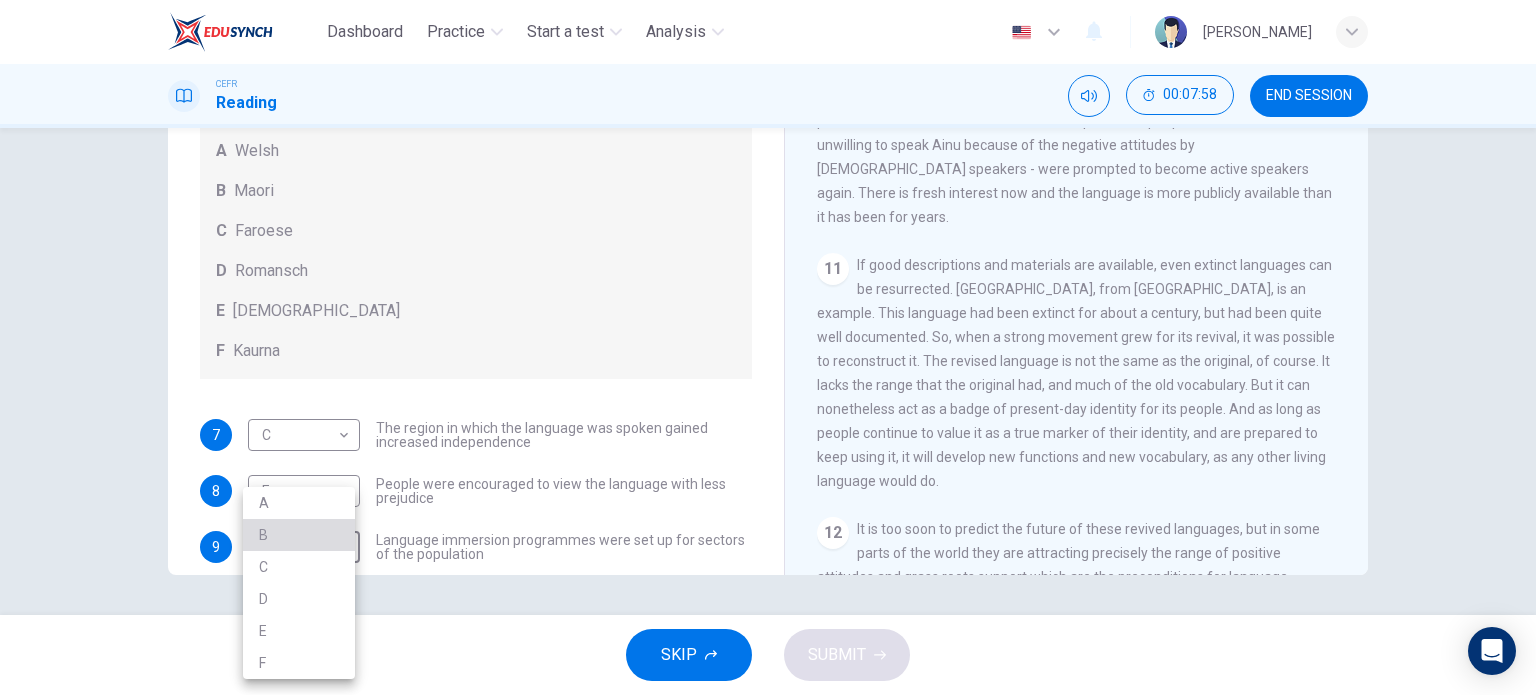 click on "B" at bounding box center [299, 535] 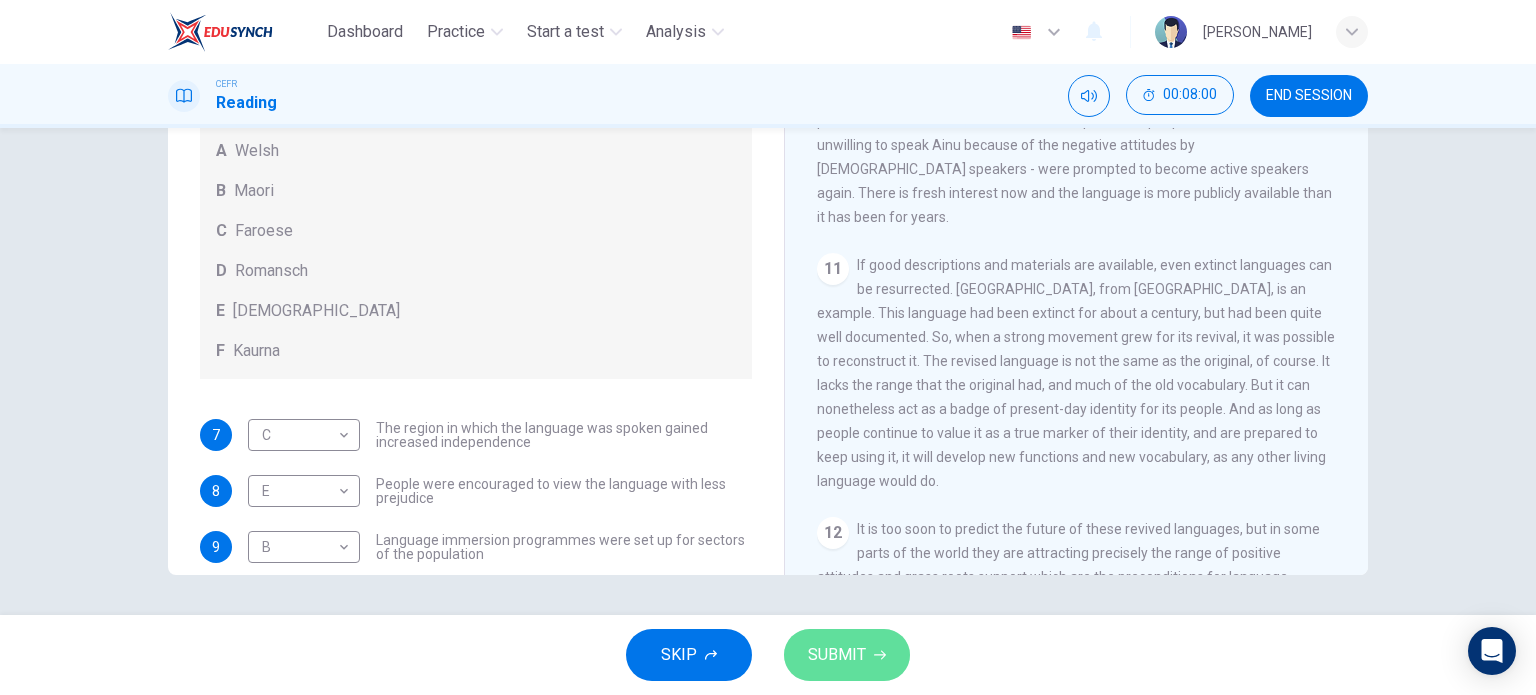 click on "SUBMIT" at bounding box center (847, 655) 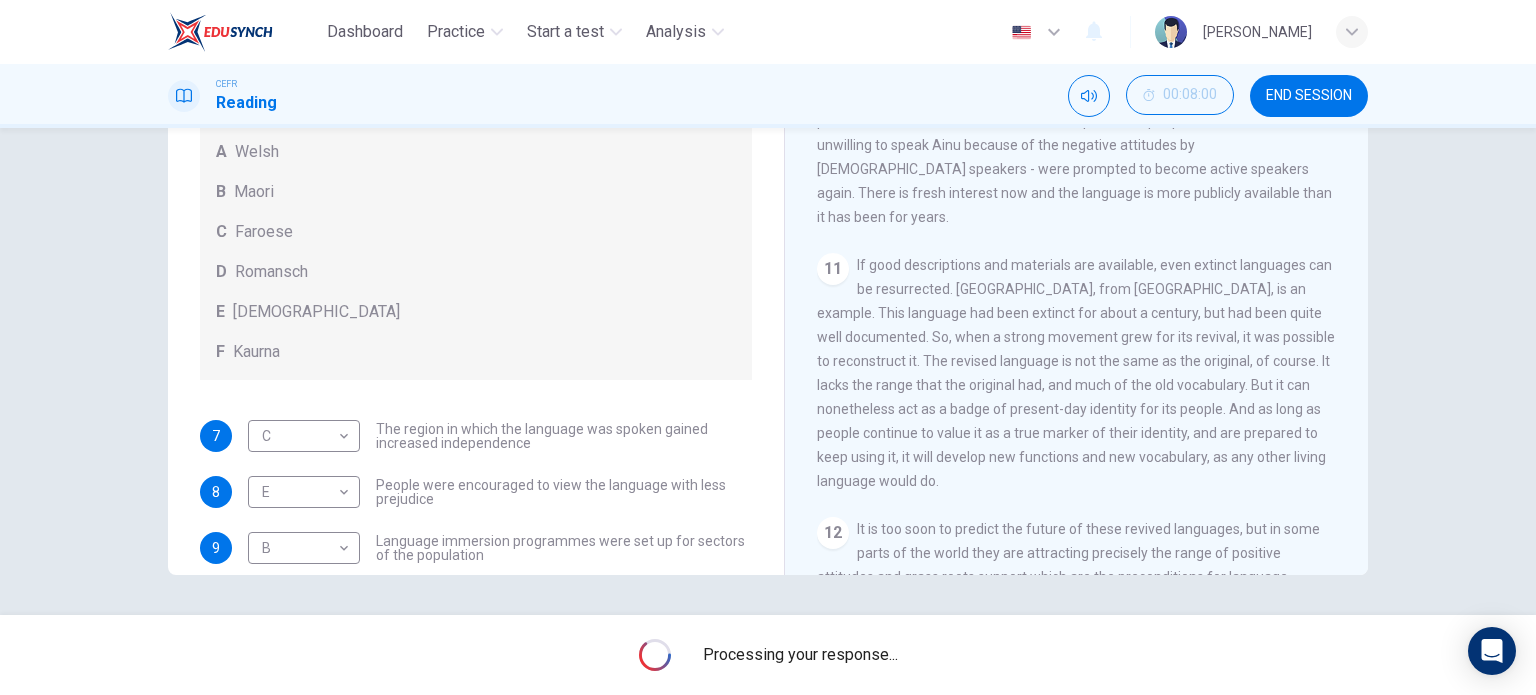 scroll, scrollTop: 144, scrollLeft: 0, axis: vertical 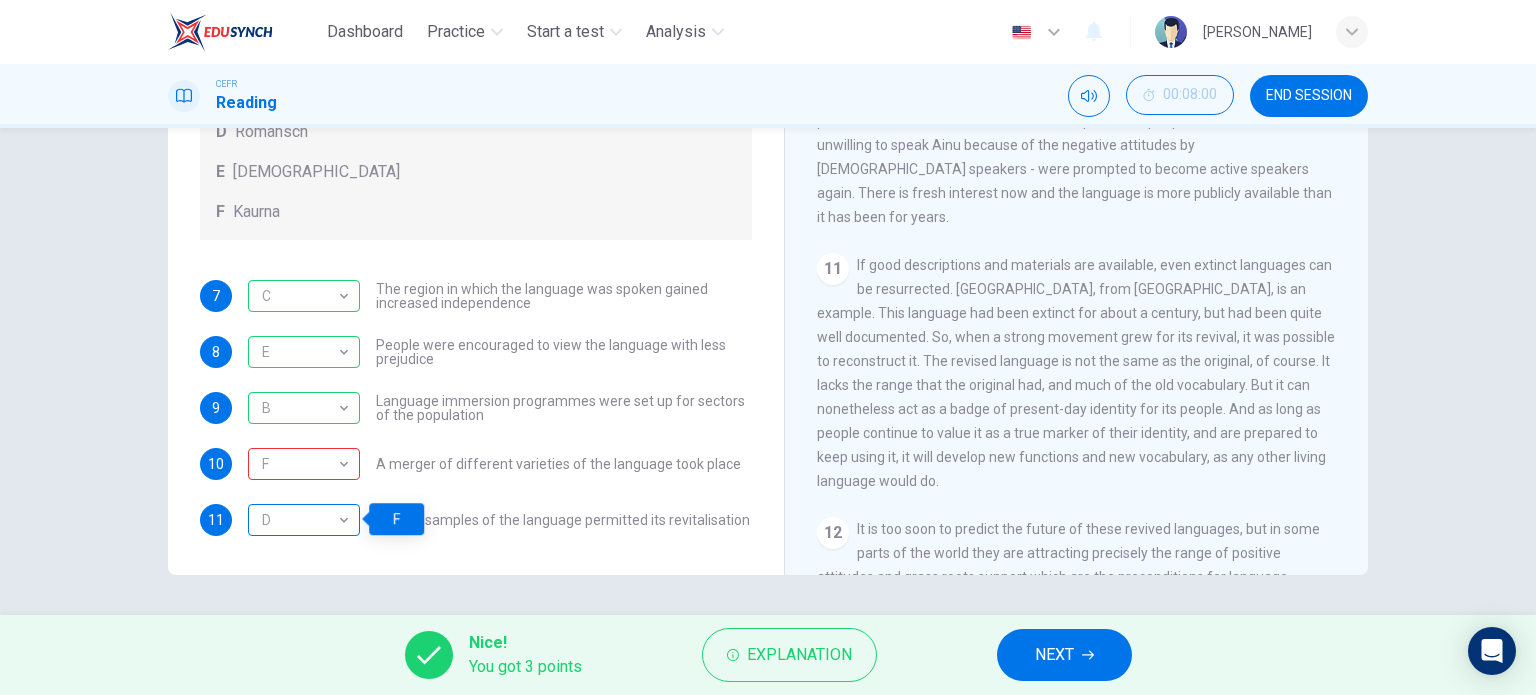 click on "D D ​" at bounding box center (304, 520) 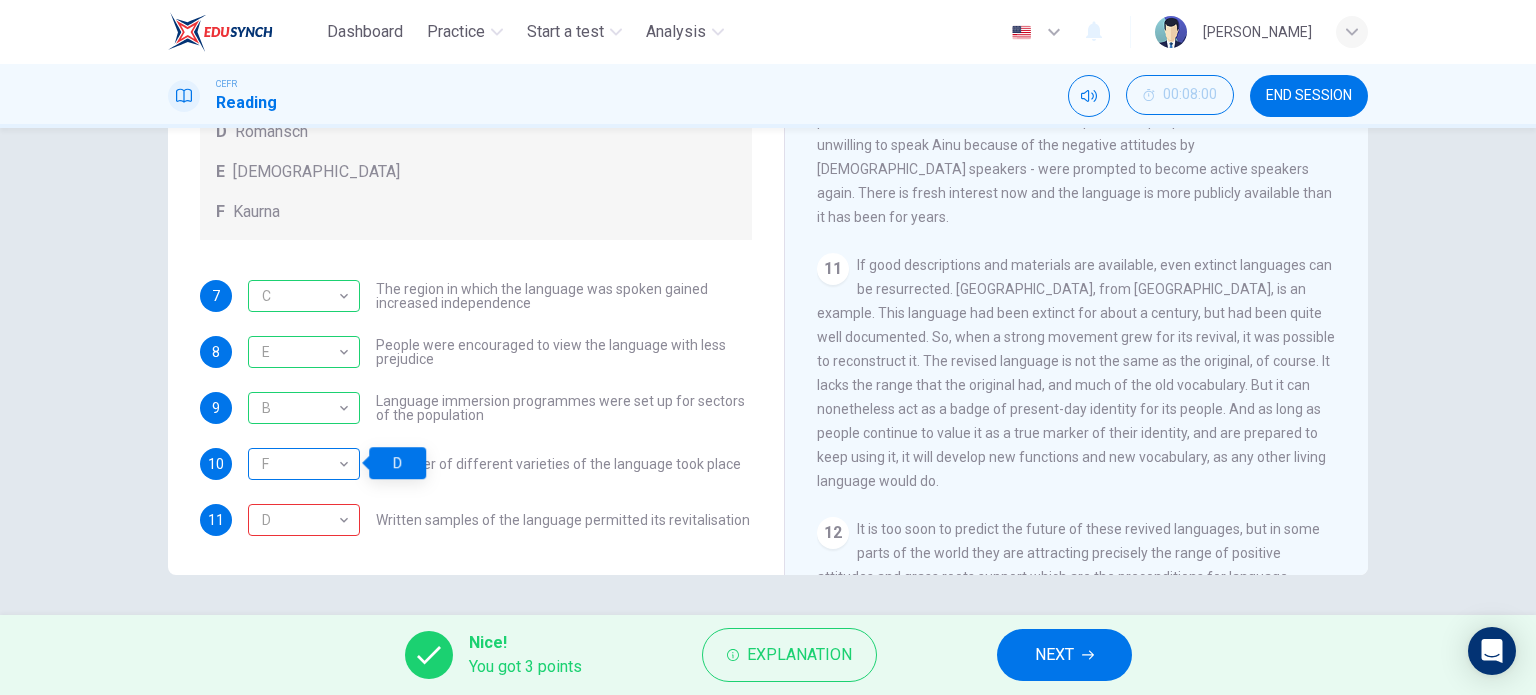 click on "F" at bounding box center (300, 464) 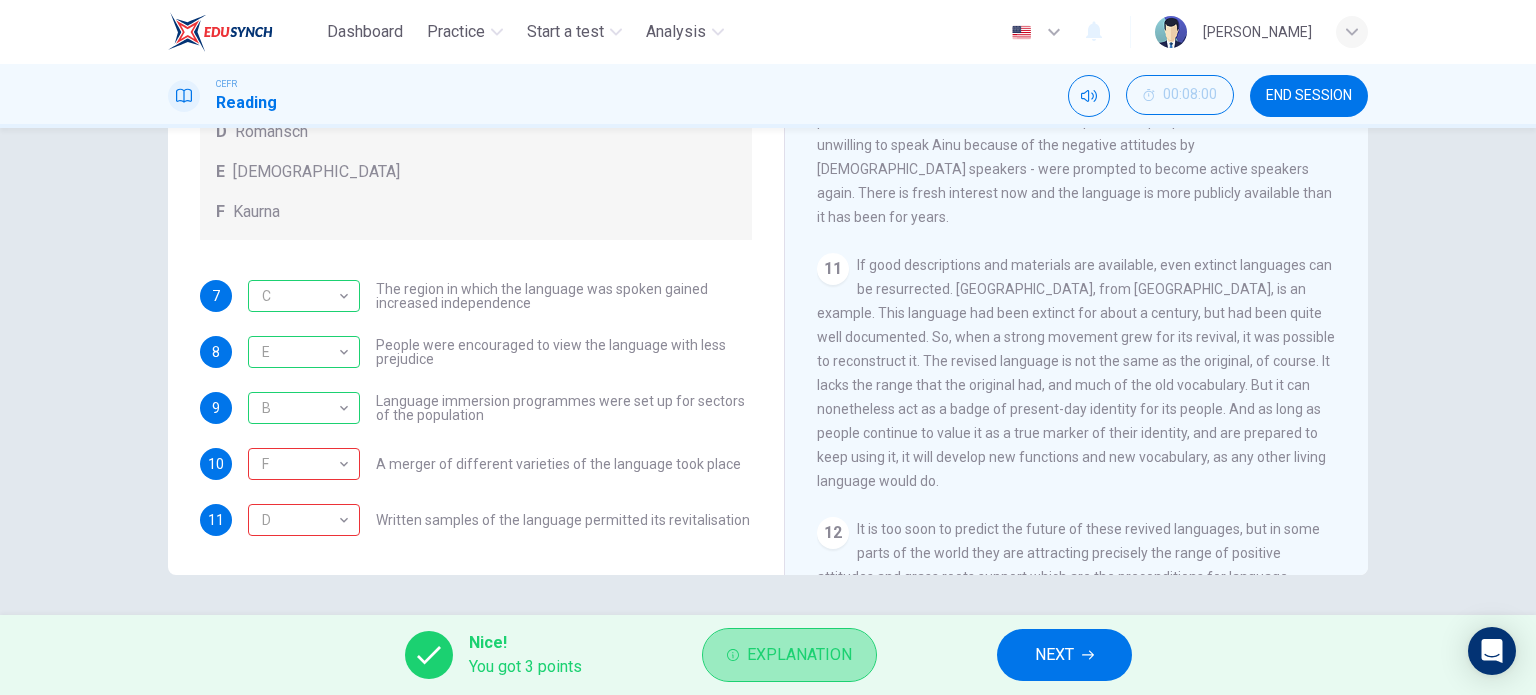 click on "Explanation" at bounding box center (799, 655) 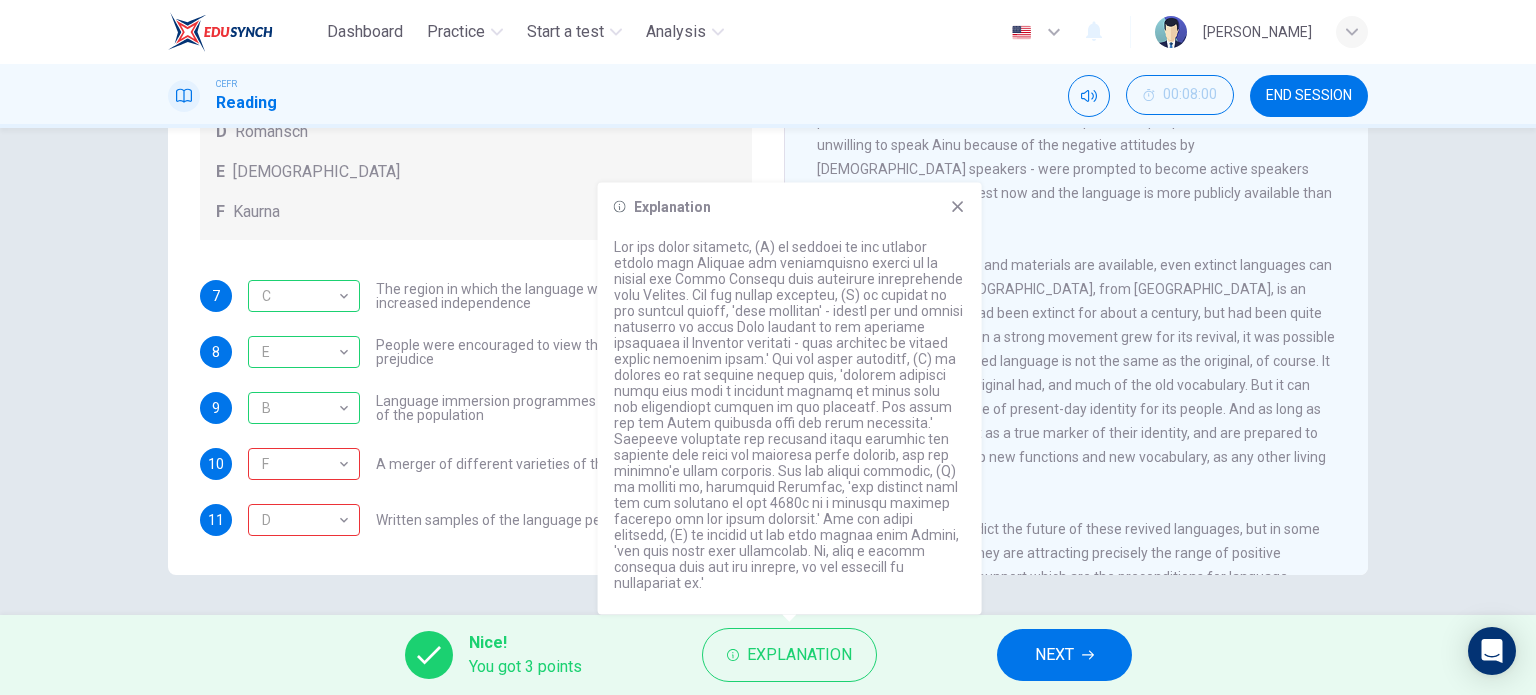 click 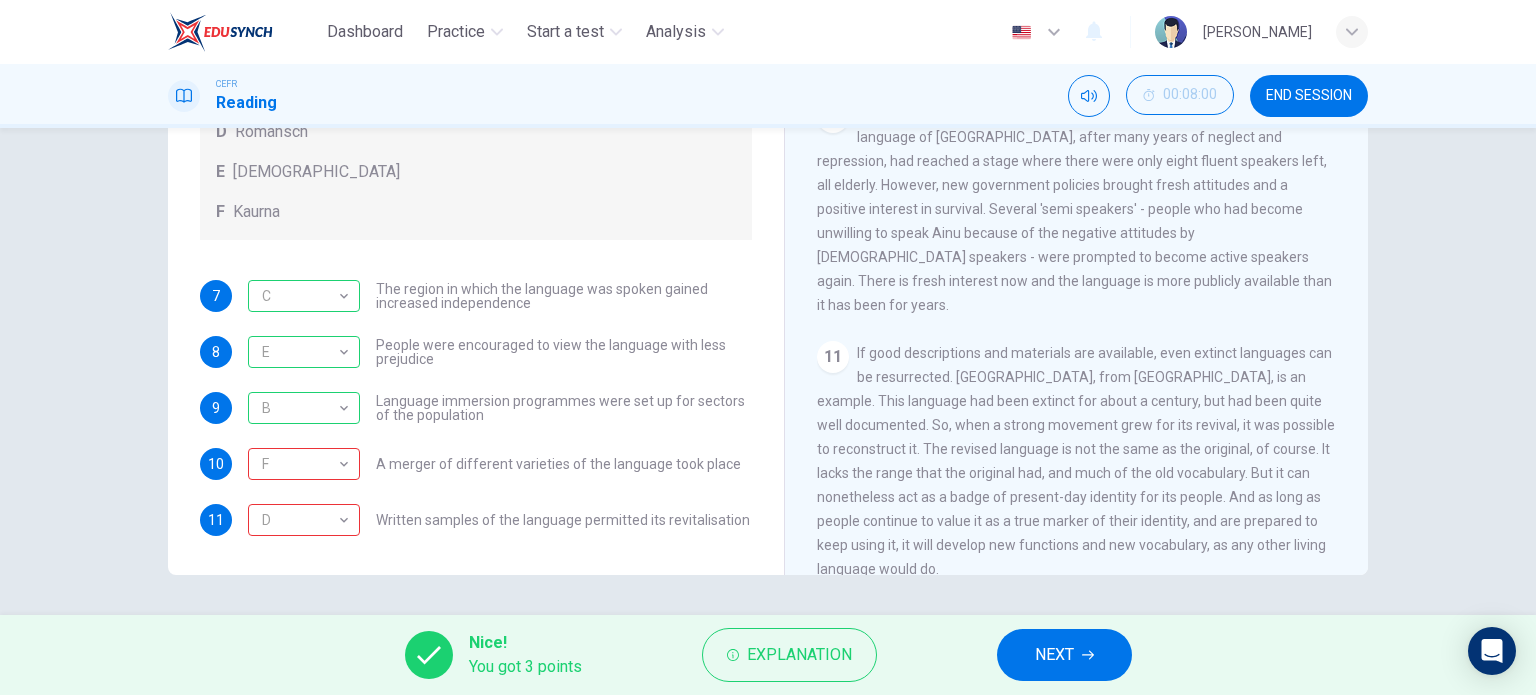 scroll, scrollTop: 2012, scrollLeft: 0, axis: vertical 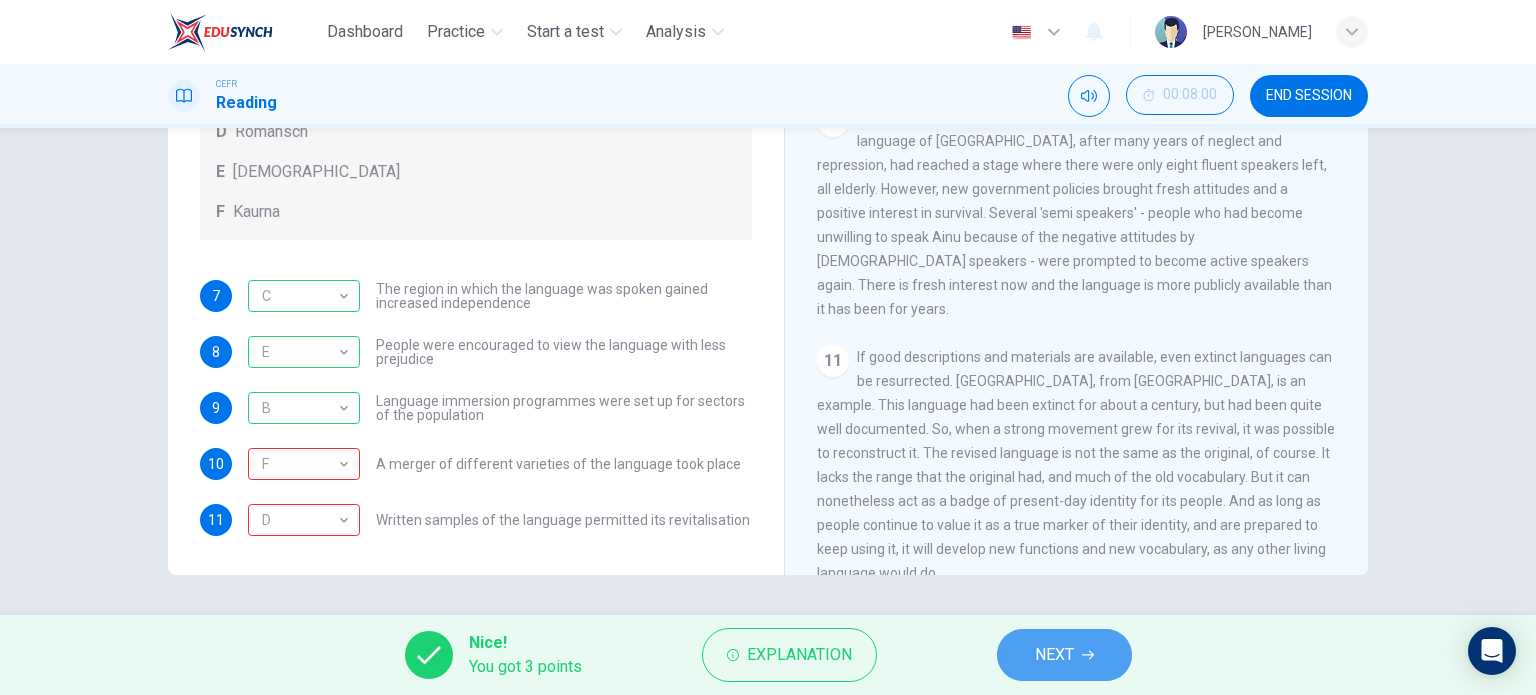 click on "NEXT" at bounding box center [1064, 655] 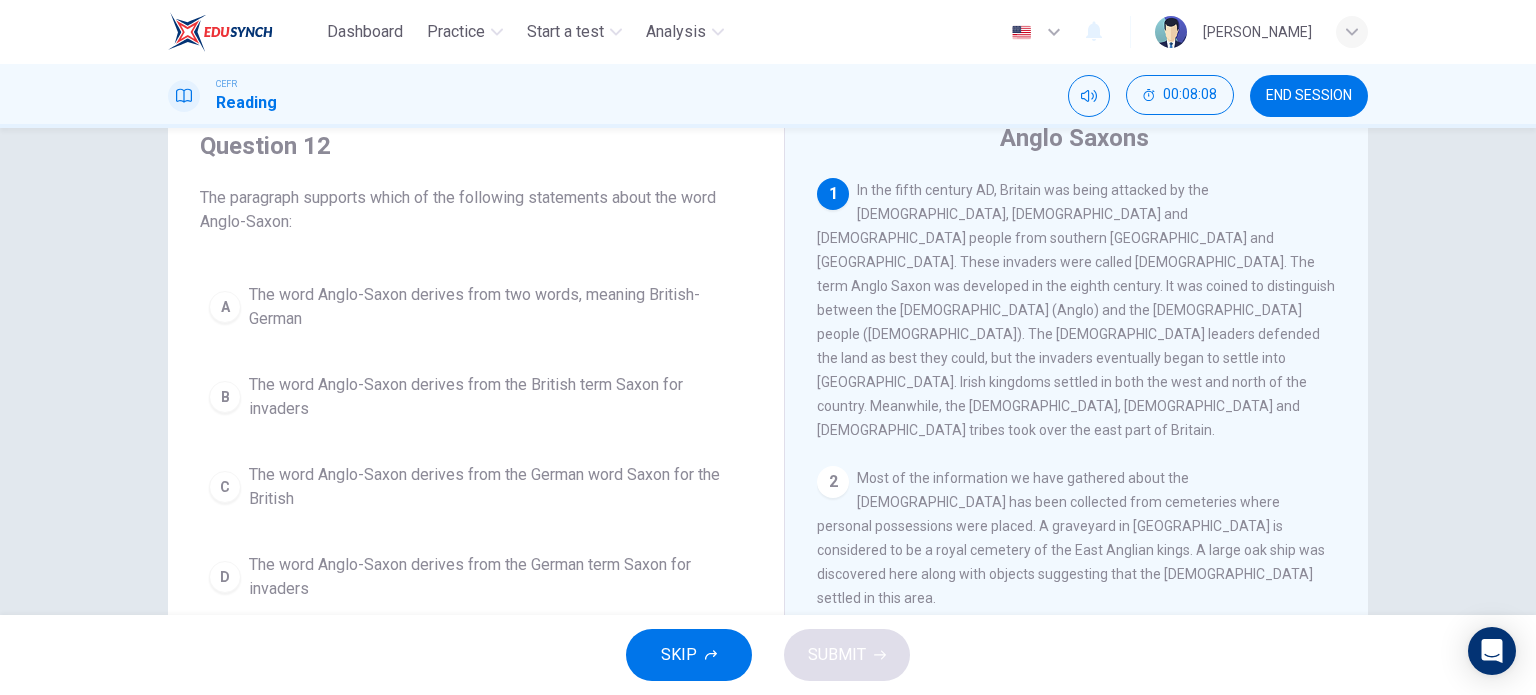 scroll, scrollTop: 76, scrollLeft: 0, axis: vertical 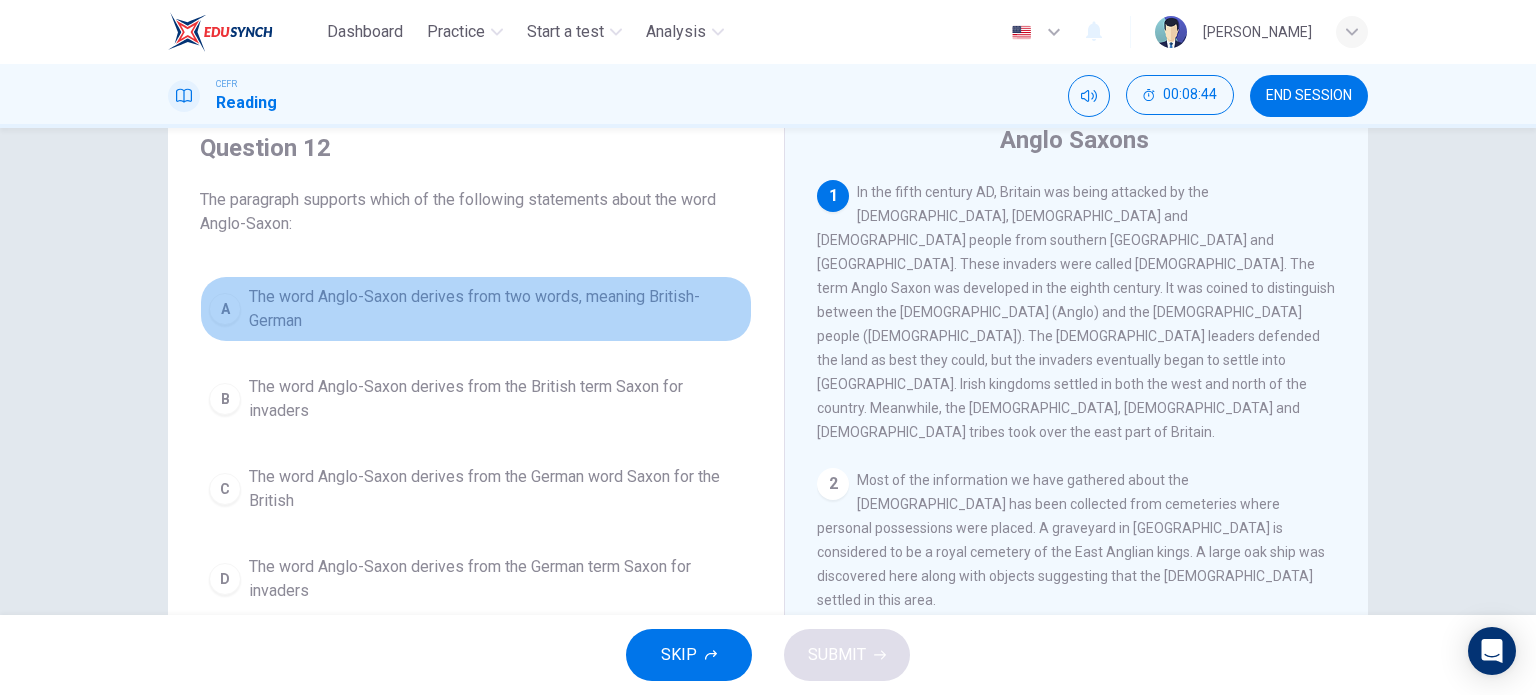 click on "The word Anglo-Saxon derives from two words, meaning British-German" at bounding box center [496, 309] 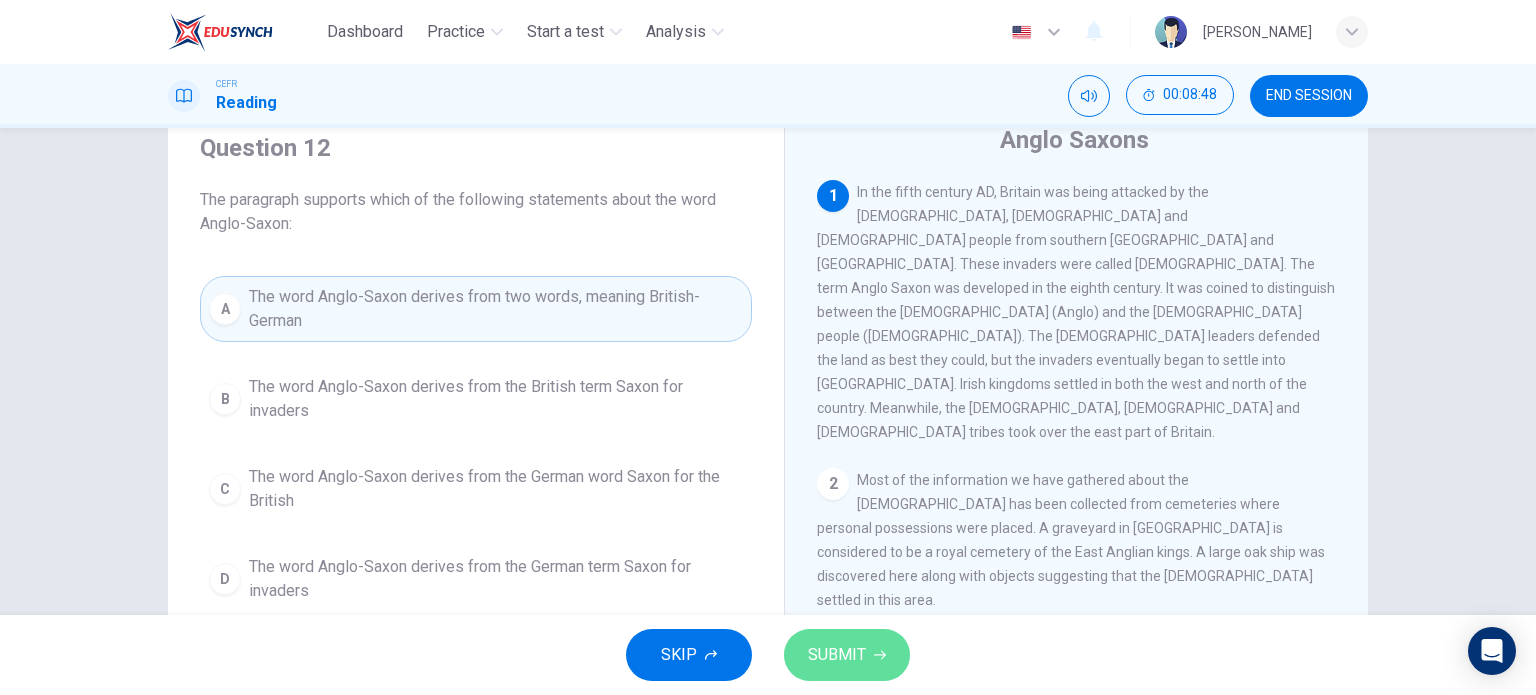 click on "SUBMIT" at bounding box center [847, 655] 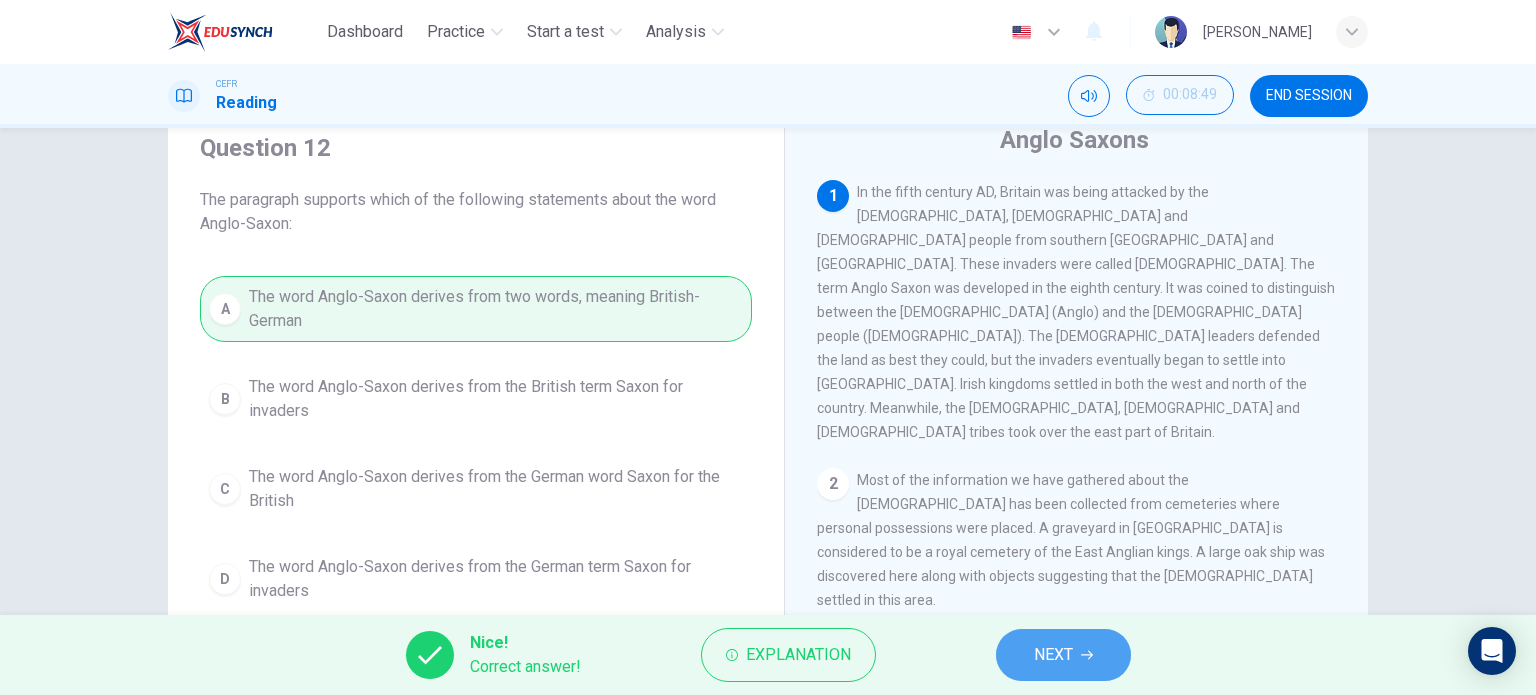 click on "NEXT" at bounding box center (1063, 655) 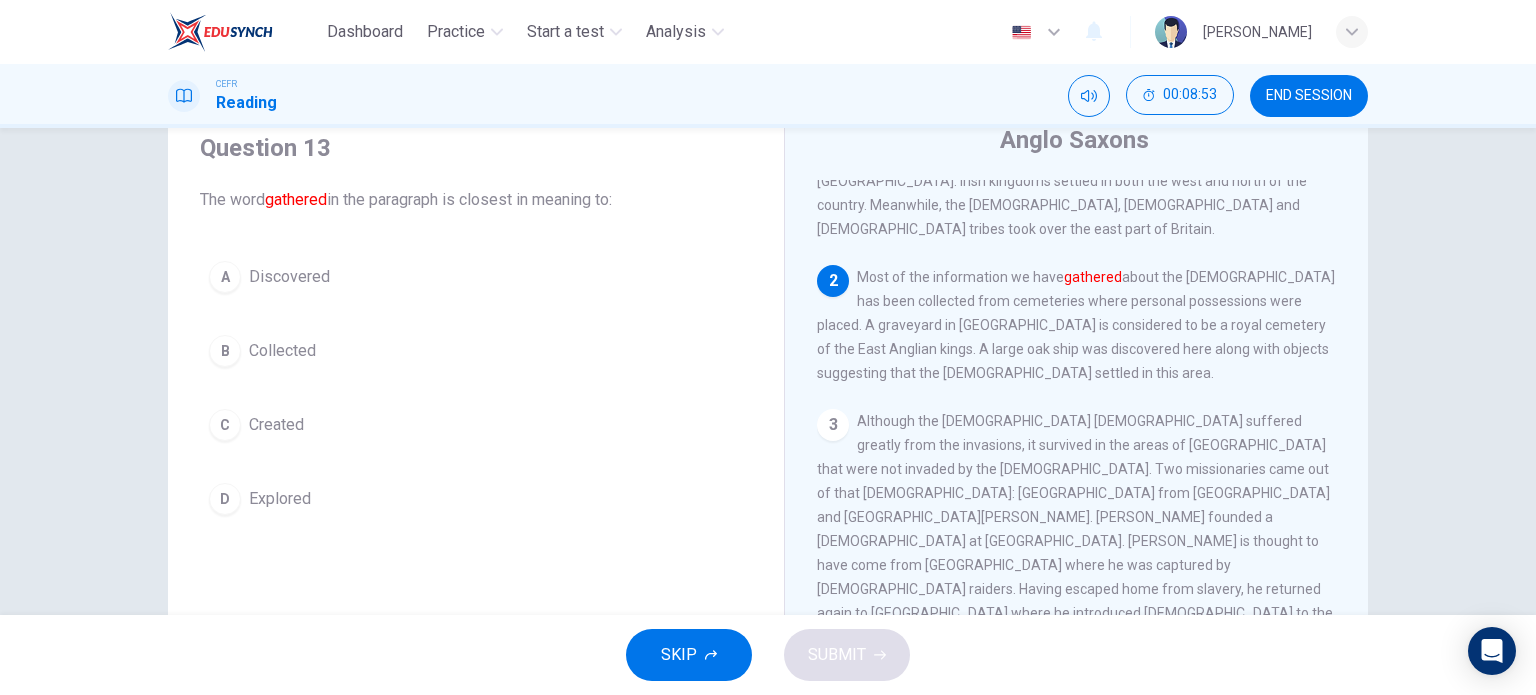 scroll, scrollTop: 204, scrollLeft: 0, axis: vertical 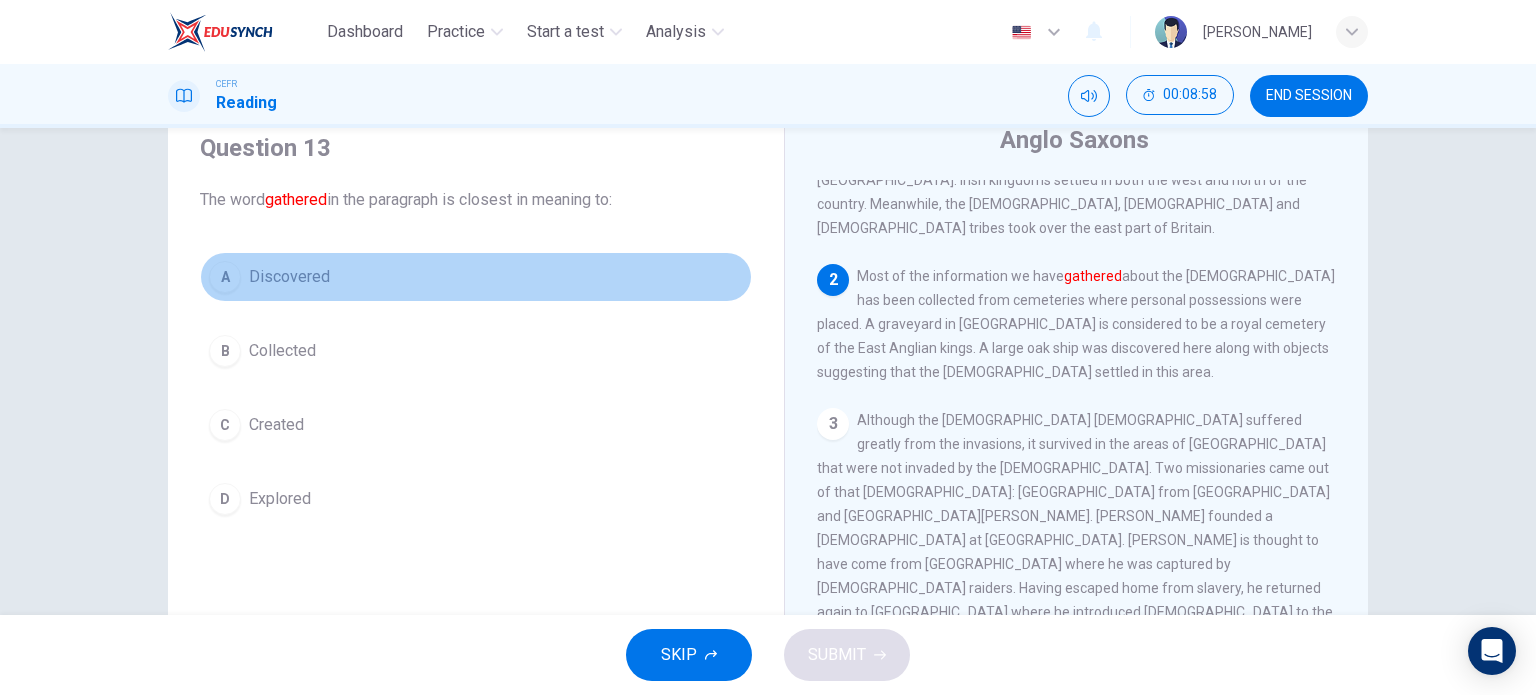 click on "A Discovered" at bounding box center [476, 277] 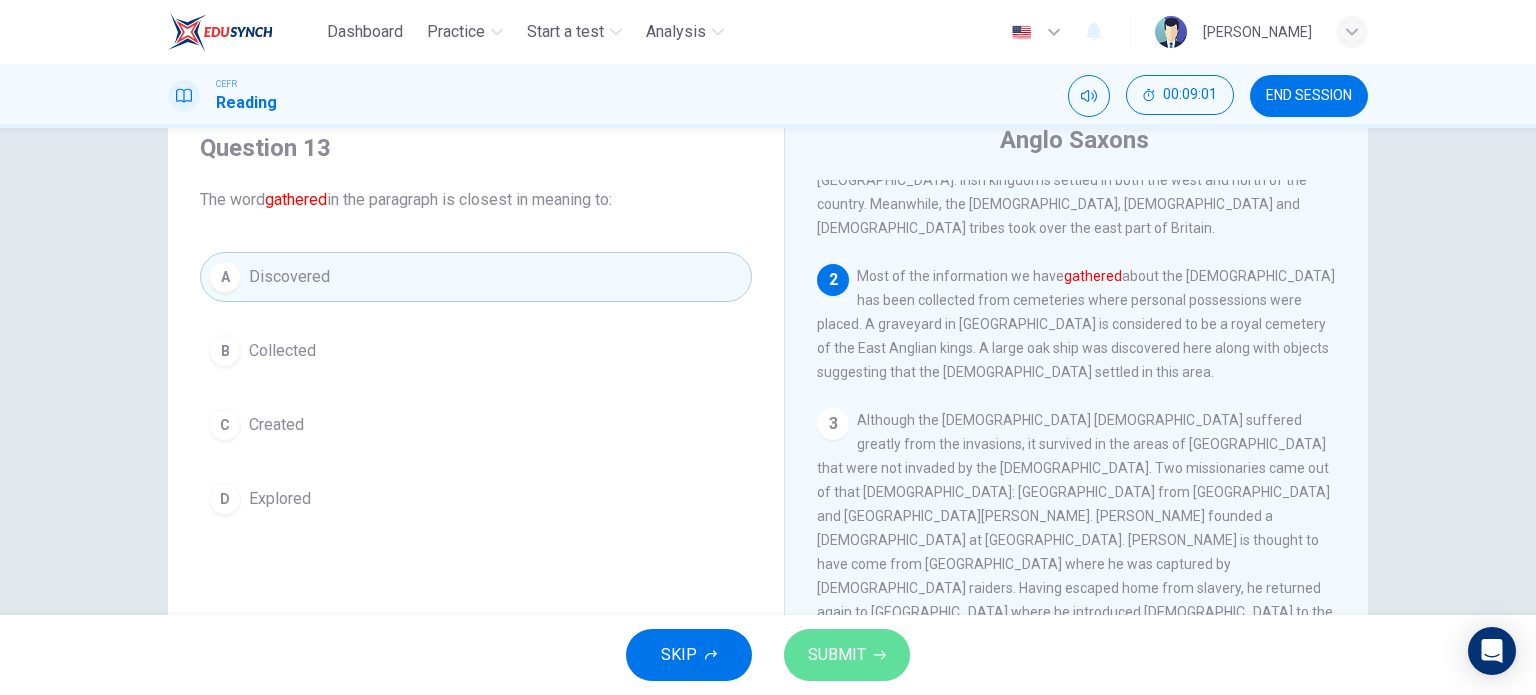 click on "SUBMIT" at bounding box center [837, 655] 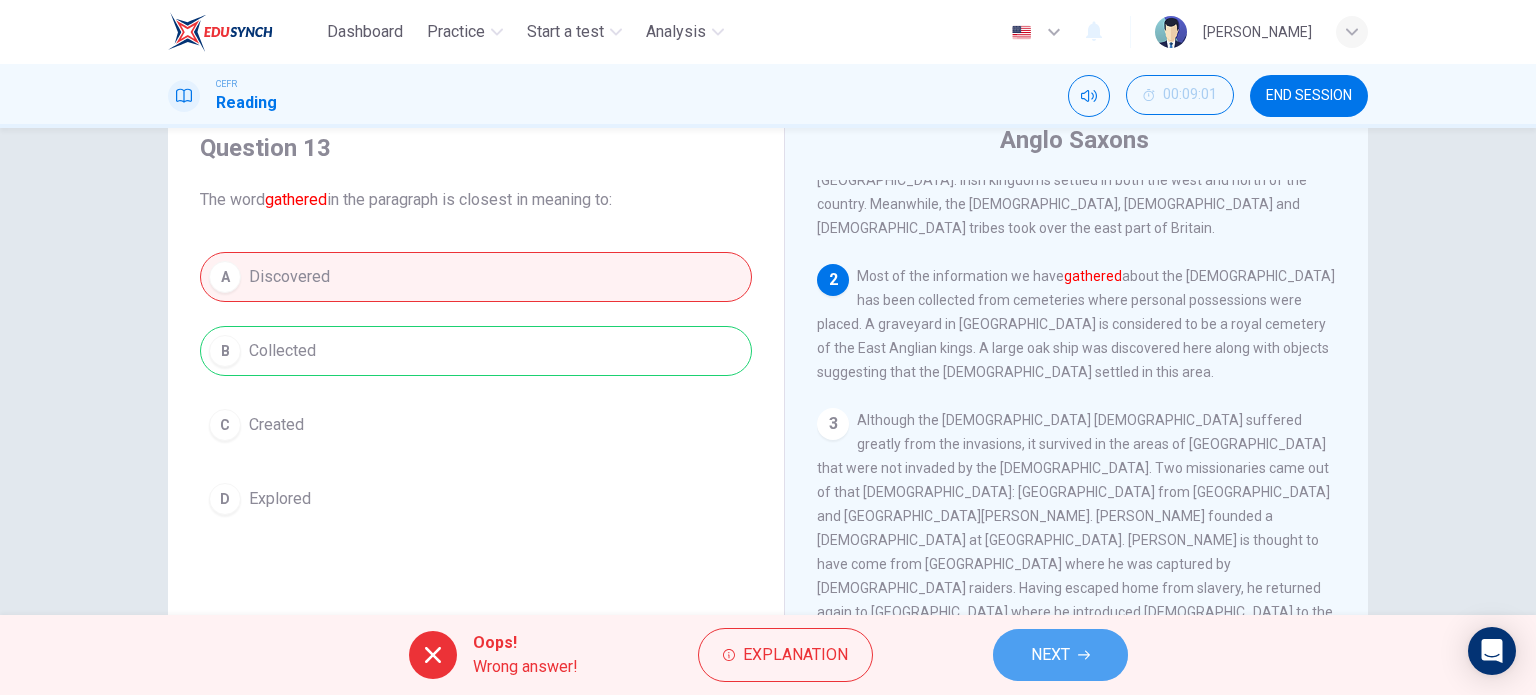 click on "NEXT" at bounding box center [1060, 655] 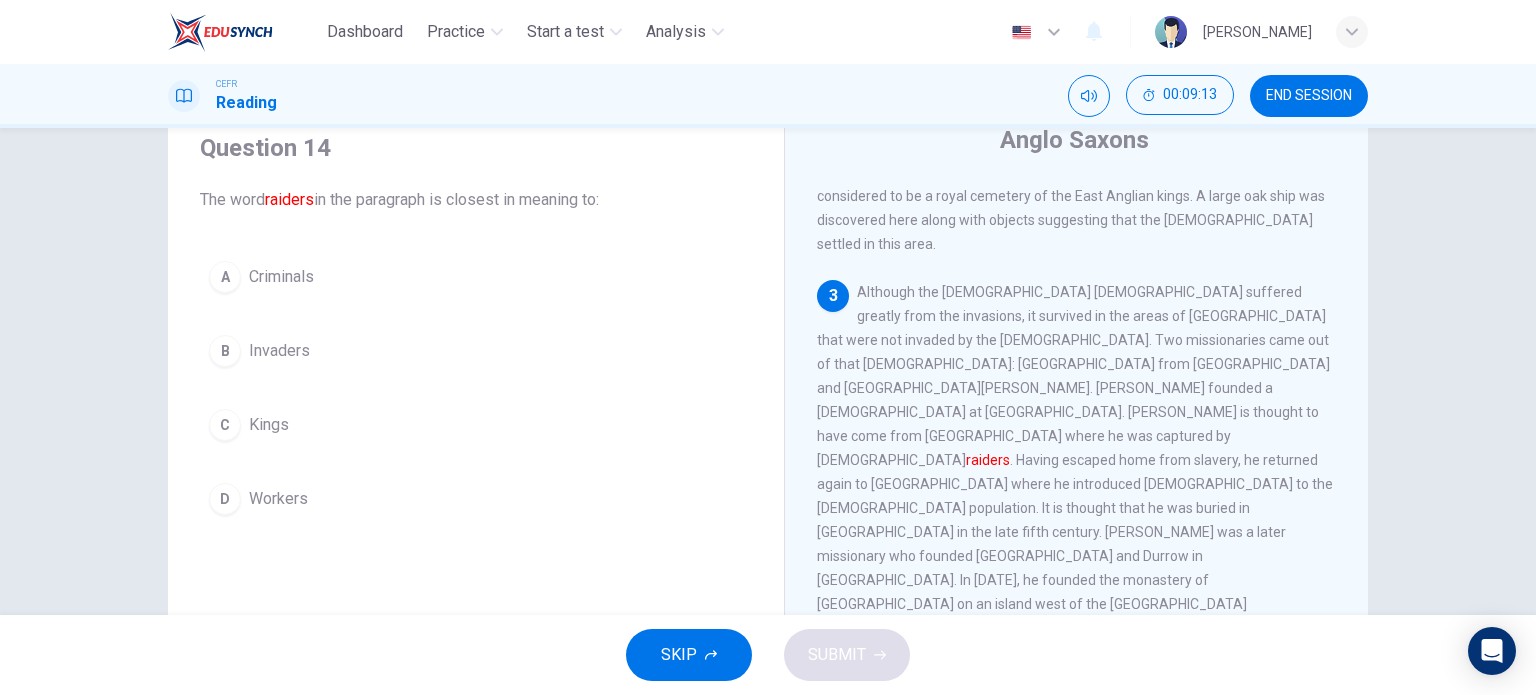 scroll, scrollTop: 358, scrollLeft: 0, axis: vertical 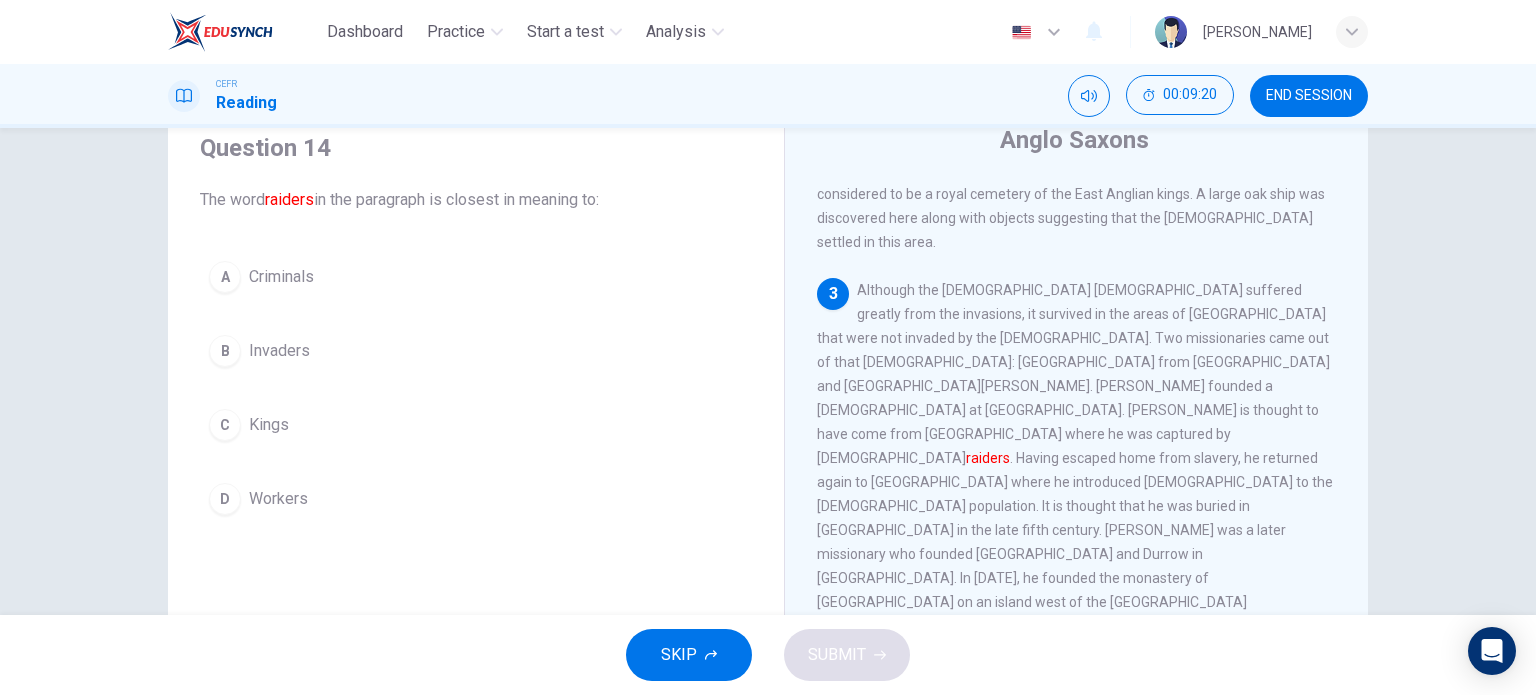 click on "B Invaders" at bounding box center (476, 351) 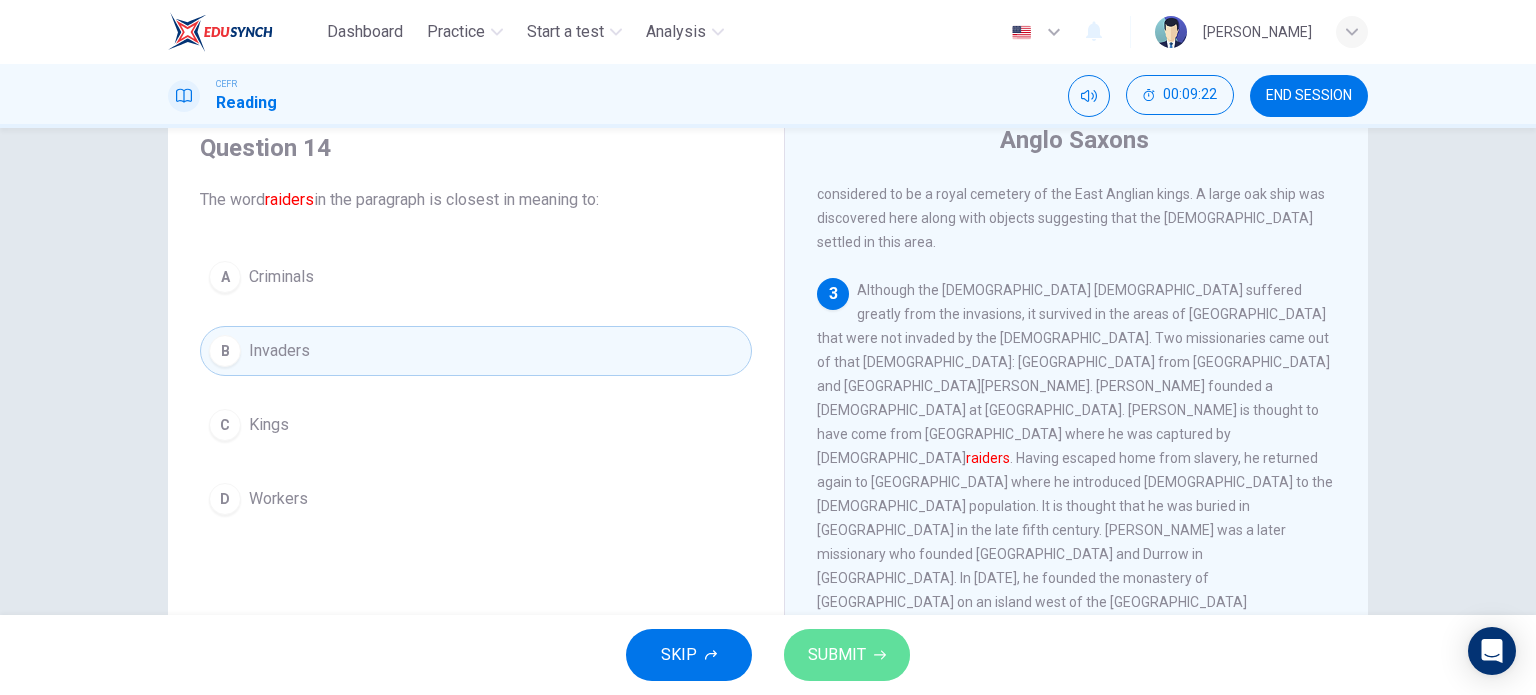 click on "SUBMIT" at bounding box center [837, 655] 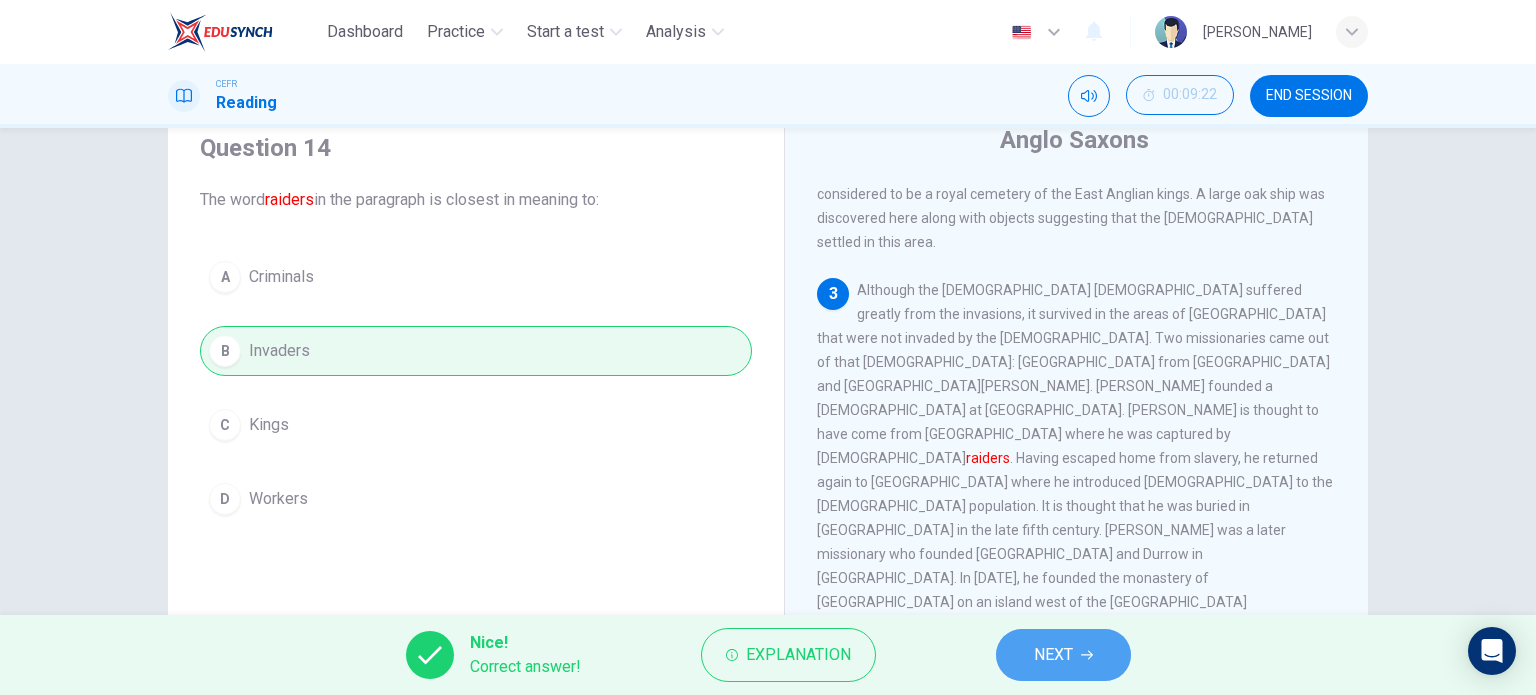 click on "NEXT" at bounding box center (1053, 655) 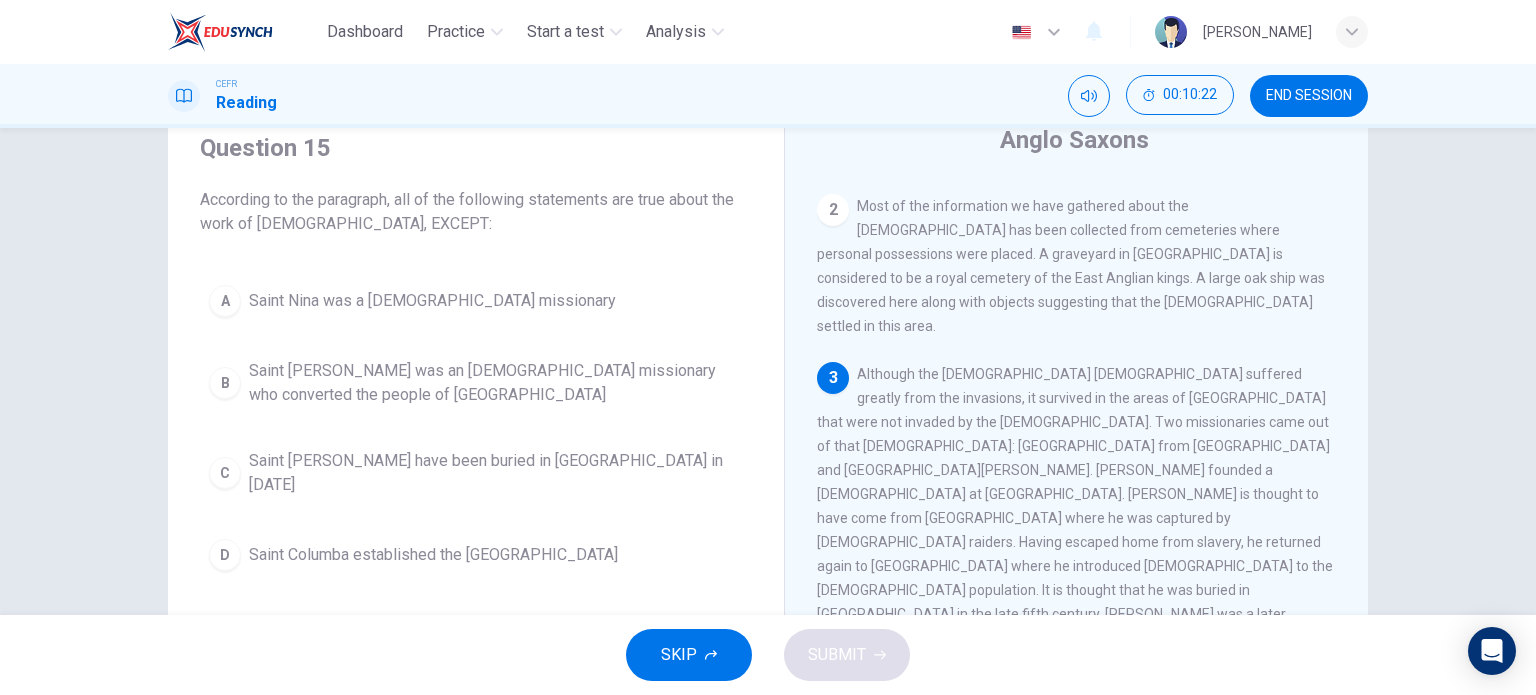 scroll, scrollTop: 280, scrollLeft: 0, axis: vertical 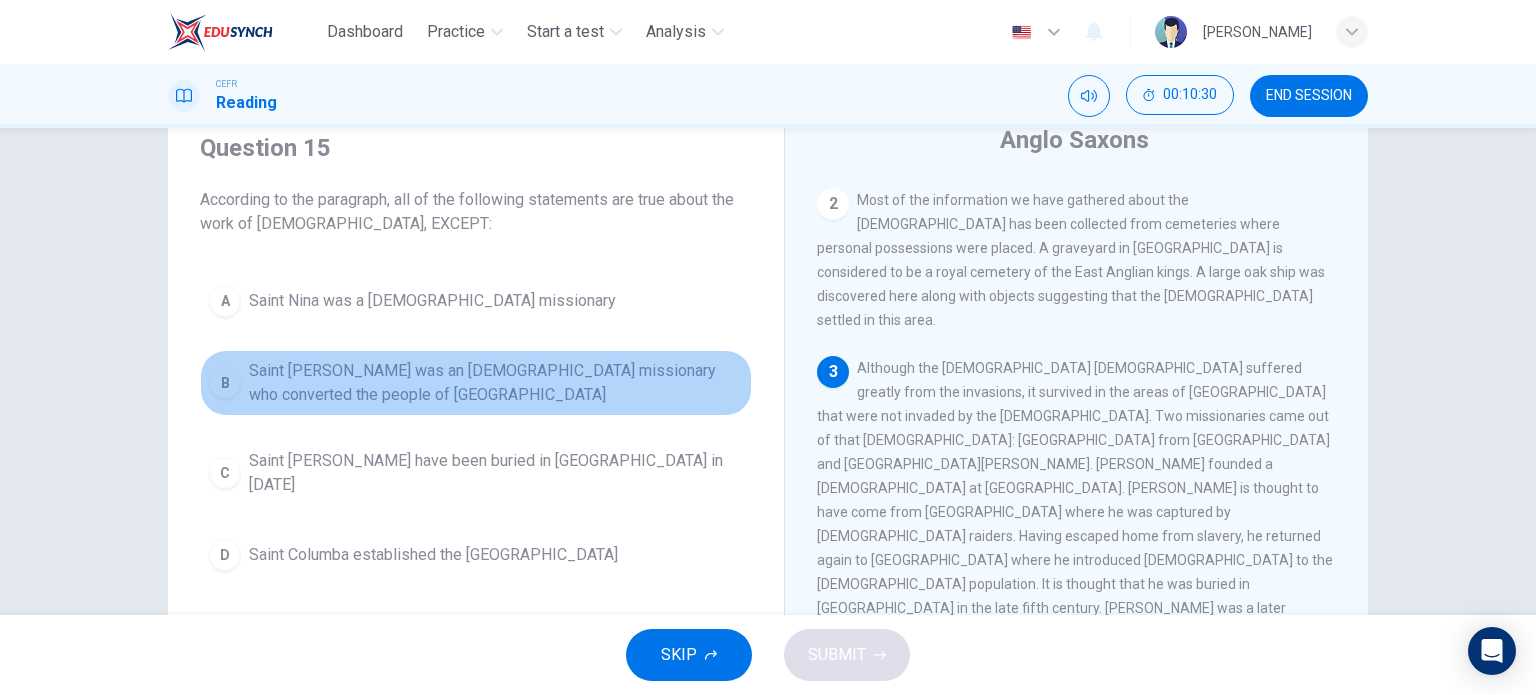 click on "Saint [PERSON_NAME] was an [DEMOGRAPHIC_DATA] missionary who converted the people of [GEOGRAPHIC_DATA]" at bounding box center [496, 383] 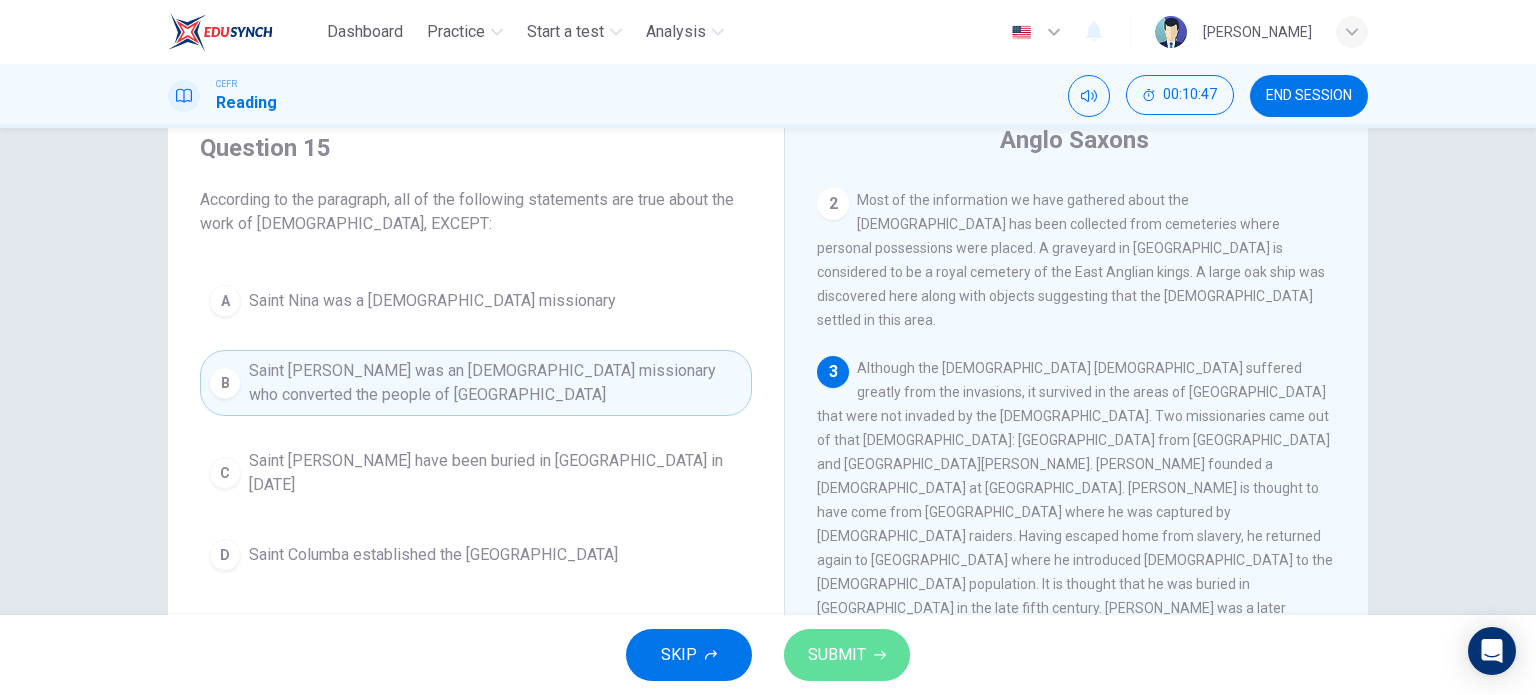 click on "SUBMIT" at bounding box center [837, 655] 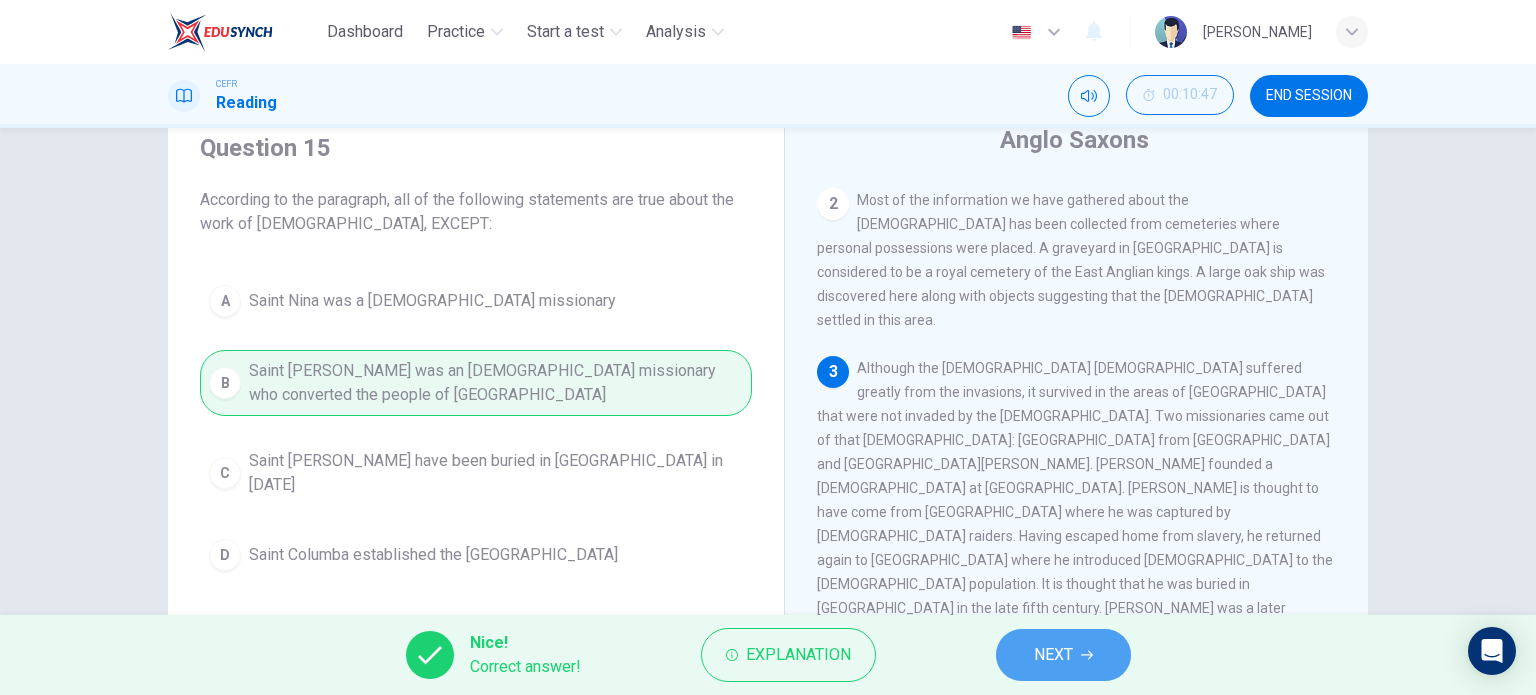 click on "NEXT" at bounding box center (1063, 655) 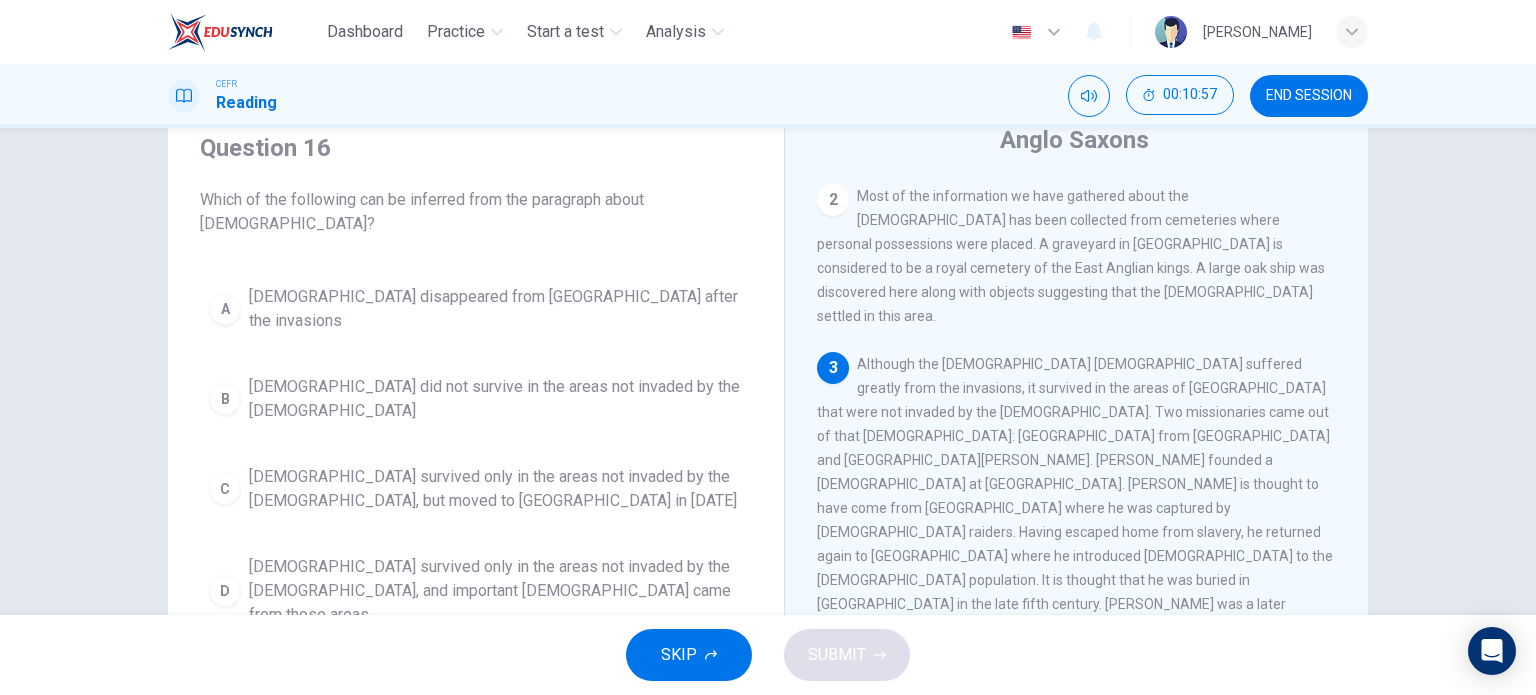 scroll, scrollTop: 284, scrollLeft: 0, axis: vertical 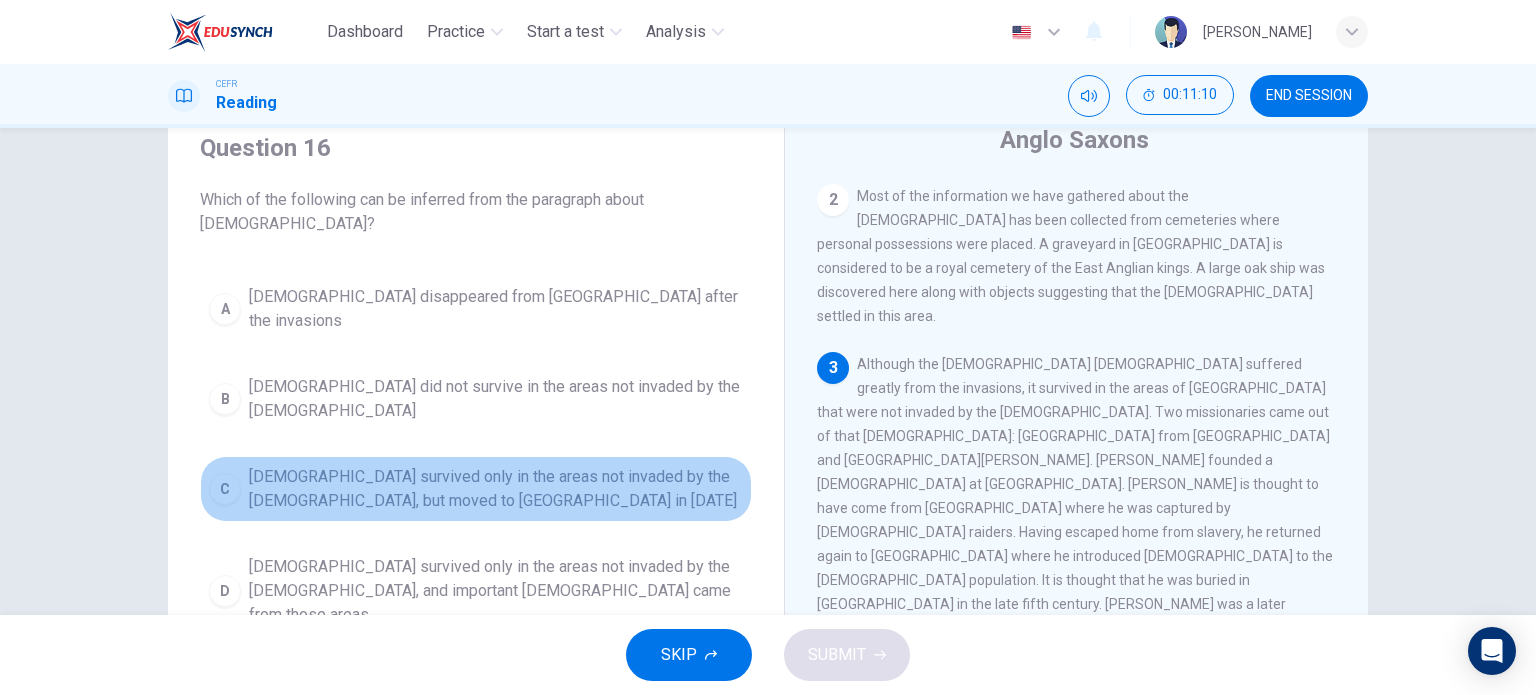 click on "[DEMOGRAPHIC_DATA] survived only in the areas not invaded by the [DEMOGRAPHIC_DATA], but moved to [GEOGRAPHIC_DATA] in [DATE]" at bounding box center (496, 489) 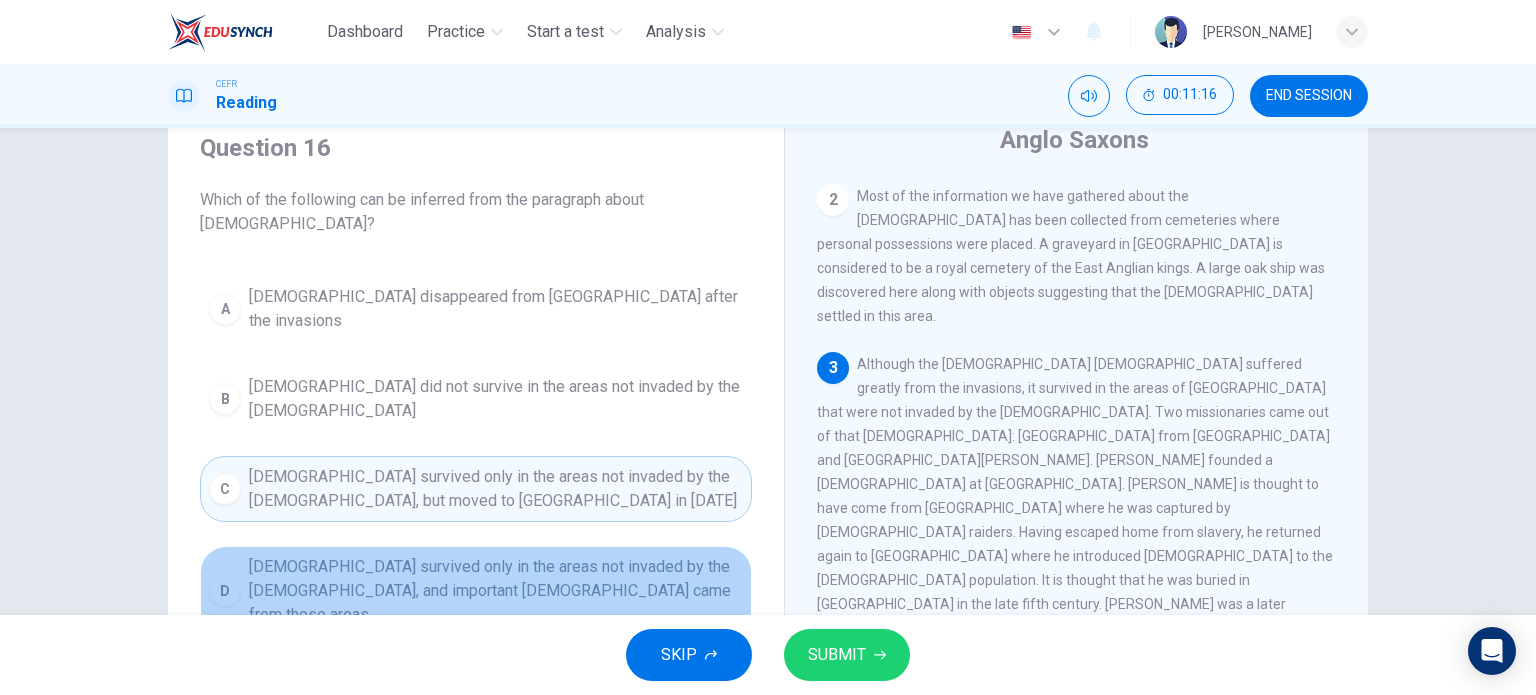 click on "[DEMOGRAPHIC_DATA] survived only in the areas not invaded by the [DEMOGRAPHIC_DATA], and important [DEMOGRAPHIC_DATA] came from those areas" at bounding box center (496, 591) 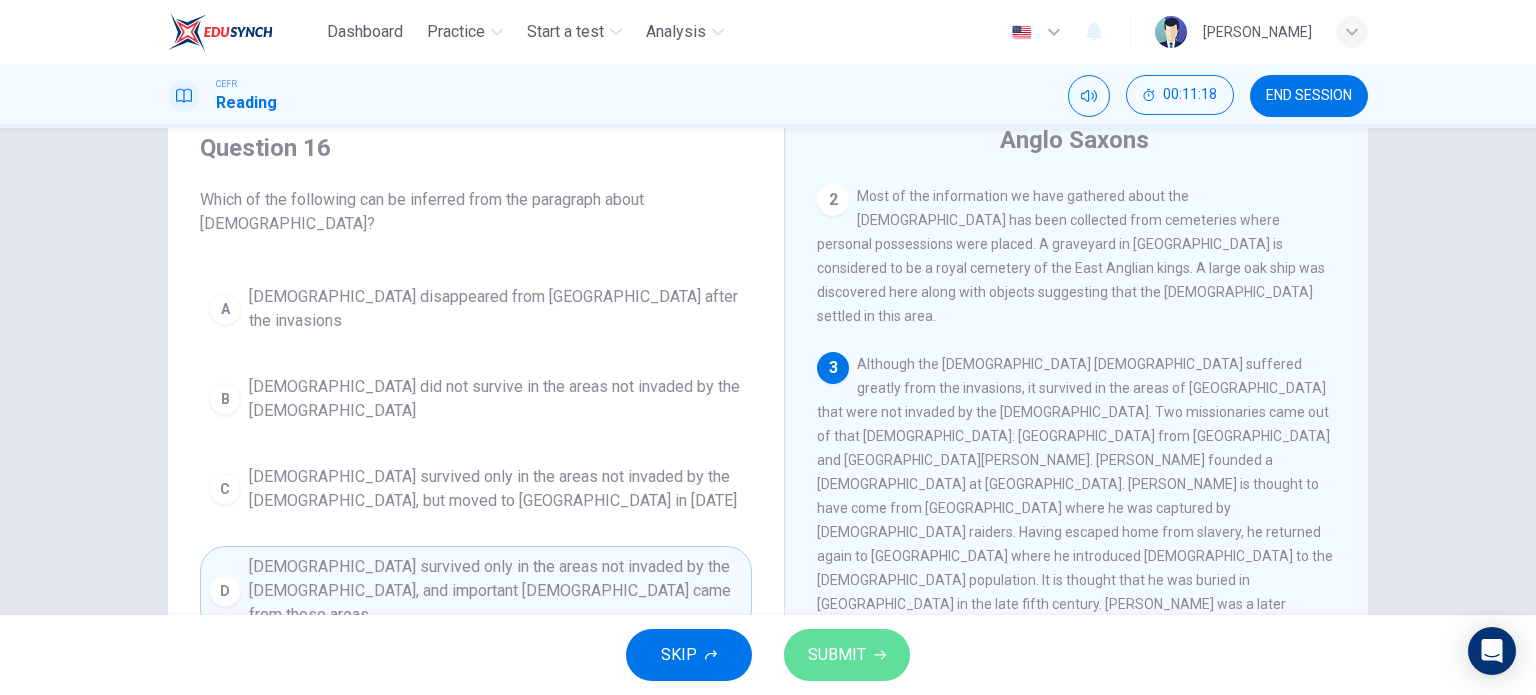click on "SUBMIT" at bounding box center [837, 655] 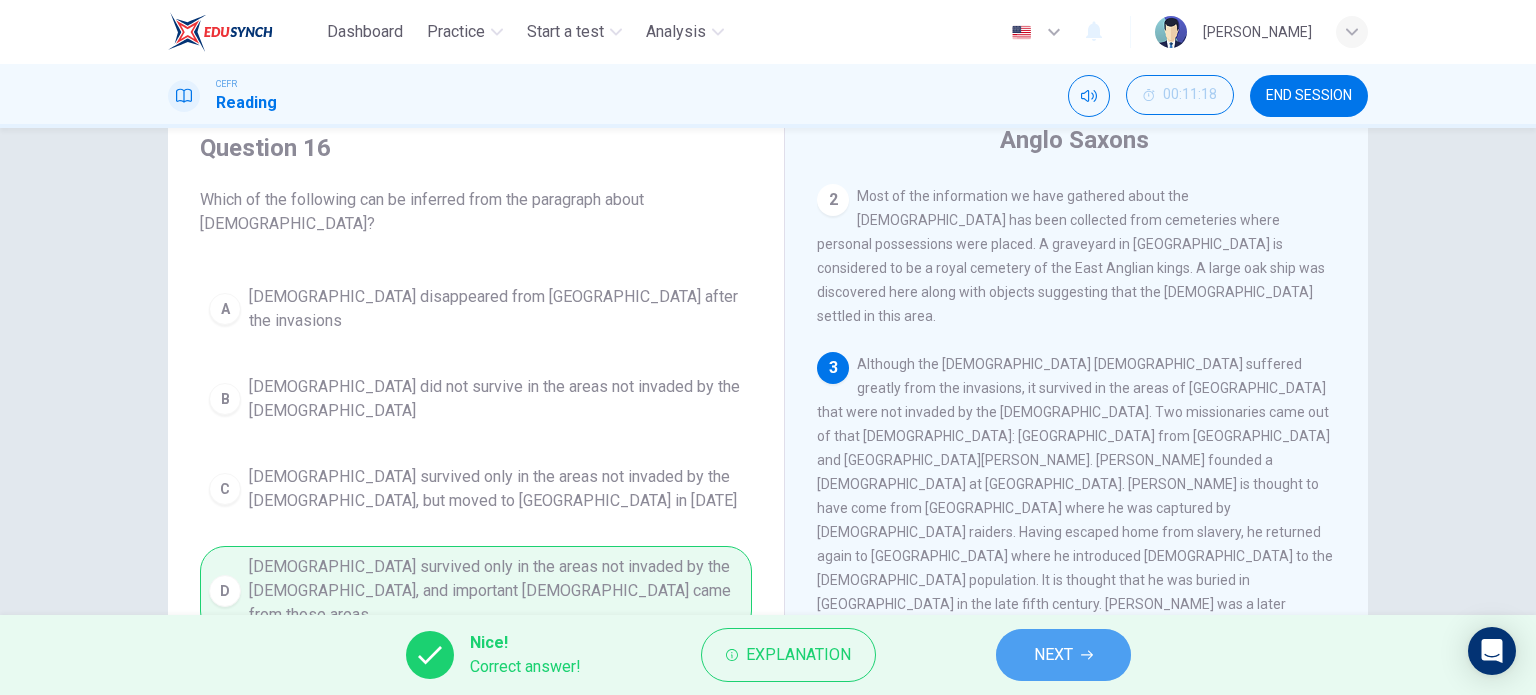 click on "NEXT" at bounding box center (1053, 655) 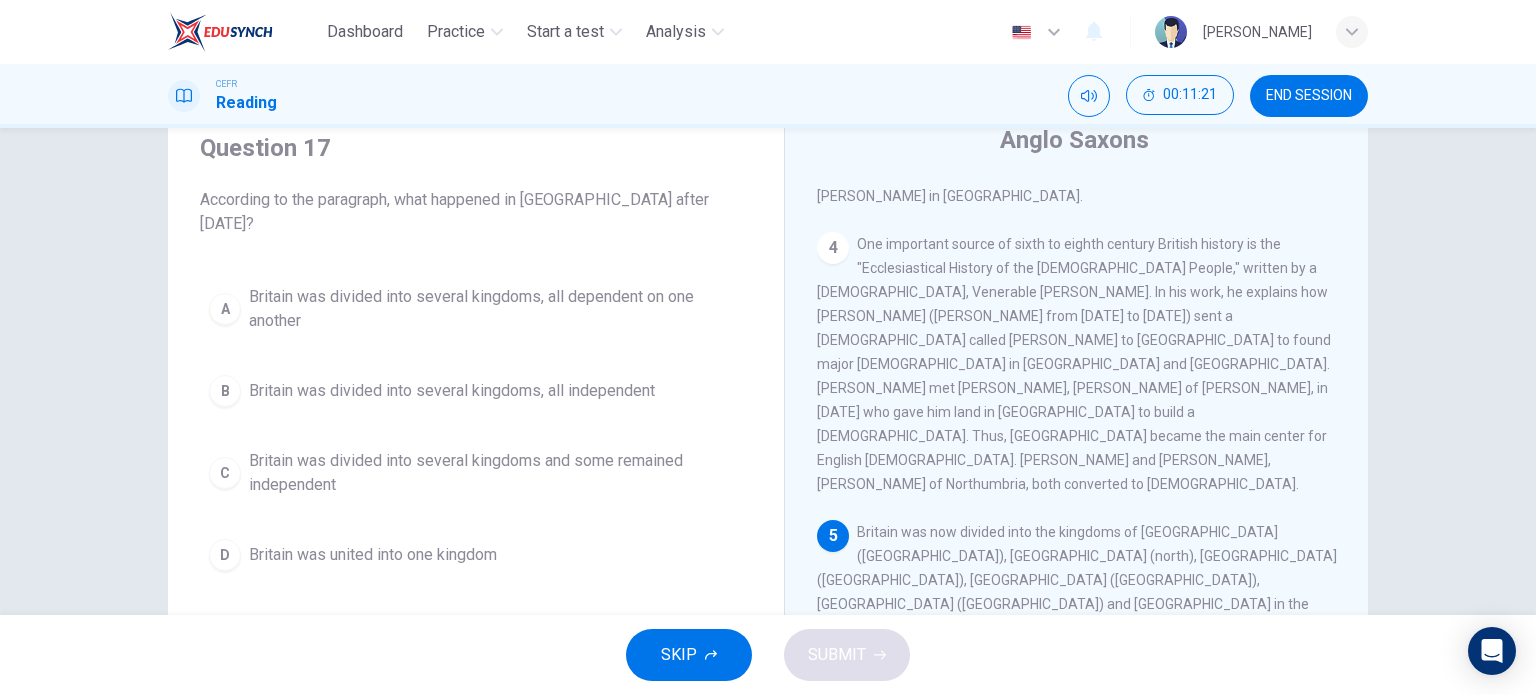 scroll, scrollTop: 804, scrollLeft: 0, axis: vertical 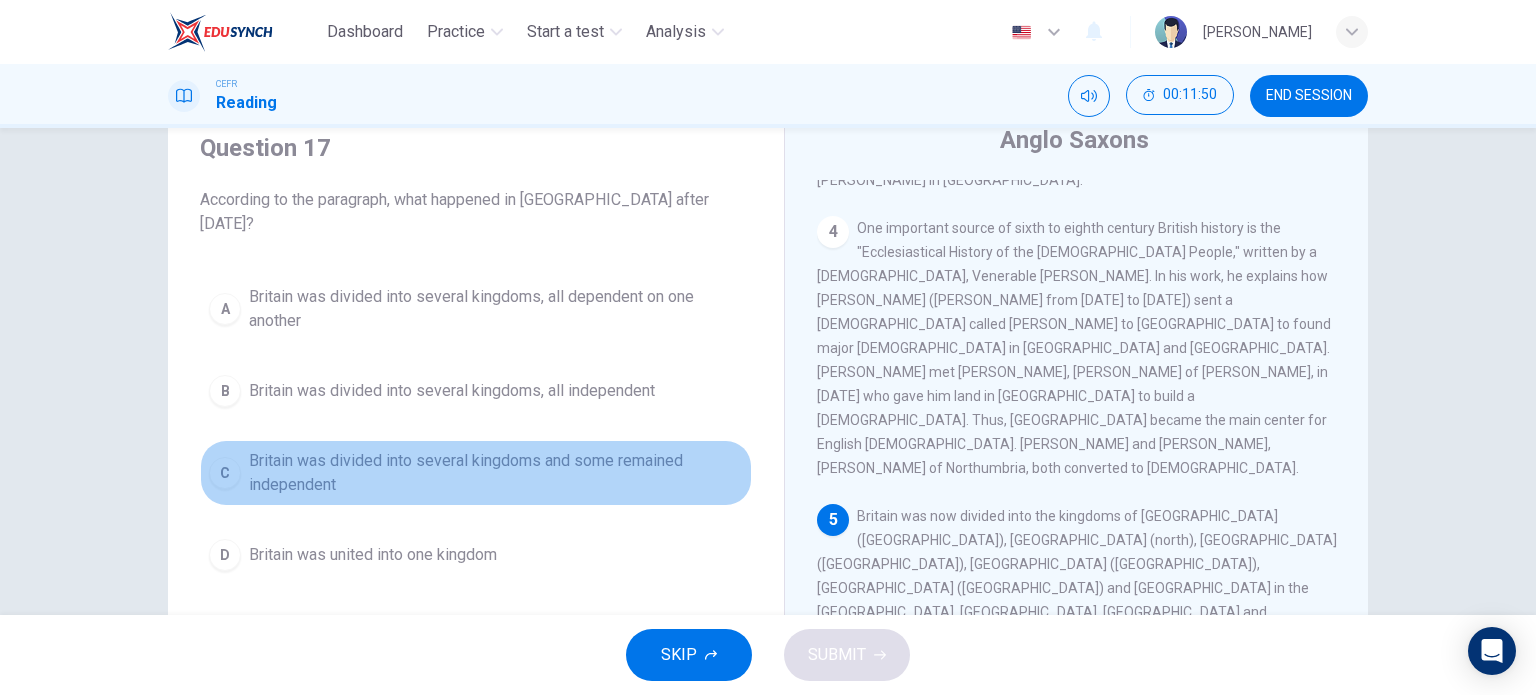 click on "Britain was divided into several kingdoms and some remained independent" at bounding box center [496, 473] 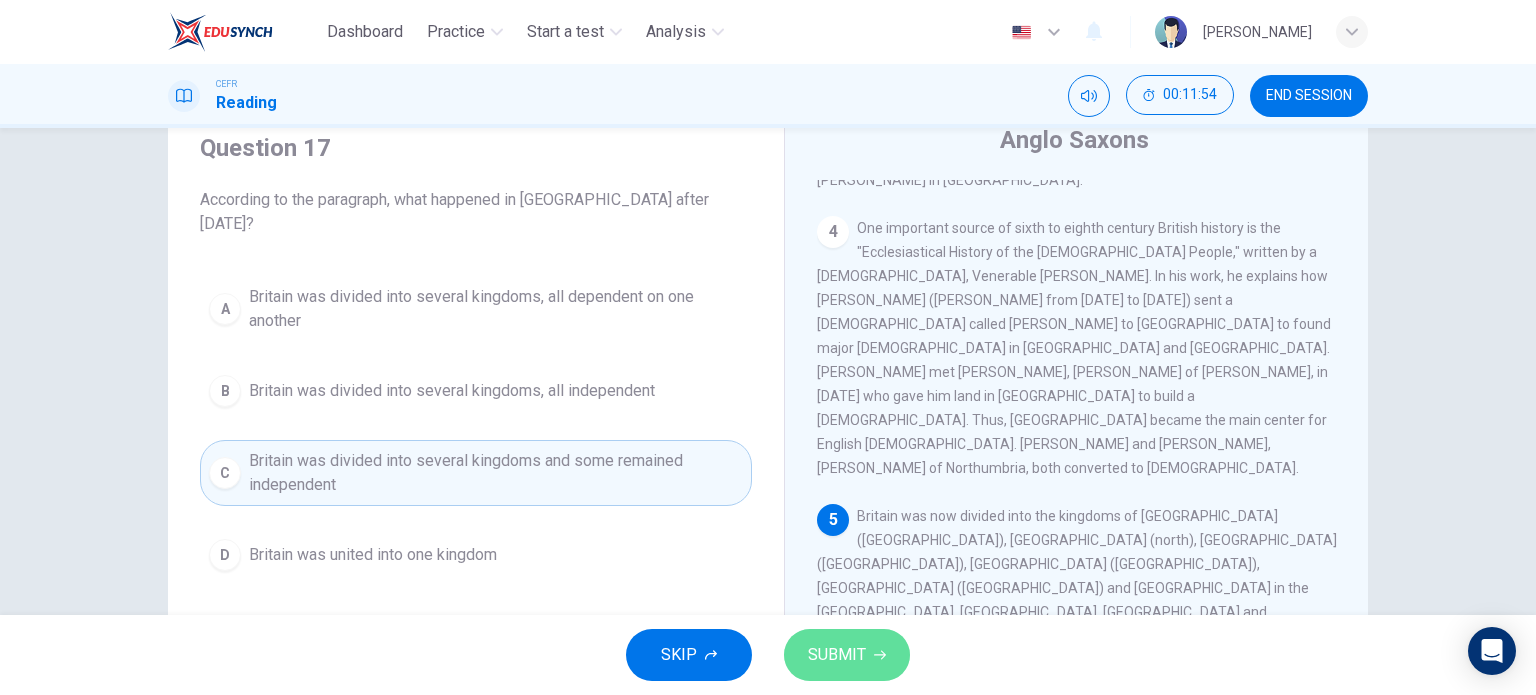 click on "SUBMIT" at bounding box center [837, 655] 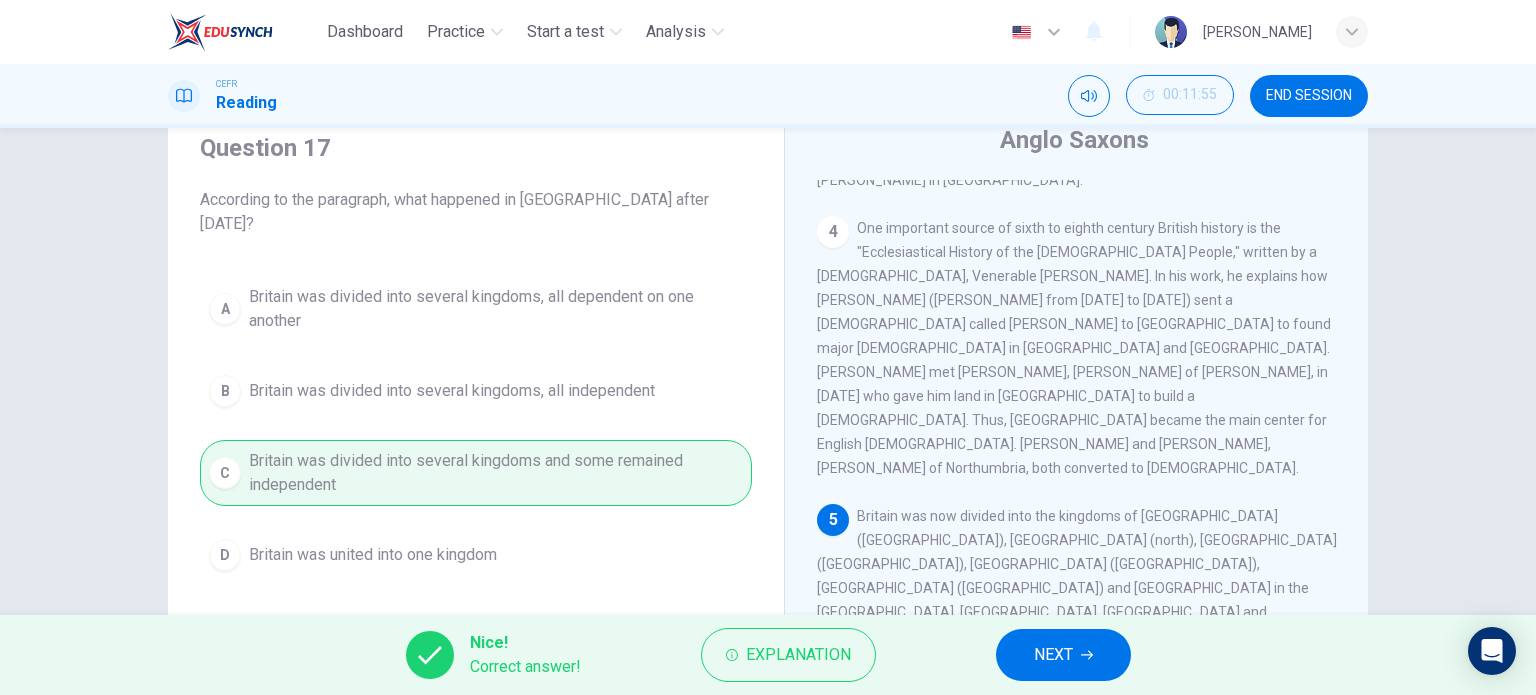 click on "Nice! Correct answer! Explanation NEXT" at bounding box center (768, 655) 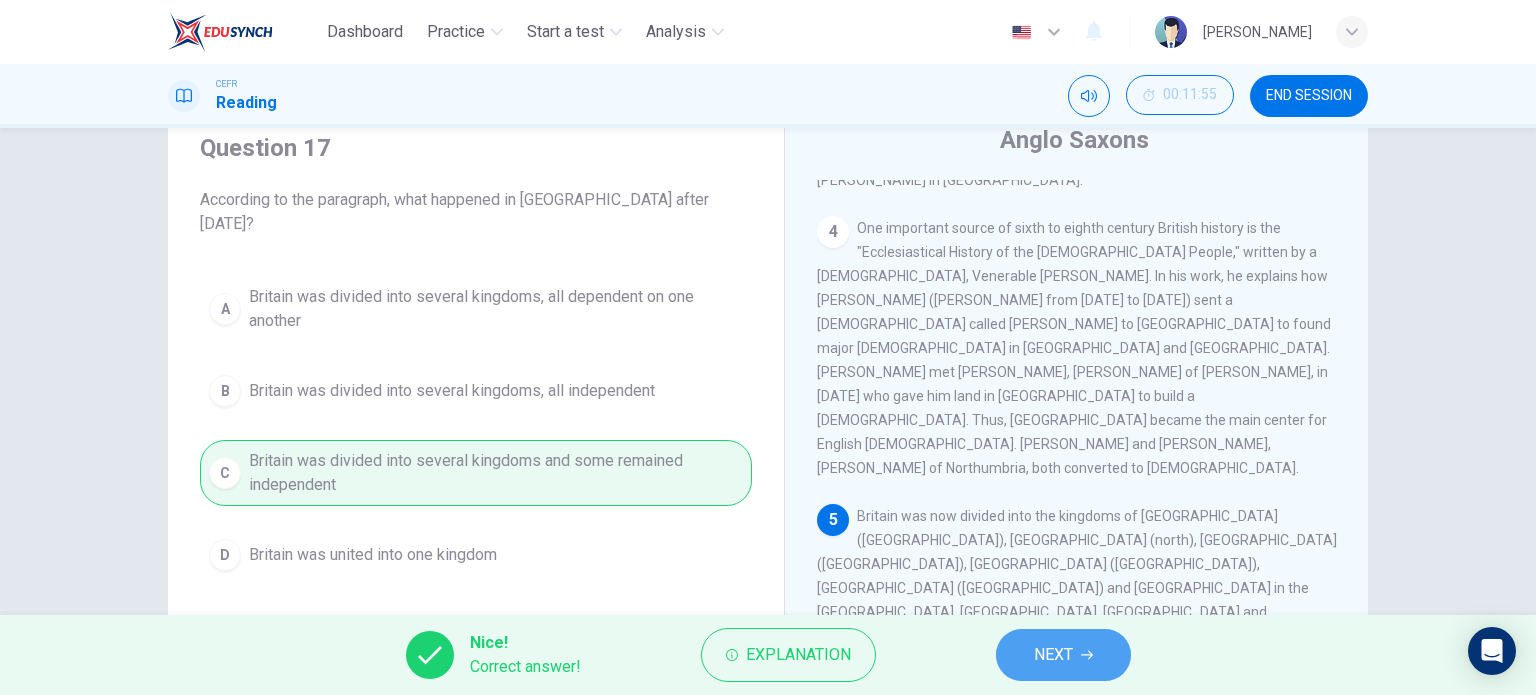 click on "NEXT" at bounding box center [1053, 655] 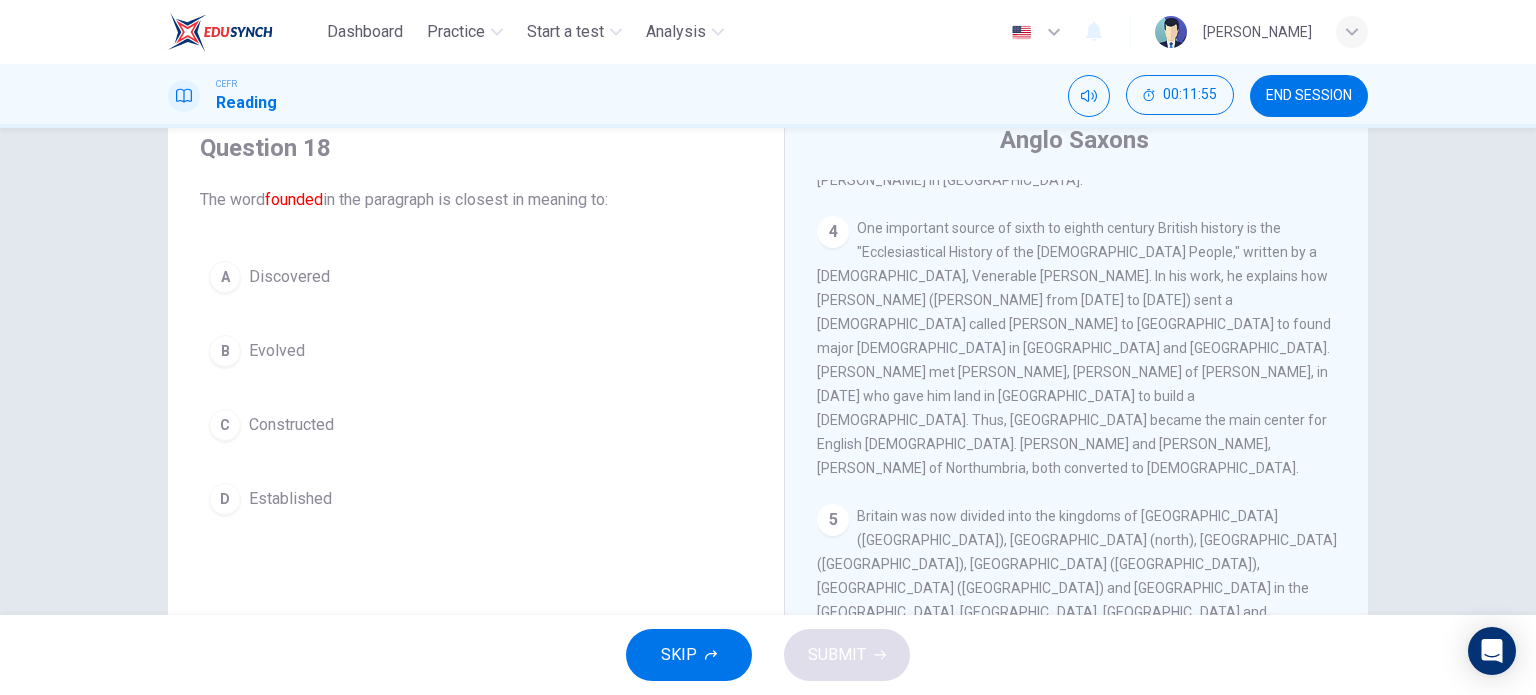 scroll, scrollTop: 825, scrollLeft: 0, axis: vertical 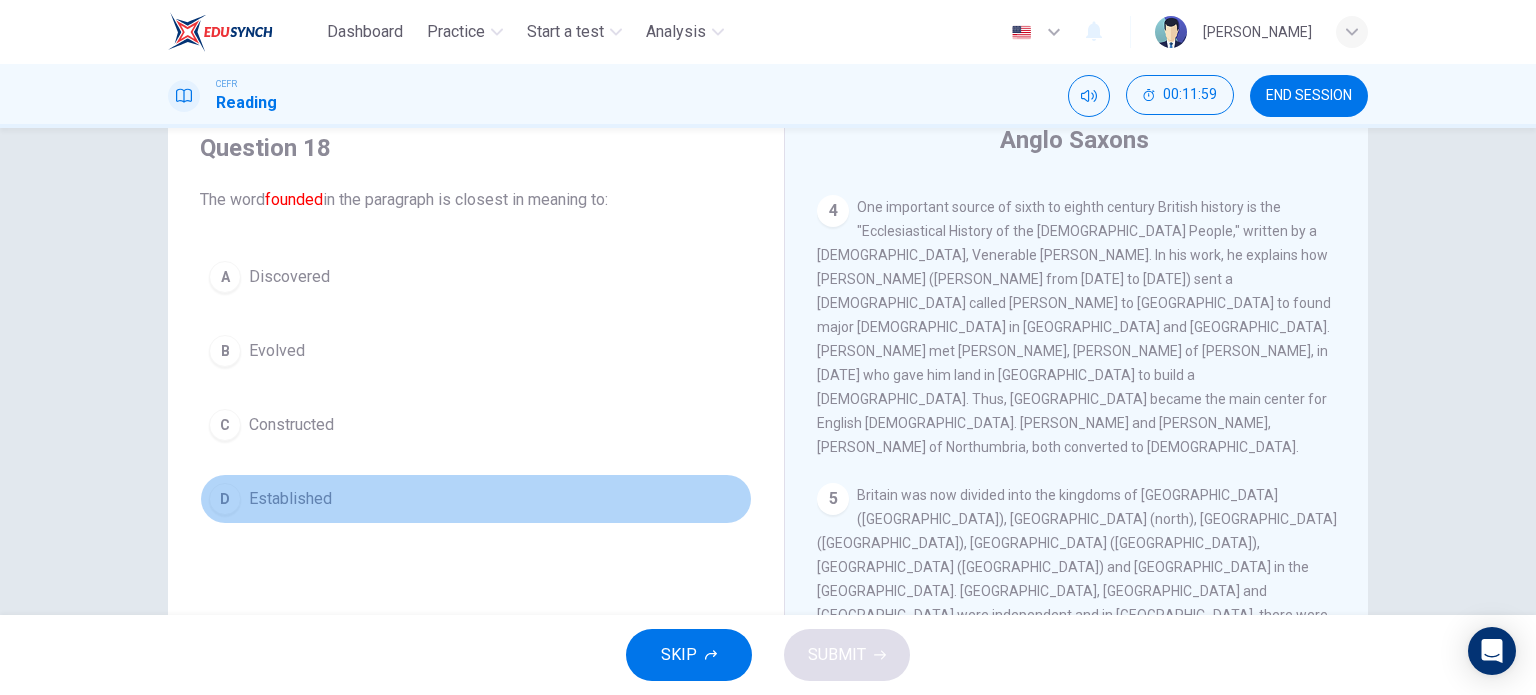 click on "Established" at bounding box center [290, 499] 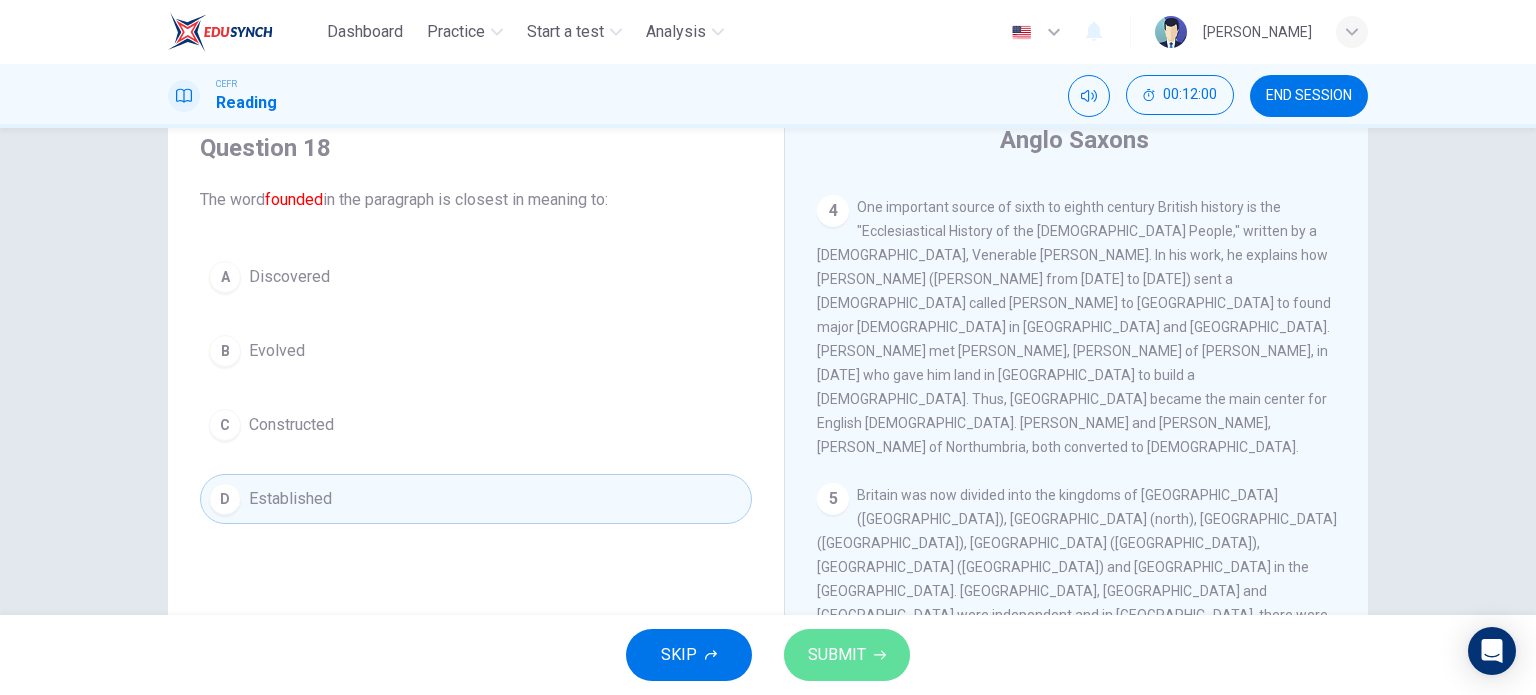 click on "SUBMIT" at bounding box center (847, 655) 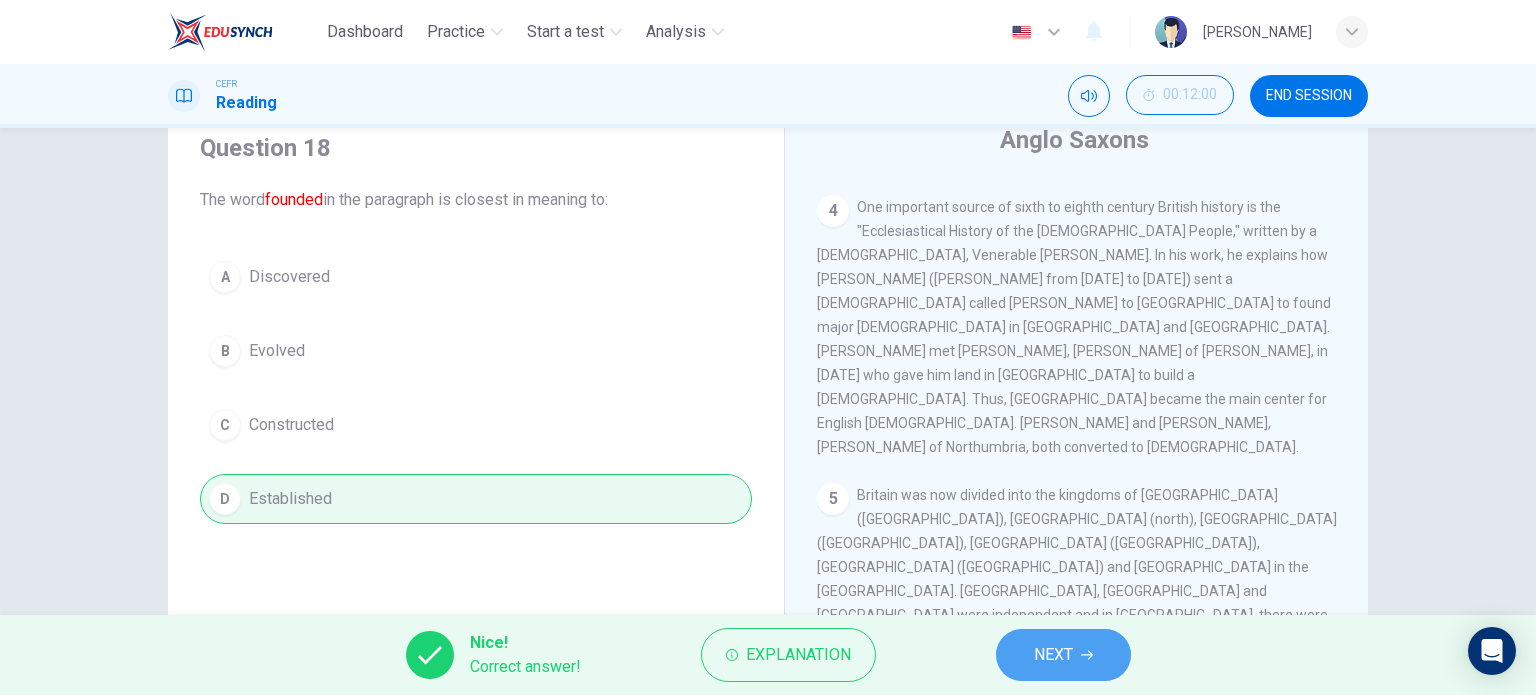 click on "NEXT" at bounding box center (1063, 655) 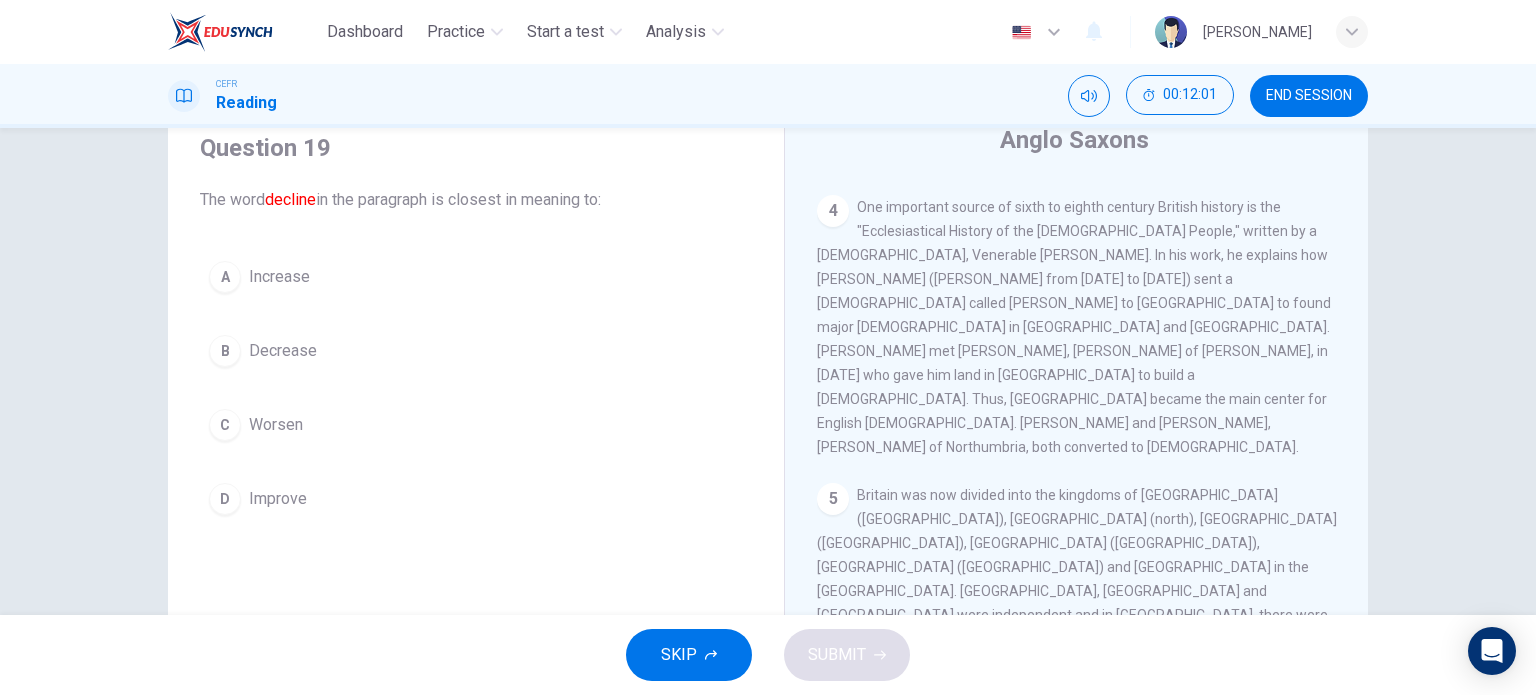 scroll, scrollTop: 126, scrollLeft: 0, axis: vertical 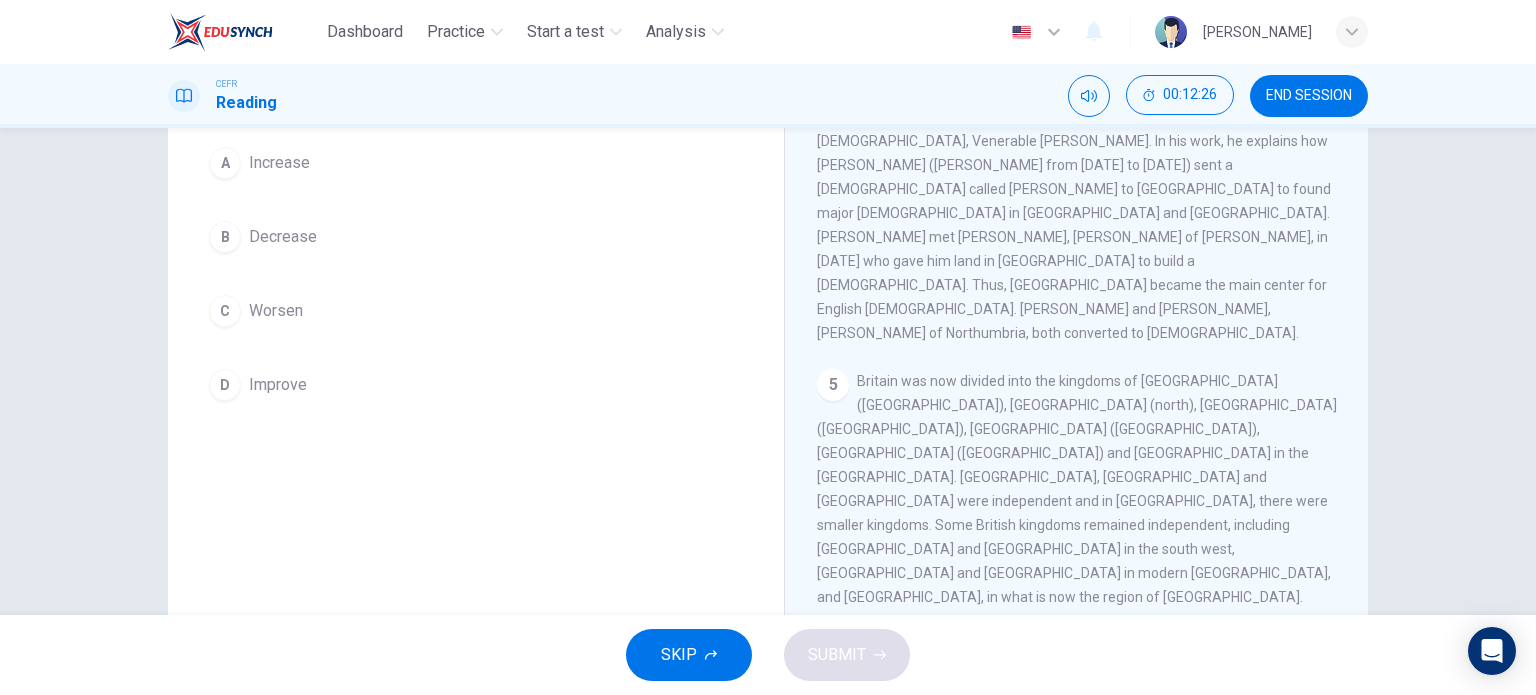 click on "Worsen" at bounding box center (276, 311) 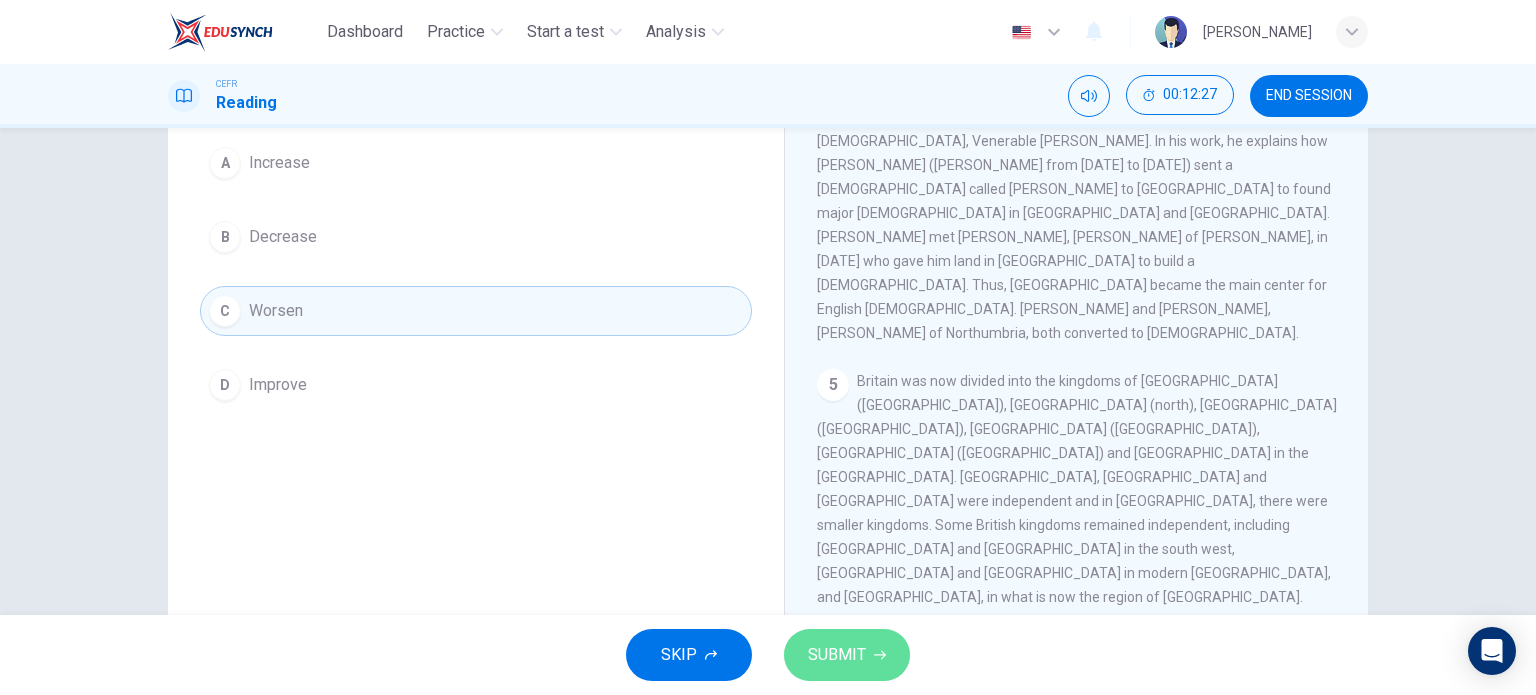 click on "SUBMIT" at bounding box center (837, 655) 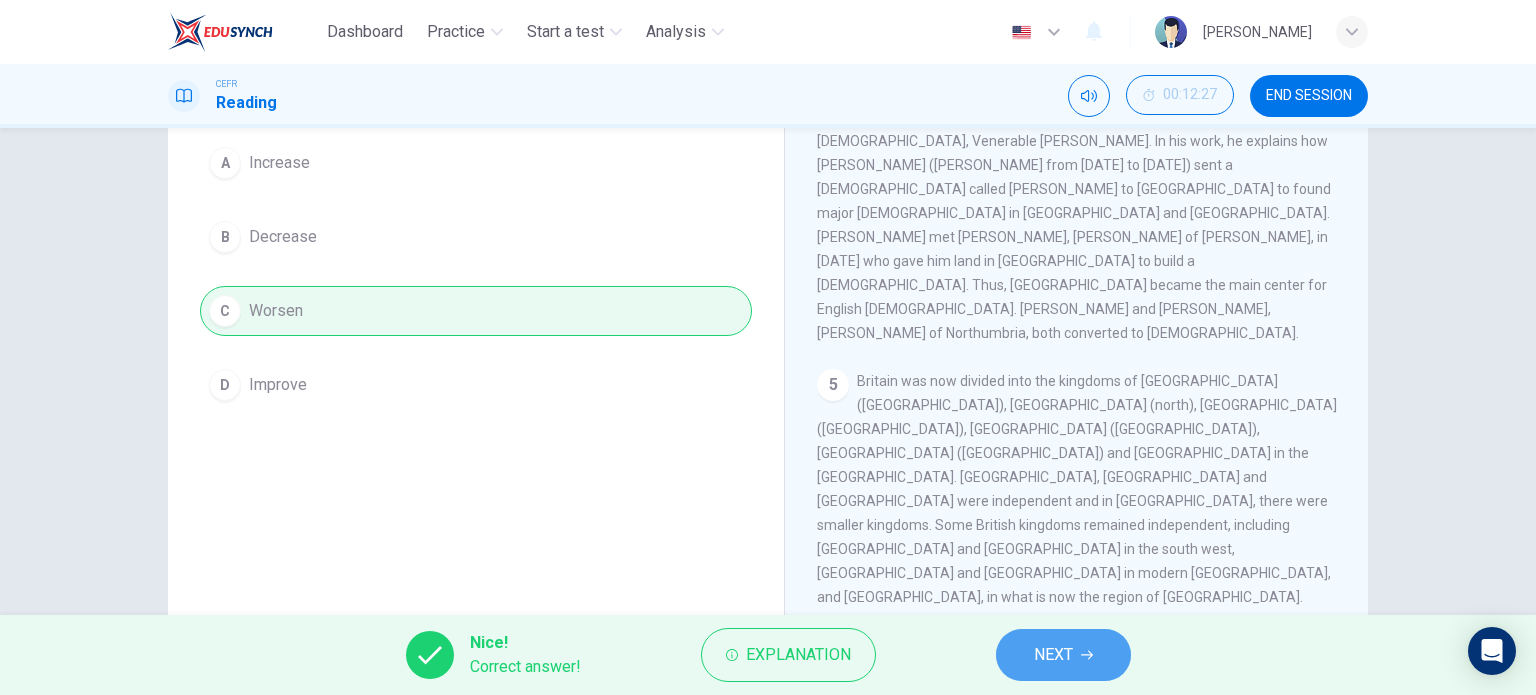 click on "NEXT" at bounding box center (1053, 655) 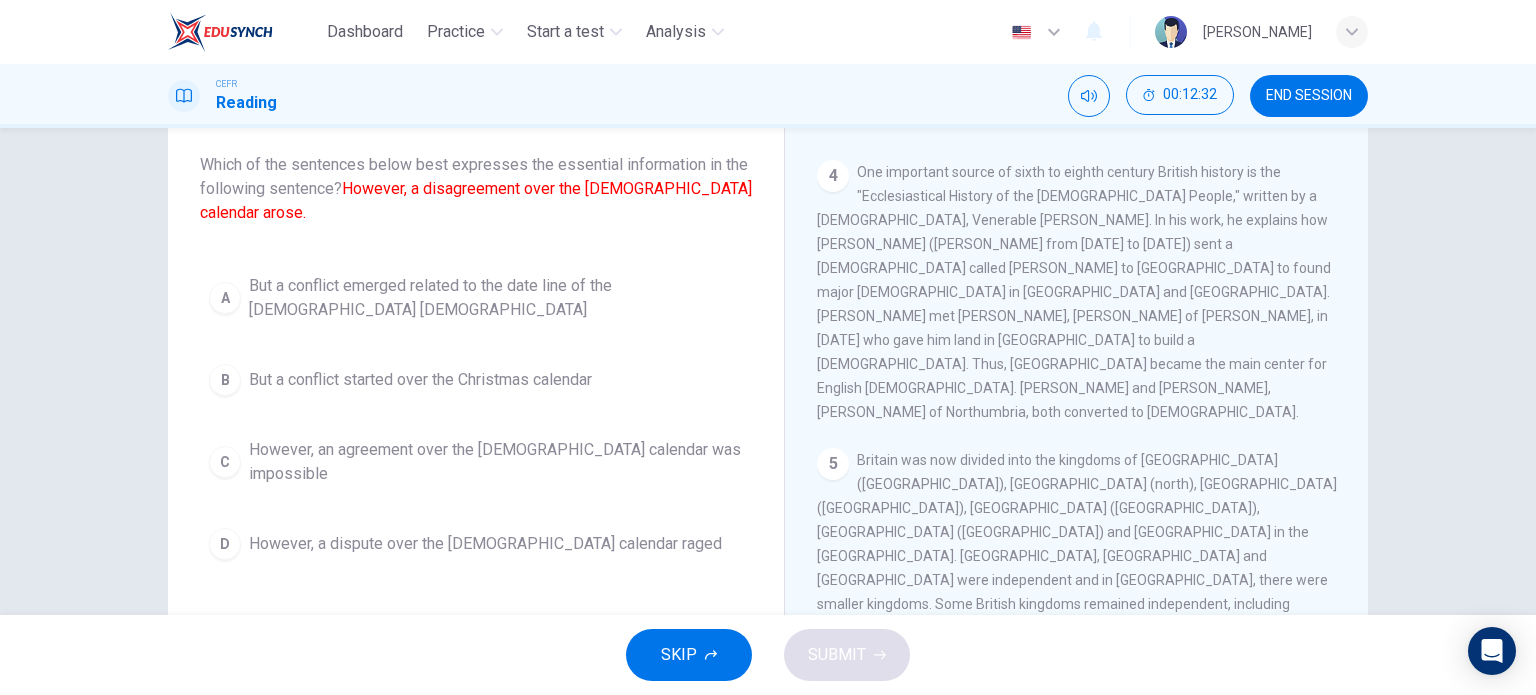 scroll, scrollTop: 112, scrollLeft: 0, axis: vertical 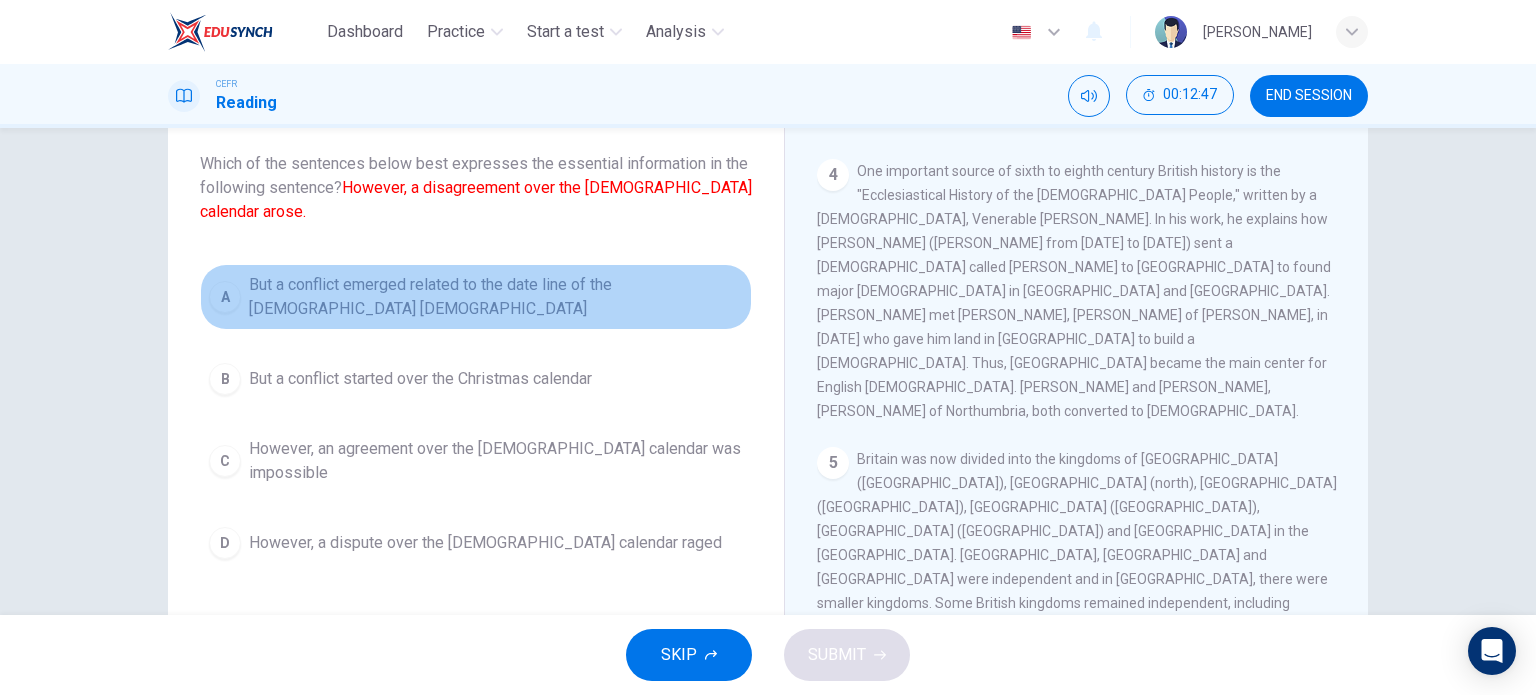 click on "But a conflict emerged related to the date line of the [DEMOGRAPHIC_DATA] [DEMOGRAPHIC_DATA]" at bounding box center (496, 297) 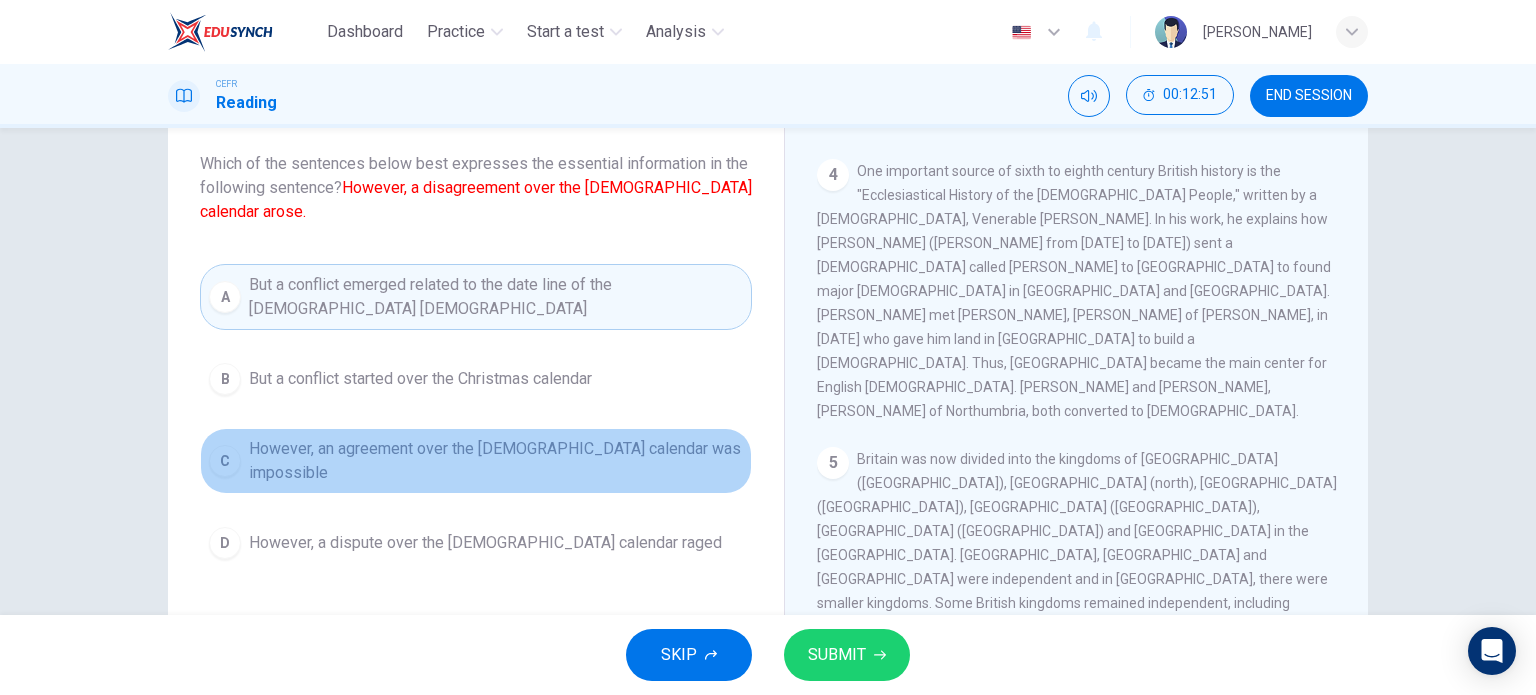 click on "However, an agreement over the [DEMOGRAPHIC_DATA] calendar was impossible" at bounding box center [496, 461] 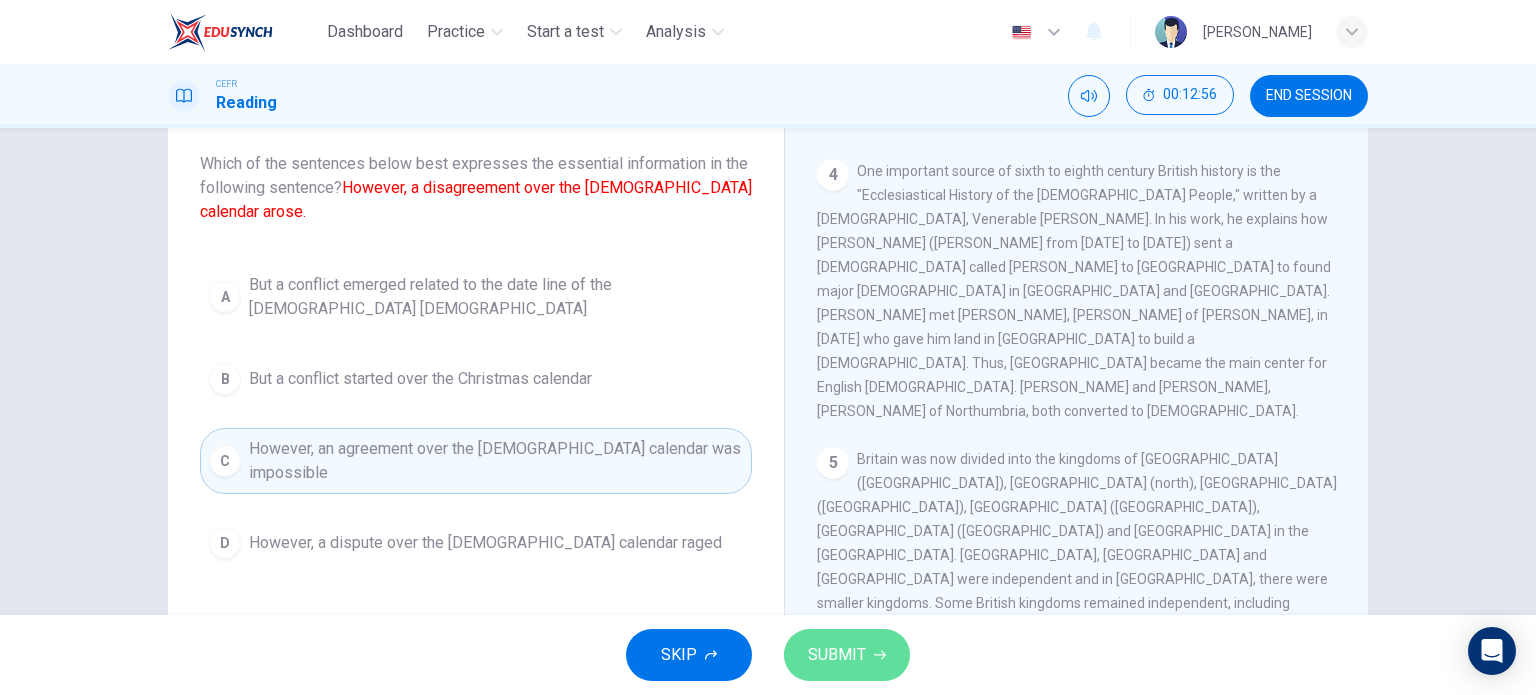 click on "SUBMIT" at bounding box center (837, 655) 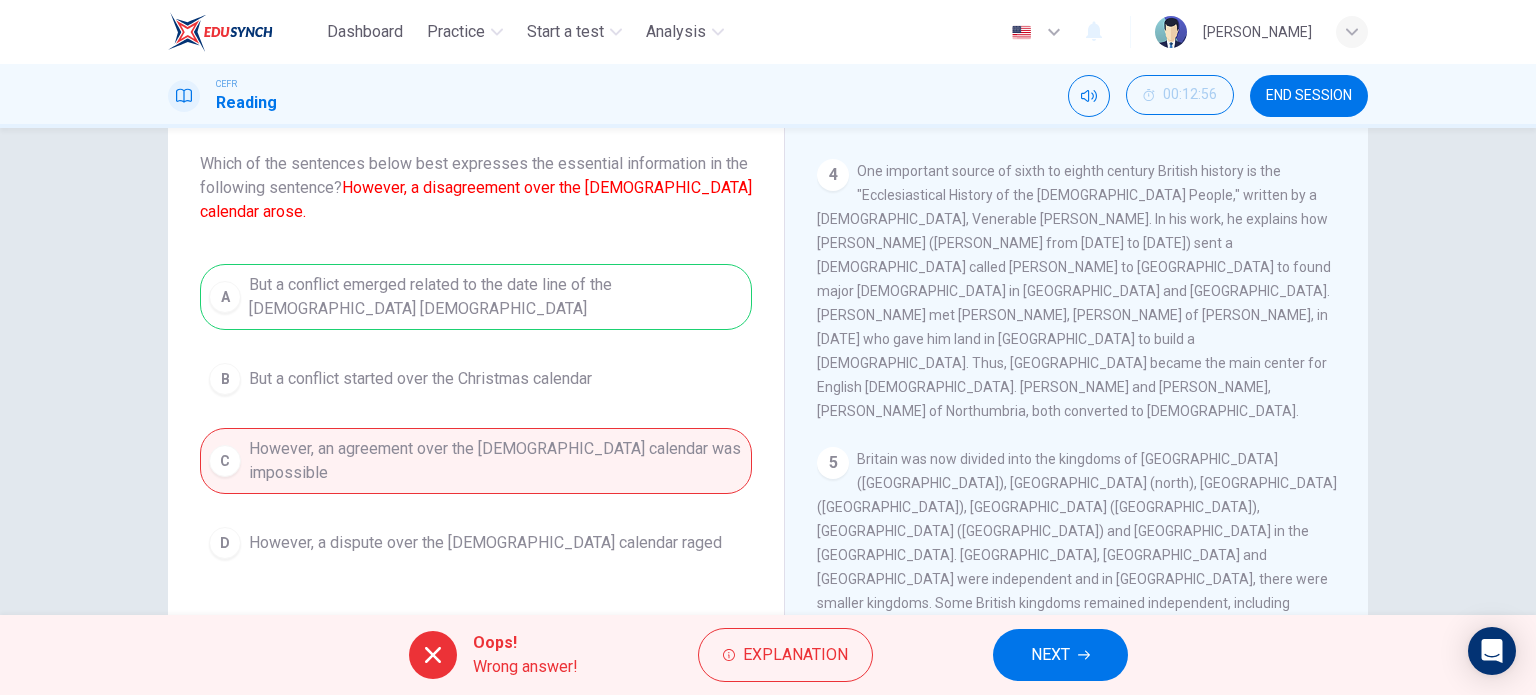 click on "A But a conflict emerged related to the date line of the [DEMOGRAPHIC_DATA] [DEMOGRAPHIC_DATA] B But a conflict started over the Christmas calendar C However, an agreement over the [DEMOGRAPHIC_DATA] calendar was impossible D However, a dispute over the [DEMOGRAPHIC_DATA] calendar raged" at bounding box center [476, 416] 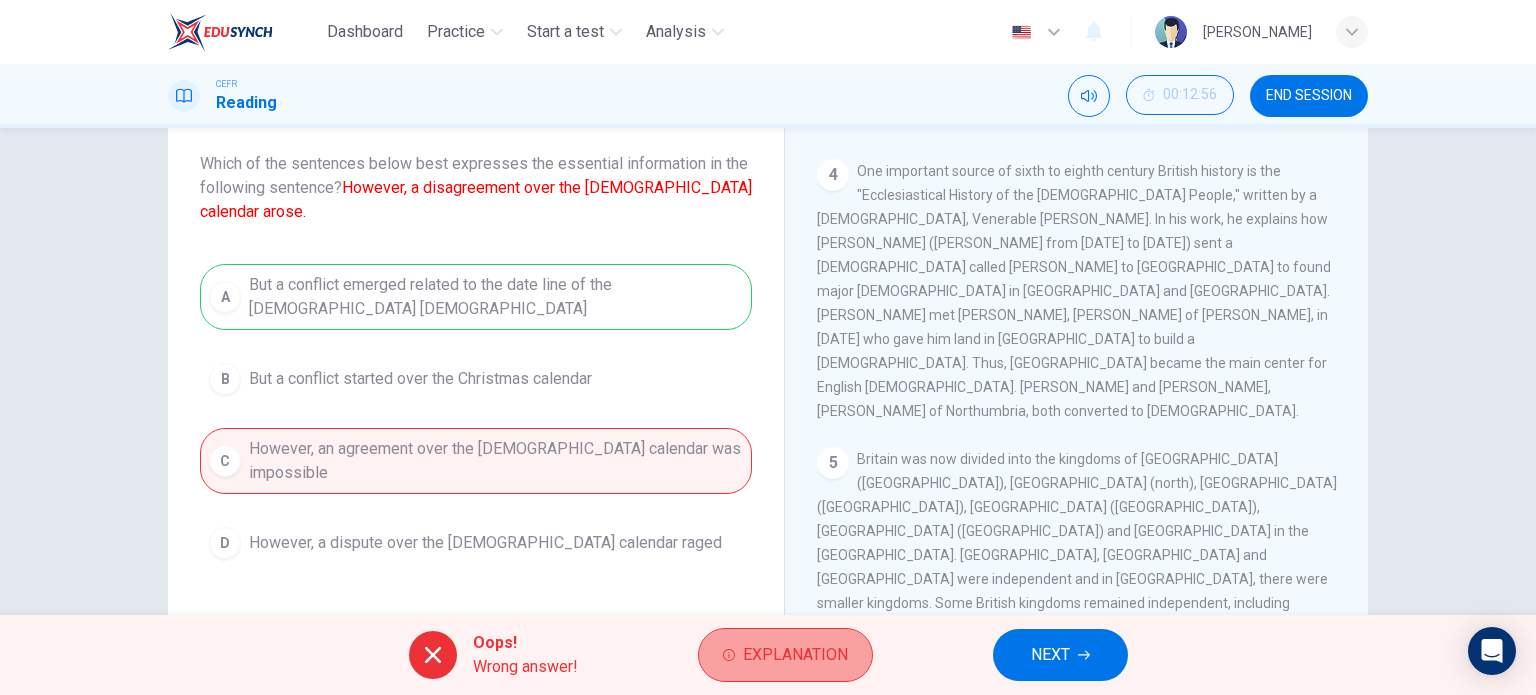 click on "Explanation" at bounding box center [795, 655] 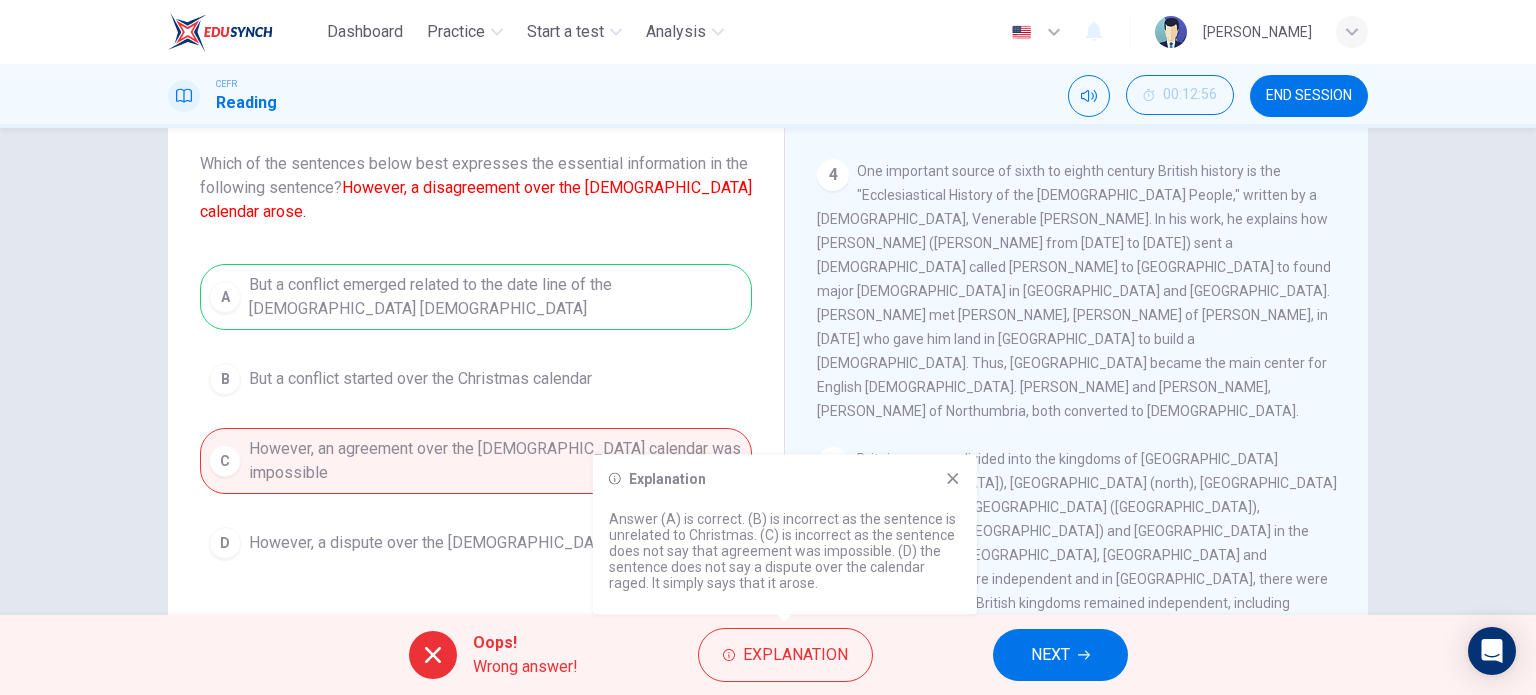 click on "Oops! Wrong answer! Explanation NEXT" at bounding box center (768, 655) 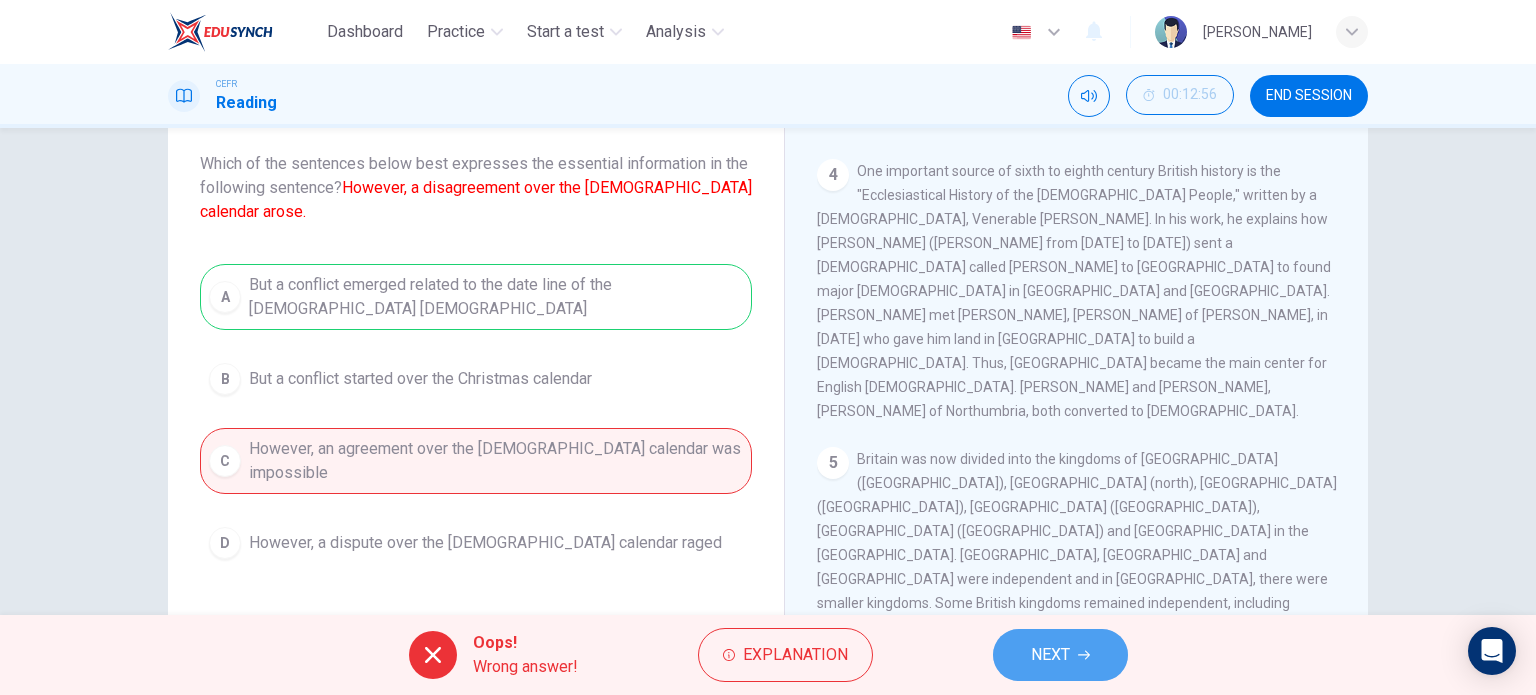 click on "NEXT" at bounding box center [1050, 655] 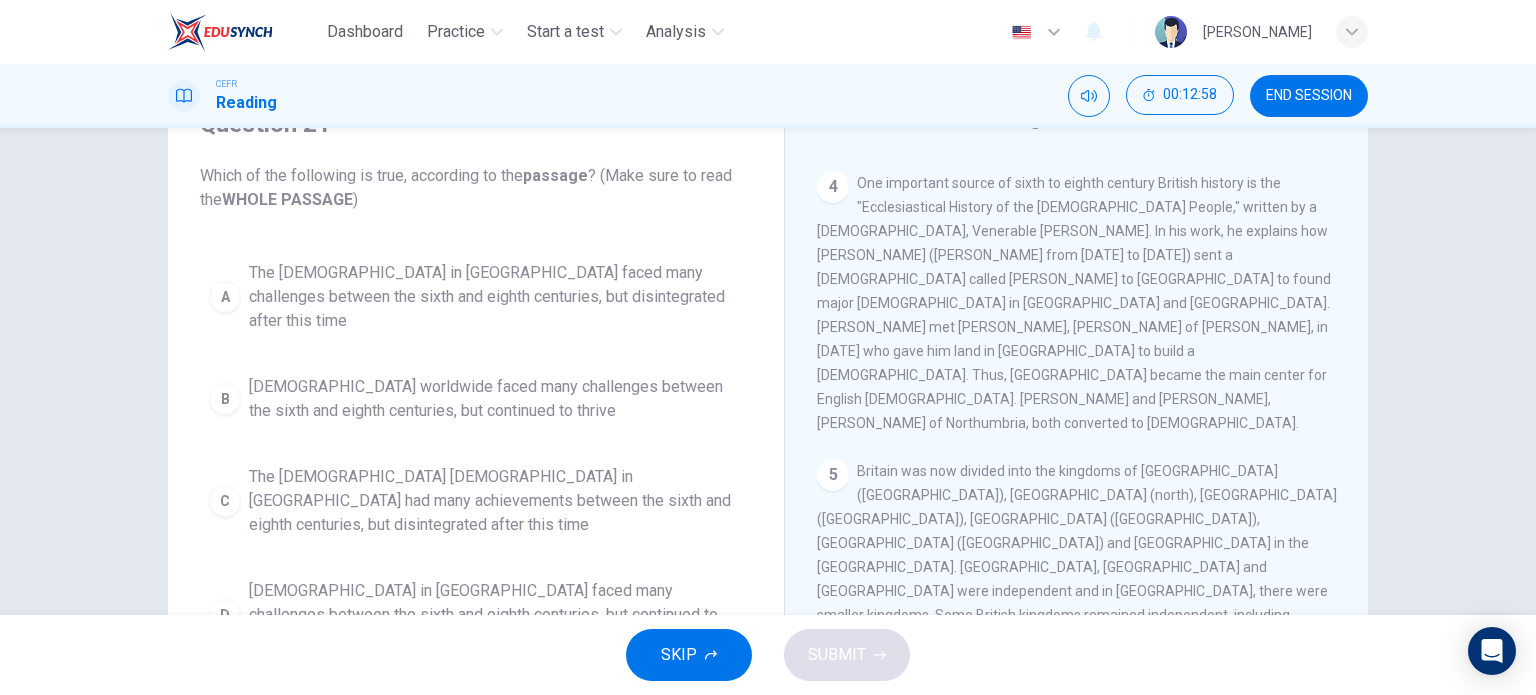 scroll, scrollTop: 100, scrollLeft: 0, axis: vertical 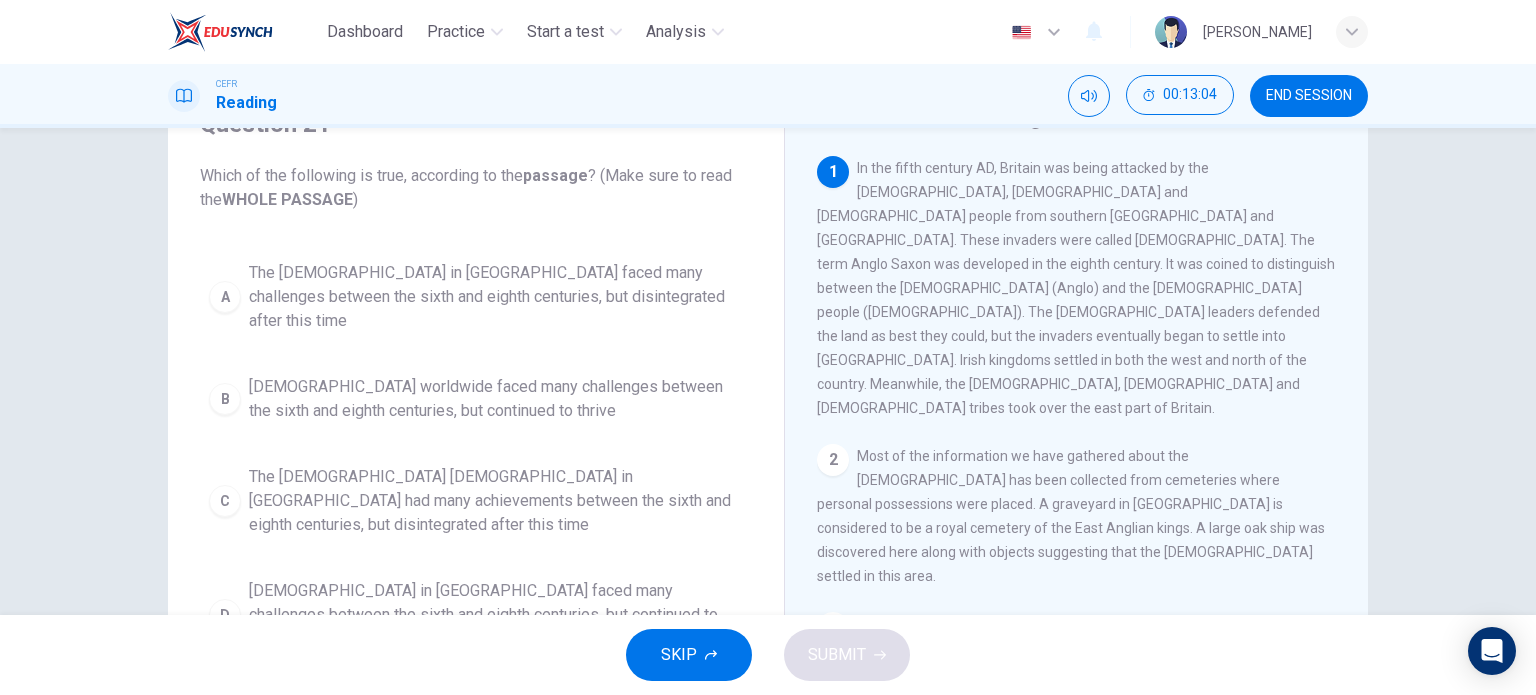 click on "The [DEMOGRAPHIC_DATA] in [GEOGRAPHIC_DATA] faced many challenges between the sixth and eighth centuries, but disintegrated after this time" at bounding box center (496, 297) 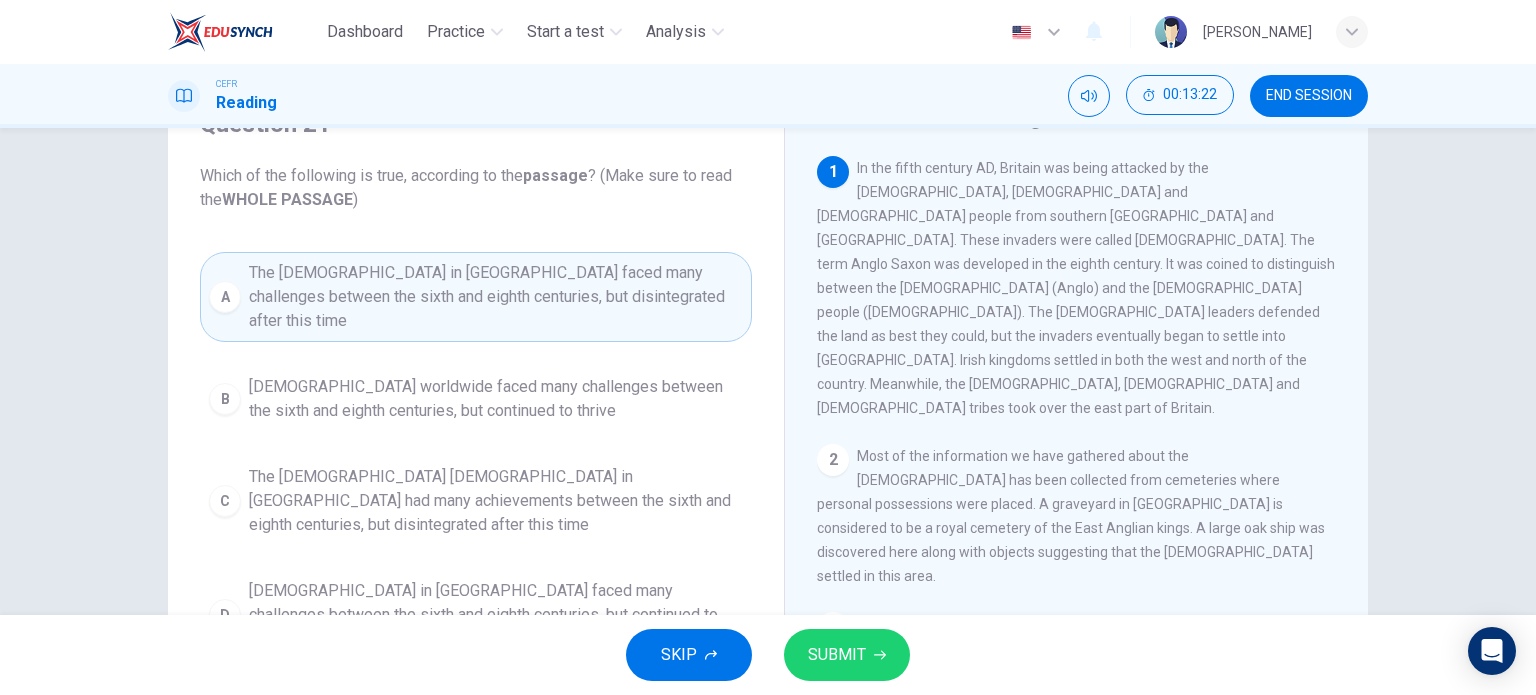 scroll, scrollTop: 0, scrollLeft: 0, axis: both 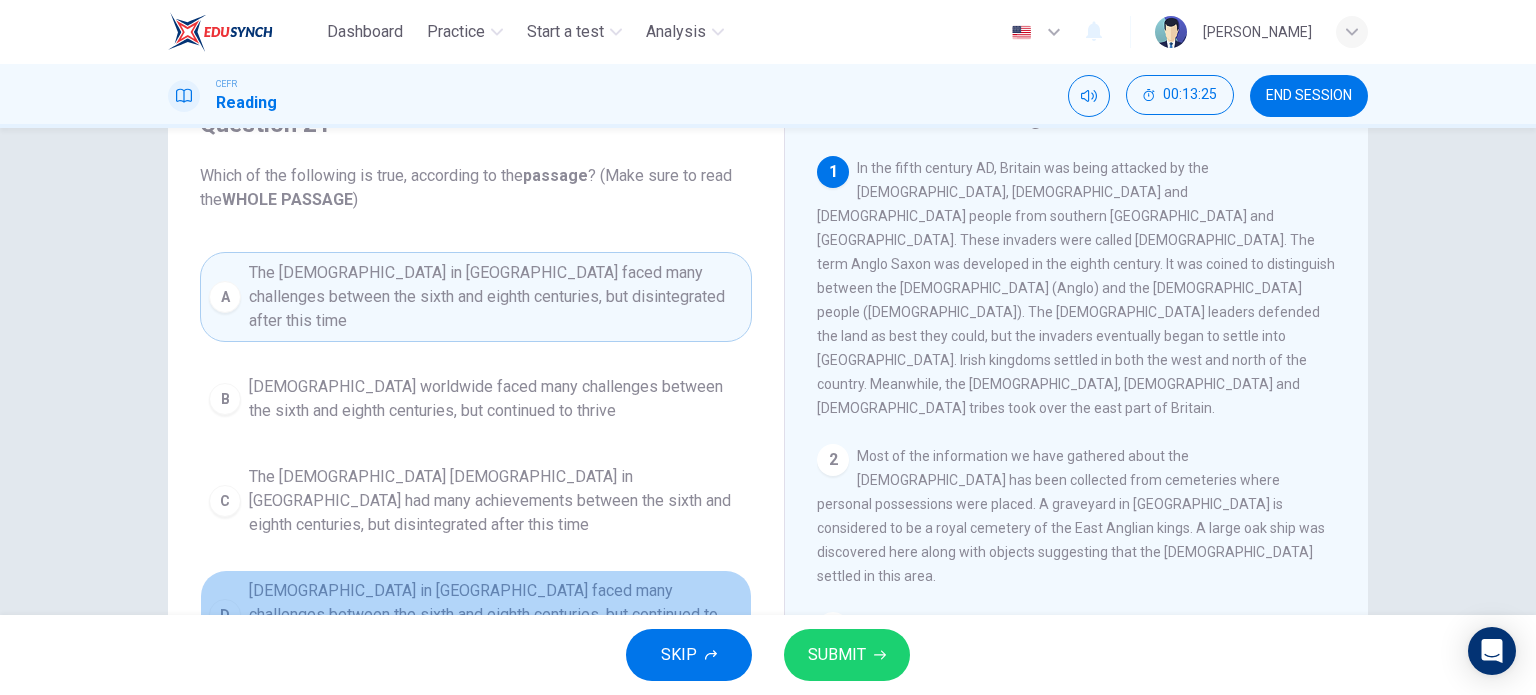 click on "[DEMOGRAPHIC_DATA] in [GEOGRAPHIC_DATA] faced many challenges between the sixth and eighth centuries, but continued to thrive" at bounding box center [496, 615] 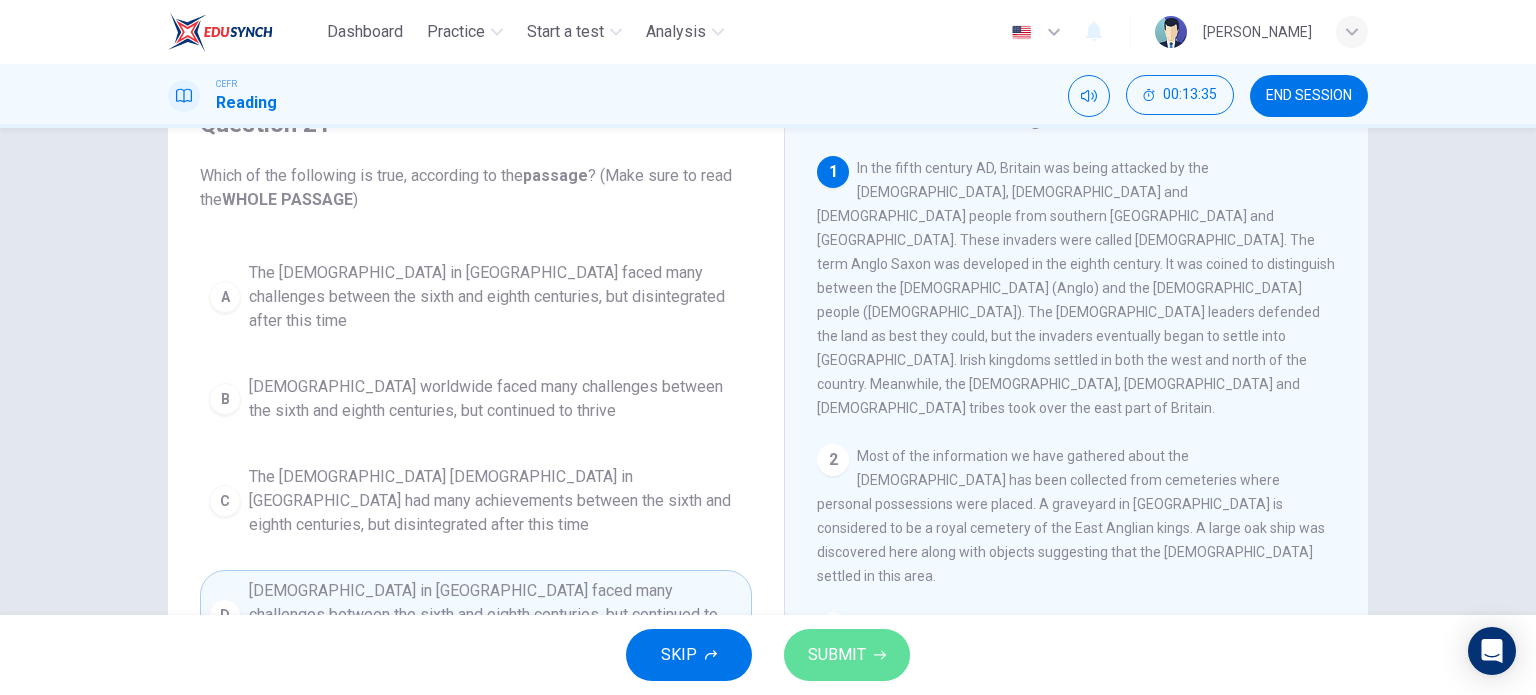 click on "SUBMIT" at bounding box center (837, 655) 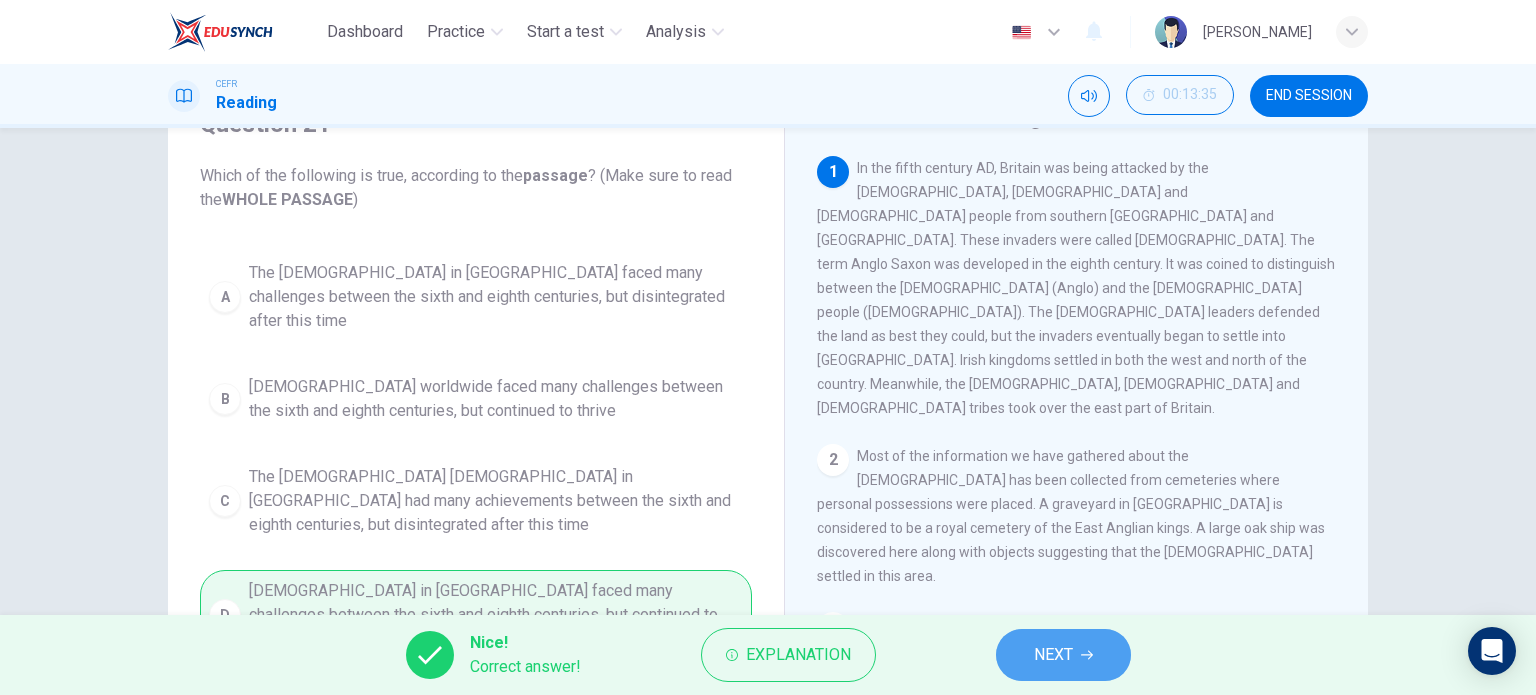 click on "NEXT" at bounding box center [1053, 655] 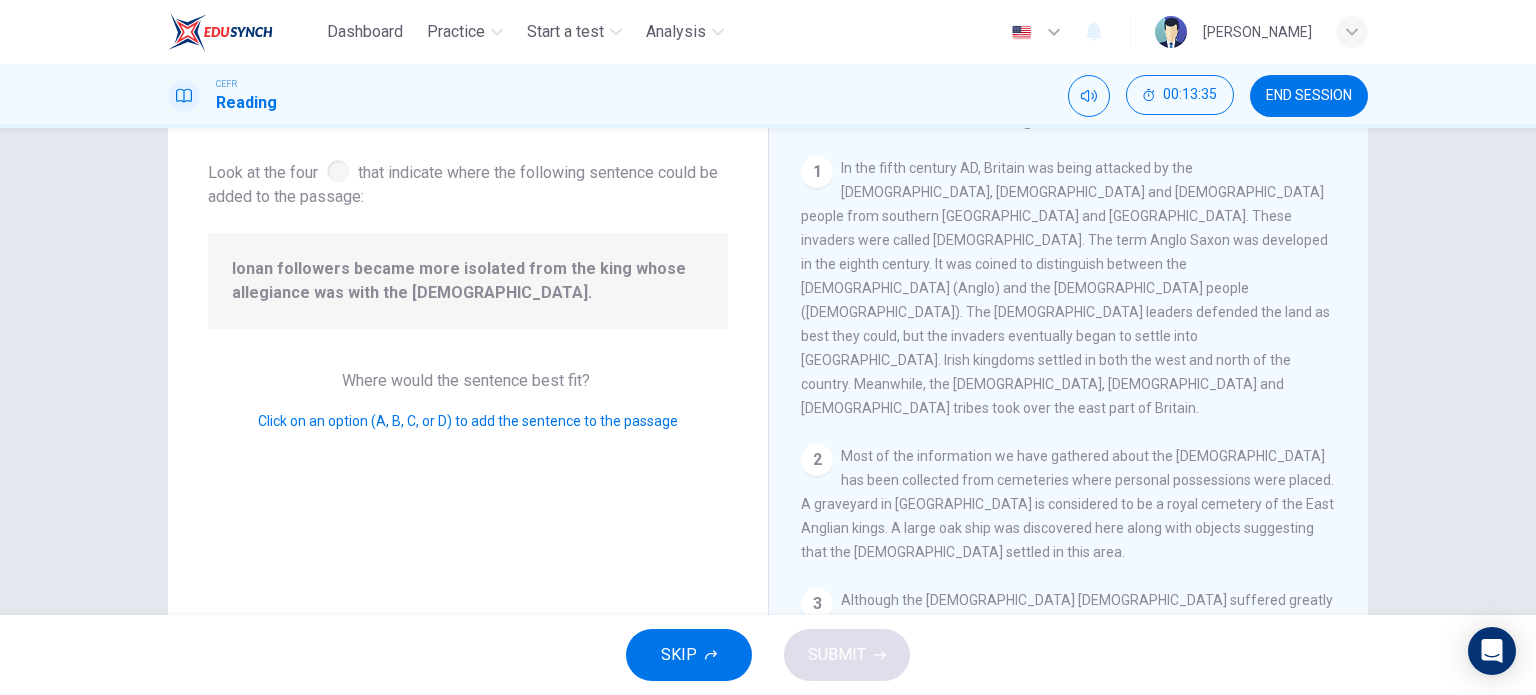 scroll, scrollTop: 851, scrollLeft: 0, axis: vertical 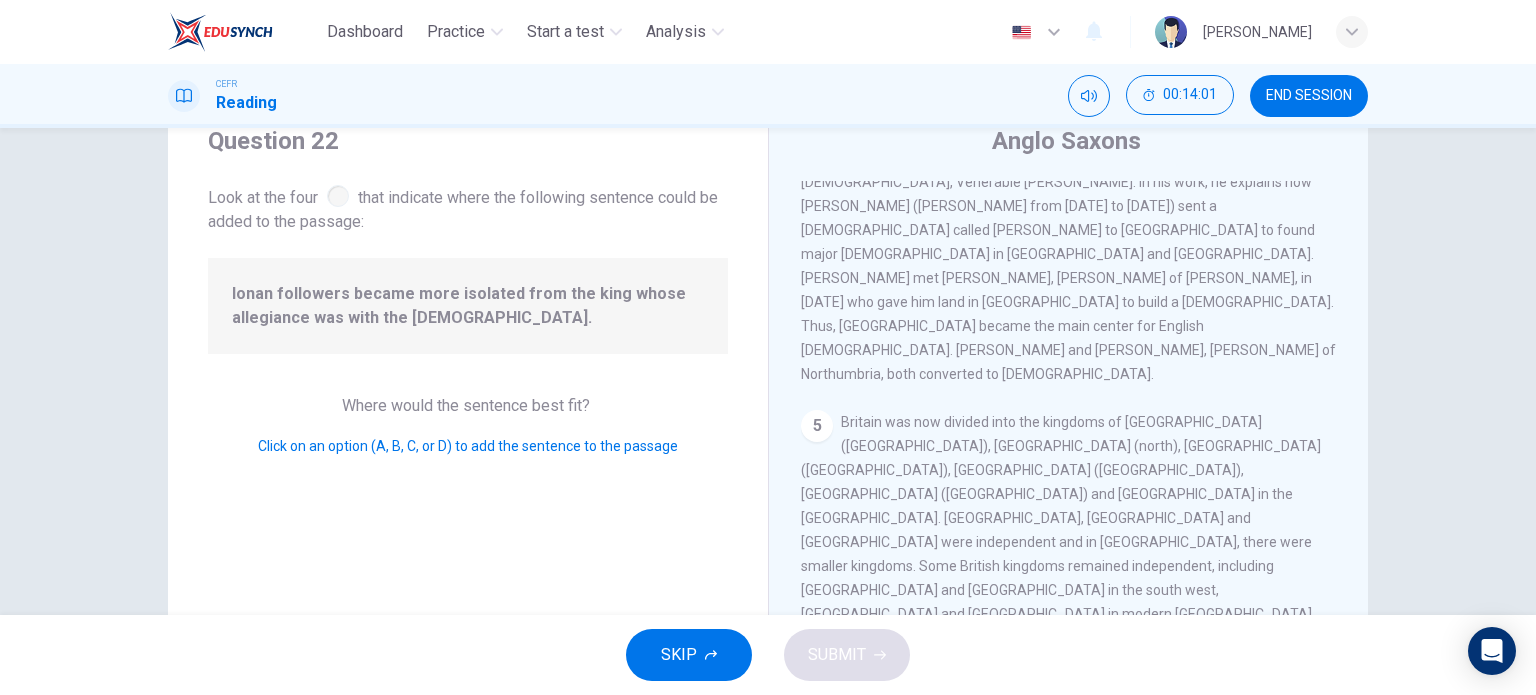 click at bounding box center (1287, 804) 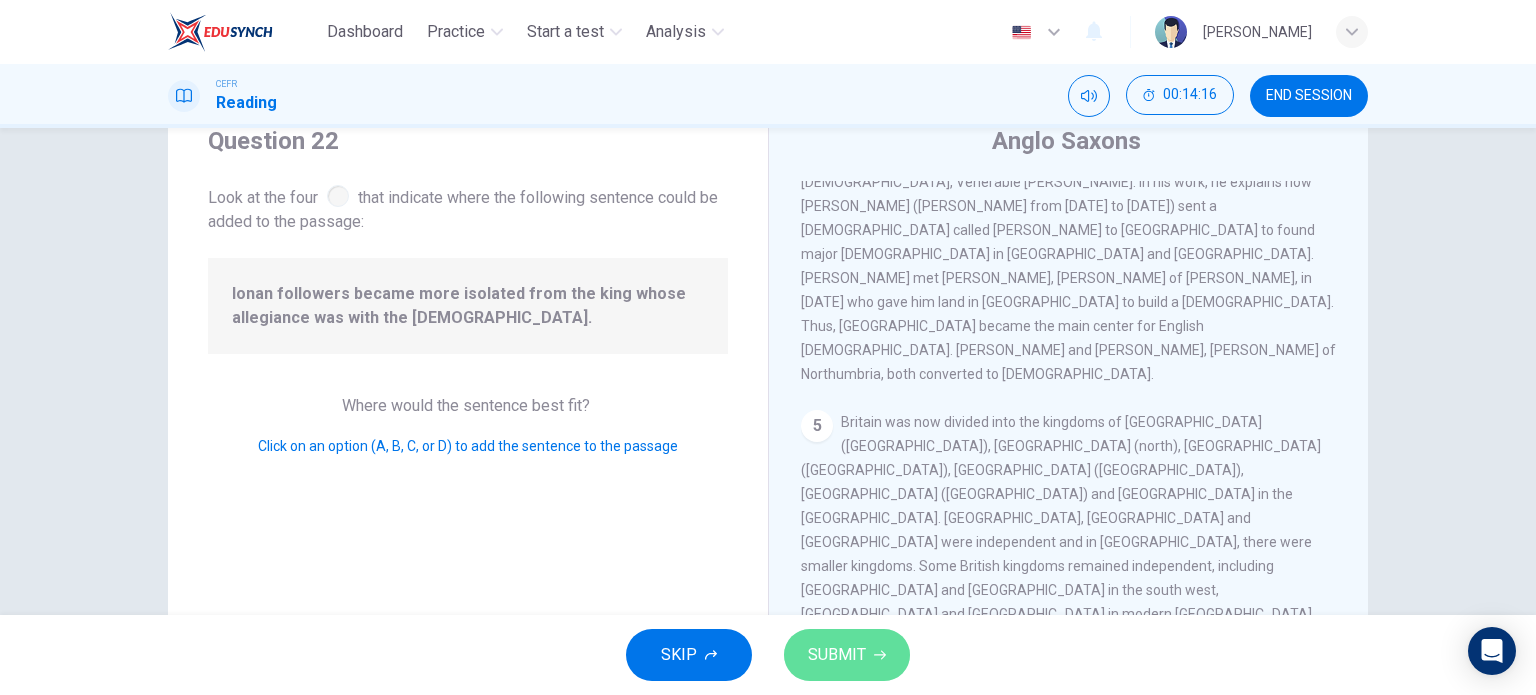 click on "SUBMIT" at bounding box center [847, 655] 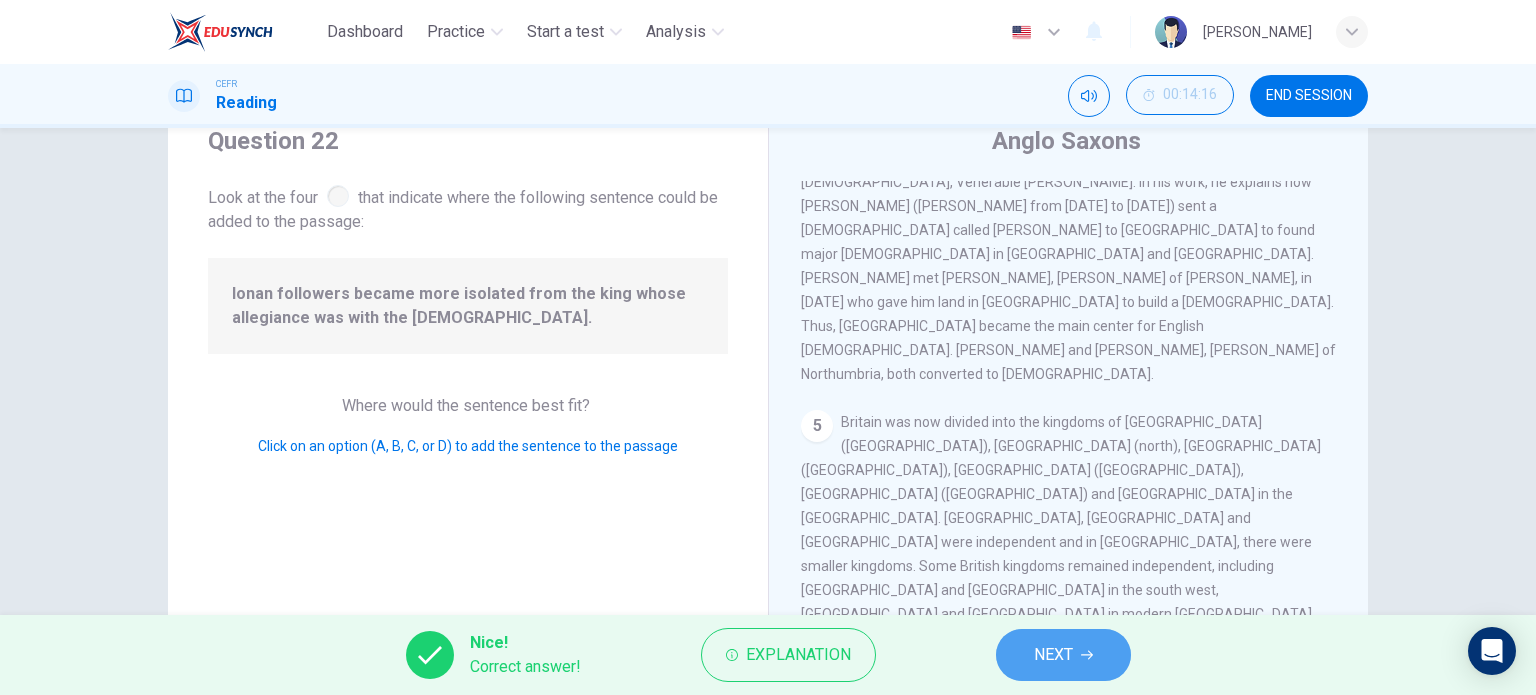 click on "NEXT" at bounding box center [1053, 655] 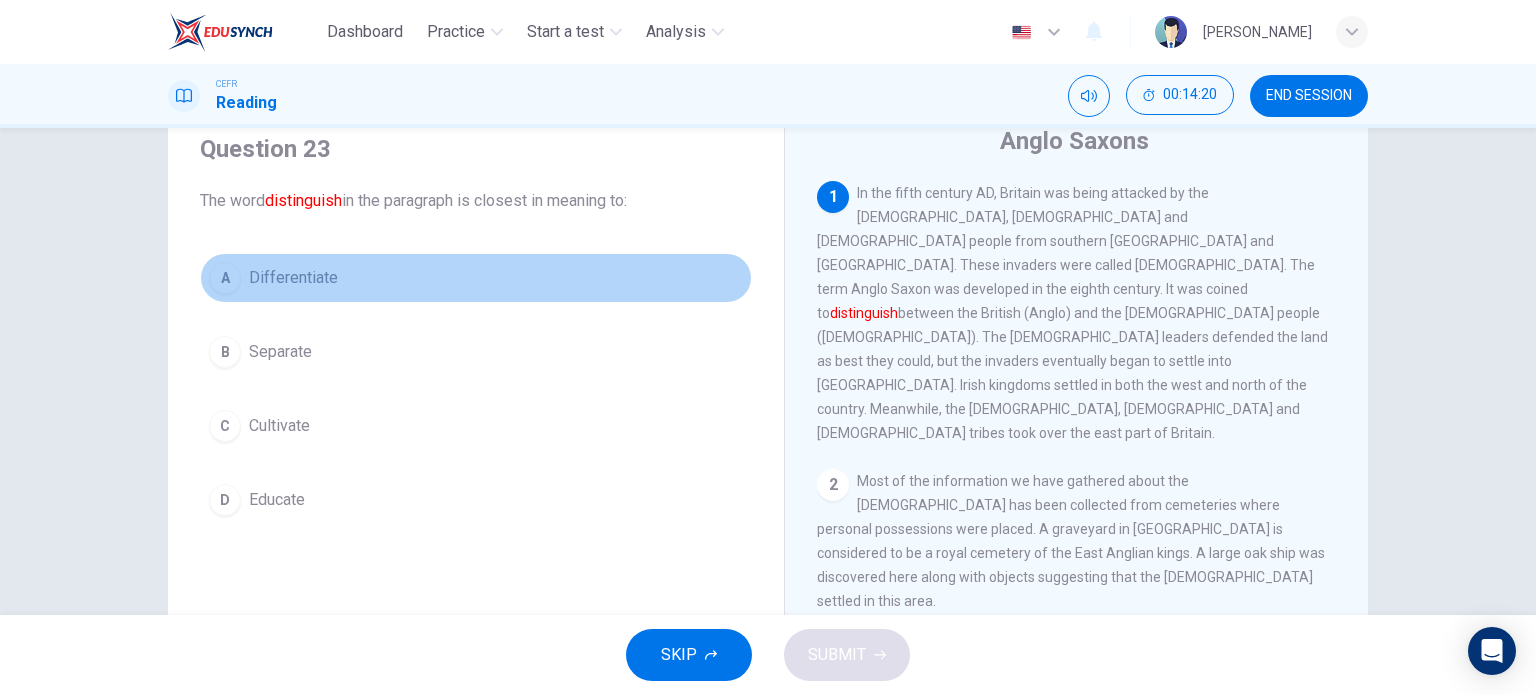 click on "A Differentiate" at bounding box center (476, 278) 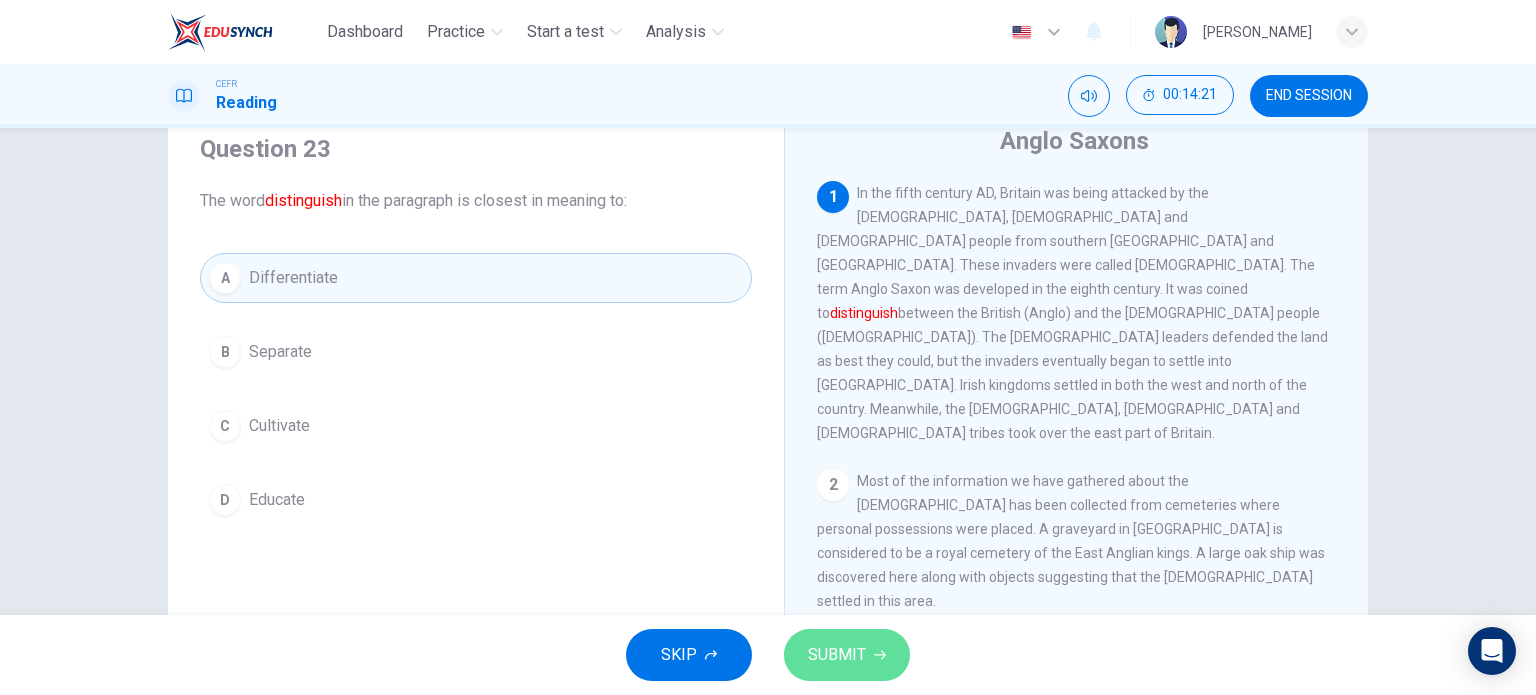 click on "SUBMIT" at bounding box center (837, 655) 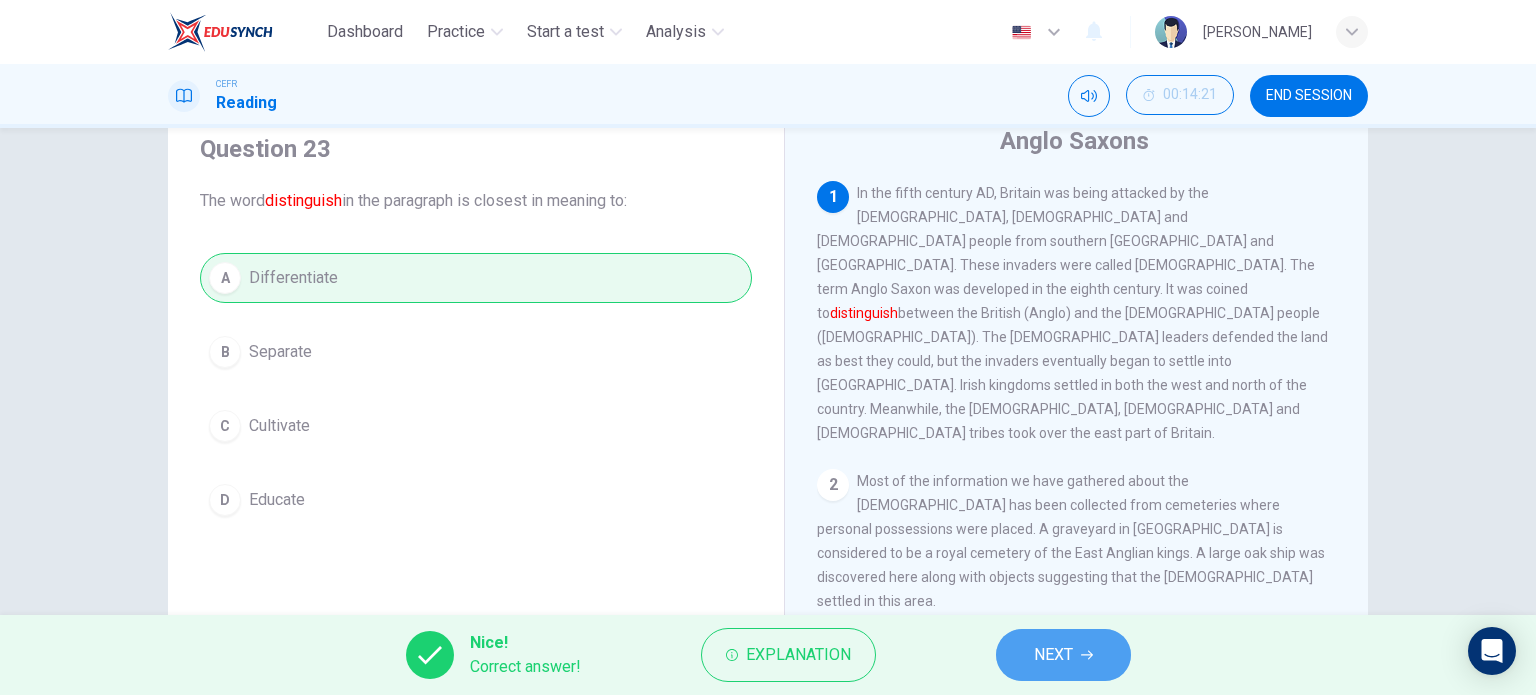 click on "NEXT" at bounding box center [1063, 655] 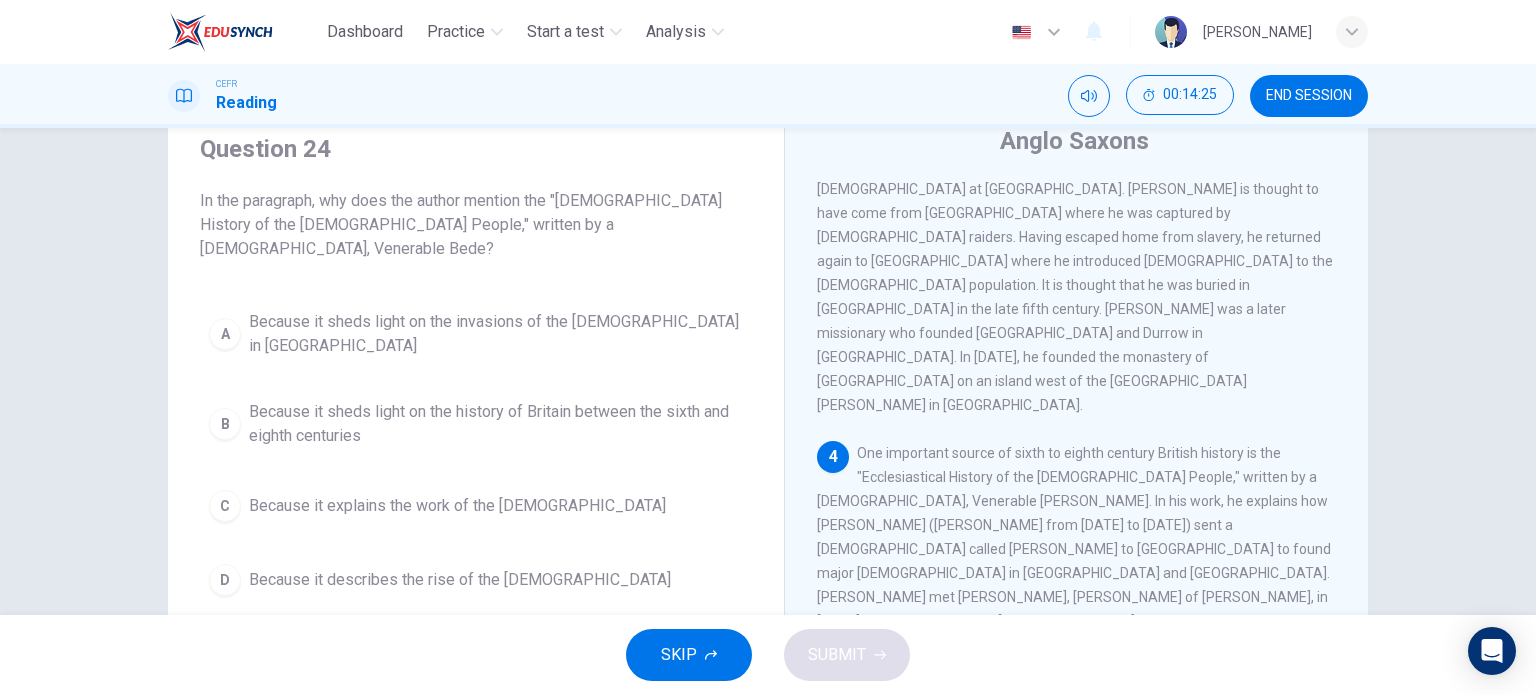 scroll, scrollTop: 547, scrollLeft: 0, axis: vertical 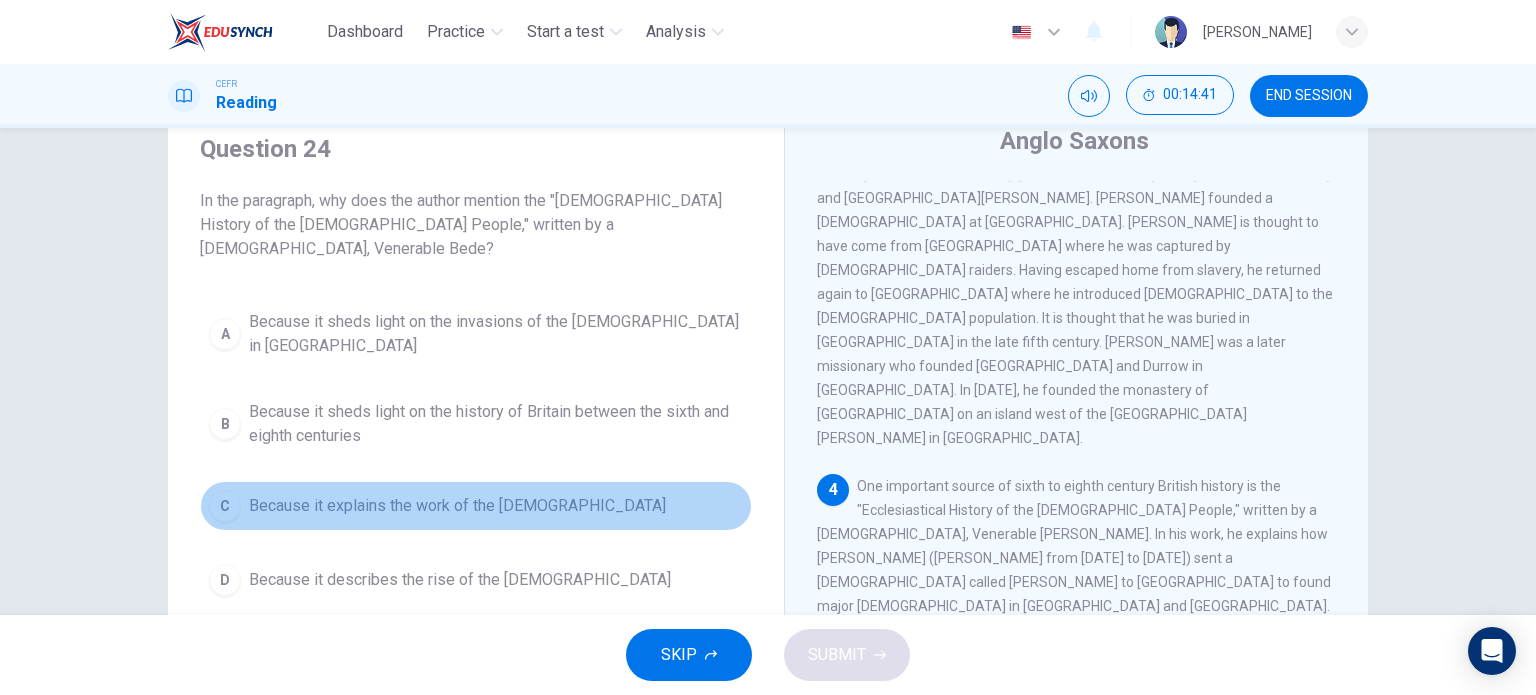 click on "C Because it explains the work of the [DEMOGRAPHIC_DATA]" at bounding box center [476, 506] 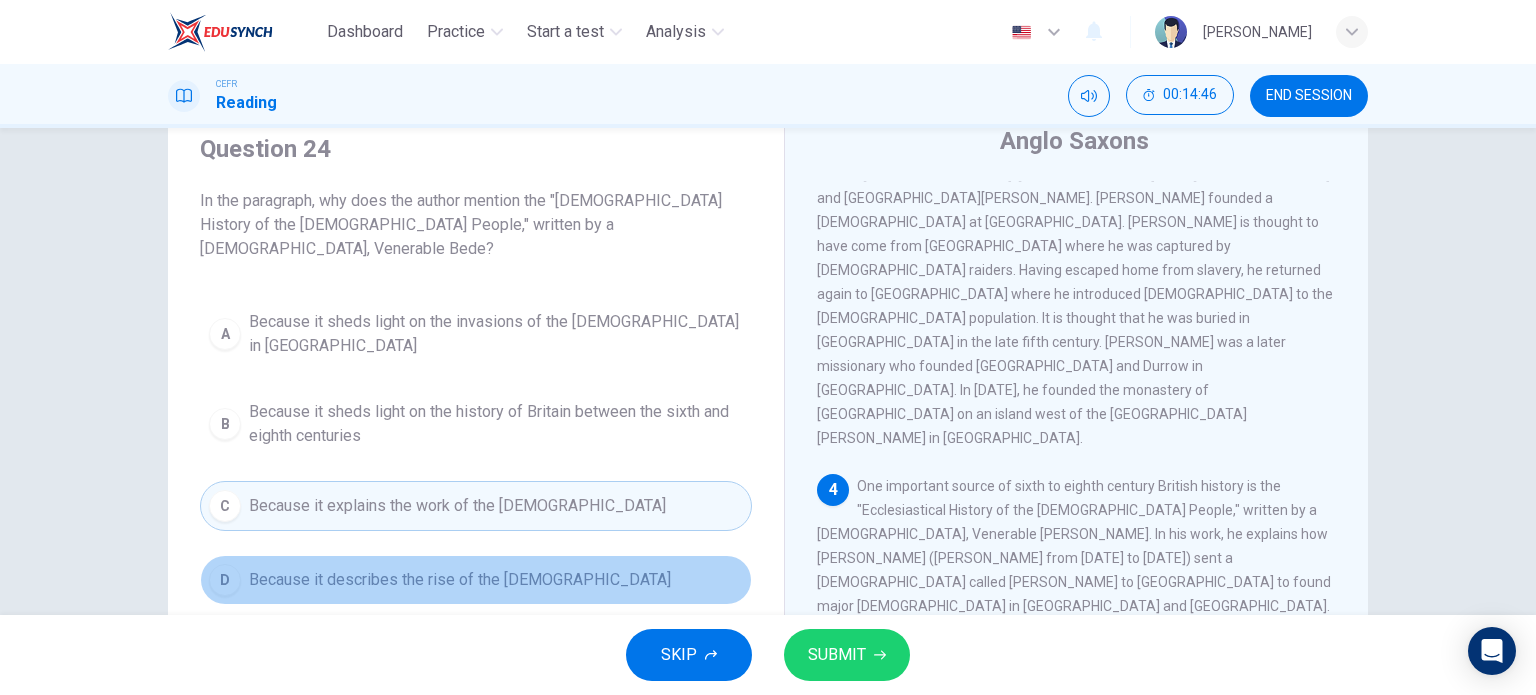 click on "Because it describes the rise of the [DEMOGRAPHIC_DATA]" at bounding box center (460, 580) 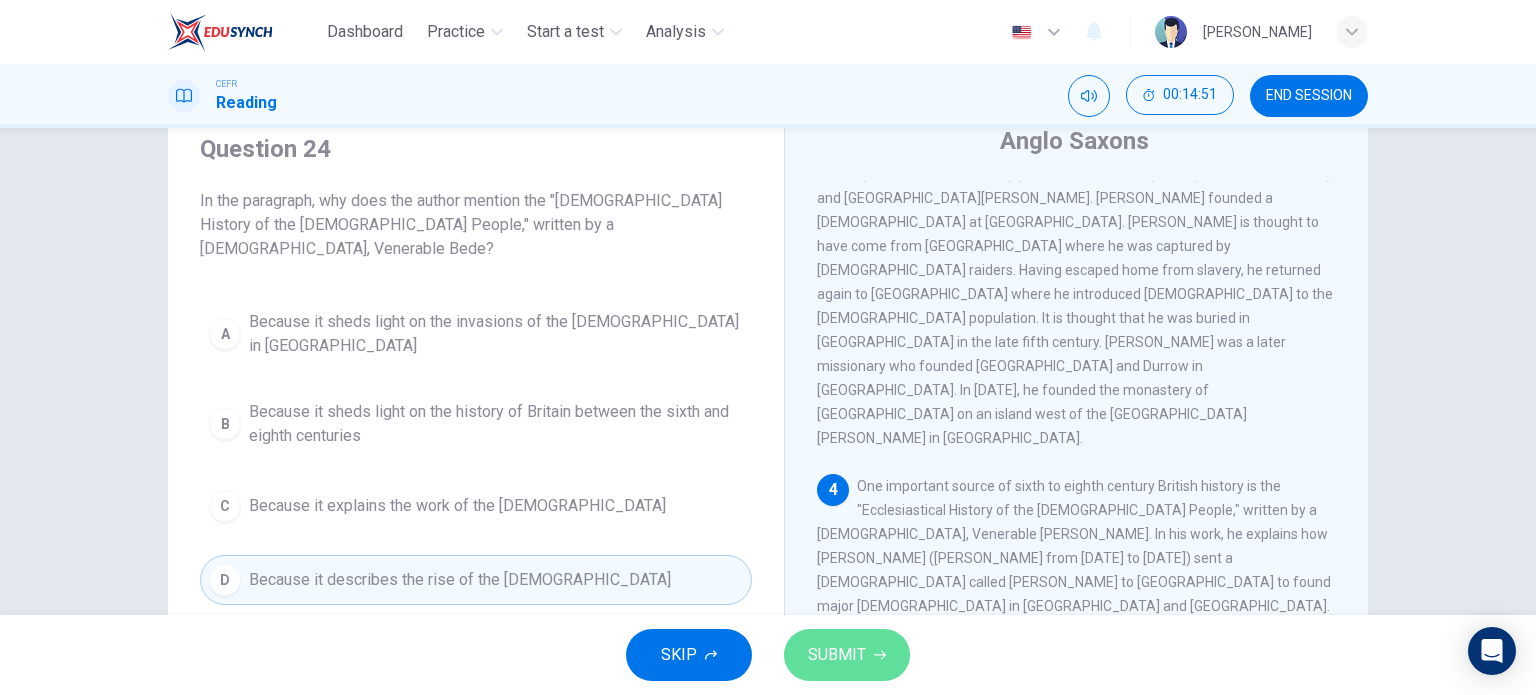 click on "SUBMIT" at bounding box center (847, 655) 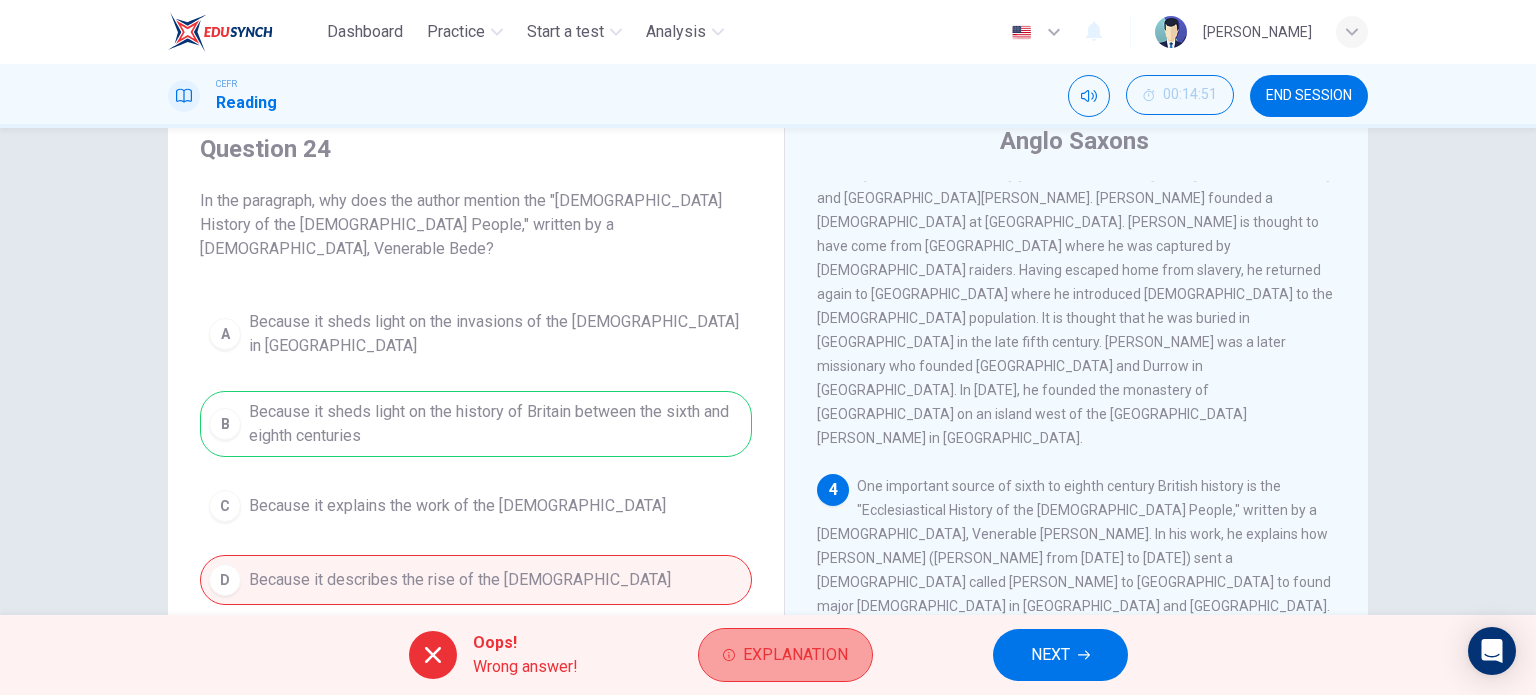 click on "Explanation" at bounding box center (785, 655) 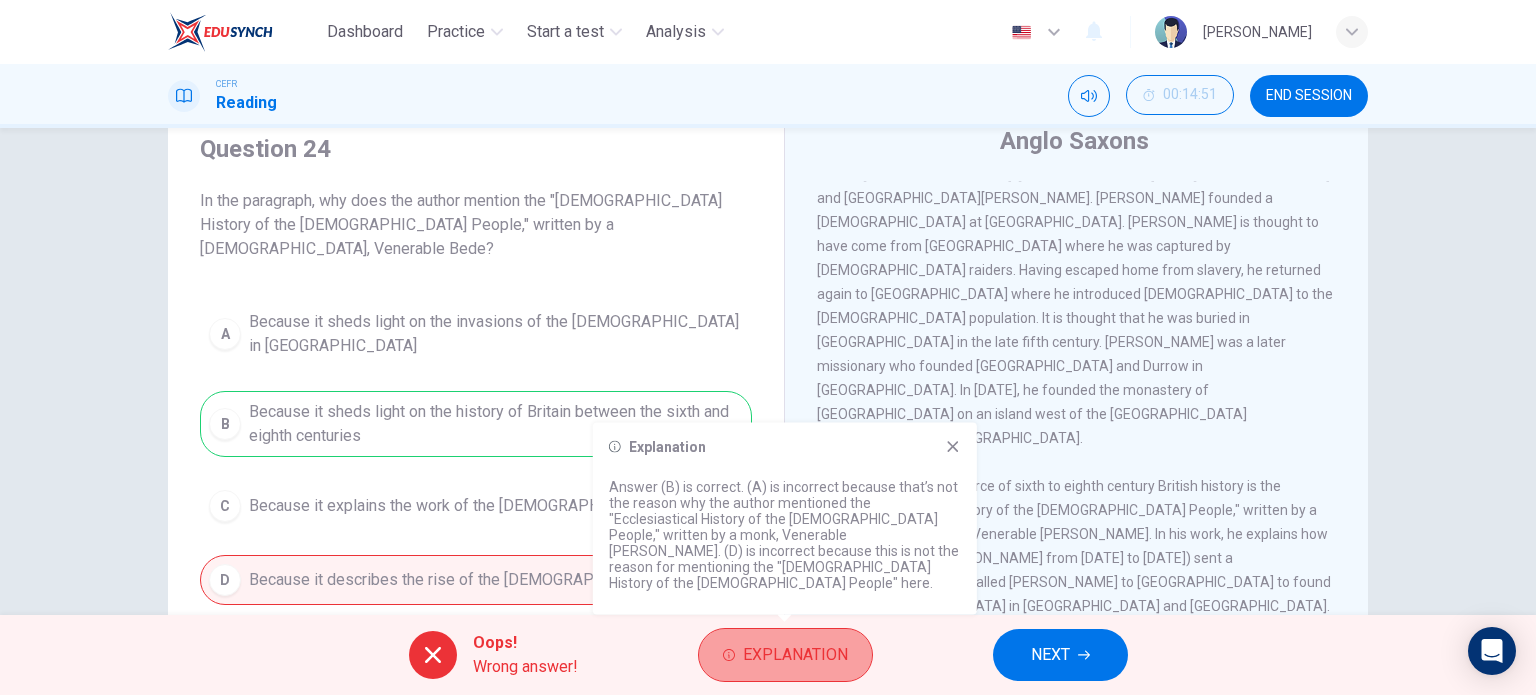 click on "Explanation" at bounding box center [785, 655] 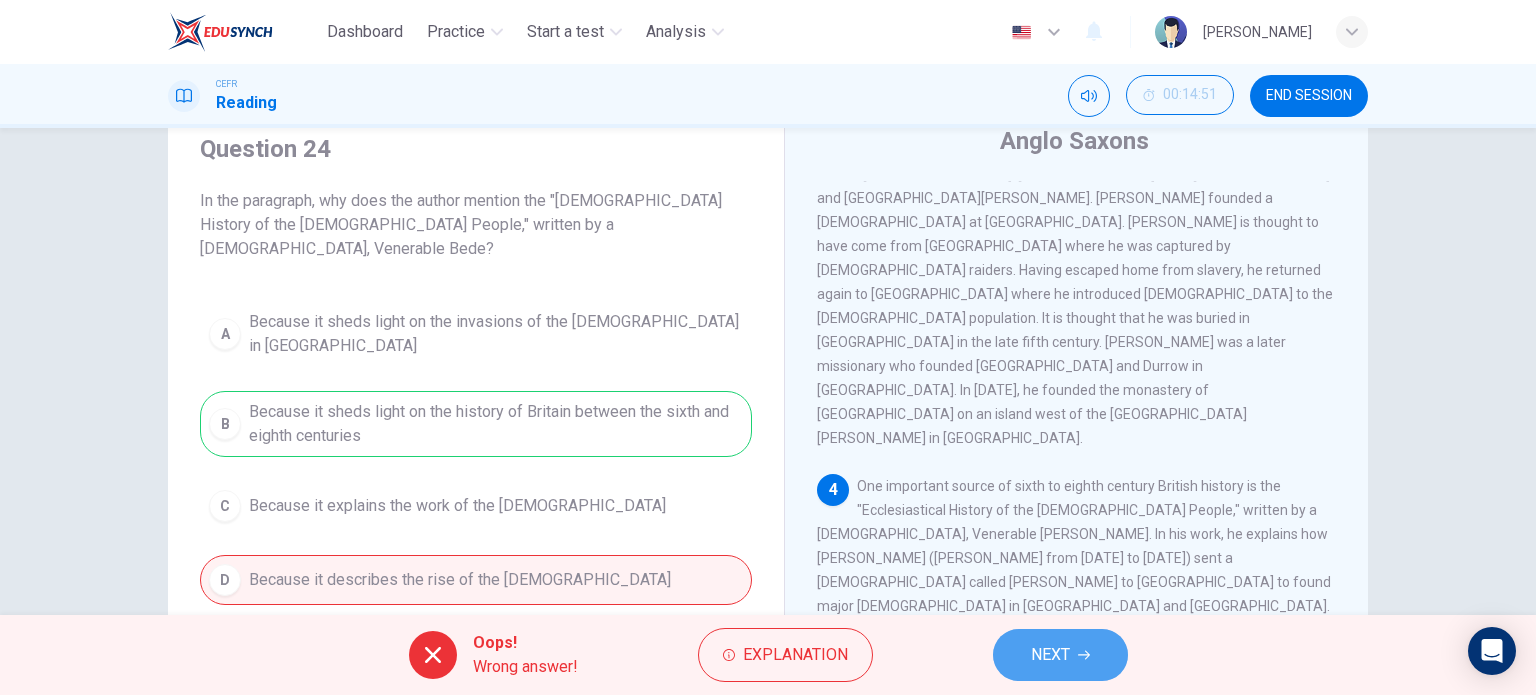 click on "NEXT" at bounding box center [1060, 655] 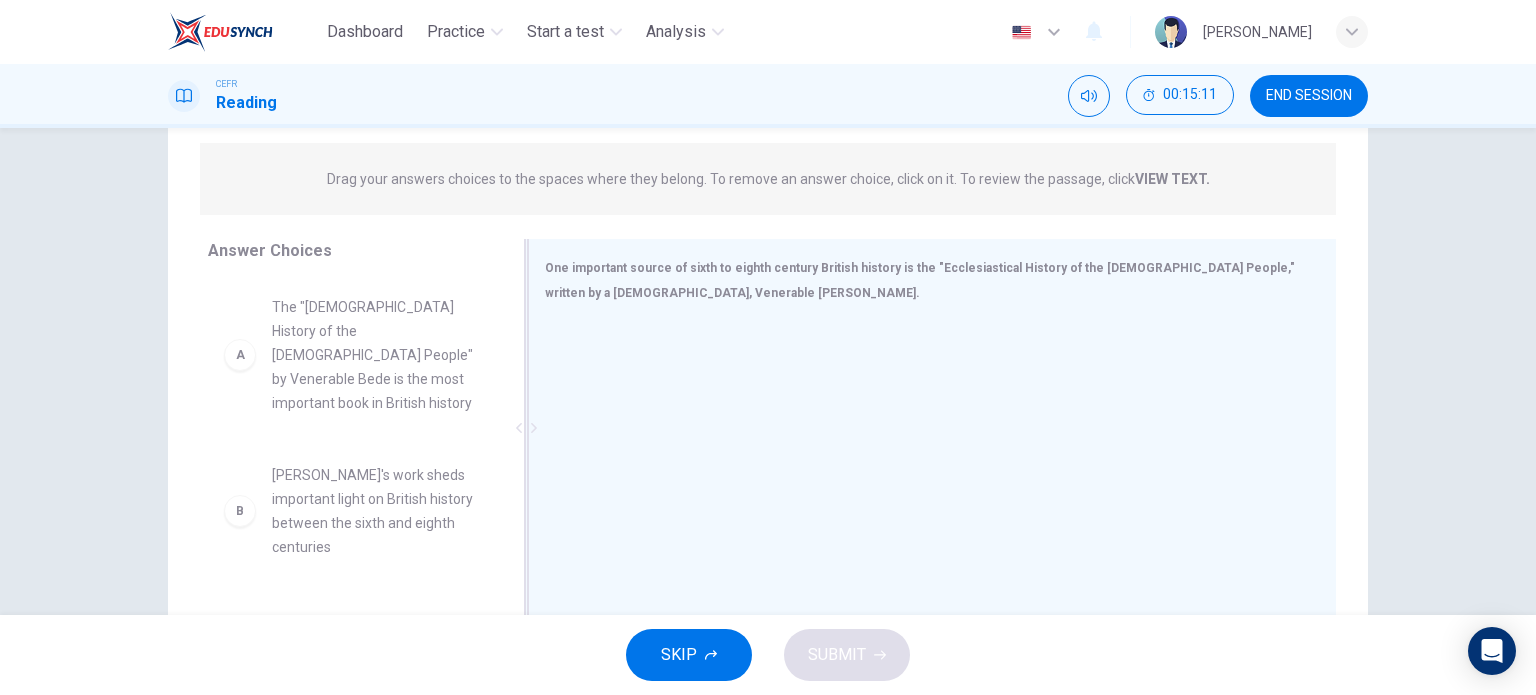 scroll, scrollTop: 243, scrollLeft: 0, axis: vertical 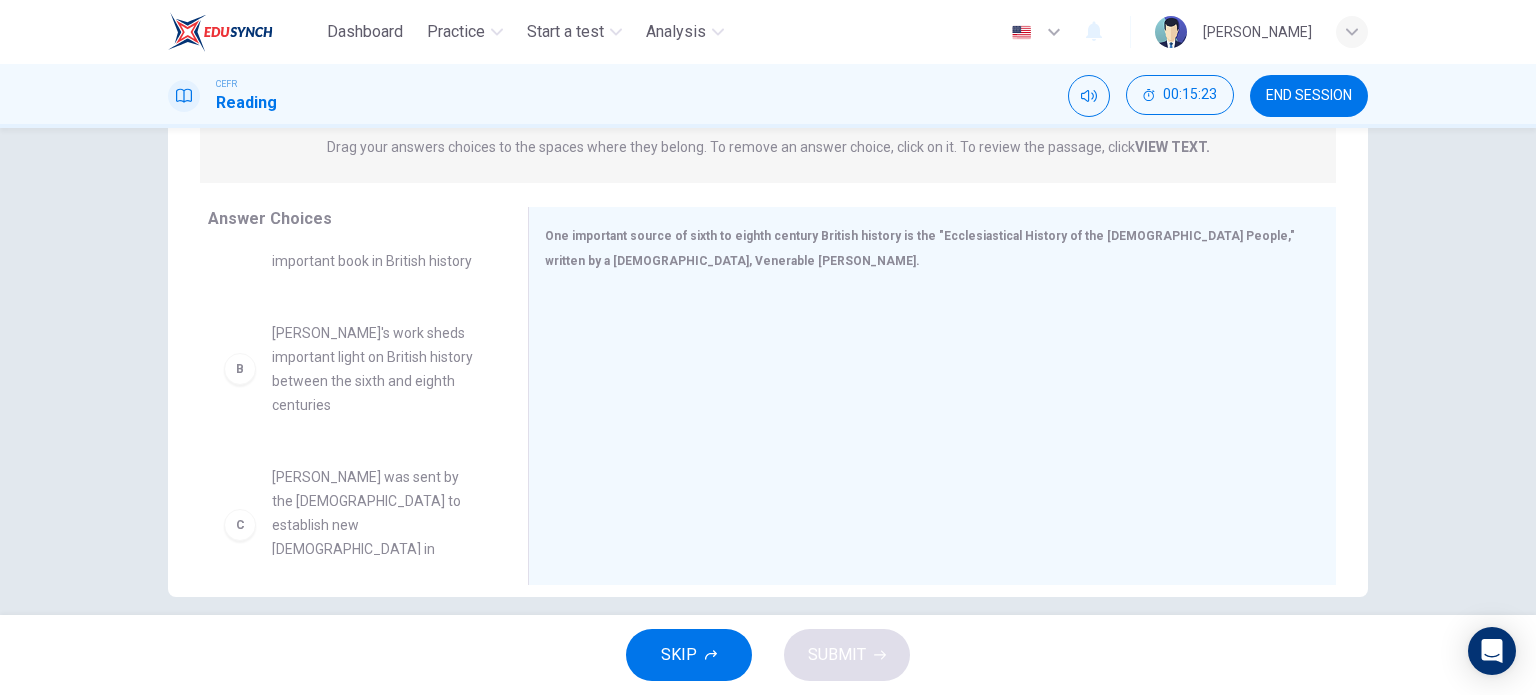 click on "[PERSON_NAME]'s work sheds important light on British history between the sixth and eighth centuries" at bounding box center [376, 369] 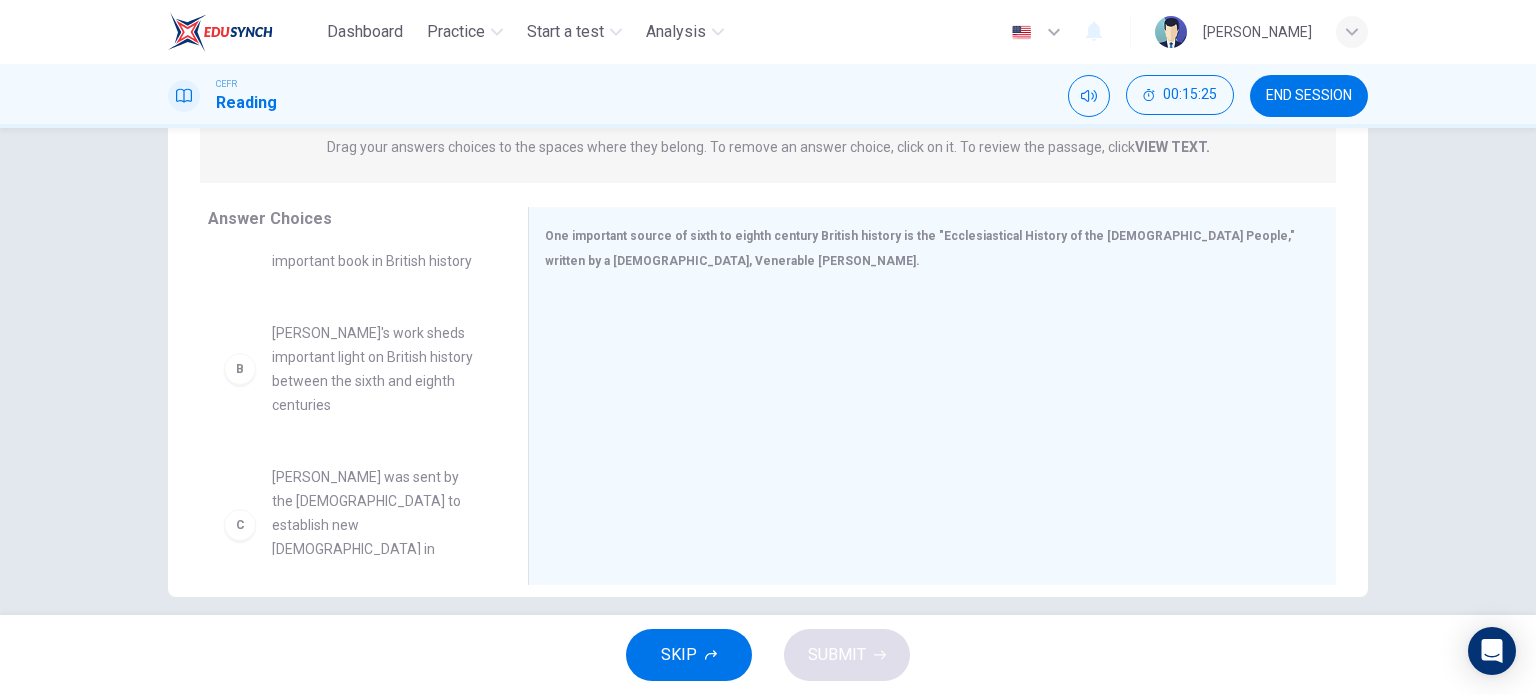 click on "B" at bounding box center [240, 369] 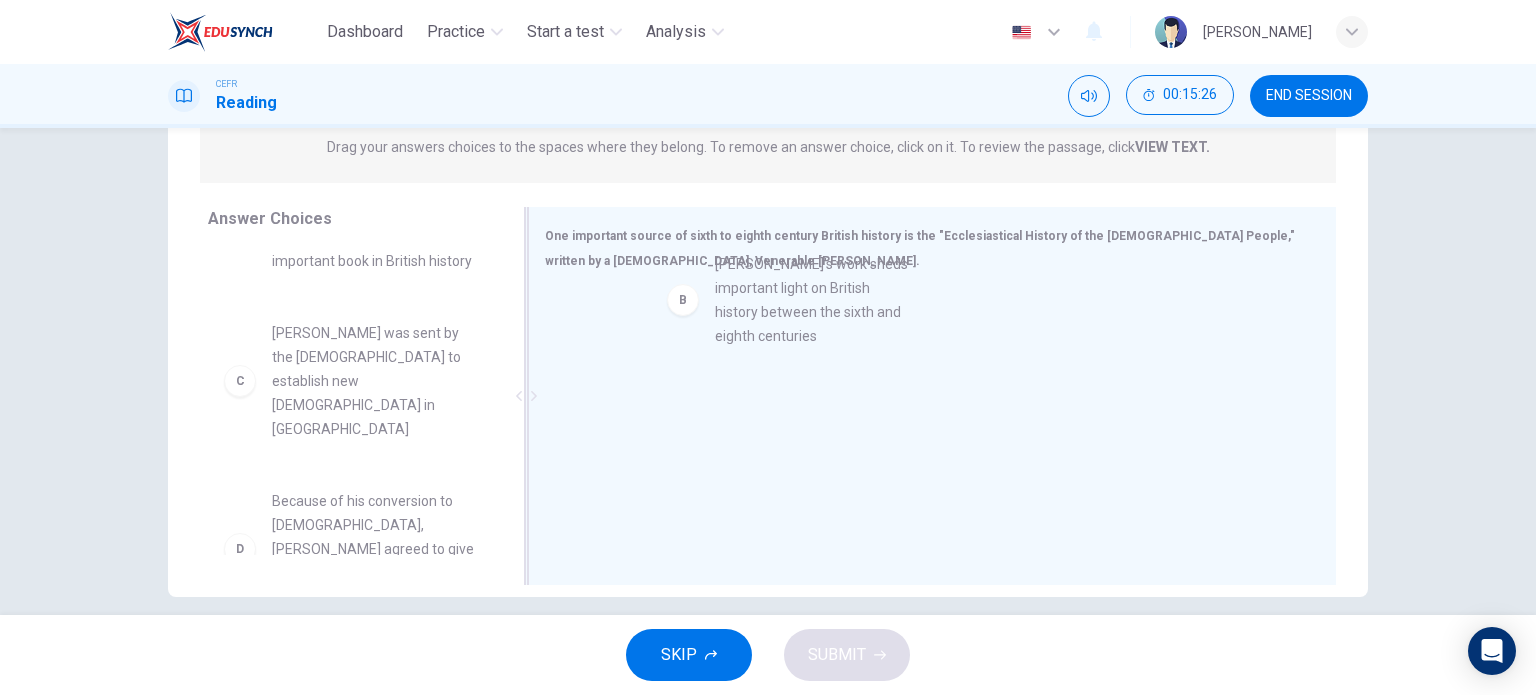 drag, startPoint x: 238, startPoint y: 367, endPoint x: 680, endPoint y: 299, distance: 447.20016 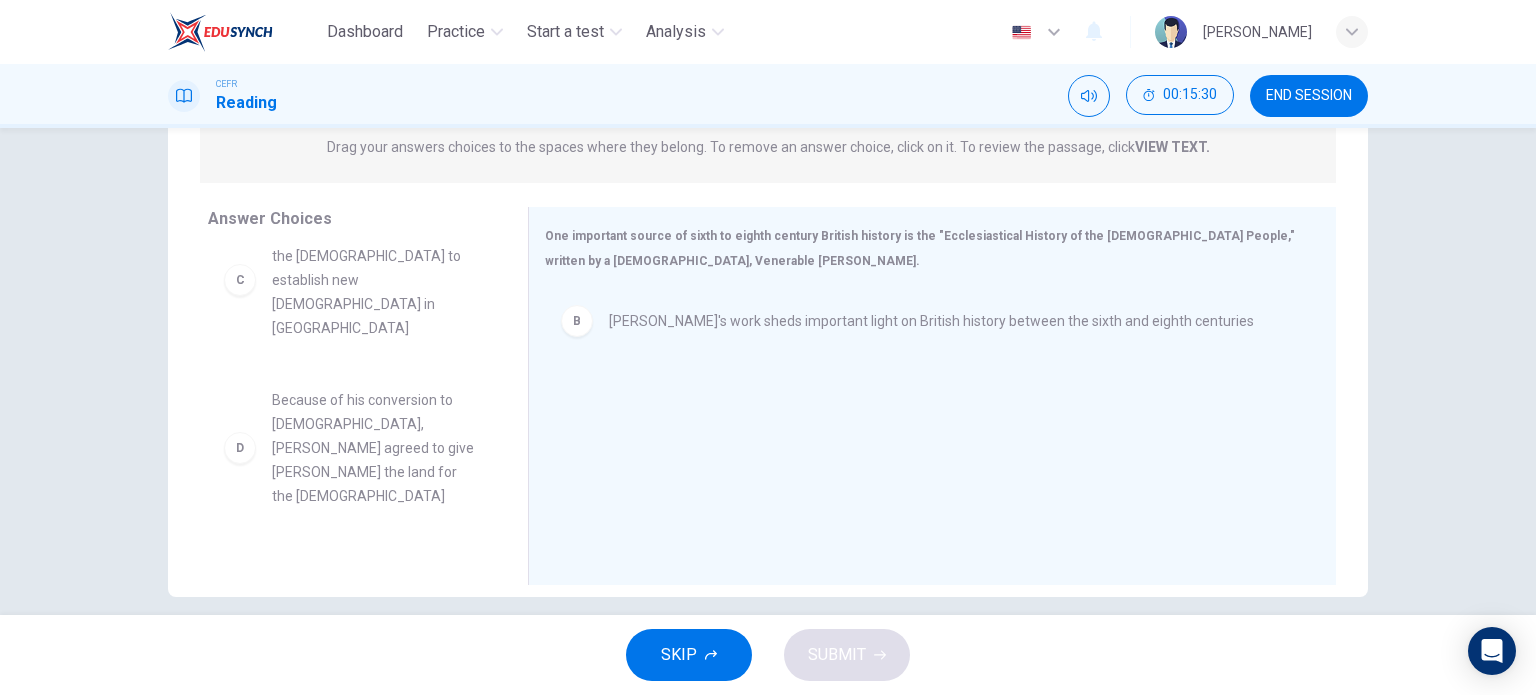 scroll, scrollTop: 372, scrollLeft: 0, axis: vertical 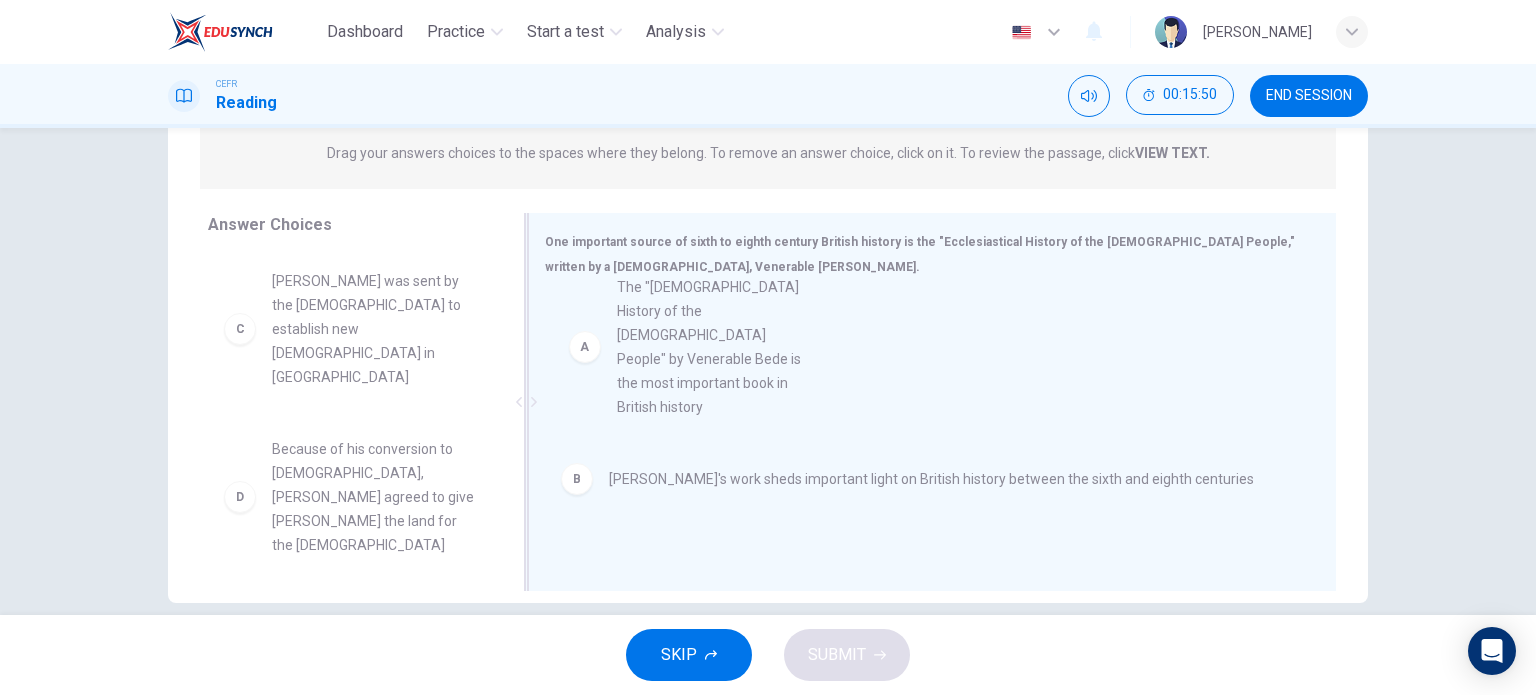 drag, startPoint x: 243, startPoint y: 333, endPoint x: 616, endPoint y: 341, distance: 373.0858 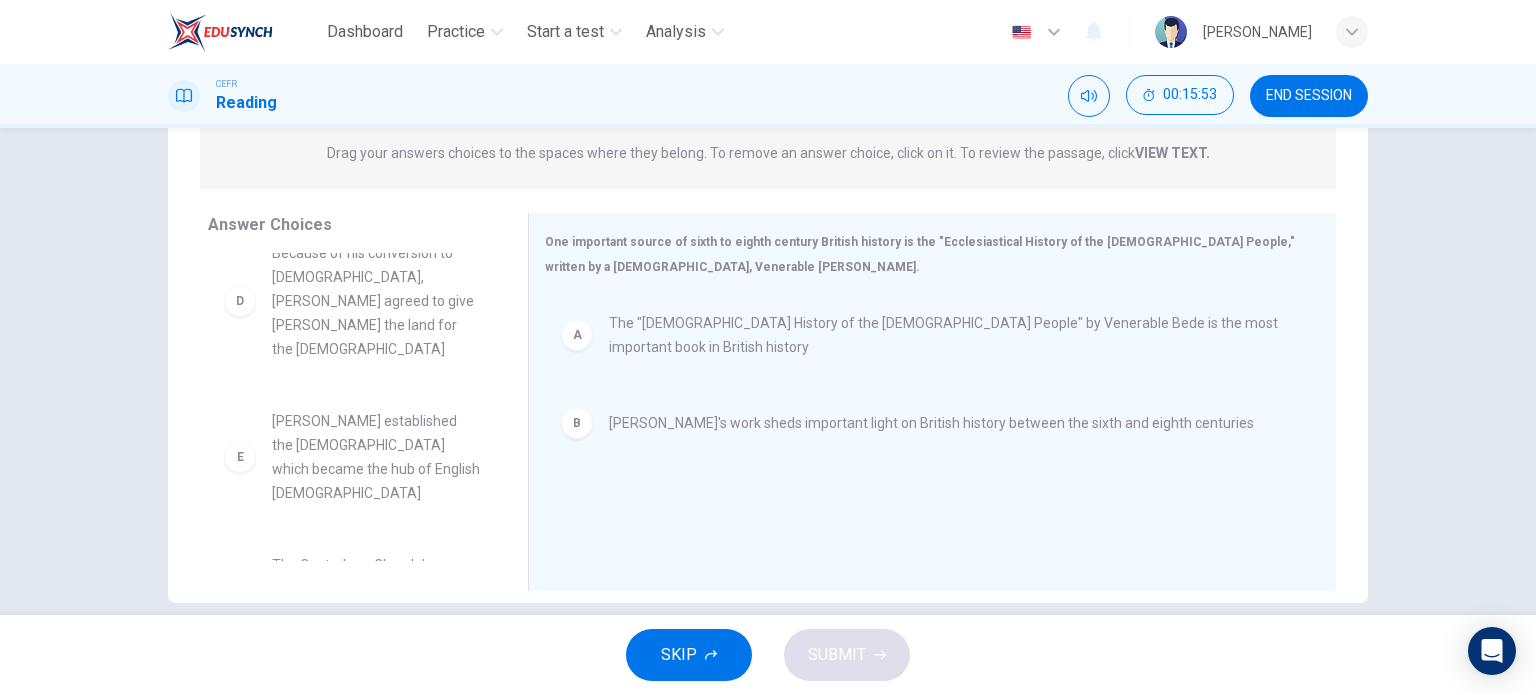 scroll, scrollTop: 204, scrollLeft: 0, axis: vertical 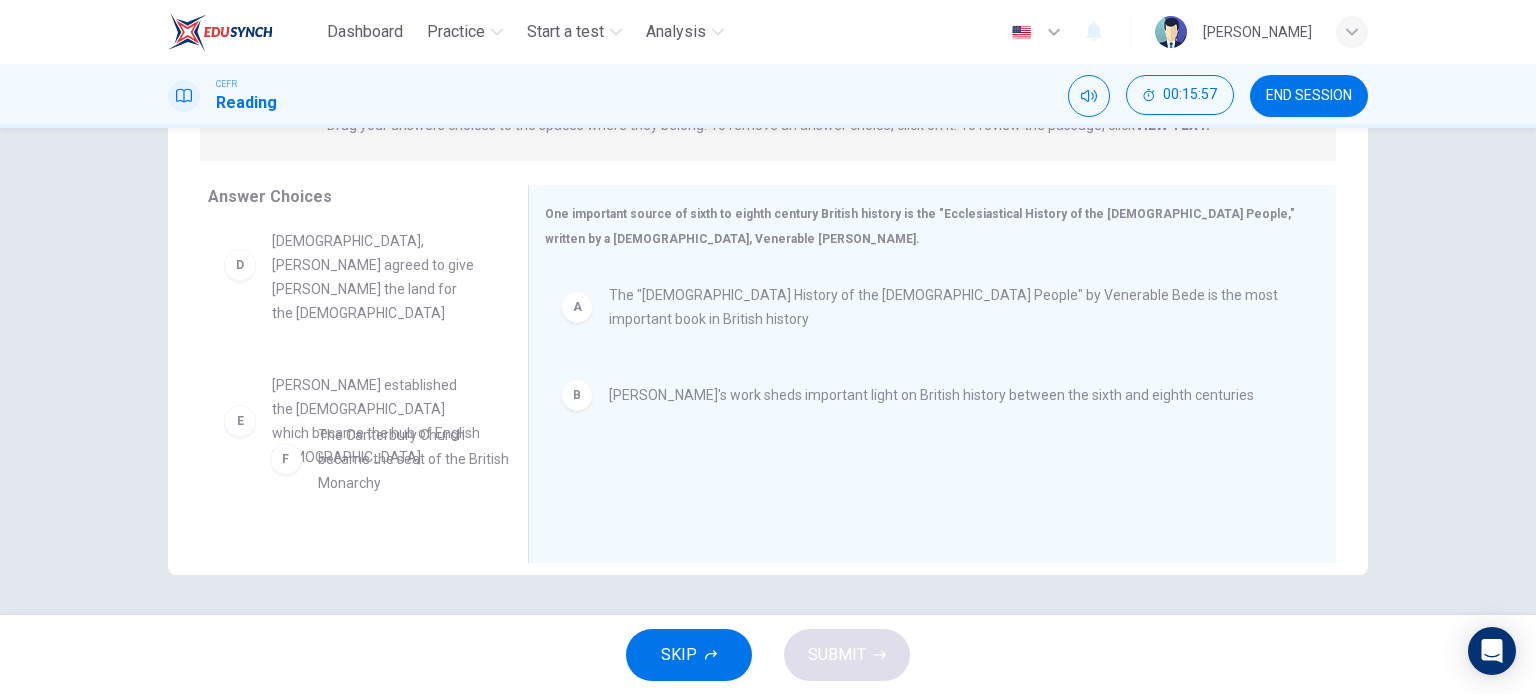 drag, startPoint x: 233, startPoint y: 491, endPoint x: 315, endPoint y: 467, distance: 85.44004 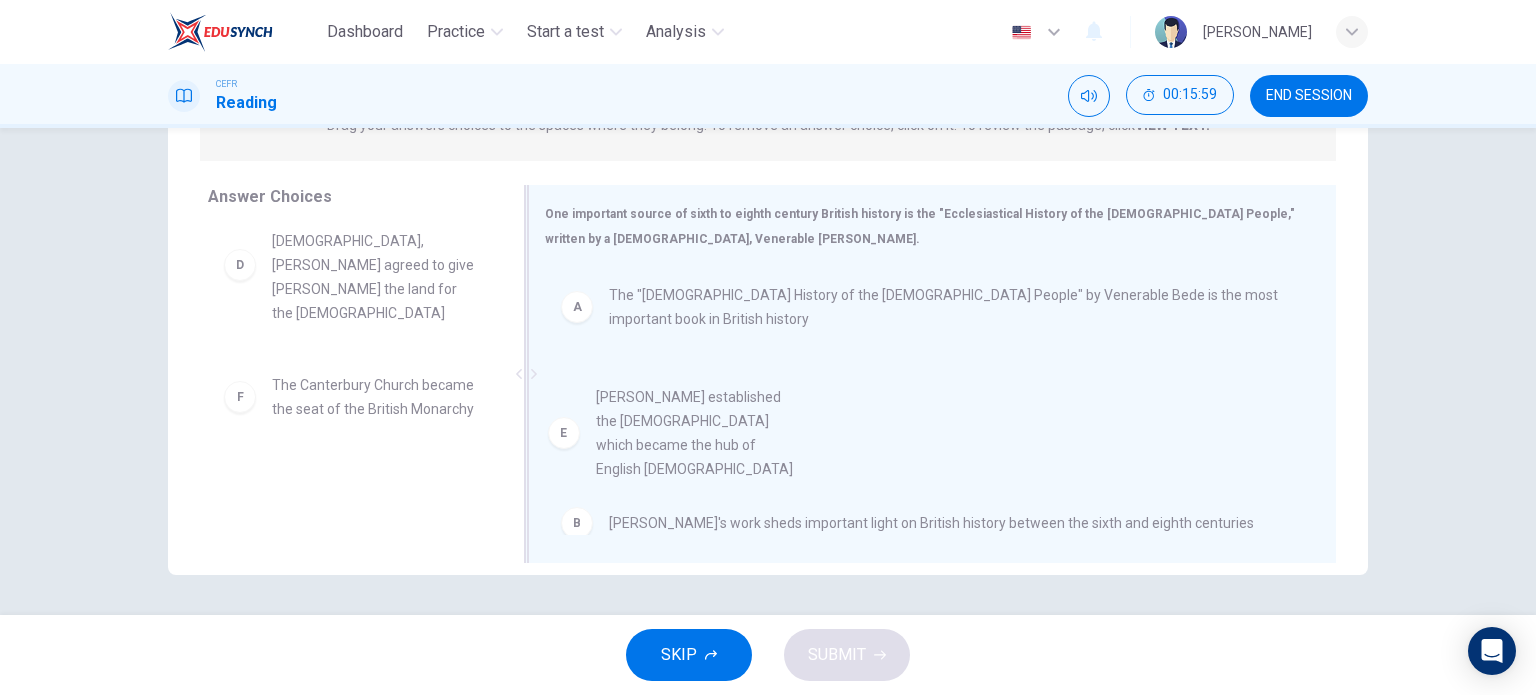 drag, startPoint x: 220, startPoint y: 367, endPoint x: 610, endPoint y: 475, distance: 404.67764 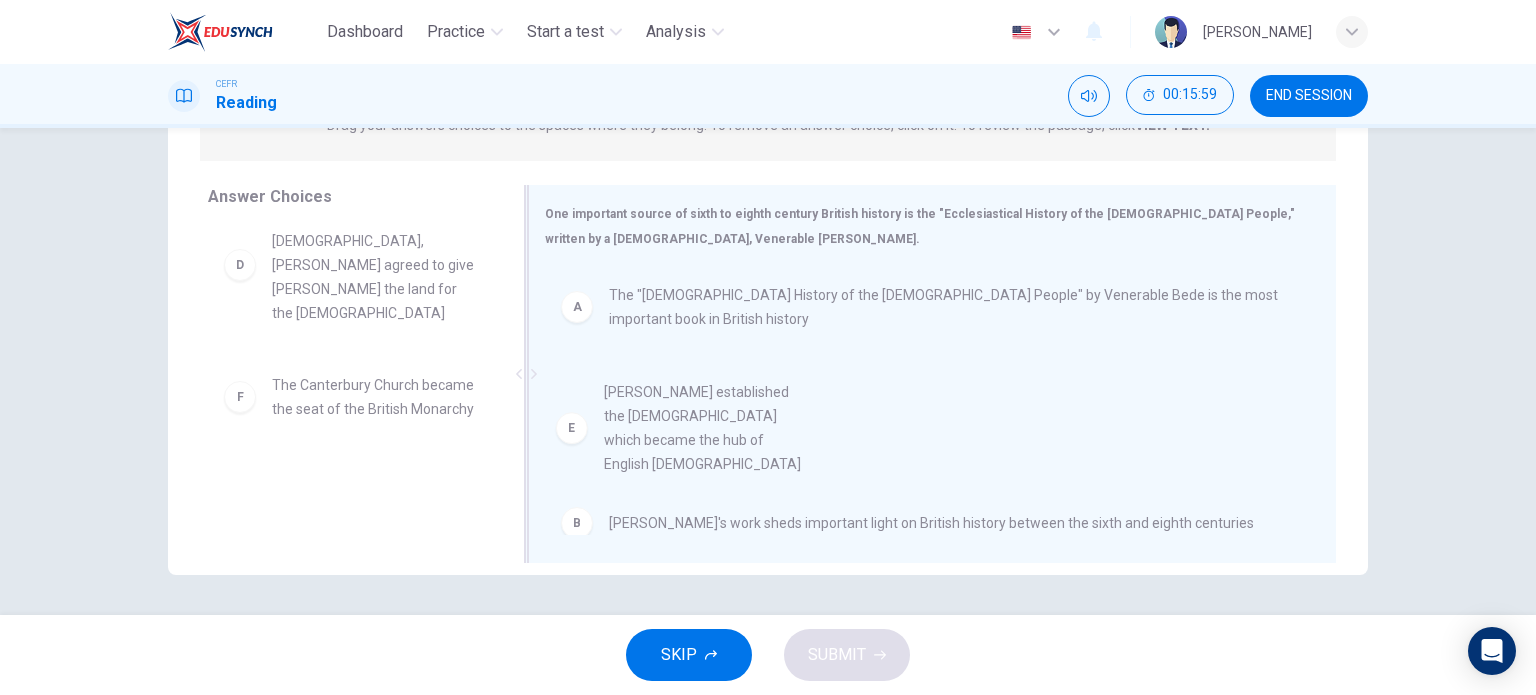 scroll, scrollTop: 60, scrollLeft: 0, axis: vertical 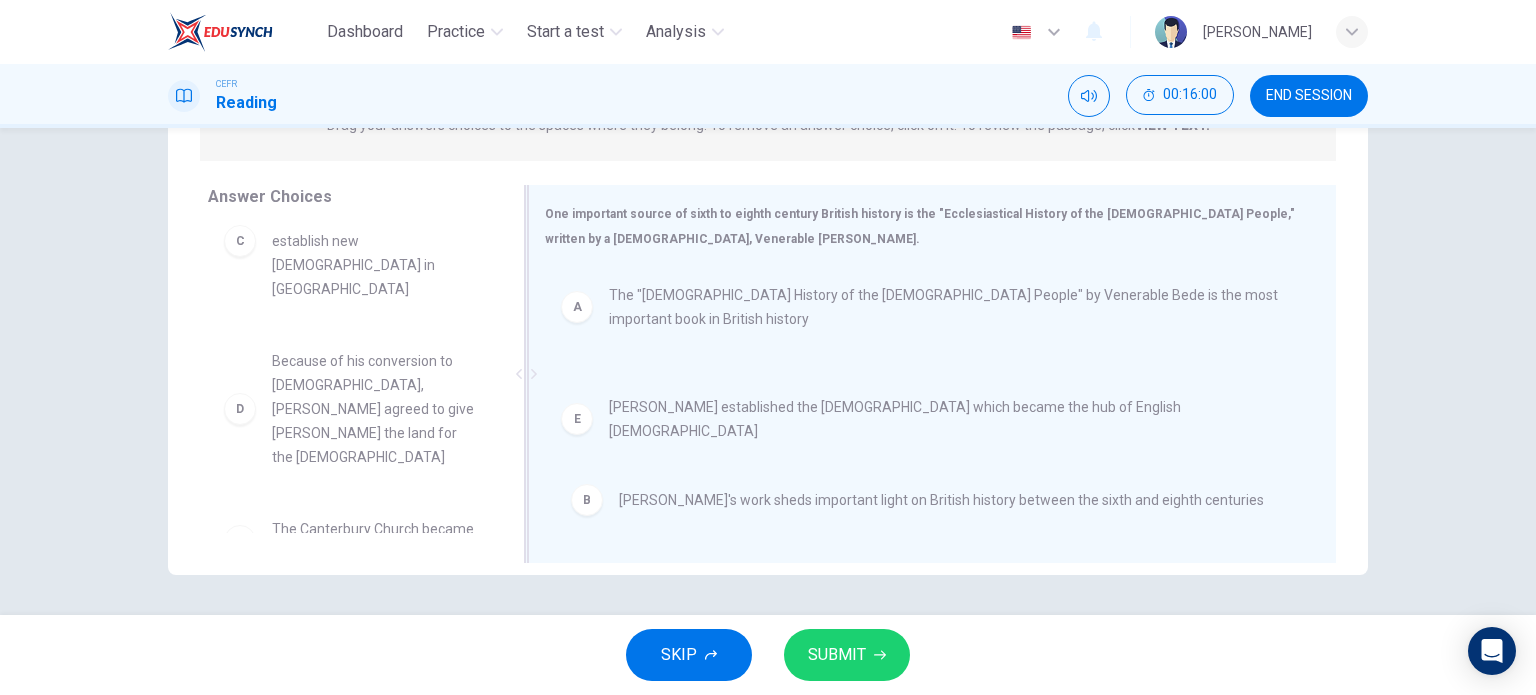 drag, startPoint x: 574, startPoint y: 409, endPoint x: 591, endPoint y: 531, distance: 123.178734 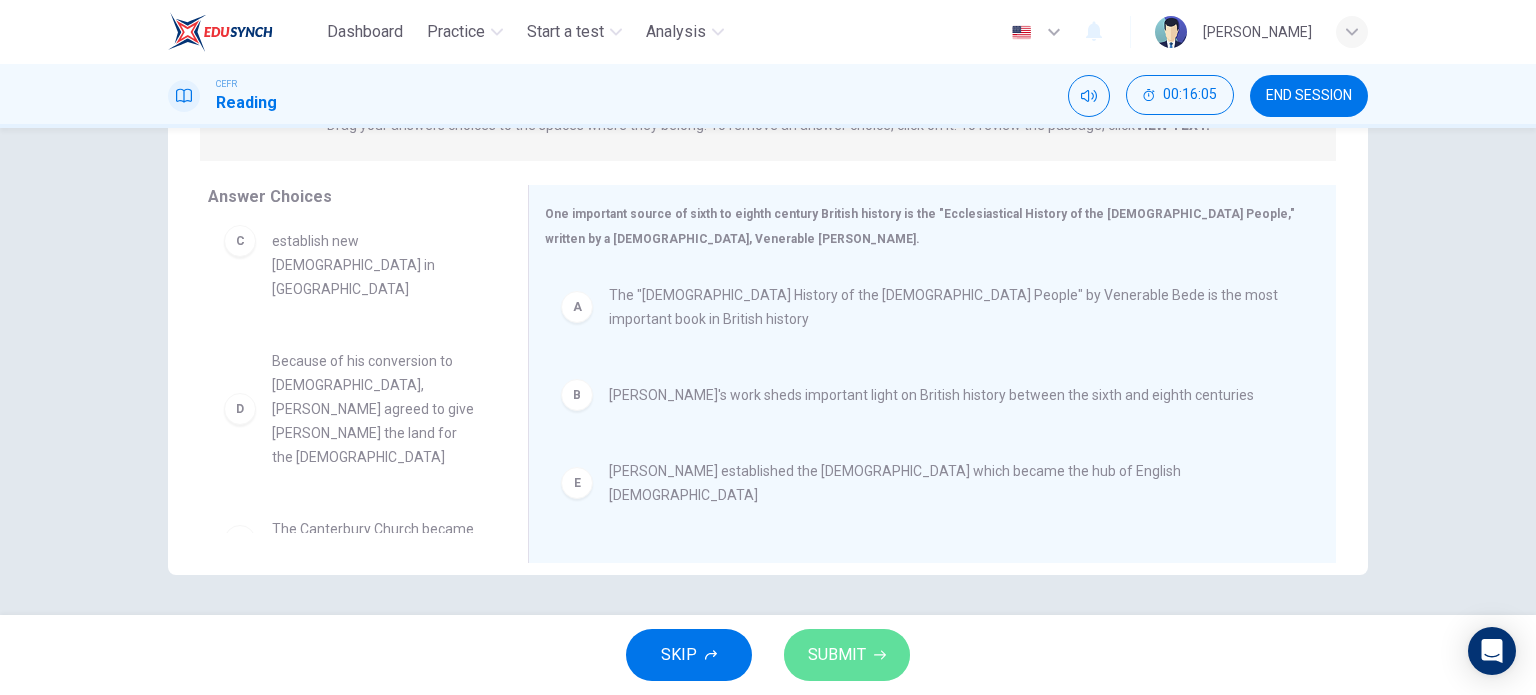 click on "SUBMIT" at bounding box center [837, 655] 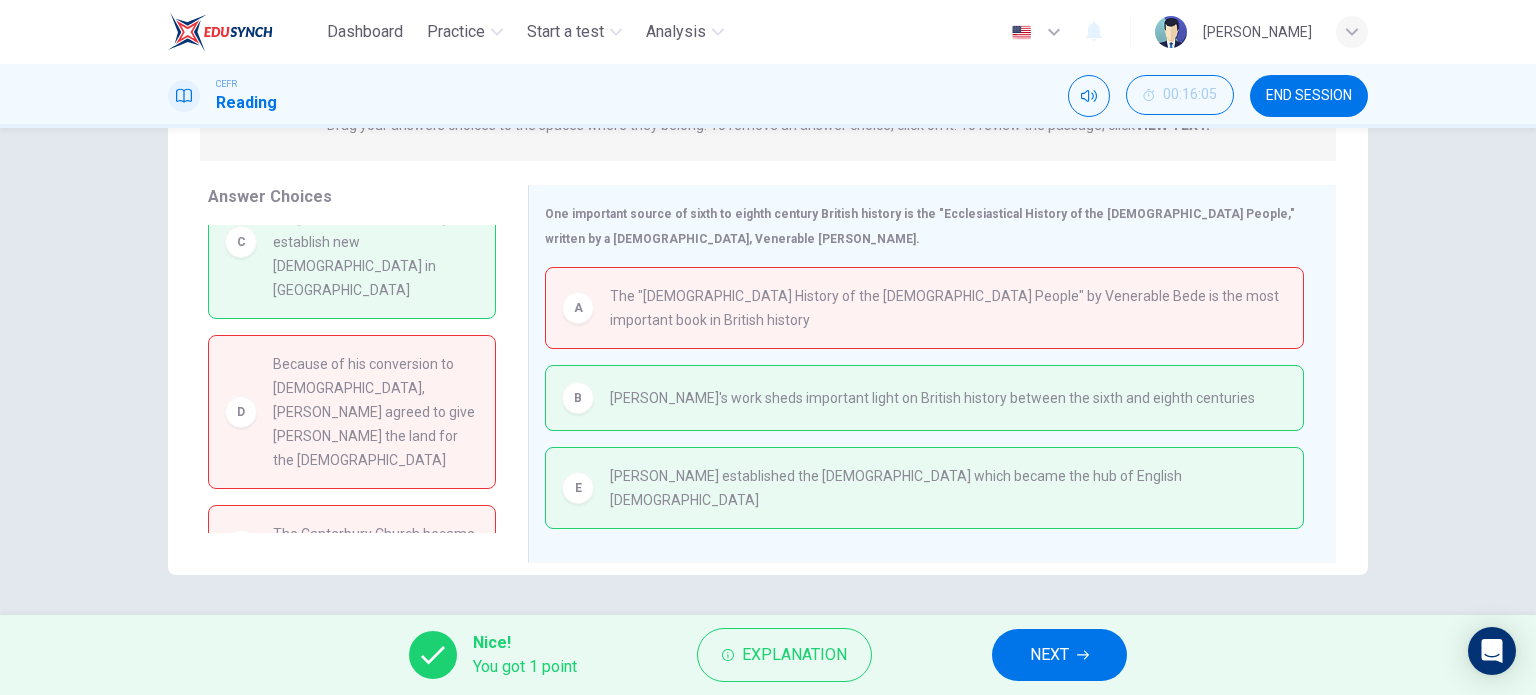 scroll, scrollTop: 242, scrollLeft: 0, axis: vertical 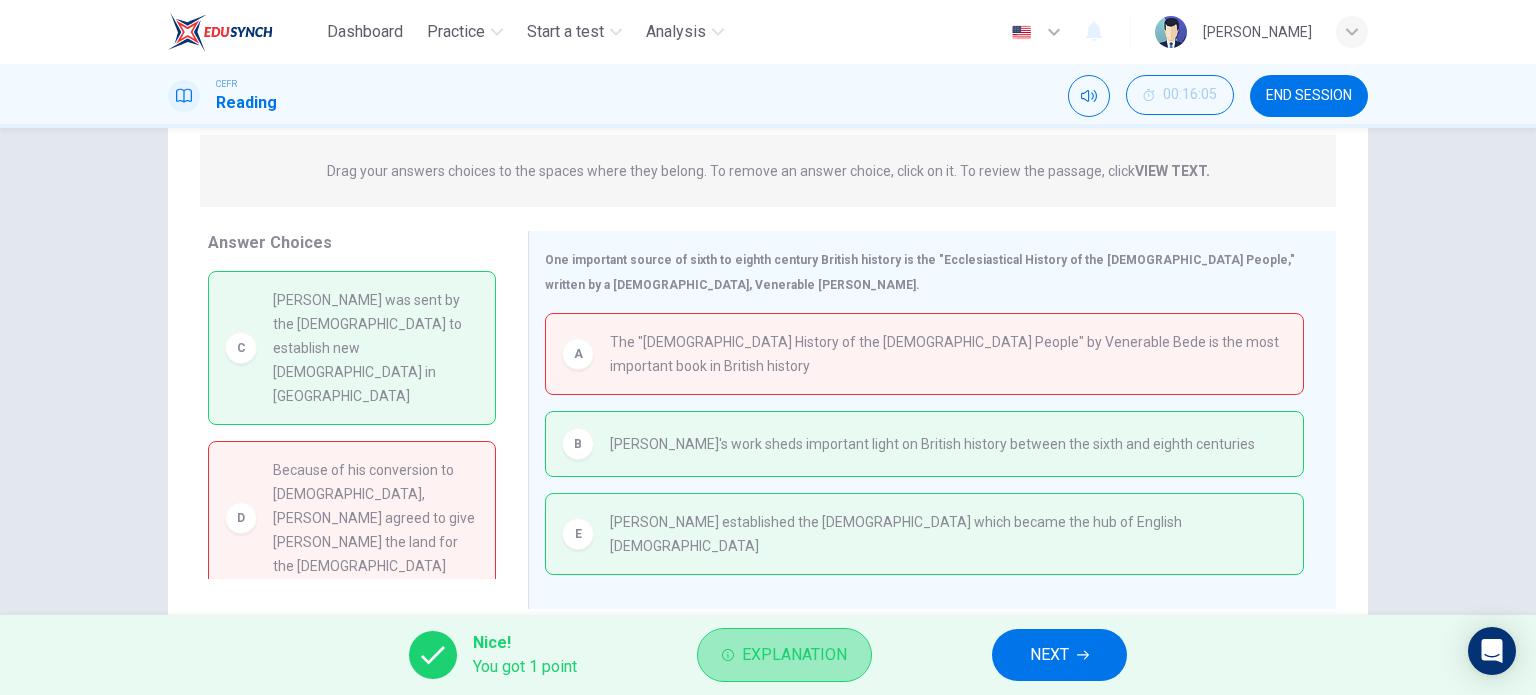 click on "Explanation" at bounding box center [794, 655] 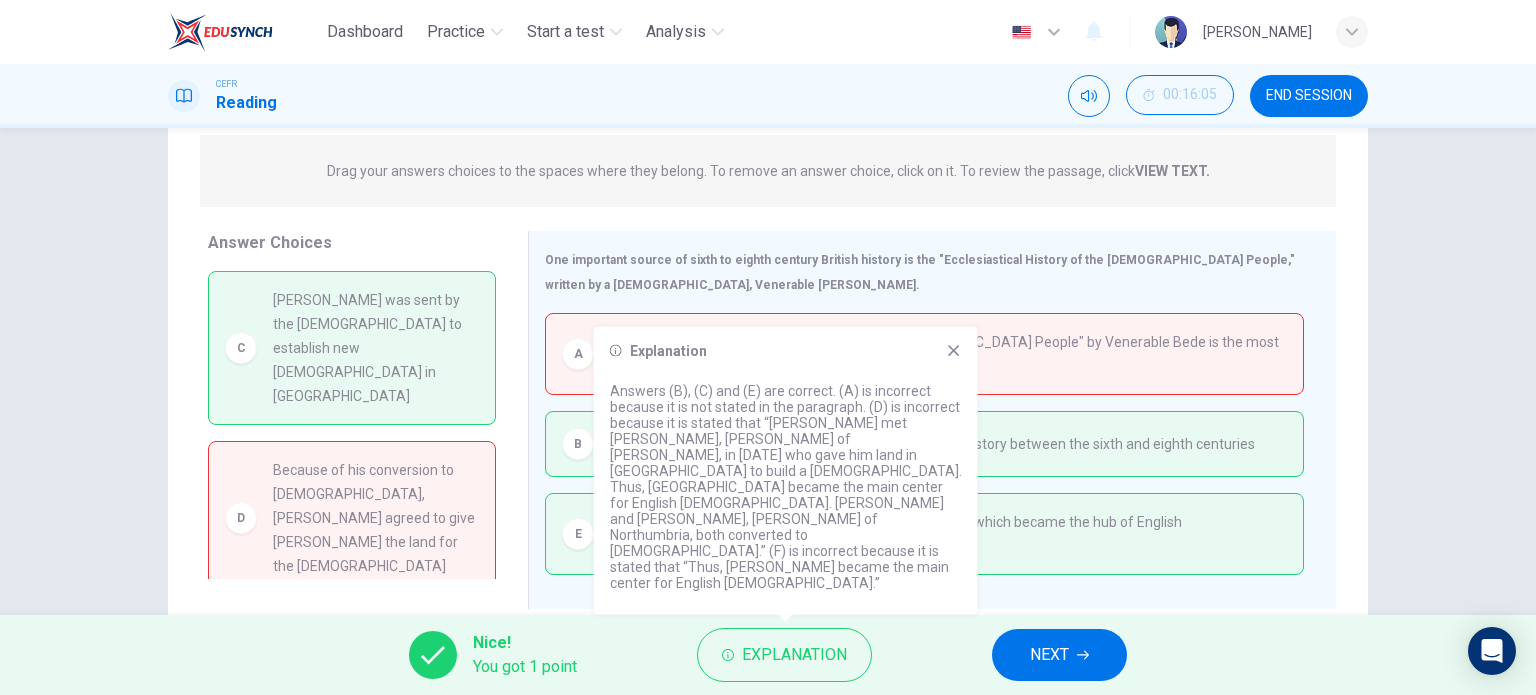 click 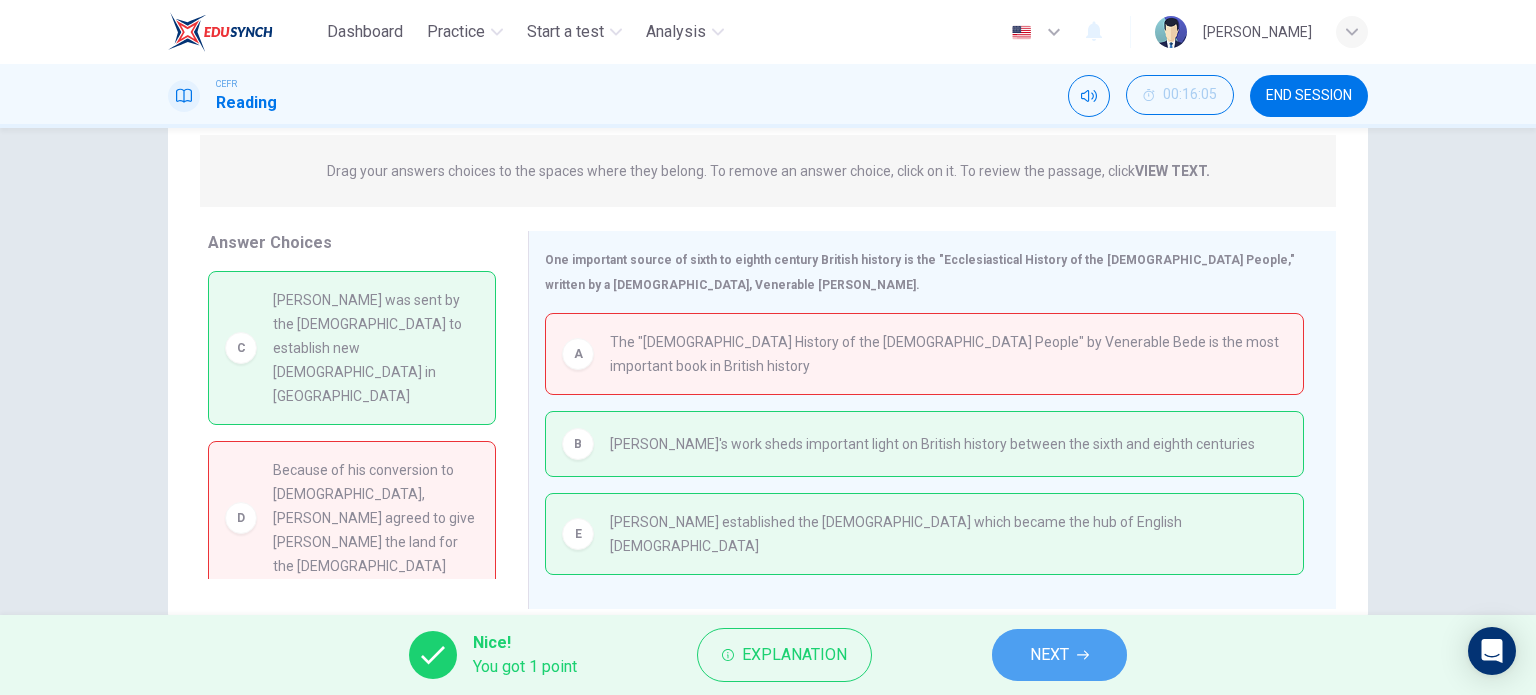 click on "NEXT" at bounding box center (1059, 655) 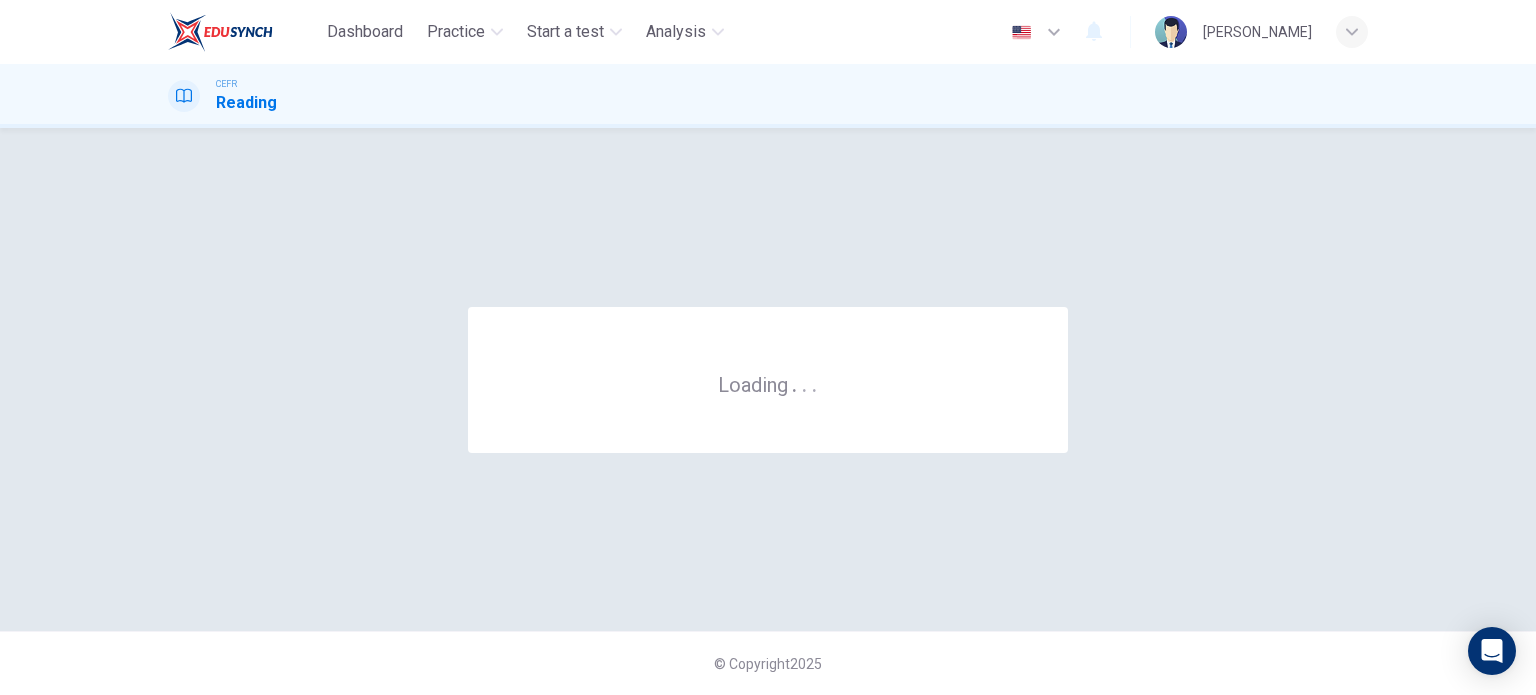 scroll, scrollTop: 0, scrollLeft: 0, axis: both 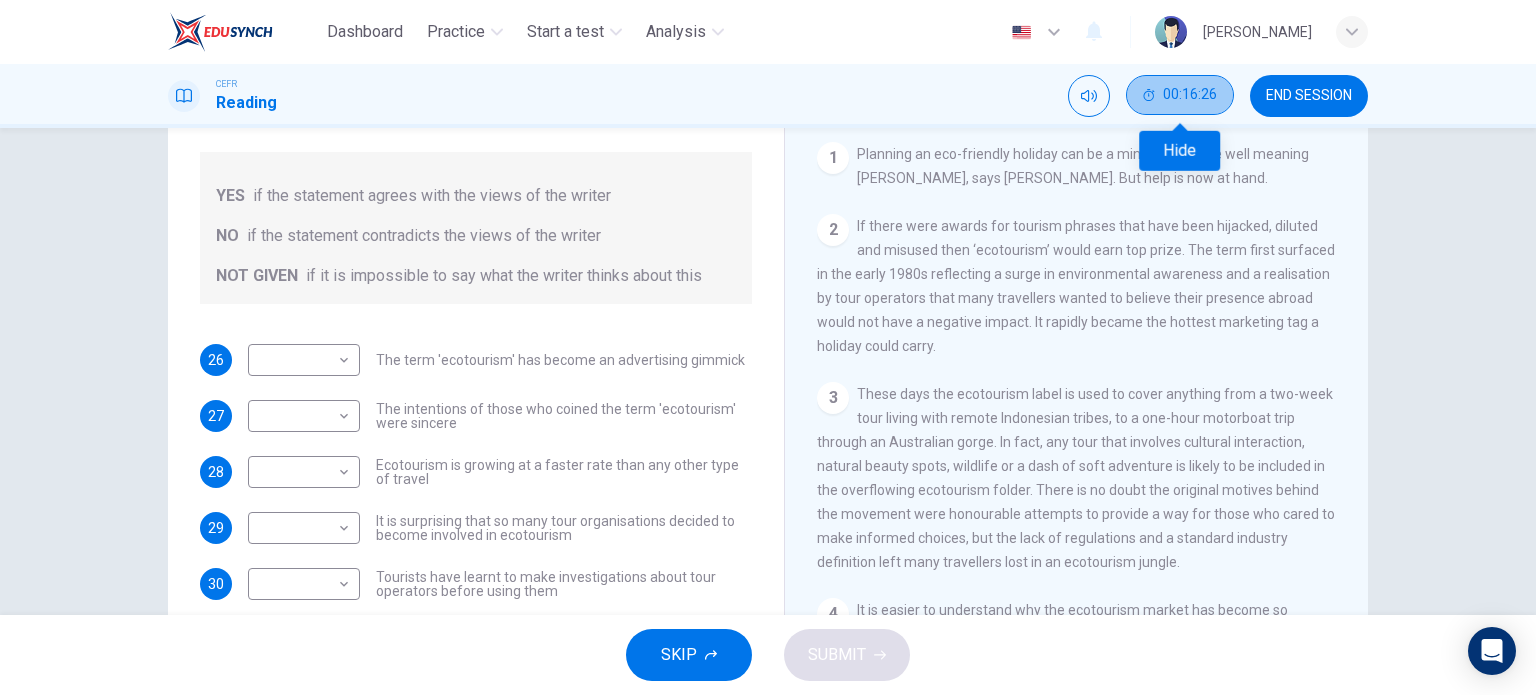 click on "00:16:26" at bounding box center [1180, 95] 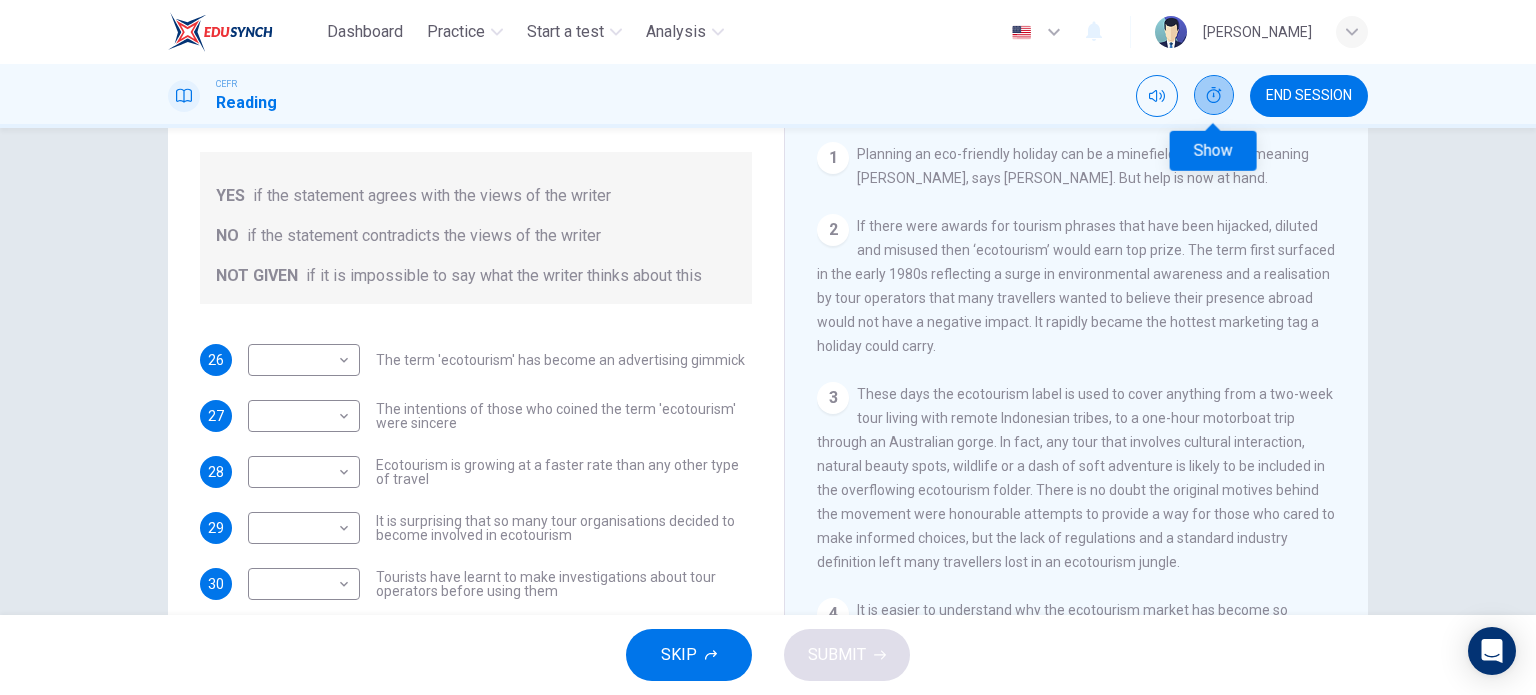 click 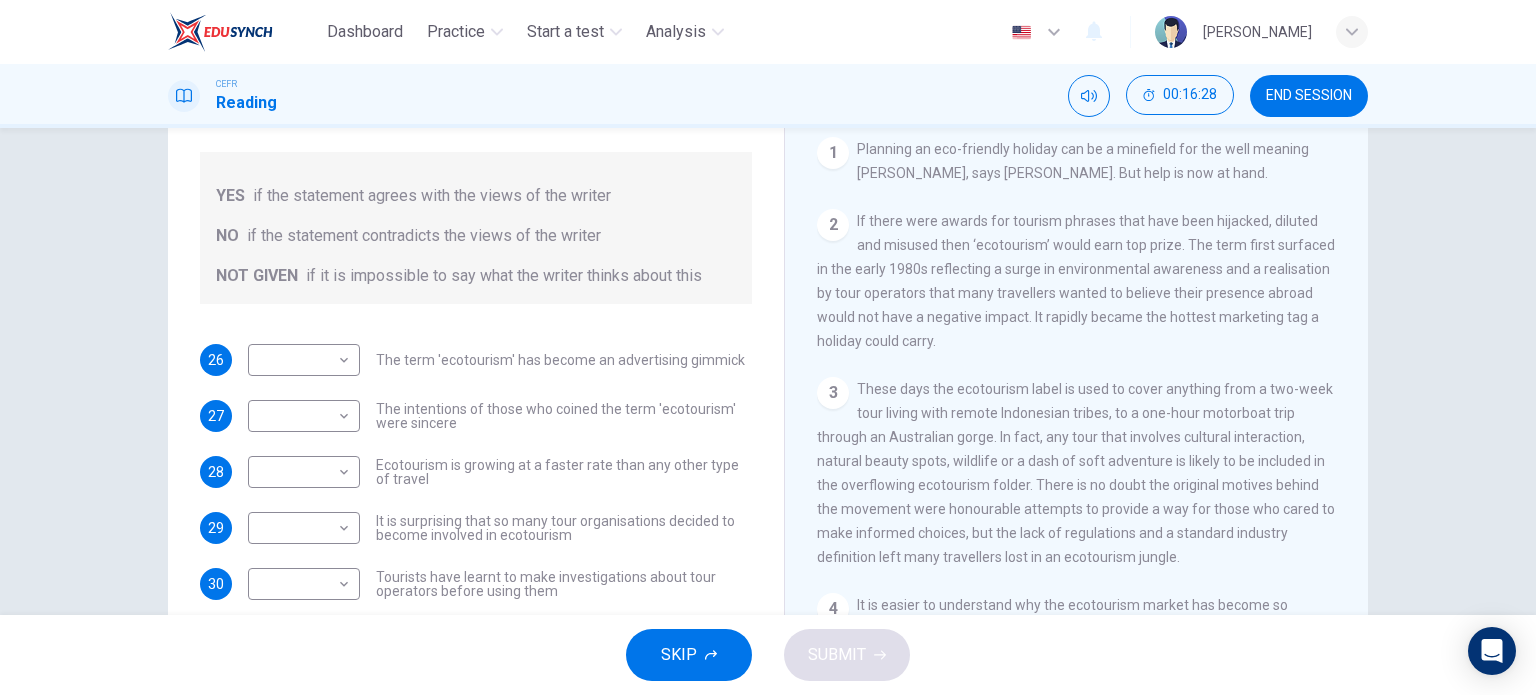 scroll, scrollTop: 375, scrollLeft: 0, axis: vertical 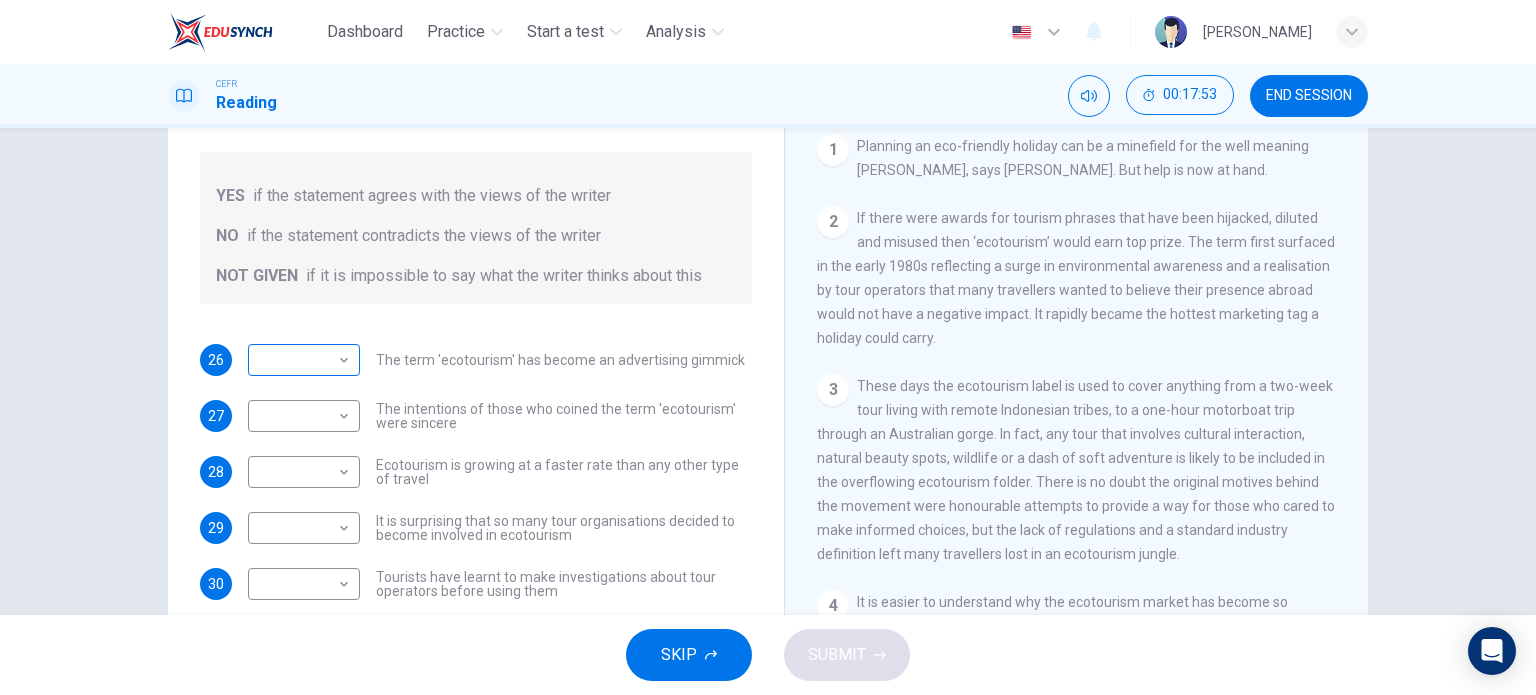 click on "Dashboard Practice Start a test Analysis English en ​ [PERSON_NAME] CEFR Reading 00:17:53 END SESSION Questions 26 - 31 Do the following statements agree with the information given in the Reading Passage ?
In the boxes below write YES if the statement agrees with the views of the writer NO if the statement contradicts the views of the writer NOT GIVEN if it is impossible to say what the writer thinks about this 26 ​ ​ The term 'ecotourism' has become an advertising gimmick 27 ​ ​ The intentions of those who coined the term 'ecotourism' were sincere 28 ​ ​ Ecotourism is growing at a faster rate than any other type of travel 29 ​ ​ It is surprising that so many tour organisations decided to become involved in ecotourism 30 ​ ​ Tourists have learnt to make investigations about tour operators before using them 31 ​ ​ Tourists have had bad experiences on ecotour holidays It's Eco-logical CLICK TO ZOOM Click to Zoom 1 2 3 4 5 6 7 8 SKIP SUBMIT
Dashboard 2025" at bounding box center [768, 347] 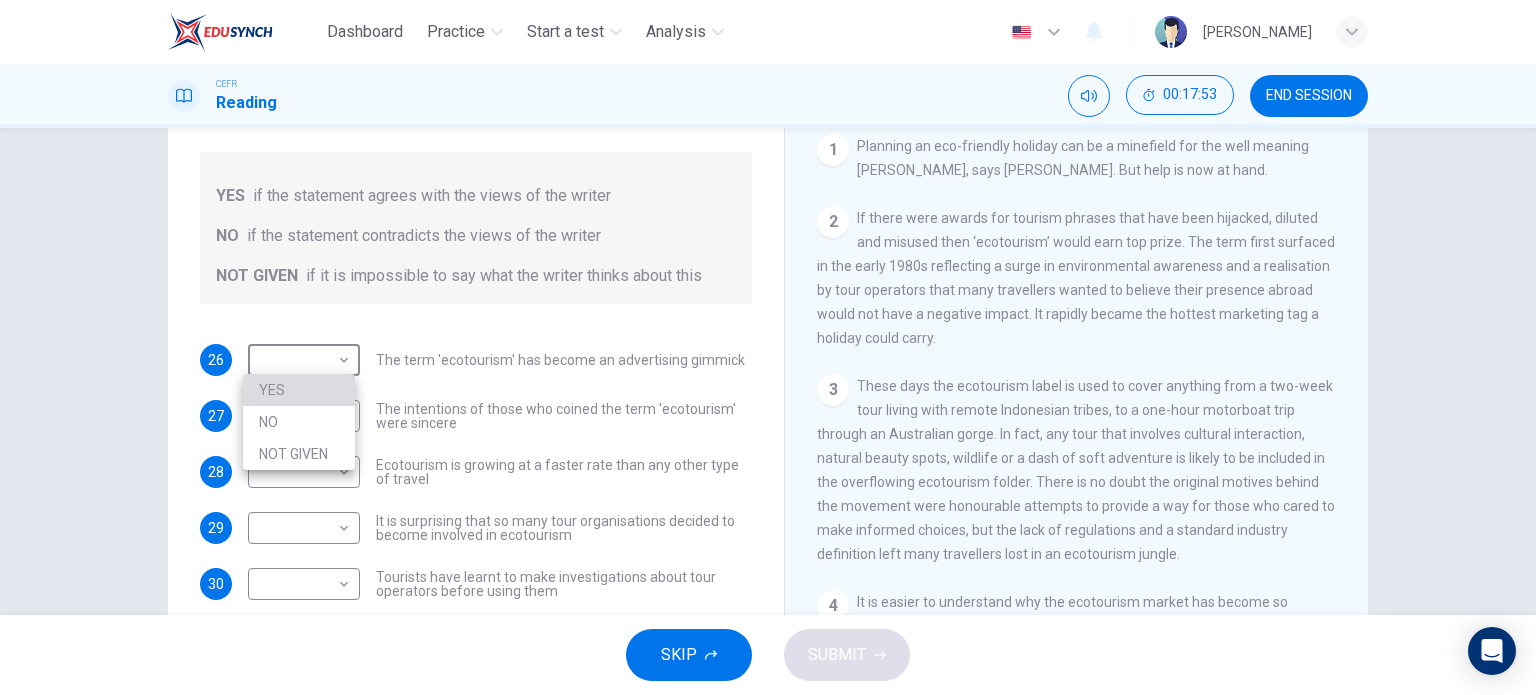 click on "YES" at bounding box center (299, 390) 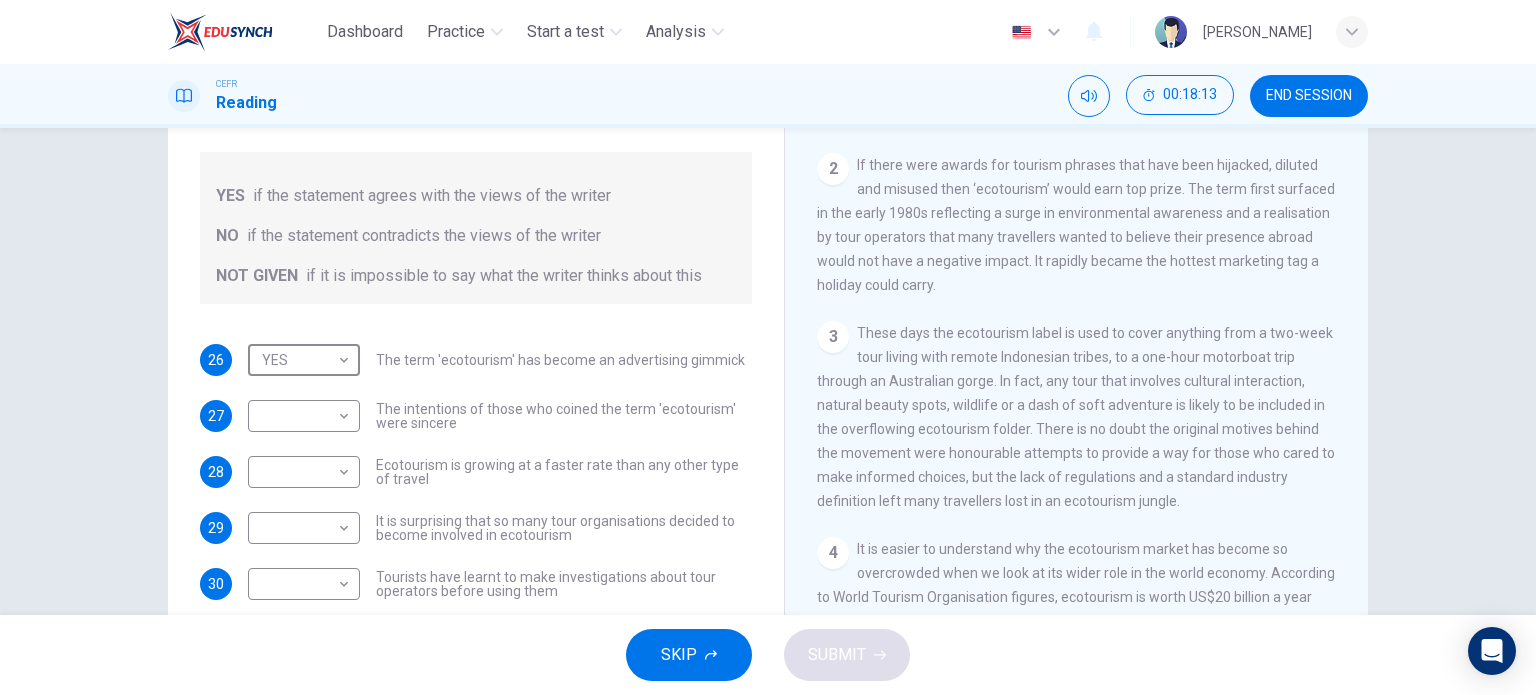 scroll, scrollTop: 430, scrollLeft: 0, axis: vertical 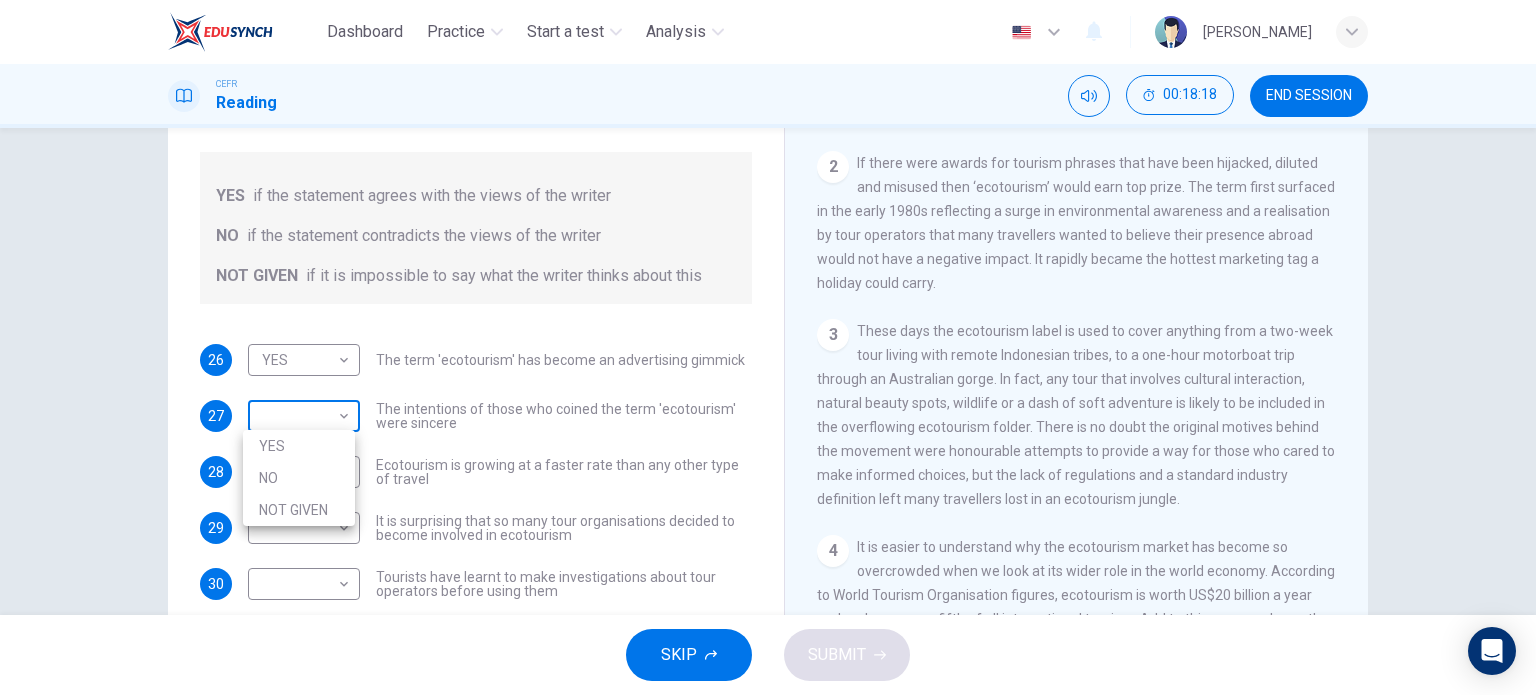 click on "Dashboard Practice Start a test Analysis English en ​ [PERSON_NAME] CEFR Reading 00:18:18 END SESSION Questions 26 - 31 Do the following statements agree with the information given in the Reading Passage ?
In the boxes below write YES if the statement agrees with the views of the writer NO if the statement contradicts the views of the writer NOT GIVEN if it is impossible to say what the writer thinks about this 26 YES YES ​ The term 'ecotourism' has become an advertising gimmick 27 ​ ​ The intentions of those who coined the term 'ecotourism' were sincere 28 ​ ​ Ecotourism is growing at a faster rate than any other type of travel 29 ​ ​ It is surprising that so many tour organisations decided to become involved in ecotourism 30 ​ ​ Tourists have learnt to make investigations about tour operators before using them 31 ​ ​ Tourists have had bad experiences on ecotour holidays It's Eco-logical CLICK TO ZOOM Click to Zoom 1 2 3 4 5 6 7 8 SKIP SUBMIT
Dashboard" at bounding box center [768, 347] 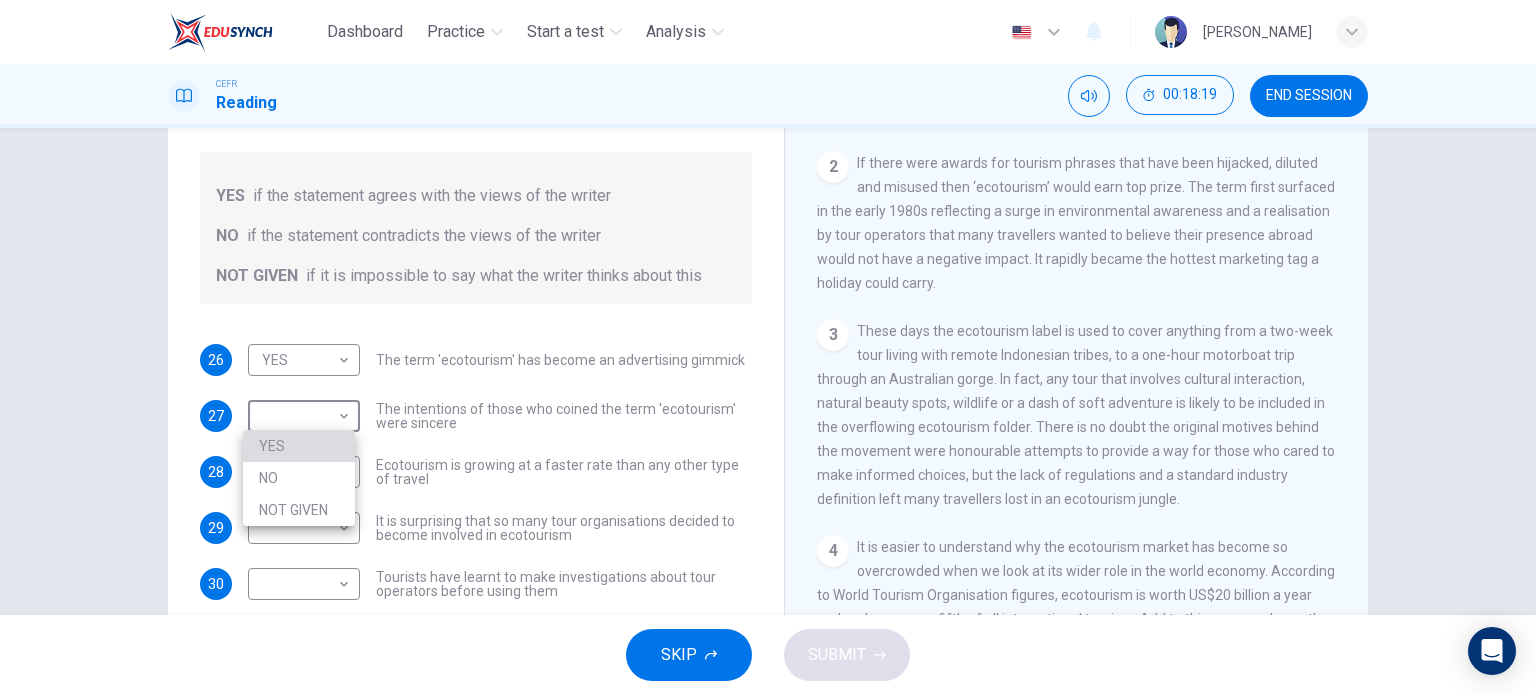 click on "YES" at bounding box center [299, 446] 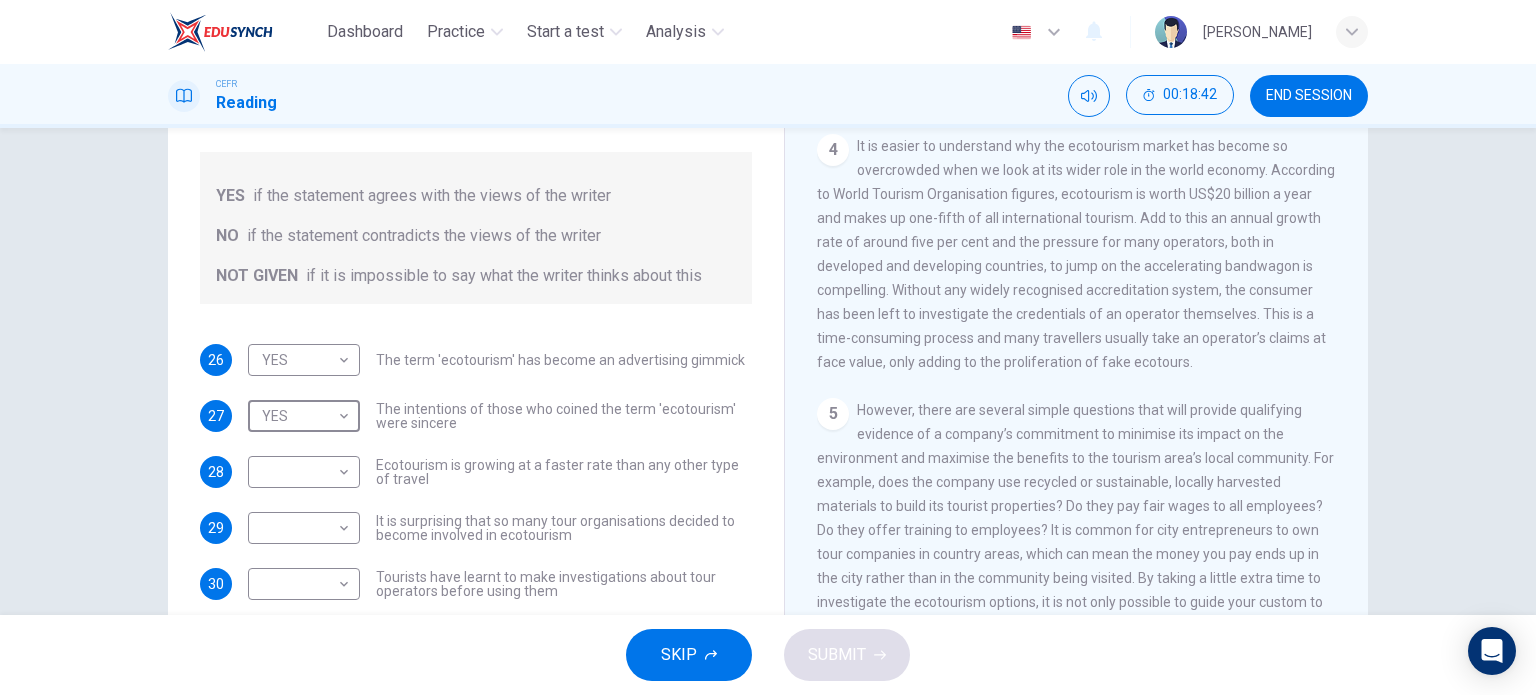 scroll, scrollTop: 832, scrollLeft: 0, axis: vertical 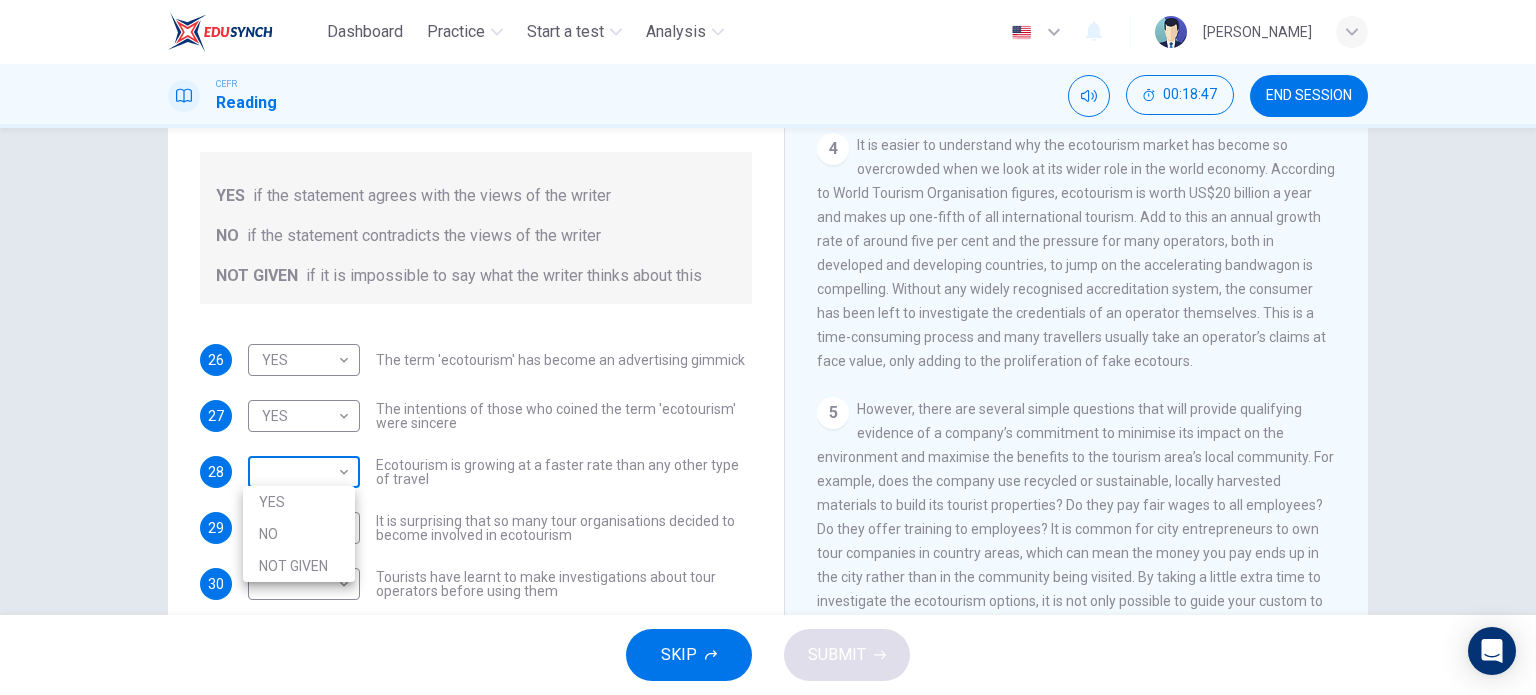 click on "Dashboard Practice Start a test Analysis English en ​ NURFATIN [PERSON_NAME] CEFR Reading 00:18:47 END SESSION Questions 26 - 31 Do the following statements agree with the information given in the Reading Passage ?
In the boxes below write YES if the statement agrees with the views of the writer NO if the statement contradicts the views of the writer NOT GIVEN if it is impossible to say what the writer thinks about this 26 YES YES ​ The term 'ecotourism' has become an advertising gimmick 27 YES YES ​ The intentions of those who coined the term 'ecotourism' were sincere 28 ​ ​ Ecotourism is growing at a faster rate than any other type of travel 29 ​ ​ It is surprising that so many tour organisations decided to become involved in ecotourism 30 ​ ​ Tourists have learnt to make investigations about tour operators before using them 31 ​ ​ Tourists have had bad experiences on ecotour holidays It's Eco-logical CLICK TO ZOOM Click to Zoom 1 2 3 4 5 6 7 8 SKIP SUBMIT
2025" at bounding box center [768, 347] 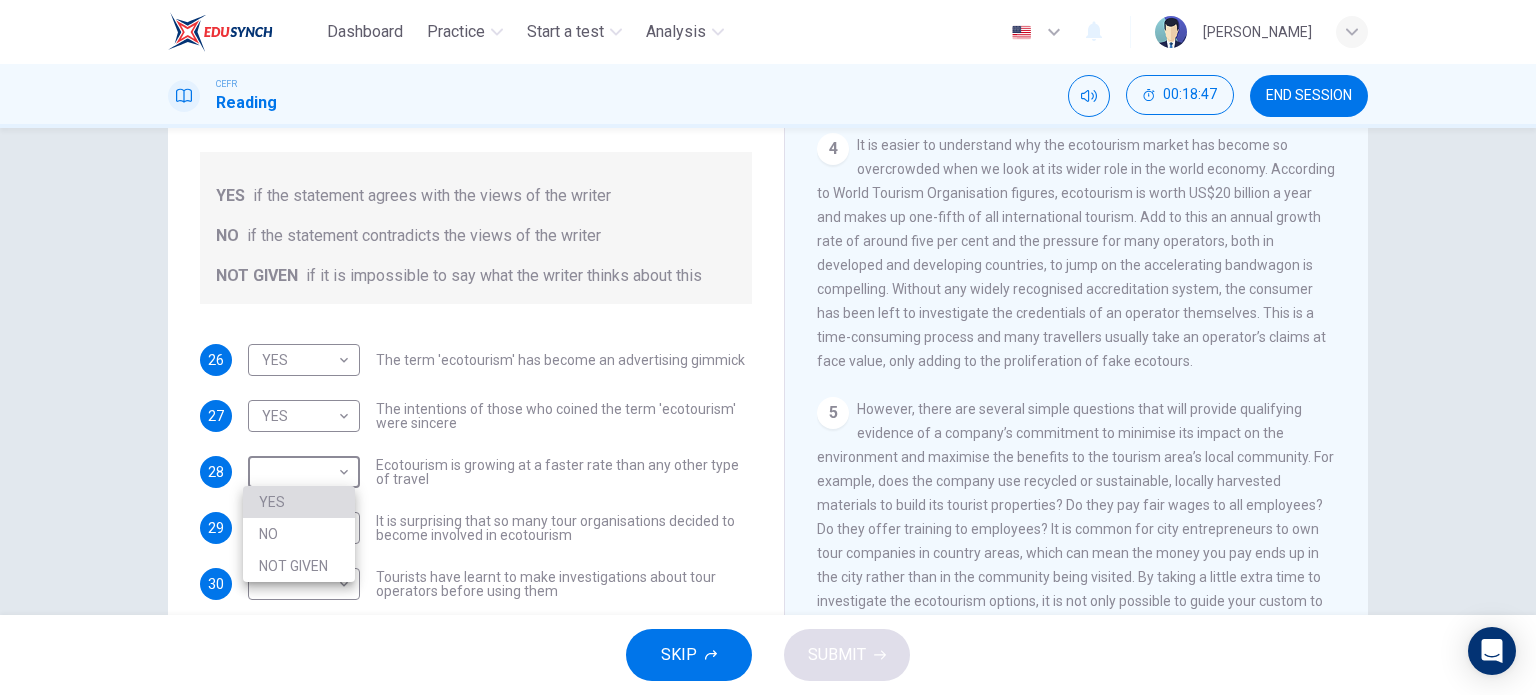 click on "YES" at bounding box center (299, 502) 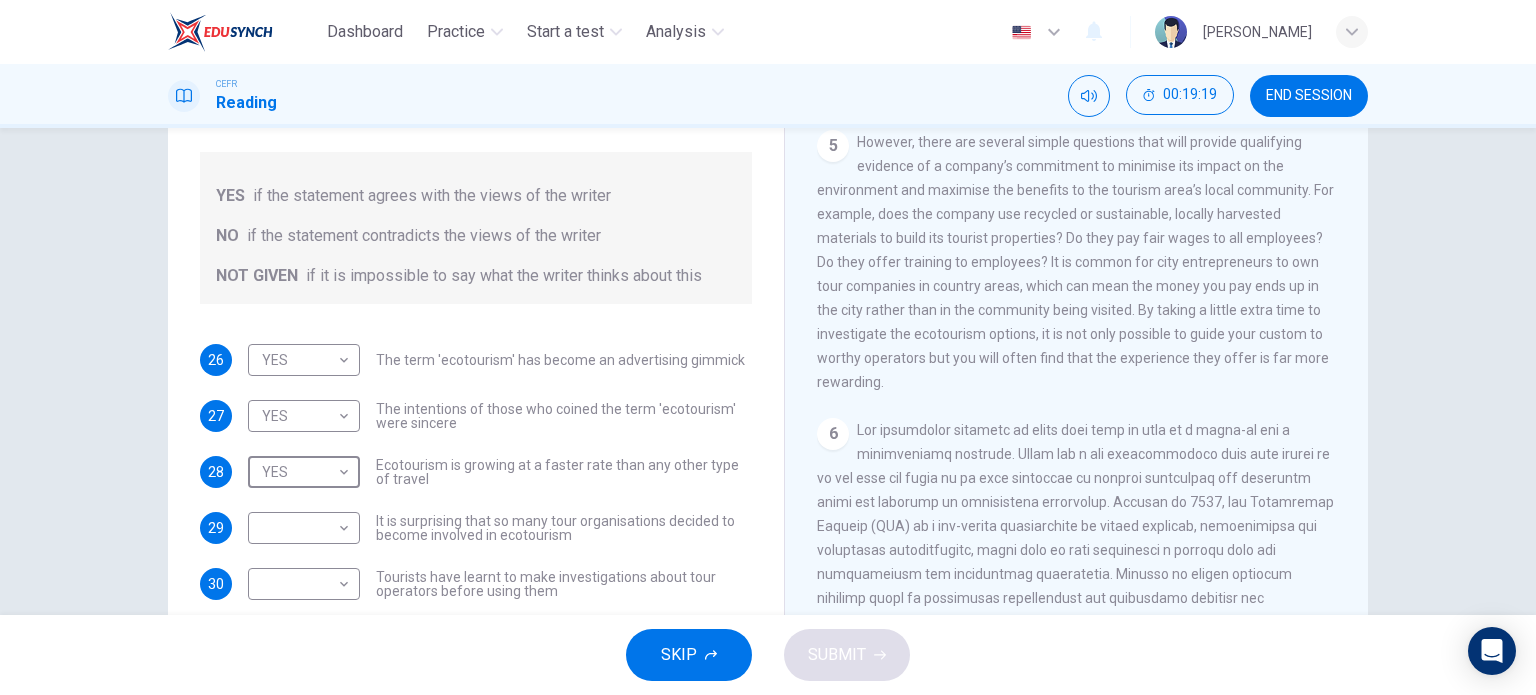 scroll, scrollTop: 1100, scrollLeft: 0, axis: vertical 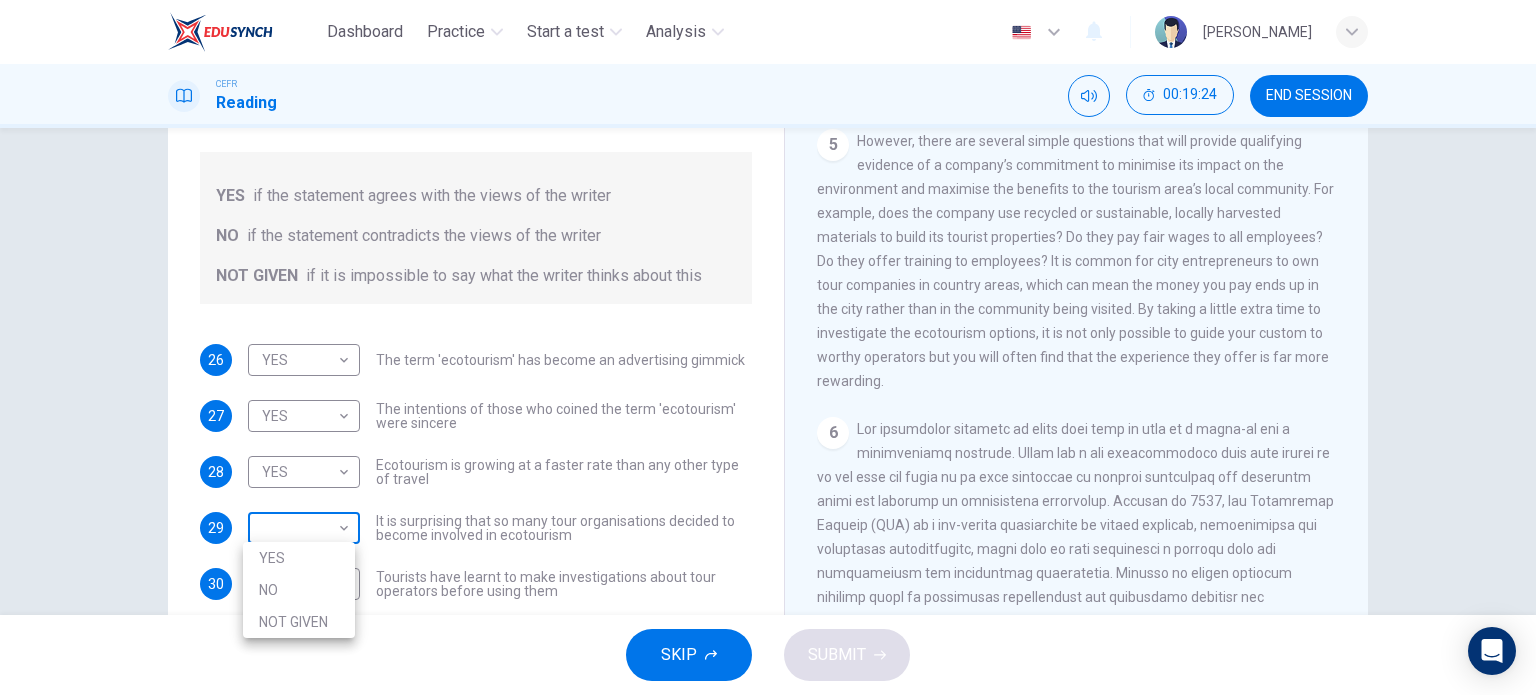 click on "Dashboard Practice Start a test Analysis English en ​ NURFATIN [PERSON_NAME] CEFR Reading 00:19:24 END SESSION Questions 26 - 31 Do the following statements agree with the information given in the Reading Passage ?
In the boxes below write YES if the statement agrees with the views of the writer NO if the statement contradicts the views of the writer NOT GIVEN if it is impossible to say what the writer thinks about this 26 YES YES ​ The term 'ecotourism' has become an advertising gimmick 27 YES YES ​ The intentions of those who coined the term 'ecotourism' were sincere 28 YES YES ​ Ecotourism is growing at a faster rate than any other type of travel 29 ​ ​ It is surprising that so many tour organisations decided to become involved in ecotourism 30 ​ ​ Tourists have learnt to make investigations about tour operators before using them 31 ​ ​ Tourists have had bad experiences on ecotour holidays It's Eco-logical CLICK TO ZOOM Click to Zoom 1 2 3 4 5 6 7 8 SKIP SUBMIT
NO" at bounding box center (768, 347) 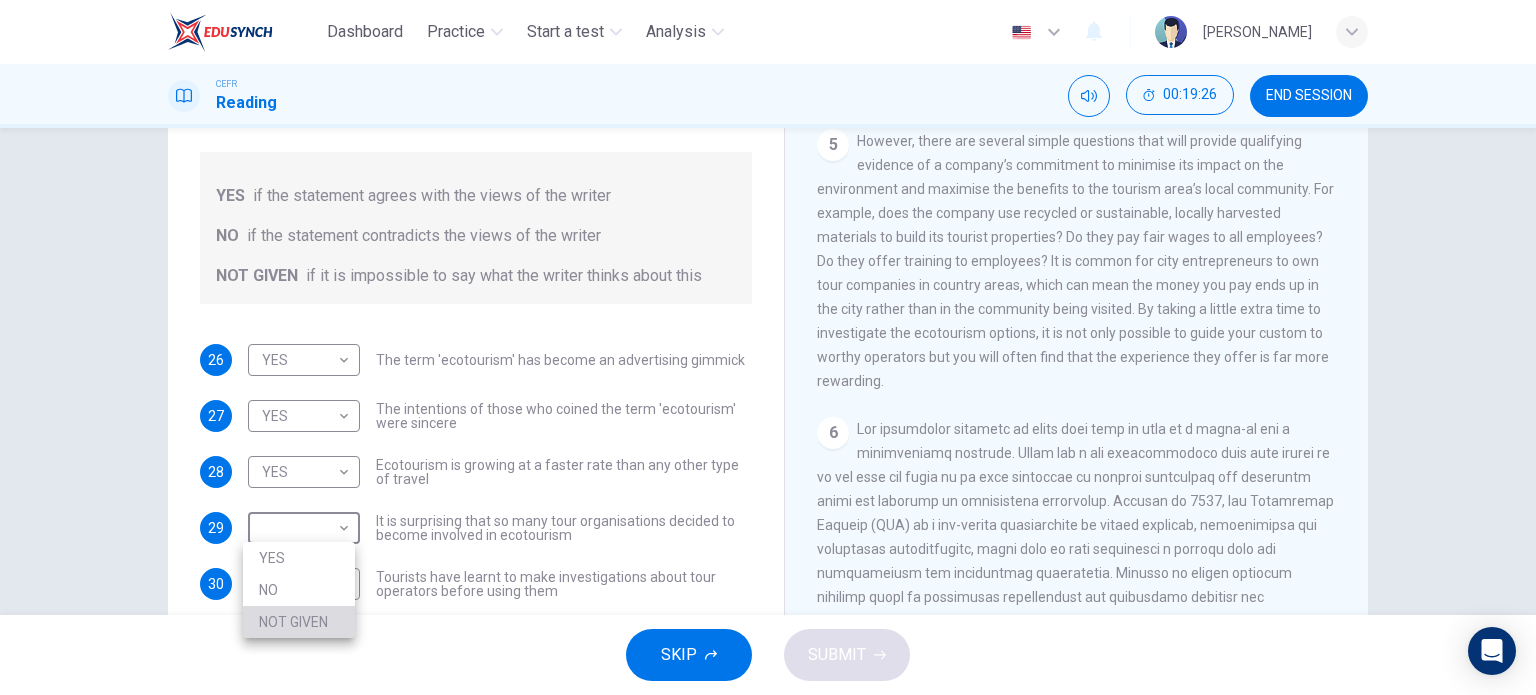 click on "NOT GIVEN" at bounding box center [299, 622] 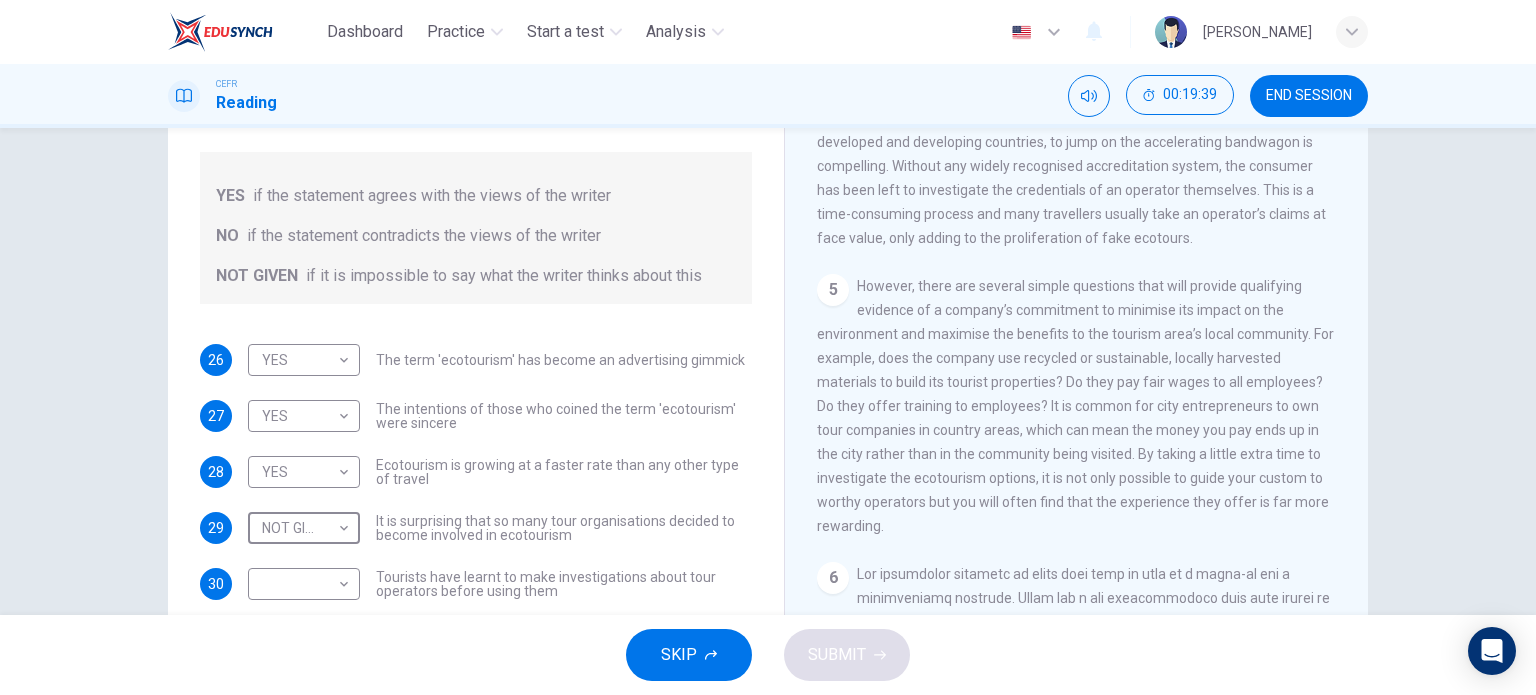 scroll, scrollTop: 954, scrollLeft: 0, axis: vertical 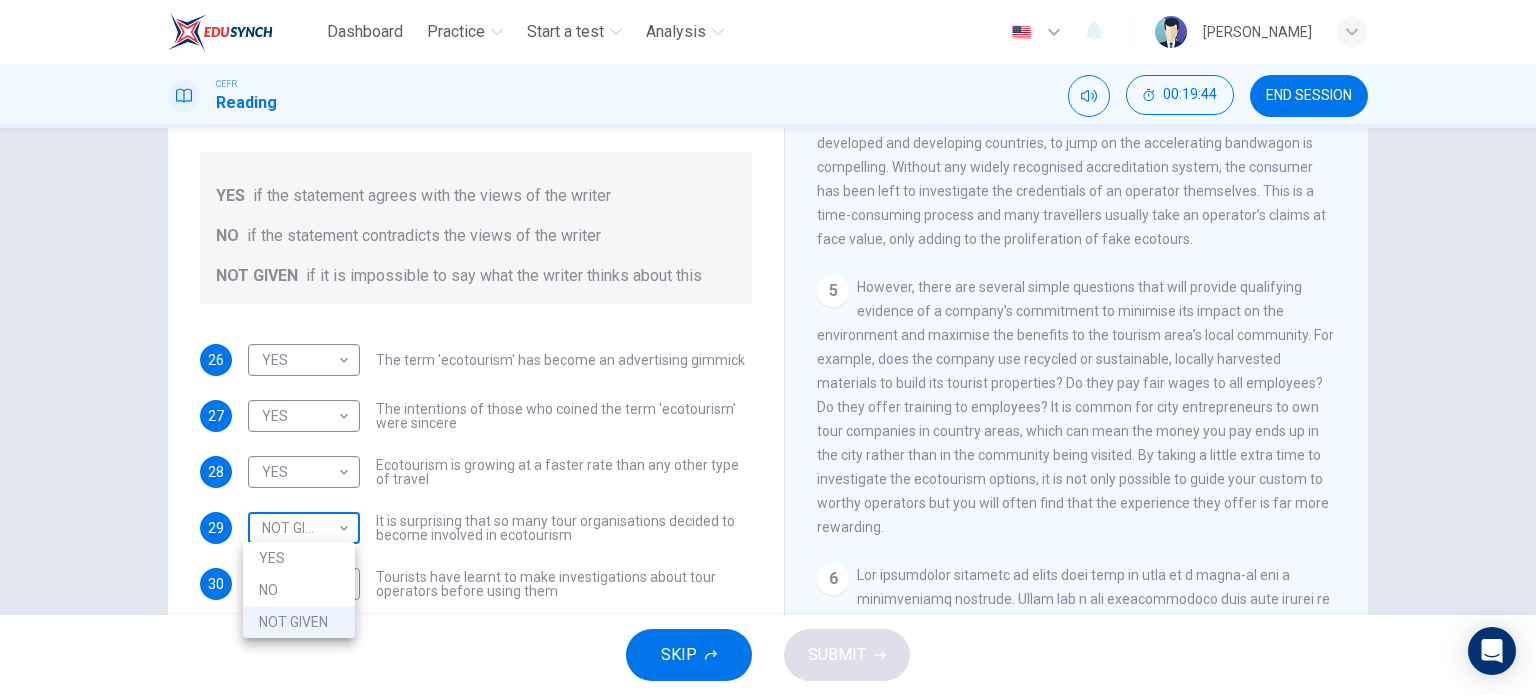 click on "Dashboard Practice Start a test Analysis English en ​ NURFATIN [PERSON_NAME] CEFR Reading 00:19:44 END SESSION Questions 26 - 31 Do the following statements agree with the information given in the Reading Passage ?
In the boxes below write YES if the statement agrees with the views of the writer NO if the statement contradicts the views of the writer NOT GIVEN if it is impossible to say what the writer thinks about this 26 YES YES ​ The term 'ecotourism' has become an advertising gimmick 27 YES YES ​ The intentions of those who coined the term 'ecotourism' were sincere 28 YES YES ​ Ecotourism is growing at a faster rate than any other type of travel 29 NOT GIVEN NOT GIVEN ​ It is surprising that so many tour organisations decided to become involved in ecotourism 30 ​ ​ Tourists have learnt to make investigations about tour operators before using them 31 ​ ​ Tourists have had bad experiences on ecotour holidays It's Eco-logical CLICK TO ZOOM Click to Zoom 1 2 3 4 5 6 7 8 SKIP" at bounding box center [768, 347] 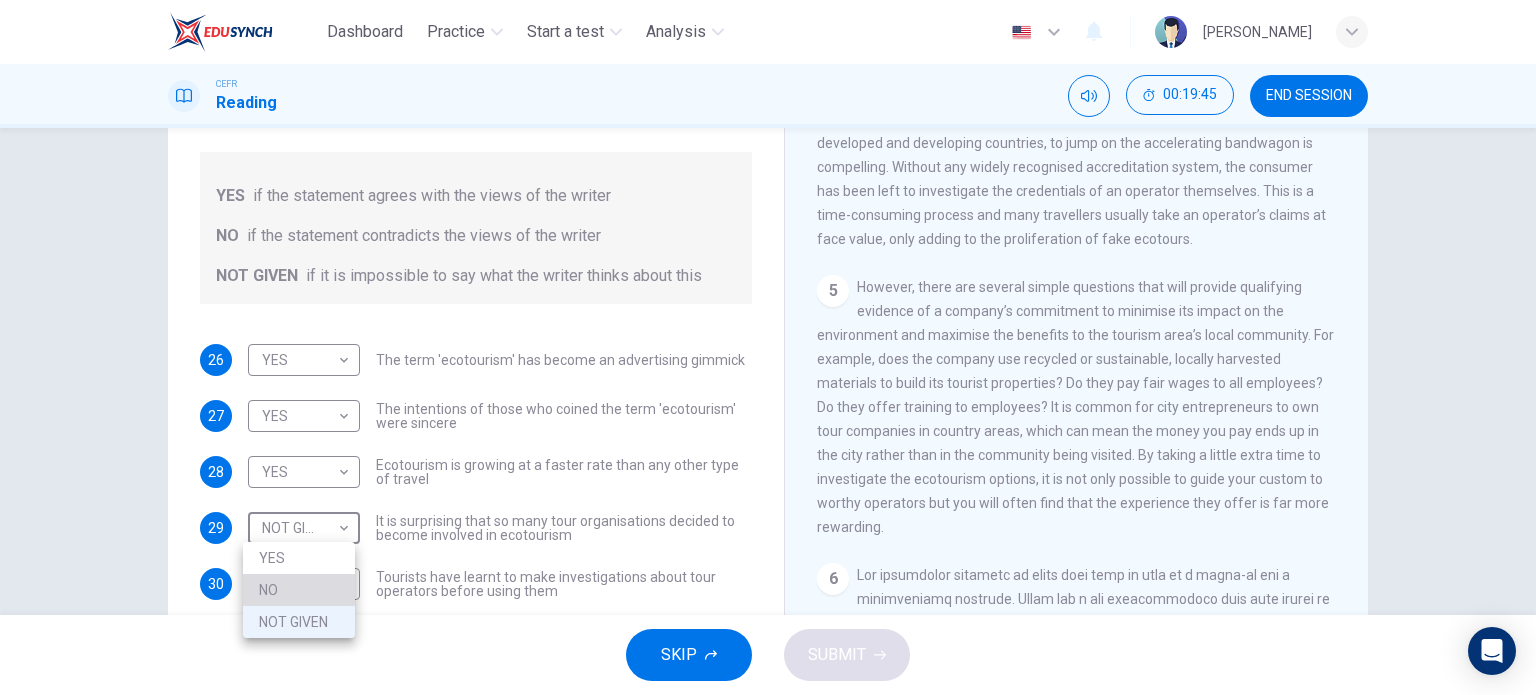 click on "NO" at bounding box center [299, 590] 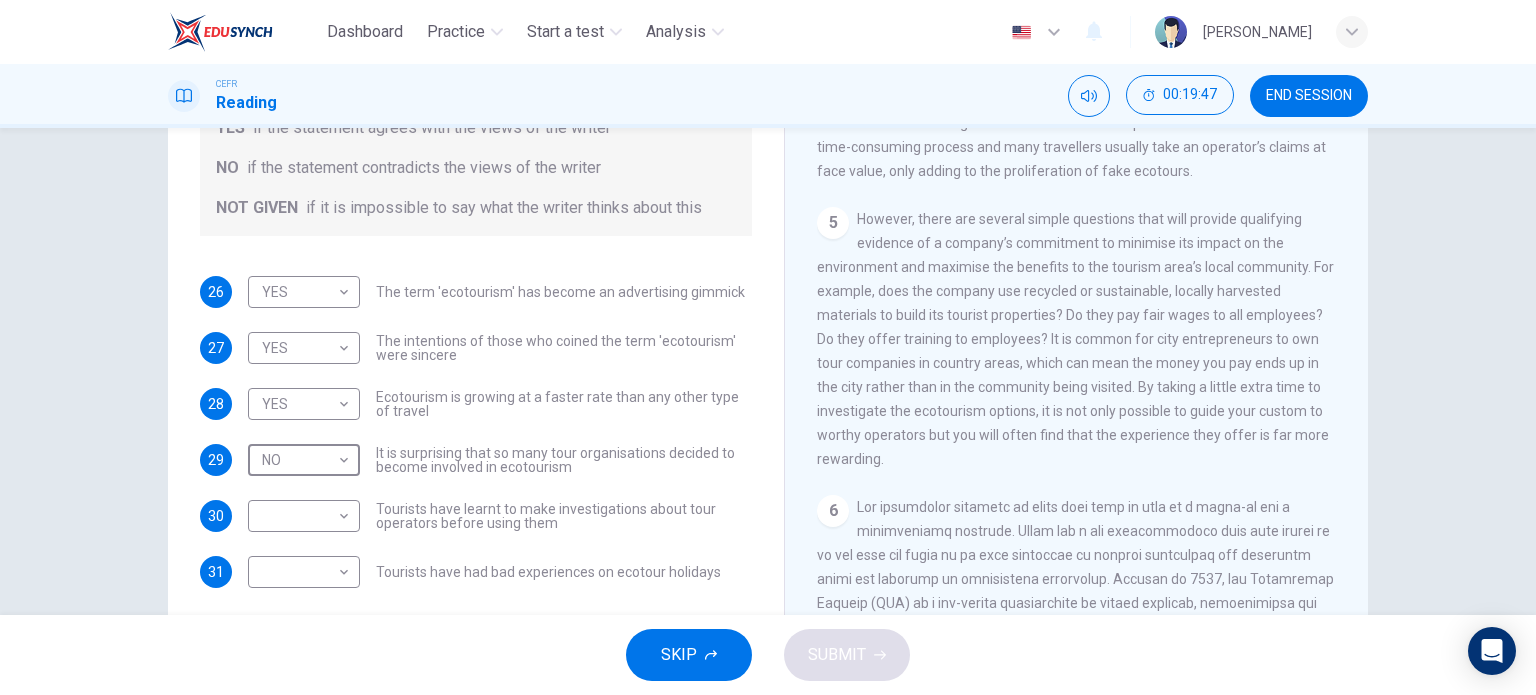scroll, scrollTop: 240, scrollLeft: 0, axis: vertical 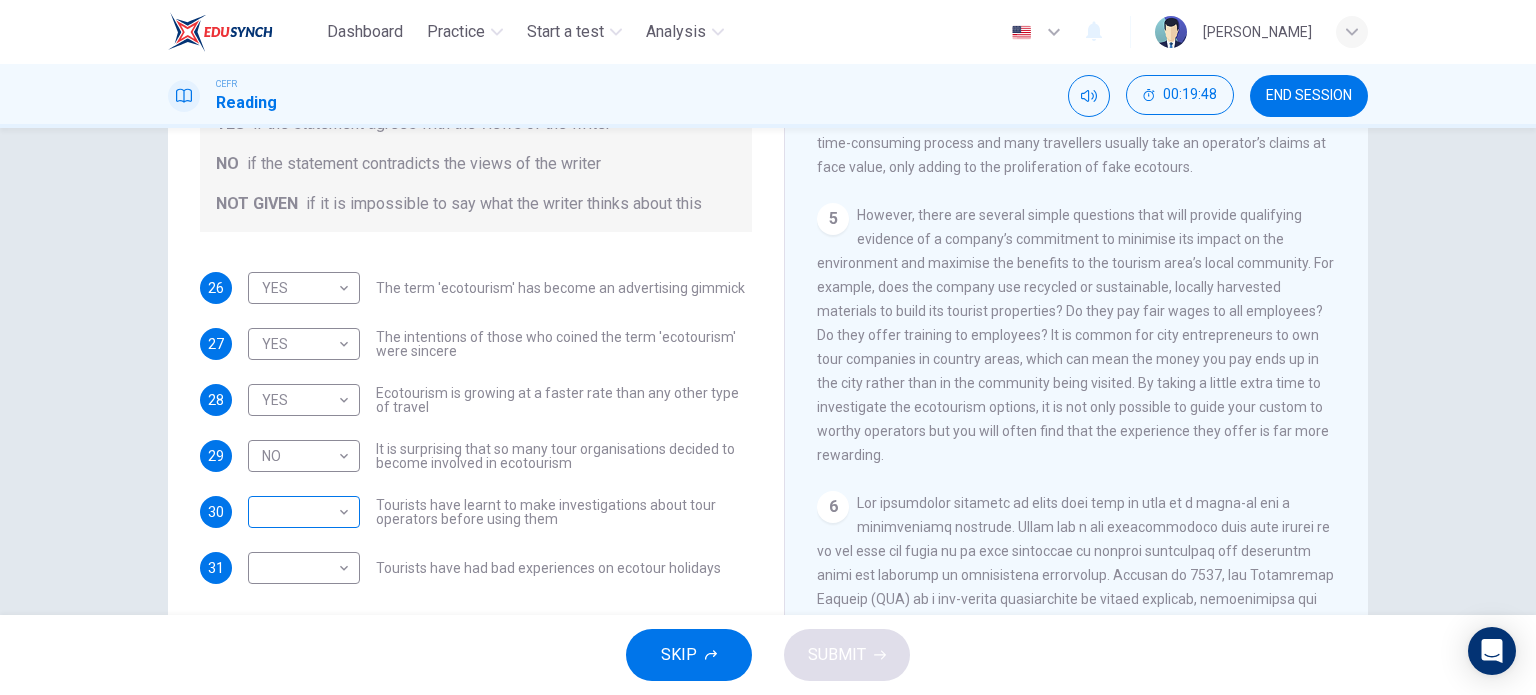 click on "​ ​" at bounding box center [304, 512] 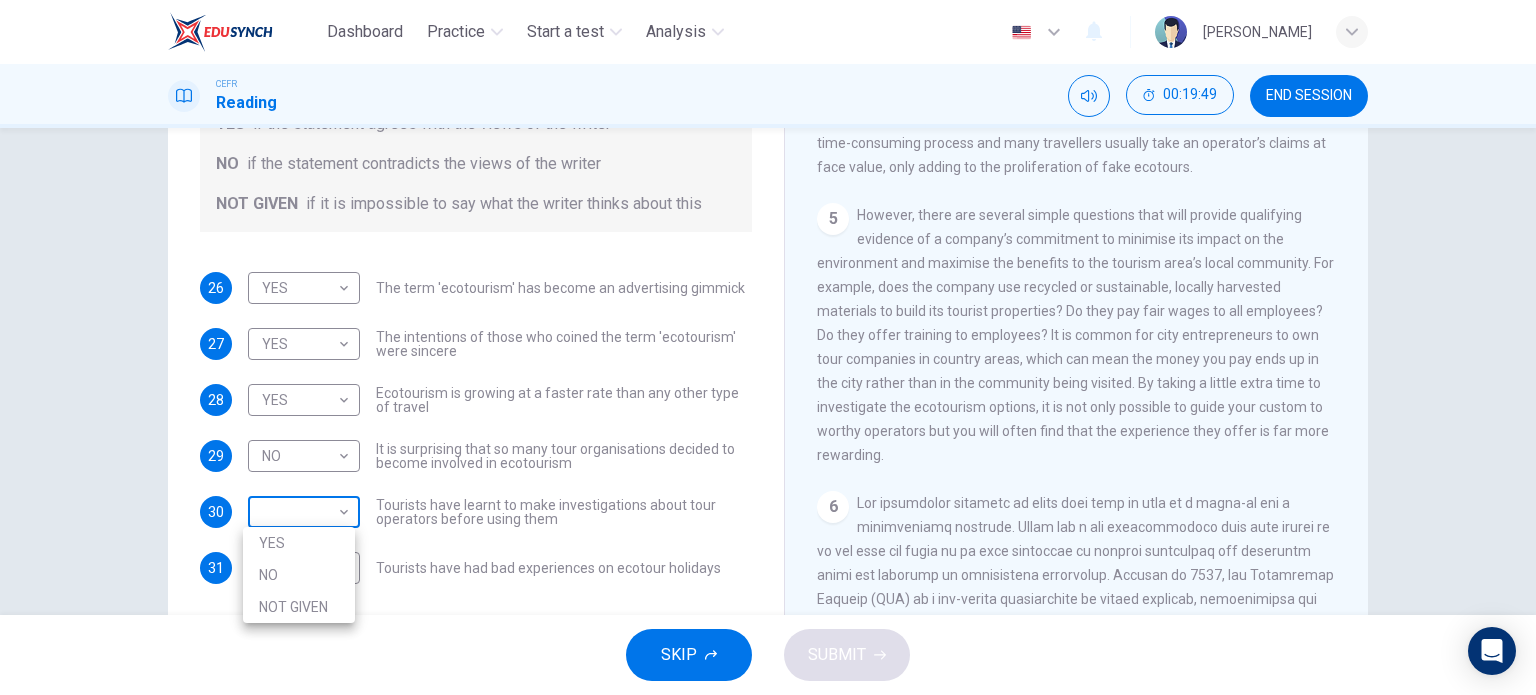 click on "Dashboard Practice Start a test Analysis English en ​ NURFATIN [PERSON_NAME] CEFR Reading 00:19:49 END SESSION Questions 26 - 31 Do the following statements agree with the information given in the Reading Passage ?
In the boxes below write YES if the statement agrees with the views of the writer NO if the statement contradicts the views of the writer NOT GIVEN if it is impossible to say what the writer thinks about this 26 YES YES ​ The term 'ecotourism' has become an advertising gimmick 27 YES YES ​ The intentions of those who coined the term 'ecotourism' were sincere 28 YES YES ​ Ecotourism is growing at a faster rate than any other type of travel 29 NO NO ​ It is surprising that so many tour organisations decided to become involved in ecotourism 30 ​ ​ Tourists have learnt to make investigations about tour operators before using them 31 ​ ​ Tourists have had bad experiences on ecotour holidays It's Eco-logical CLICK TO ZOOM Click to Zoom 1 2 3 4 5 6 7 8 SKIP SUBMIT" at bounding box center (768, 347) 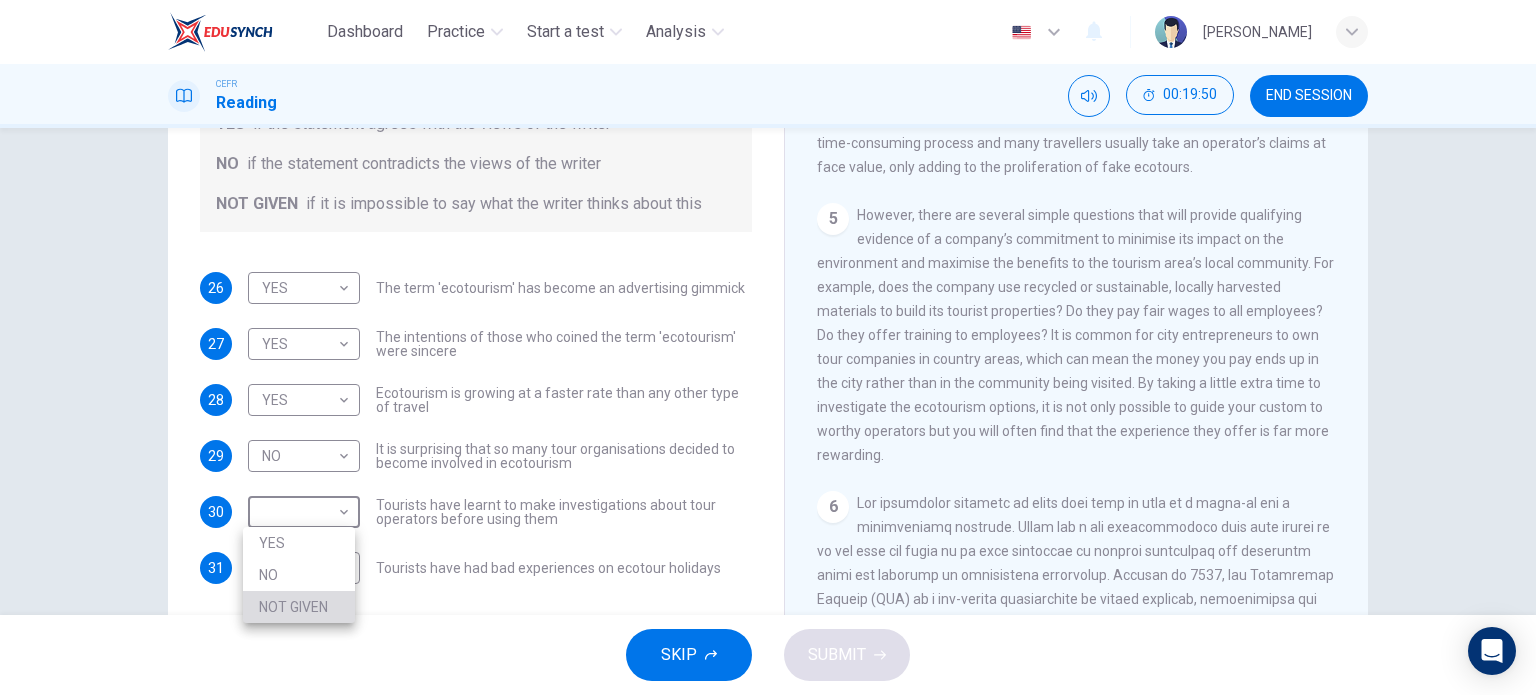 click on "NOT GIVEN" at bounding box center (299, 607) 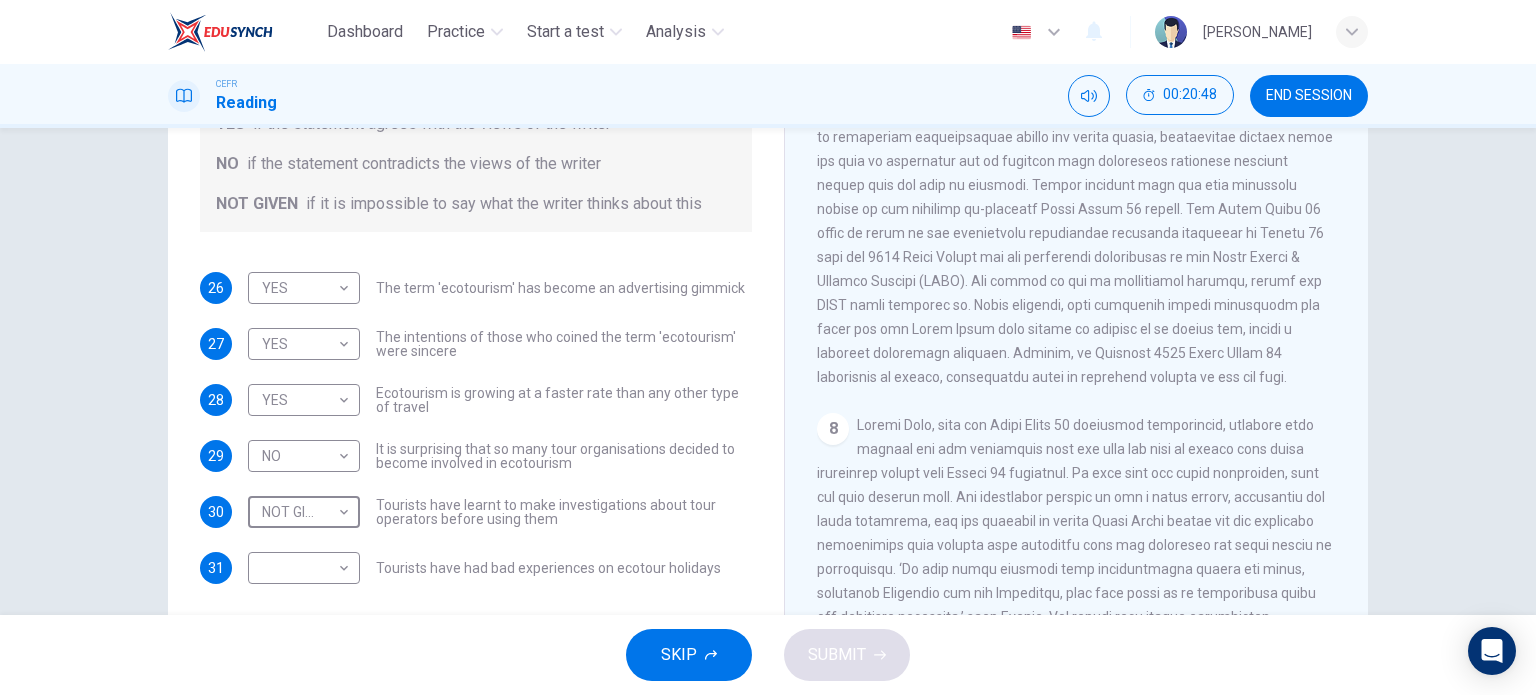 scroll, scrollTop: 1804, scrollLeft: 0, axis: vertical 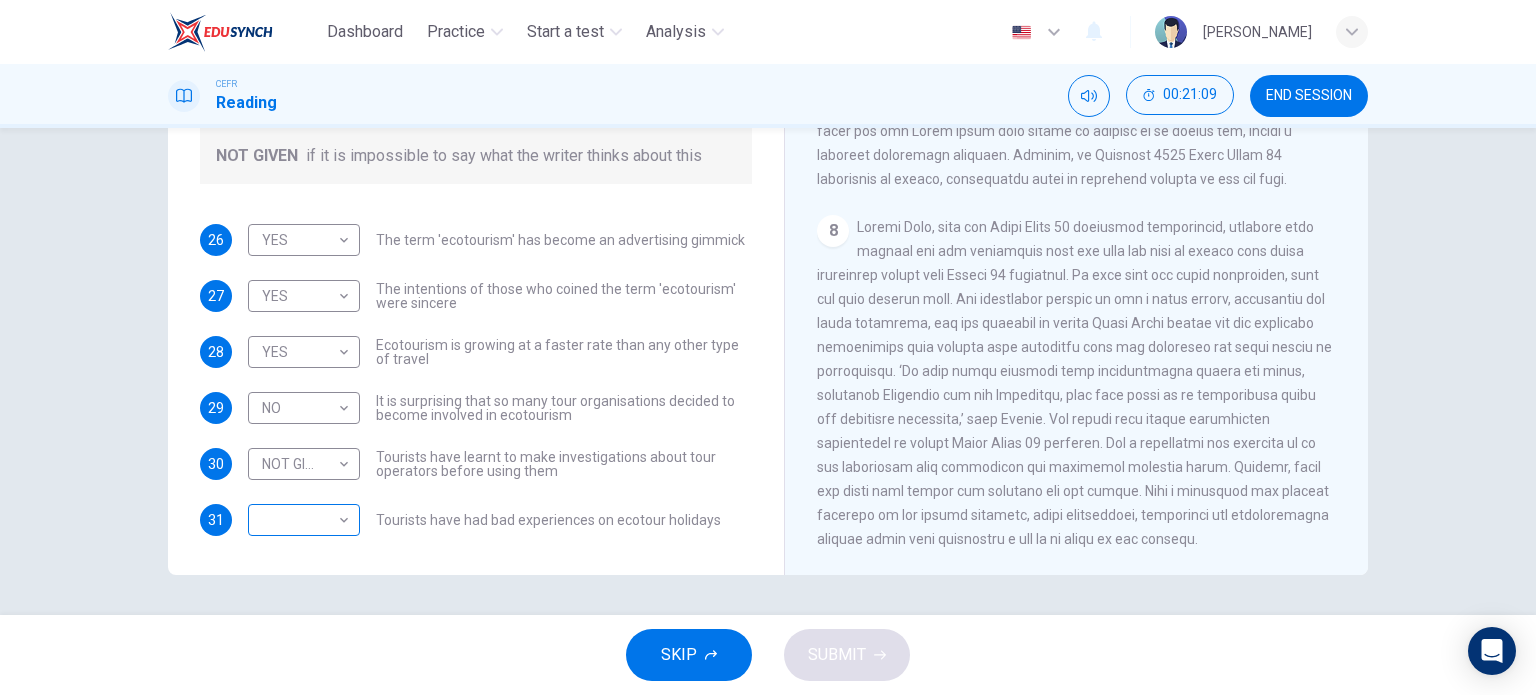 click on "​ ​" at bounding box center [304, 520] 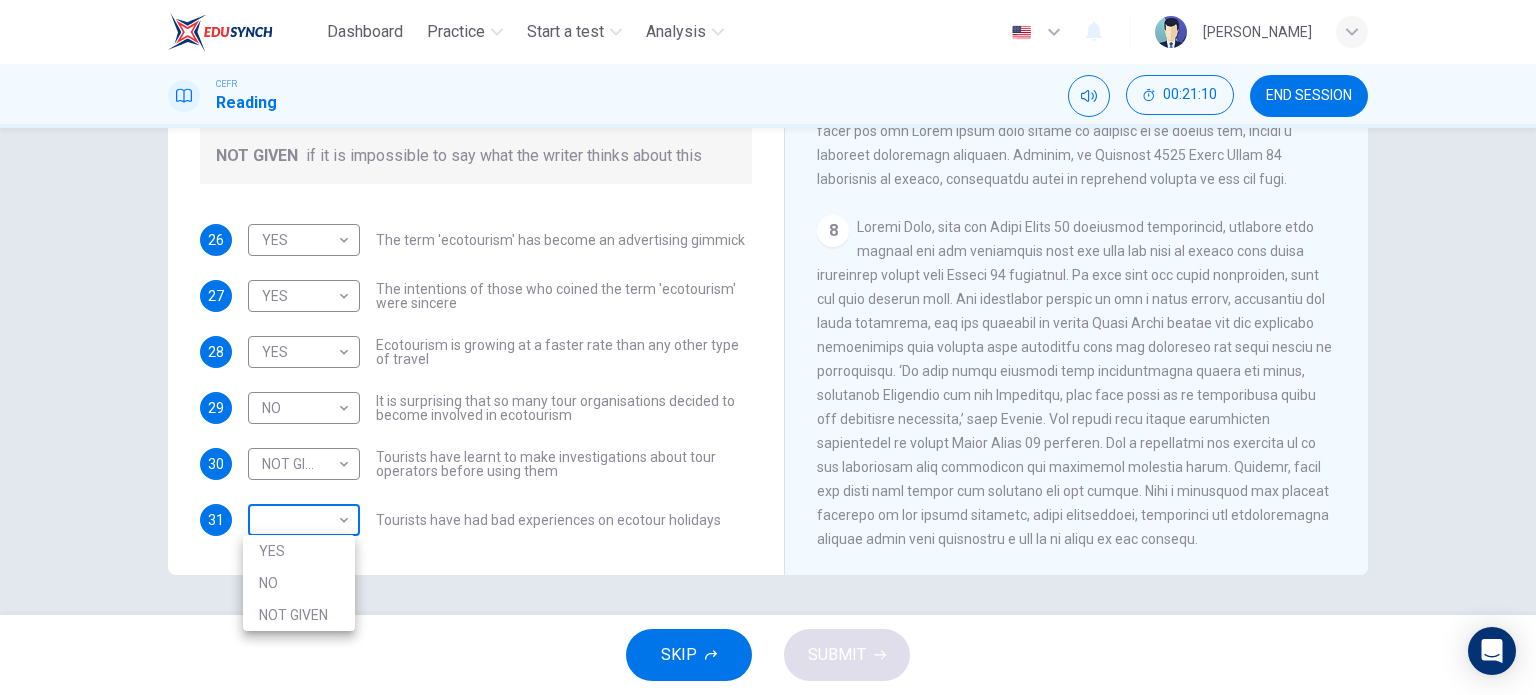 click on "Dashboard Practice Start a test Analysis English en ​ NURFATIN [PERSON_NAME] CEFR Reading 00:21:10 END SESSION Questions 26 - 31 Do the following statements agree with the information given in the Reading Passage ?
In the boxes below write YES if the statement agrees with the views of the writer NO if the statement contradicts the views of the writer NOT GIVEN if it is impossible to say what the writer thinks about this 26 YES YES ​ The term 'ecotourism' has become an advertising gimmick 27 YES YES ​ The intentions of those who coined the term 'ecotourism' were sincere 28 YES YES ​ Ecotourism is growing at a faster rate than any other type of travel 29 NO NO ​ It is surprising that so many tour organisations decided to become involved in ecotourism 30 NOT GIVEN NOT GIVEN ​ Tourists have learnt to make investigations about tour operators before using them 31 ​ ​ Tourists have had bad experiences on ecotour holidays It's Eco-logical CLICK TO ZOOM Click to Zoom 1 2 3 4 5 6 7 8 SKIP" at bounding box center [768, 347] 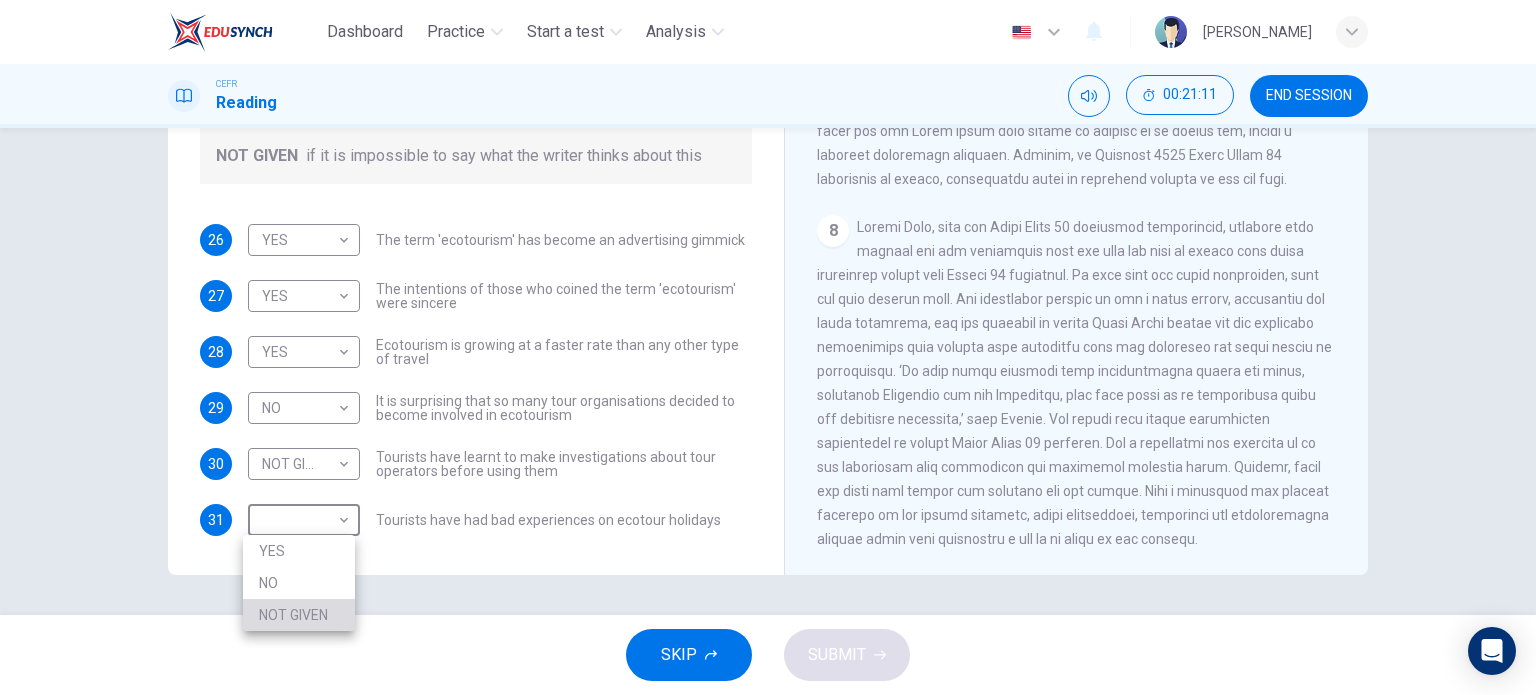 click on "NOT GIVEN" at bounding box center (299, 615) 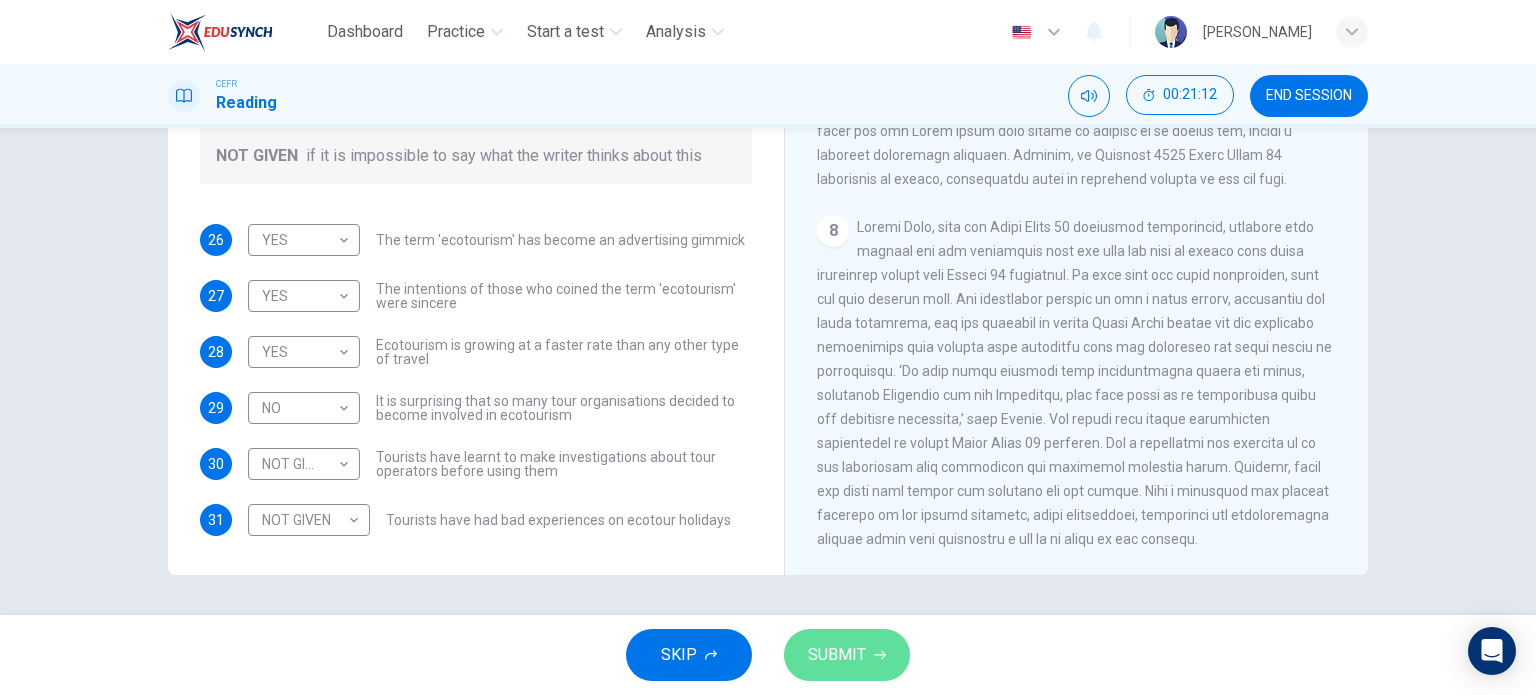 click on "SUBMIT" at bounding box center (837, 655) 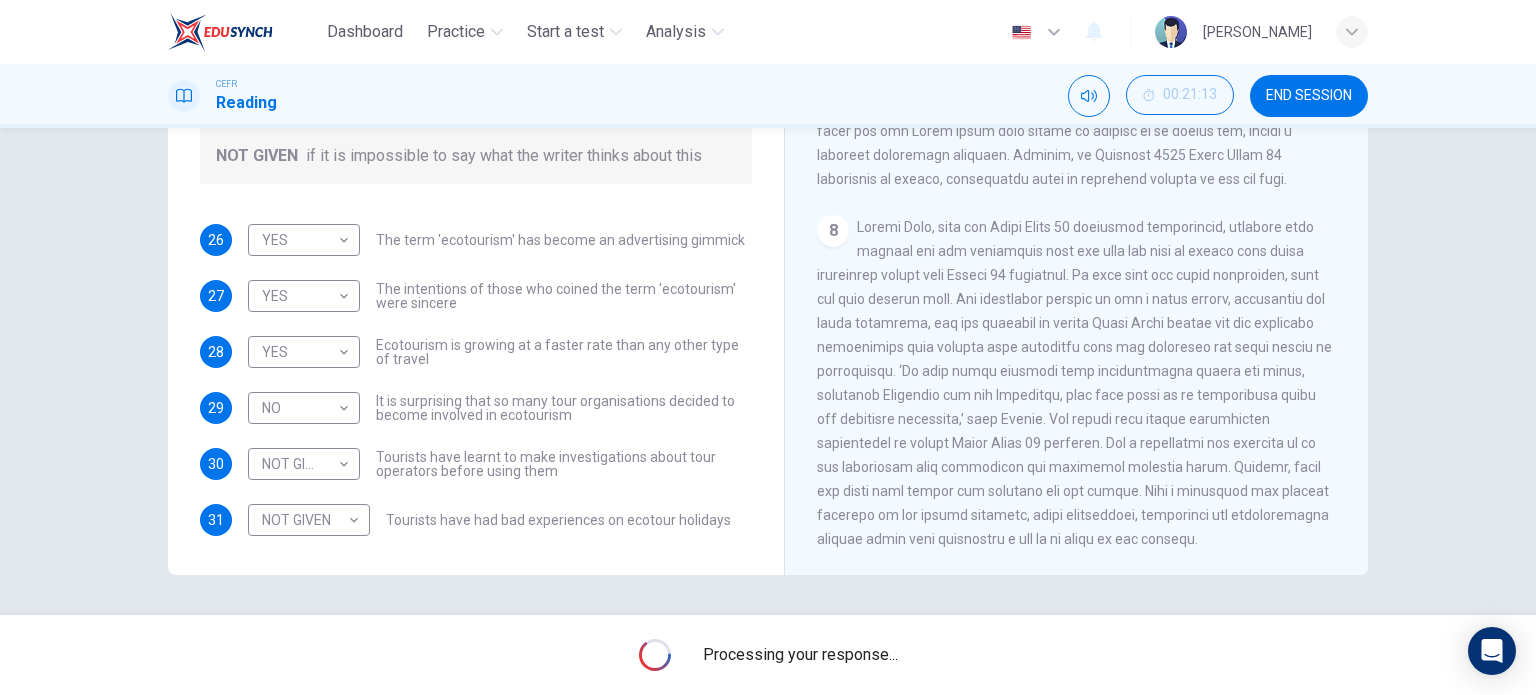 scroll, scrollTop: 2039, scrollLeft: 0, axis: vertical 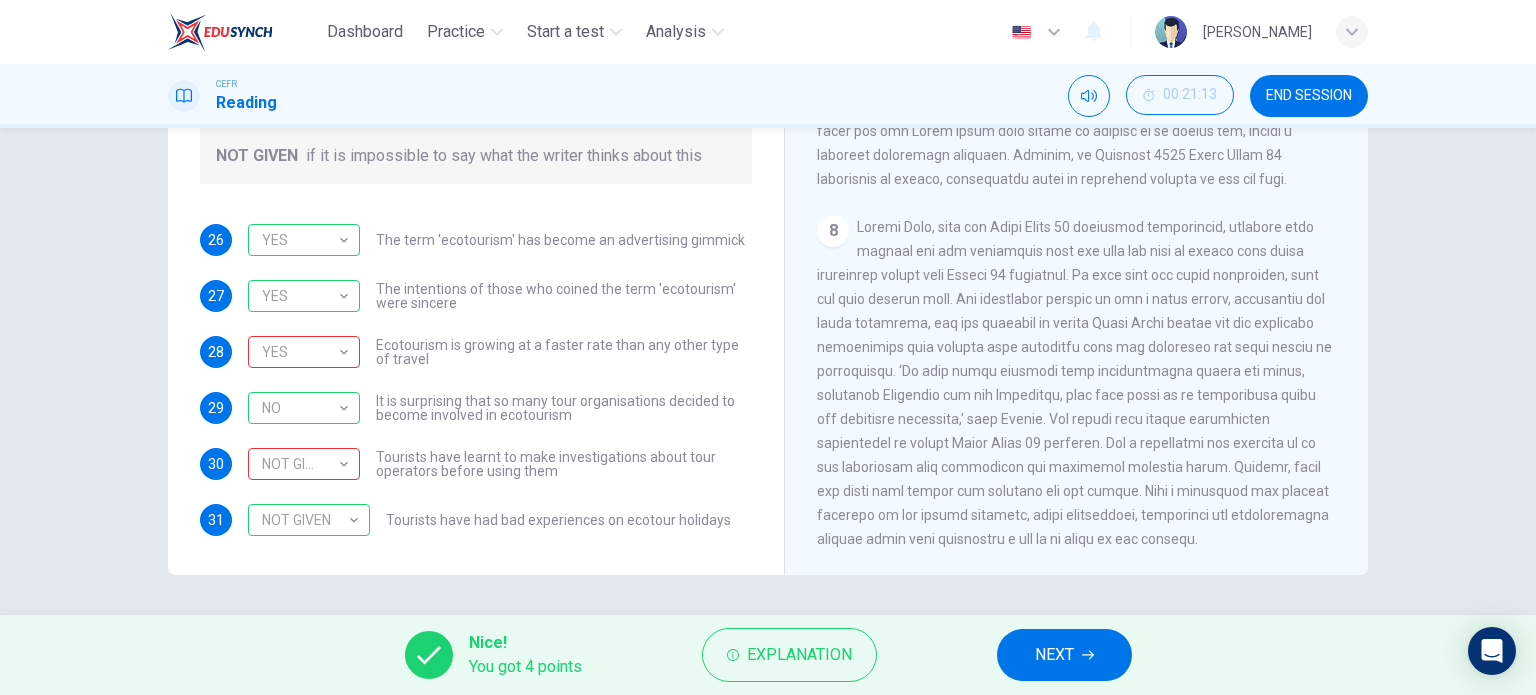 click on "NEXT" at bounding box center [1054, 655] 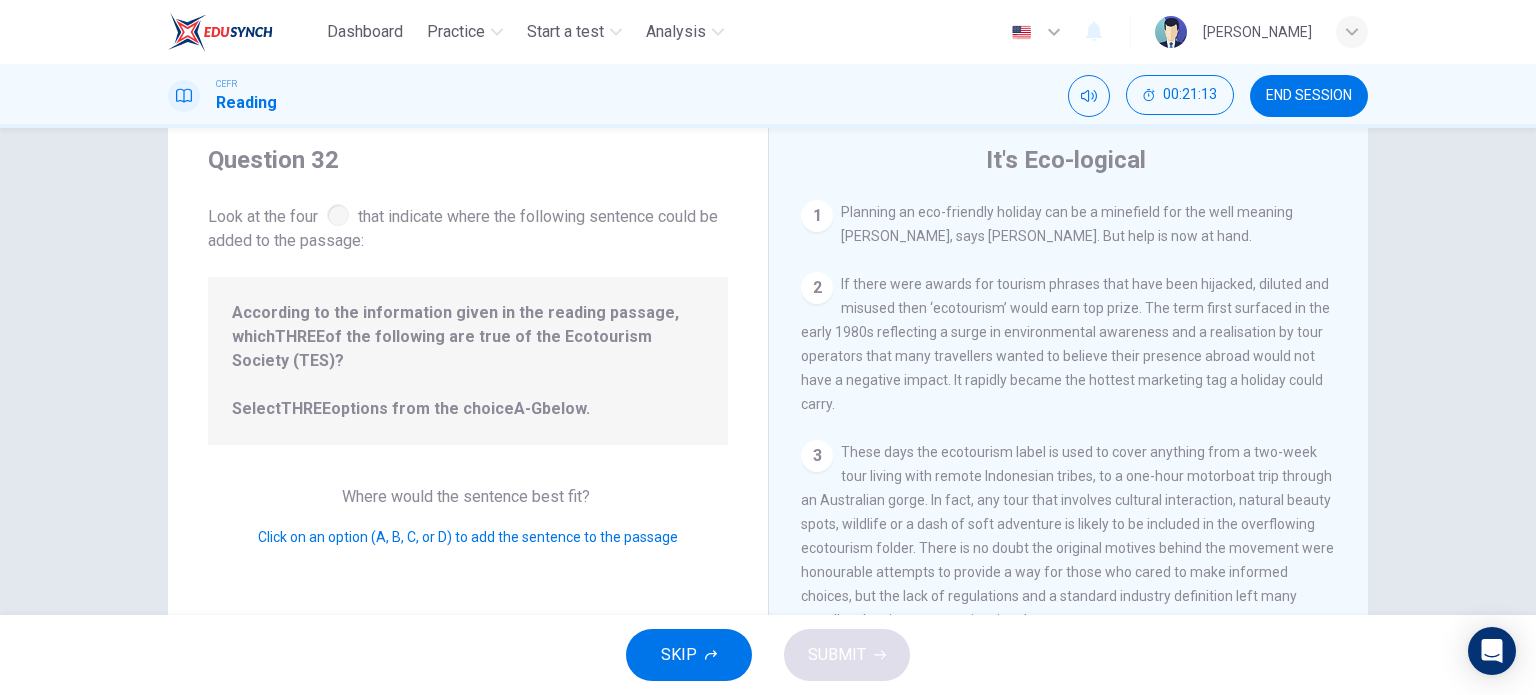 scroll, scrollTop: 54, scrollLeft: 0, axis: vertical 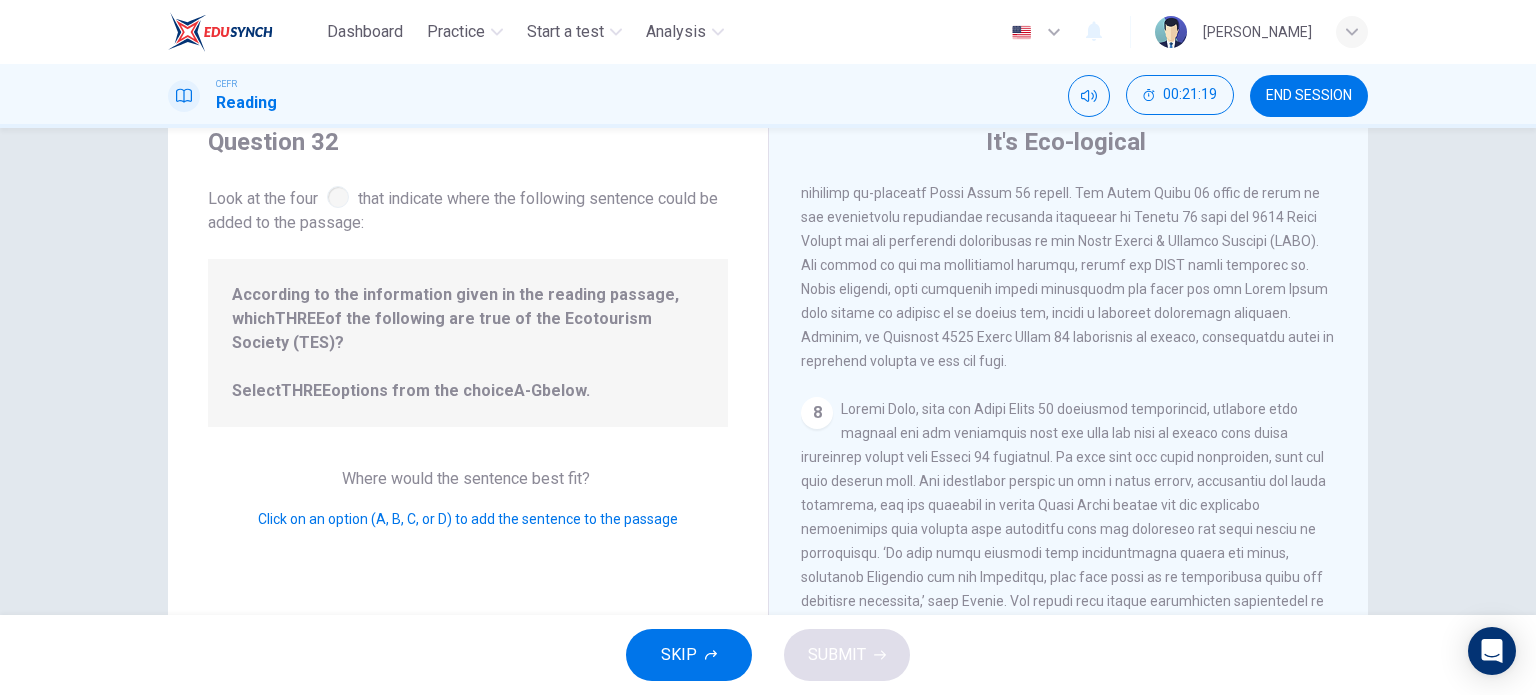 click on "According to the information given in the reading passage, which  THREE  of the following are true of the Ecotourism Society (TES)?
Select  THREE  options from the choice  A-G  below." at bounding box center [468, 343] 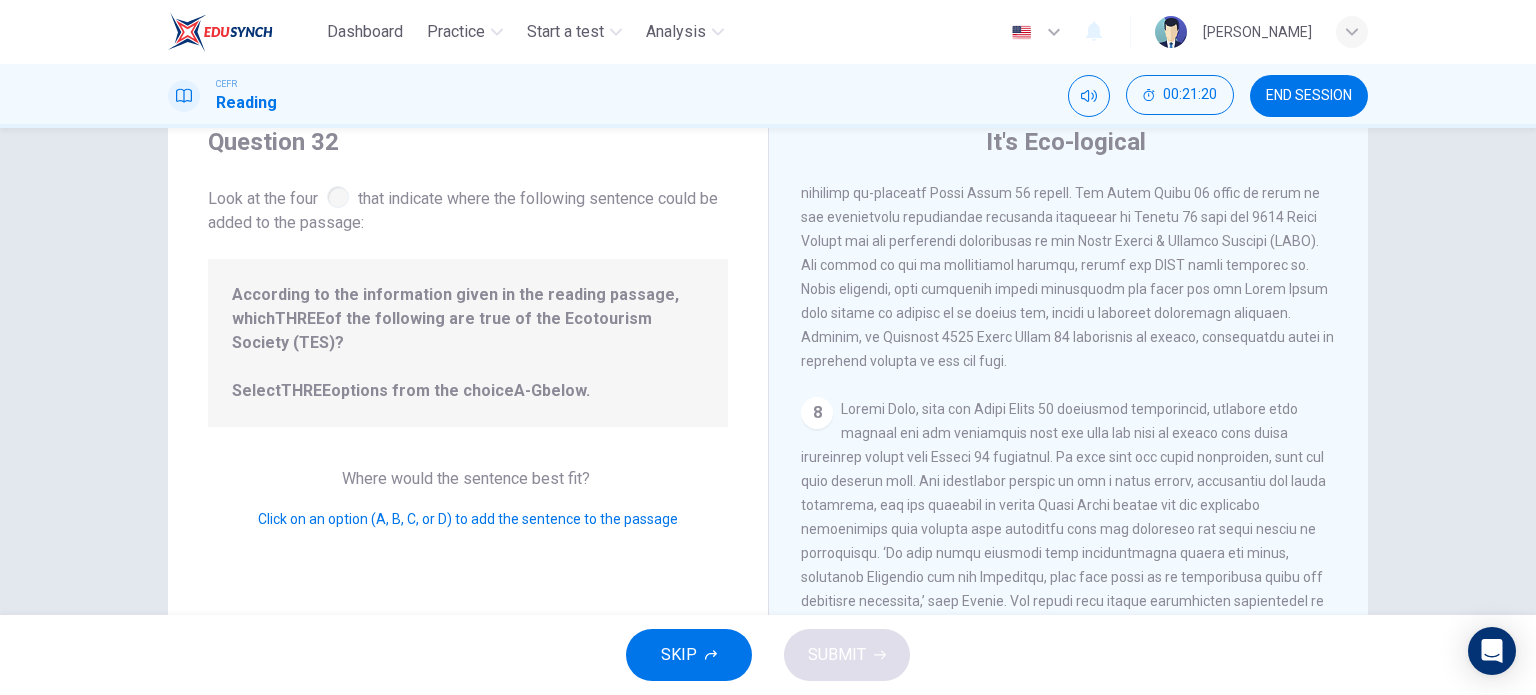 click on "According to the information given in the reading passage, which  THREE  of the following are true of the Ecotourism Society (TES)?
Select  THREE  options from the choice  A-G  below." at bounding box center (468, 343) 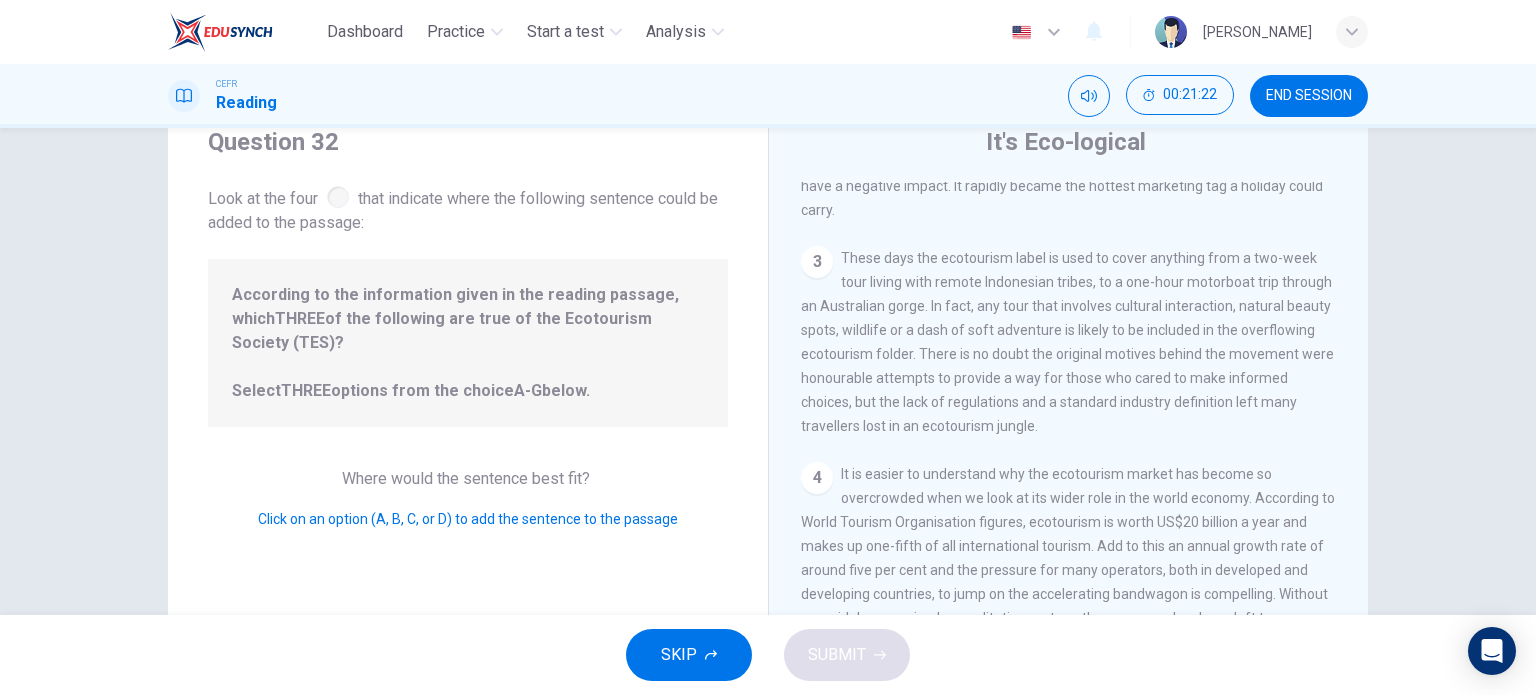 scroll, scrollTop: 0, scrollLeft: 0, axis: both 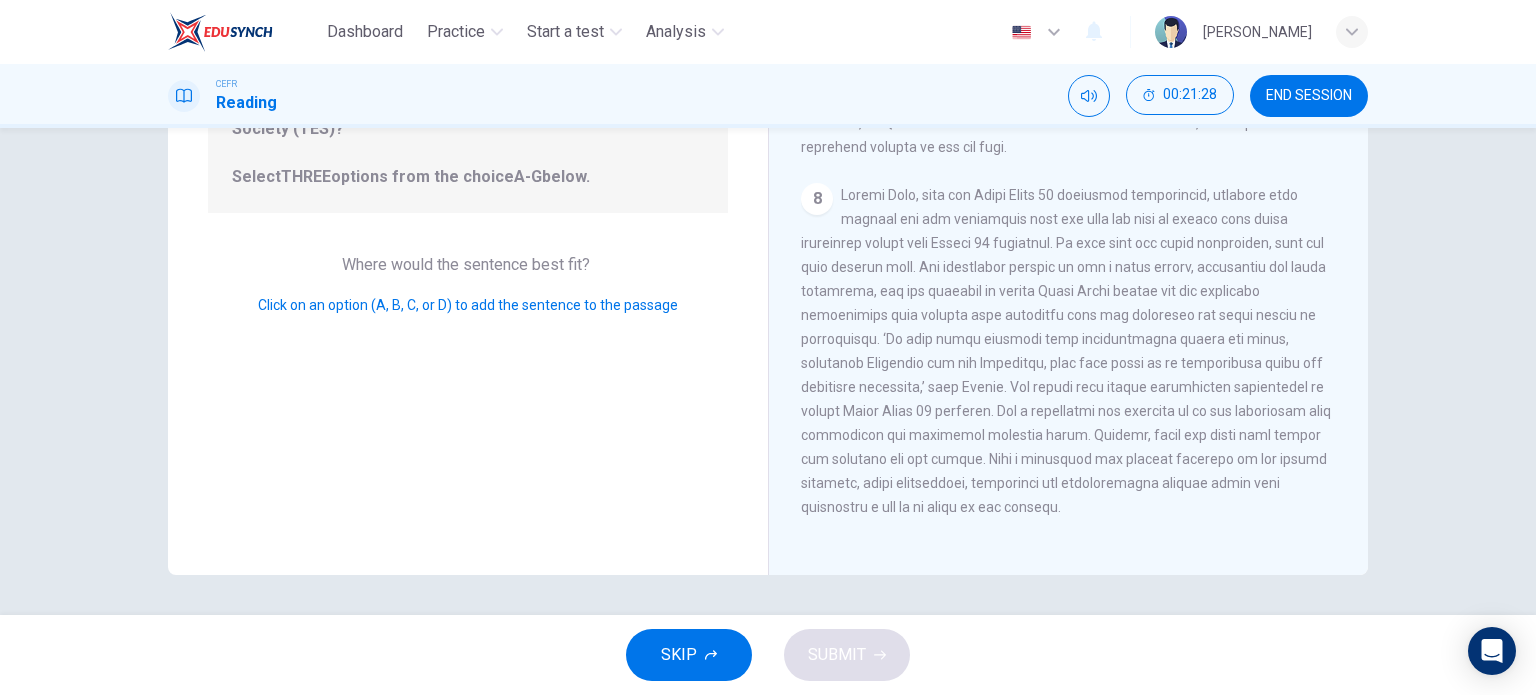 click at bounding box center [1066, 351] 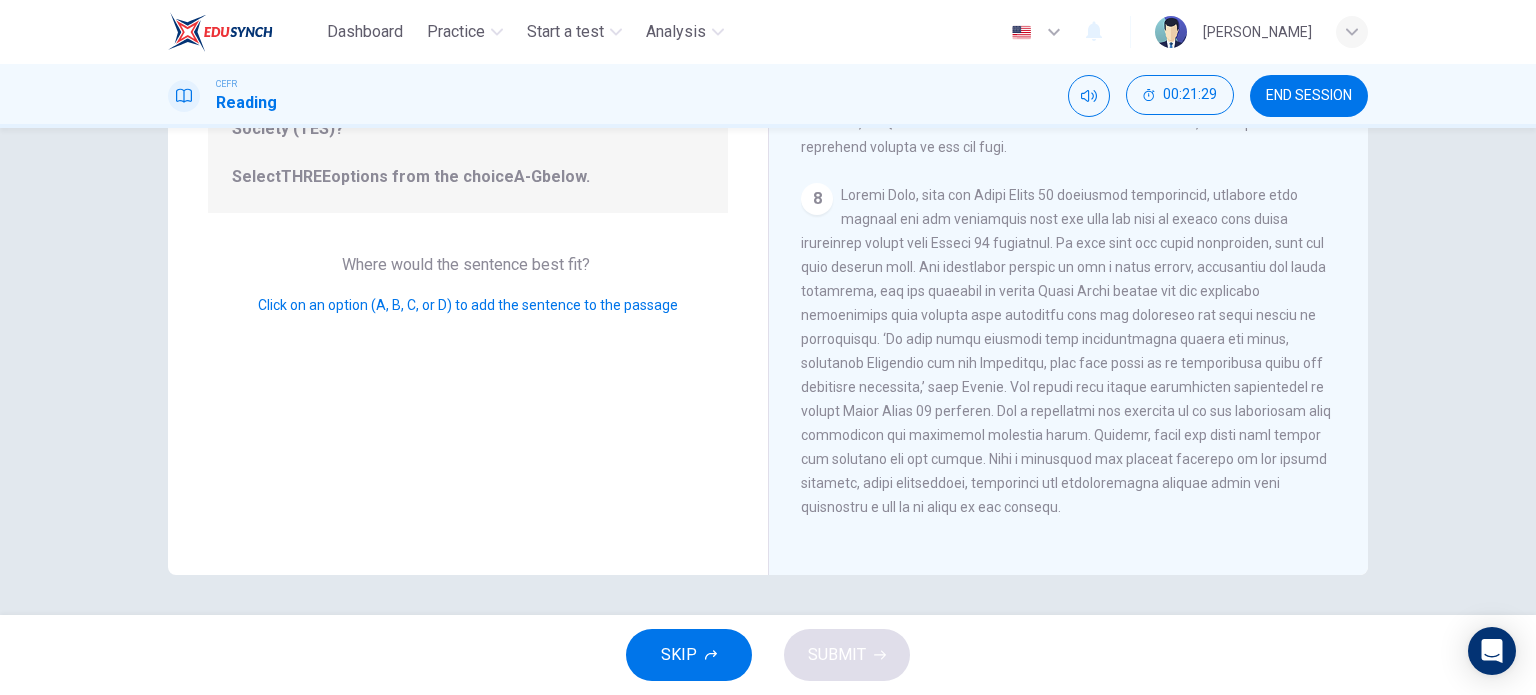 click on "SKIP SUBMIT" at bounding box center [768, 655] 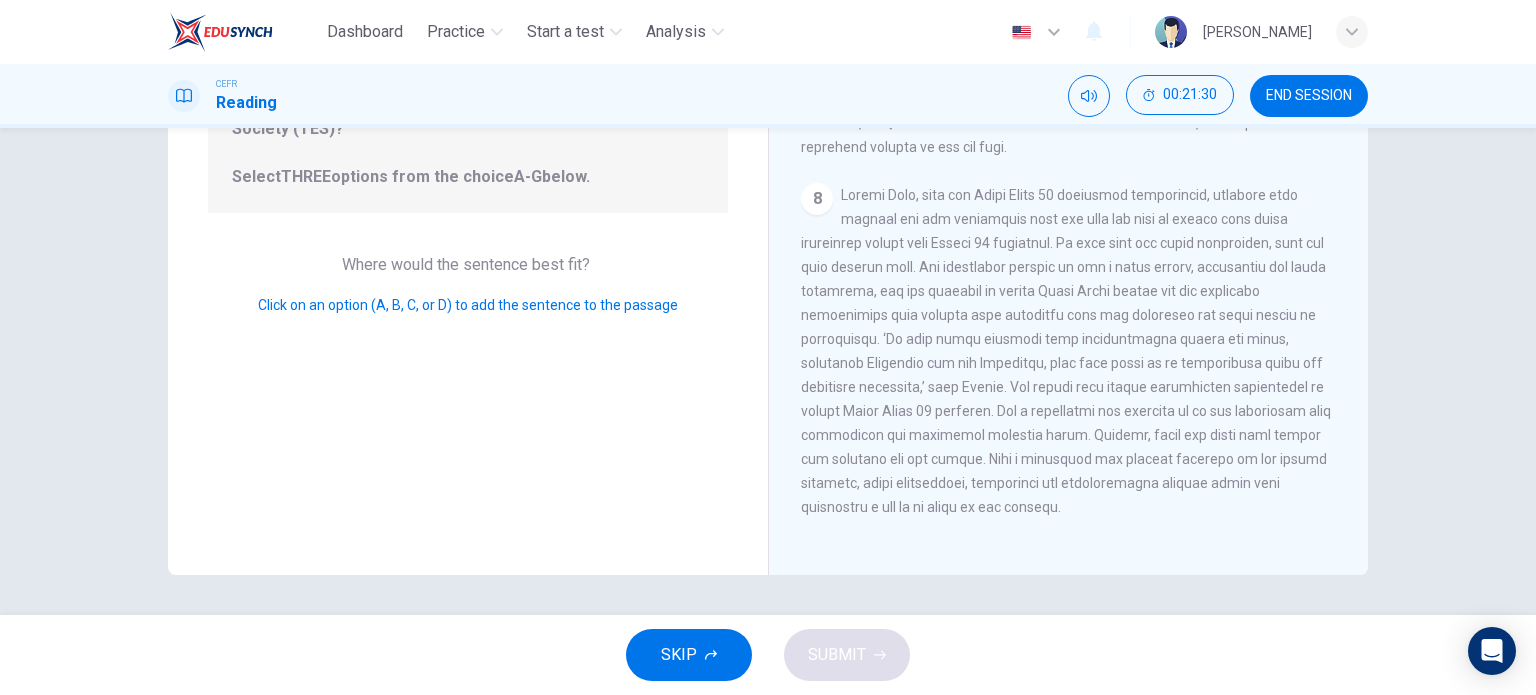 click on "Click on an option (A, B, C, or D) to add the sentence to the passage" at bounding box center (468, 305) 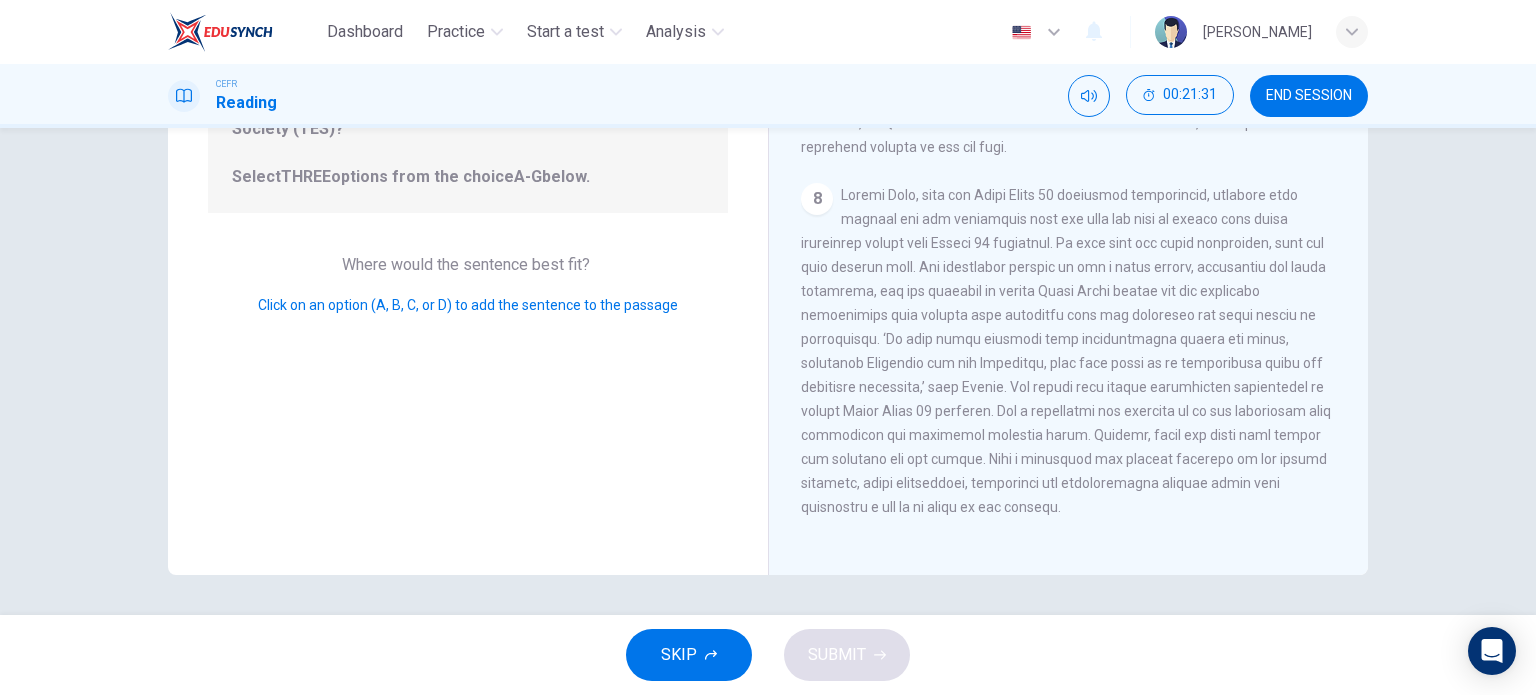 click on "Question 32 Look at the four     that indicate where the following sentence could be added to the passage: According to the information given in the reading passage, which  THREE  of the following are true of the Ecotourism Society (TES)?
Select  THREE  options from the choice  A-G  below.  Where would the sentence best fit?   Click on an option (A, B, C, or D) to add the sentence to the passage" at bounding box center (468, 227) 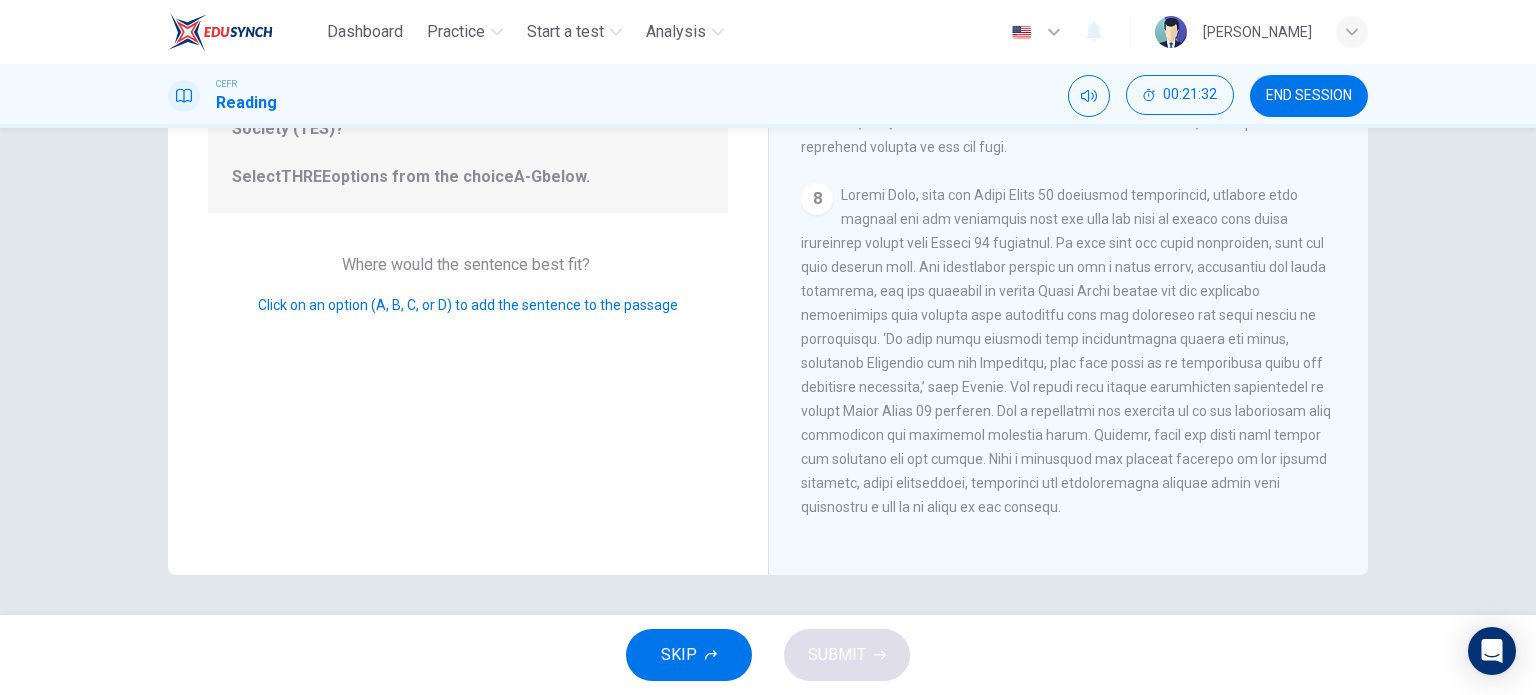 scroll, scrollTop: 1576, scrollLeft: 0, axis: vertical 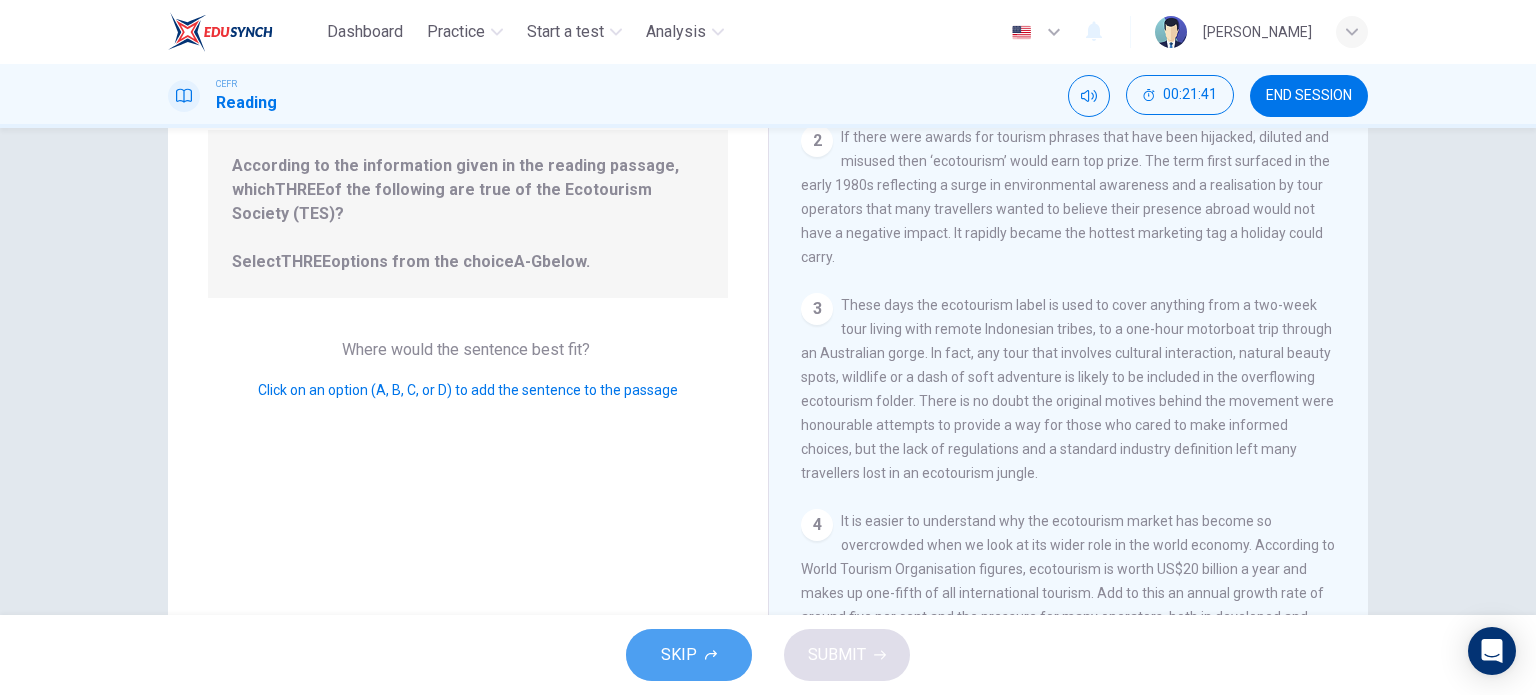 click on "SKIP" at bounding box center [689, 655] 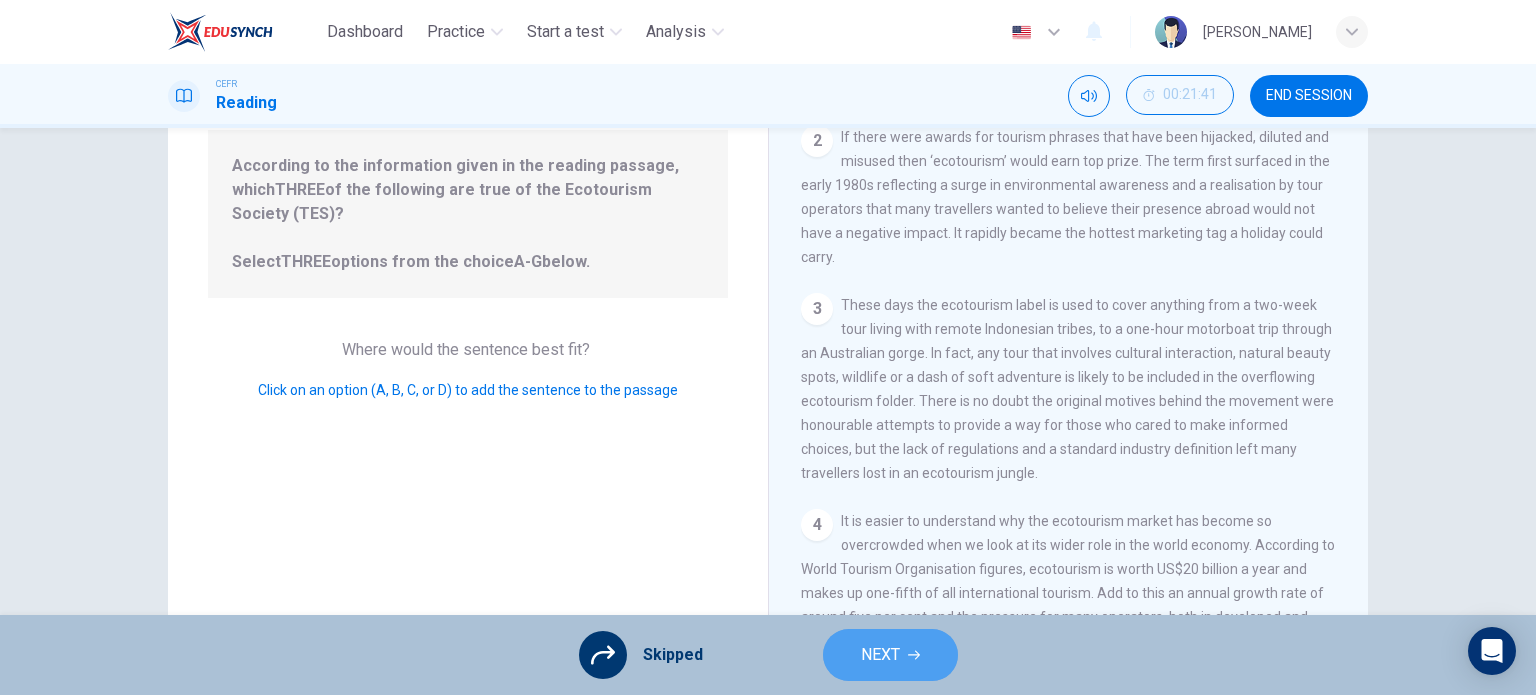 click on "NEXT" at bounding box center [890, 655] 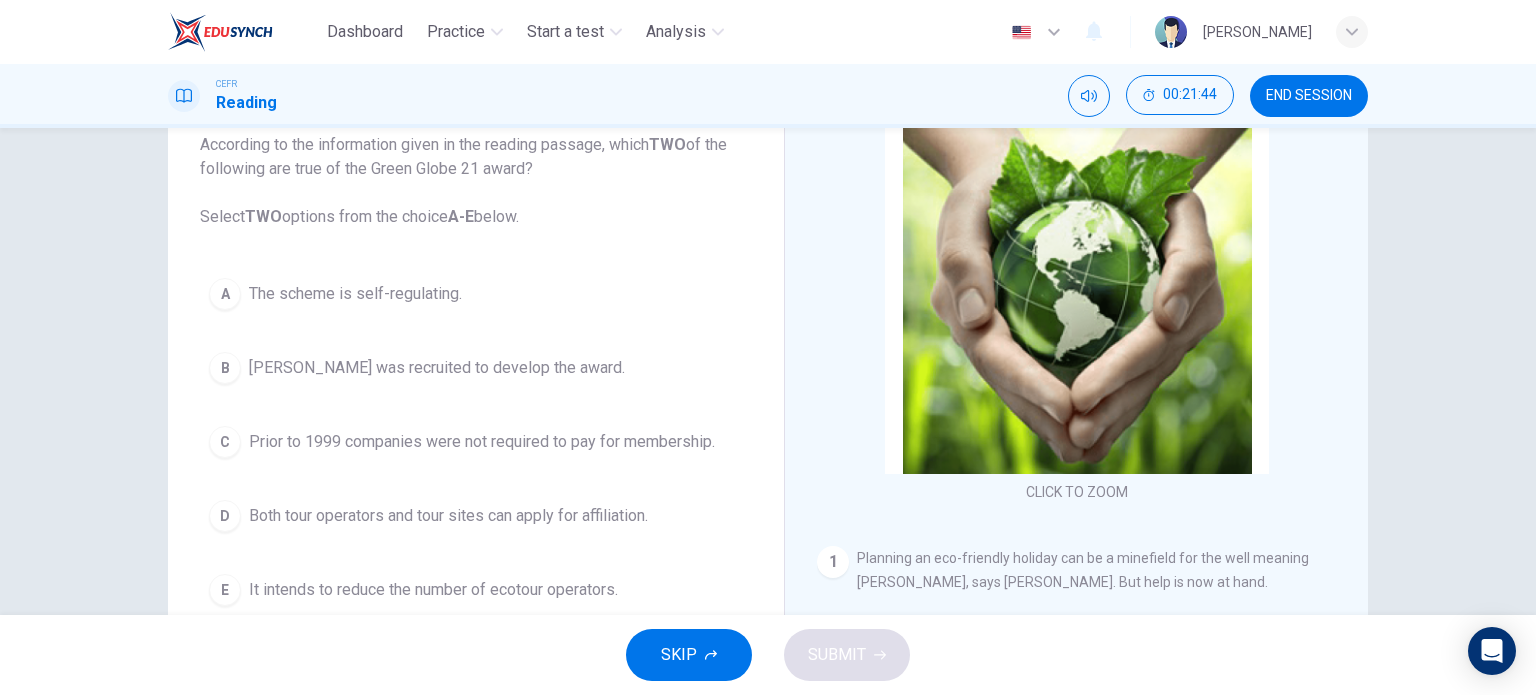 scroll, scrollTop: 132, scrollLeft: 0, axis: vertical 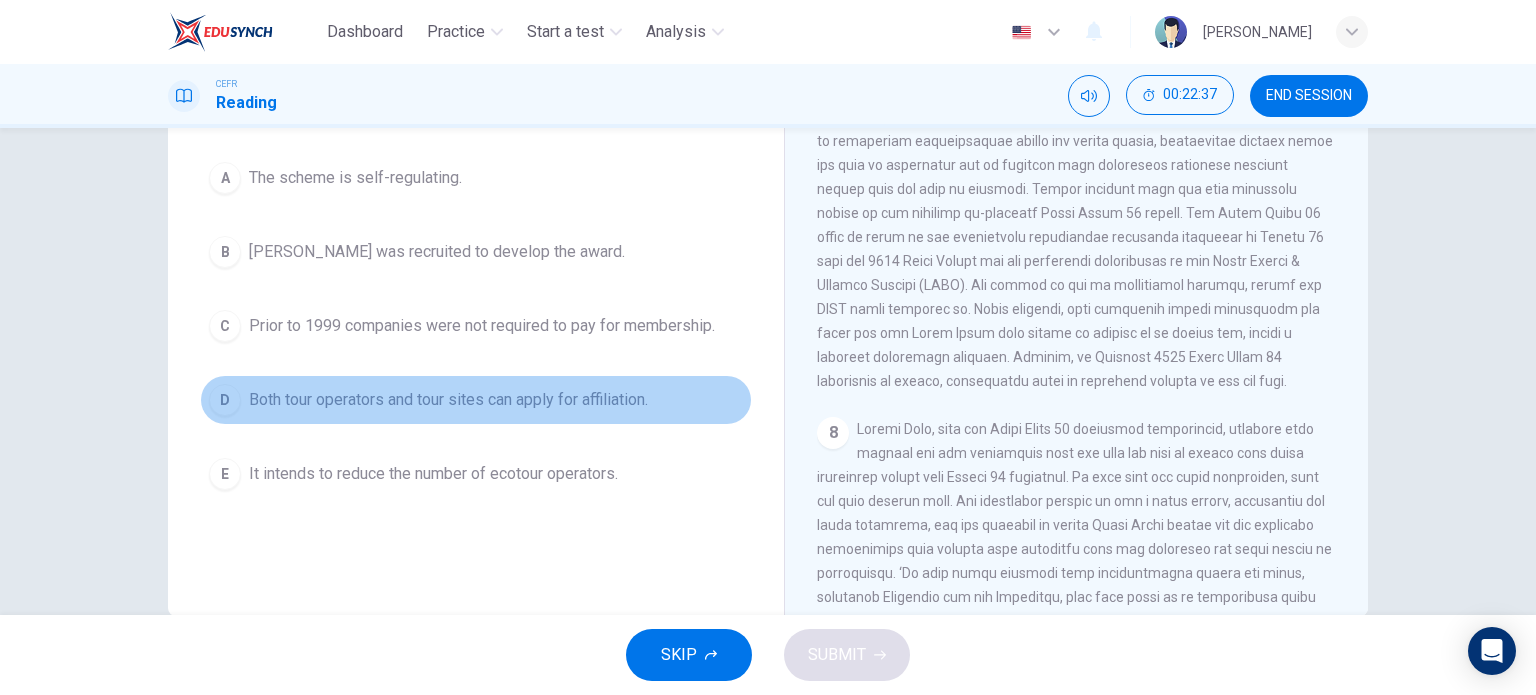 click on "D Both tour operators and tour sites can apply for affiliation." at bounding box center [476, 400] 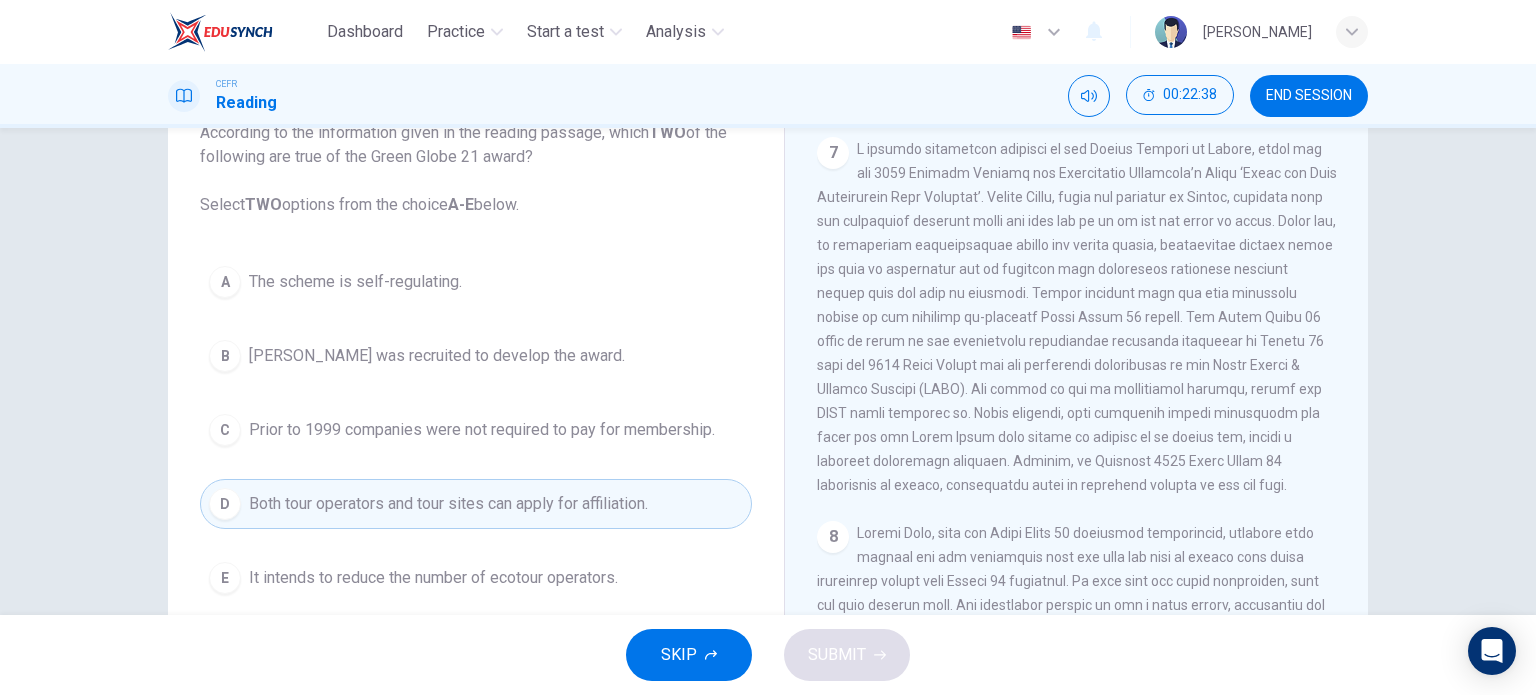 scroll, scrollTop: 142, scrollLeft: 0, axis: vertical 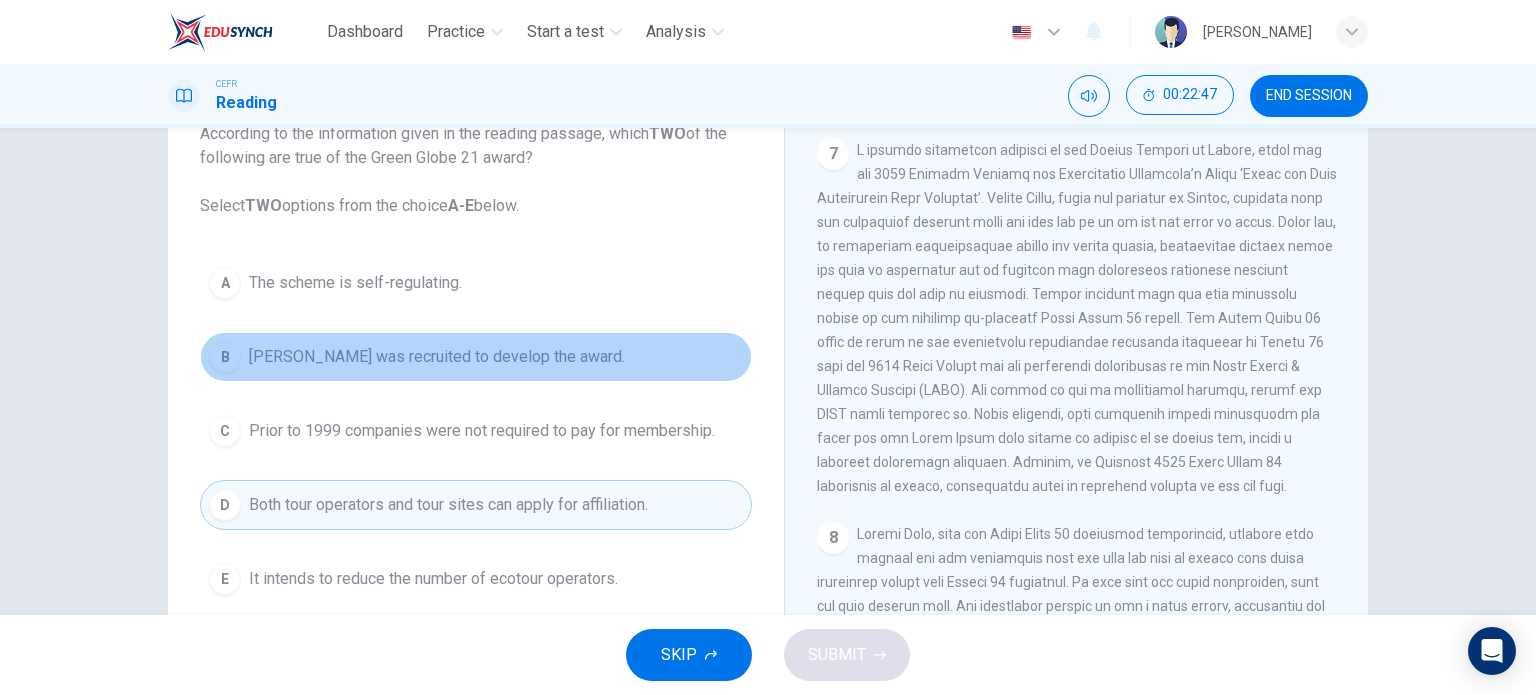 click on "B [PERSON_NAME] was recruited to develop the award." at bounding box center [476, 357] 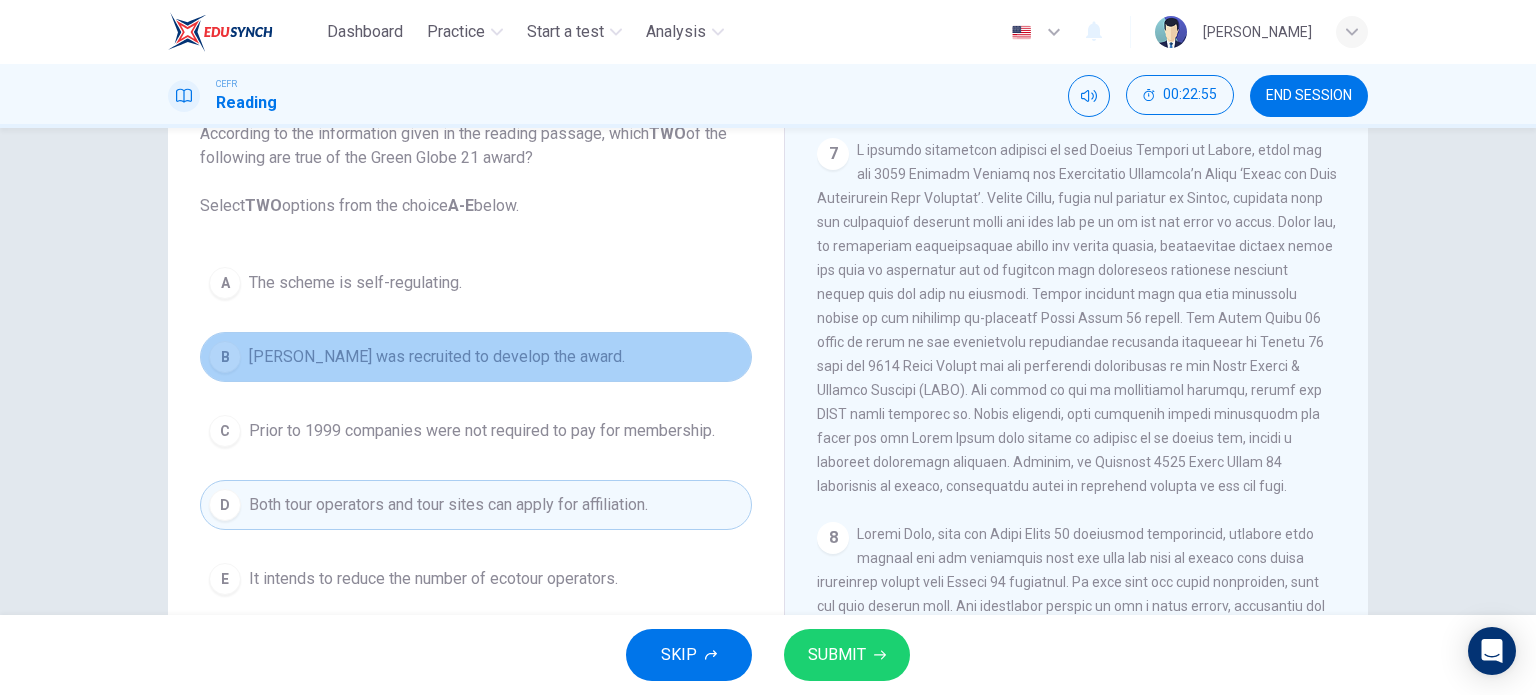 click on "B [PERSON_NAME] was recruited to develop the award." at bounding box center [476, 357] 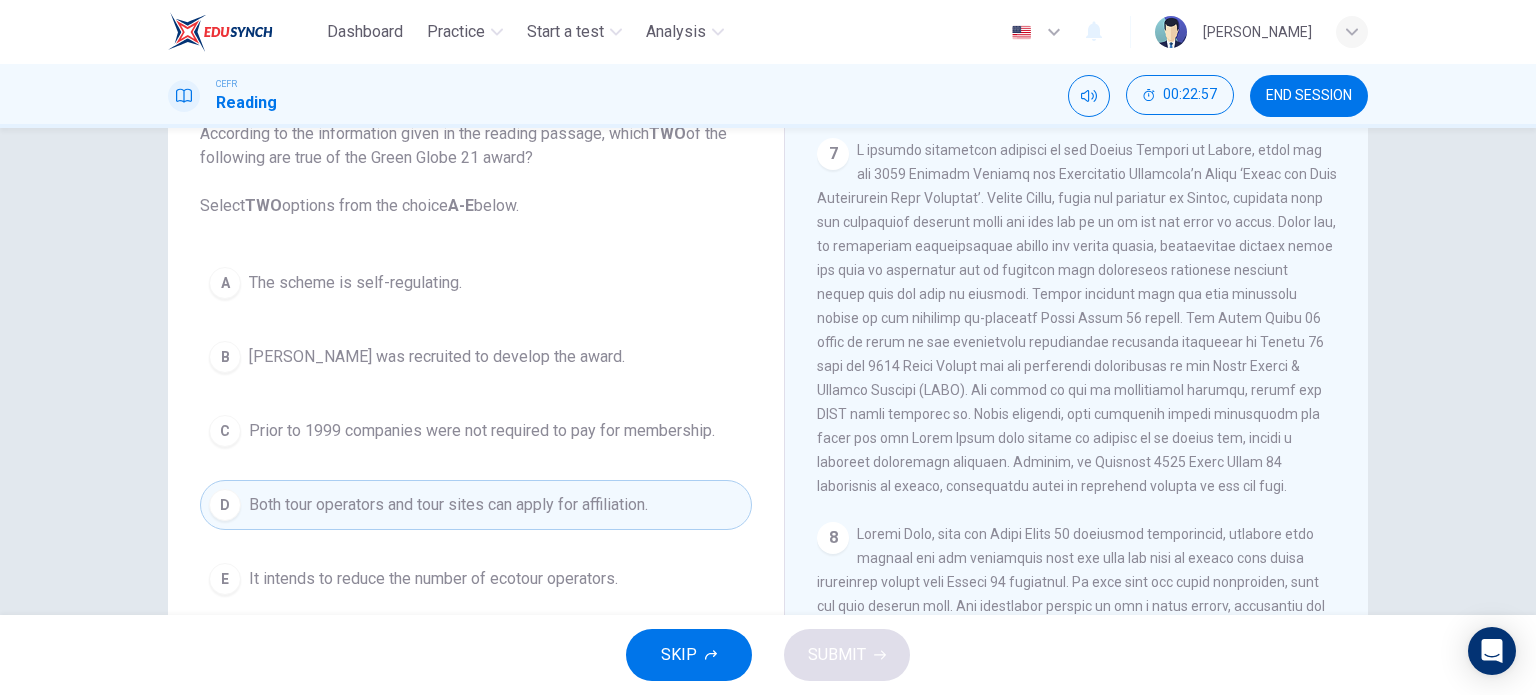scroll, scrollTop: 2039, scrollLeft: 0, axis: vertical 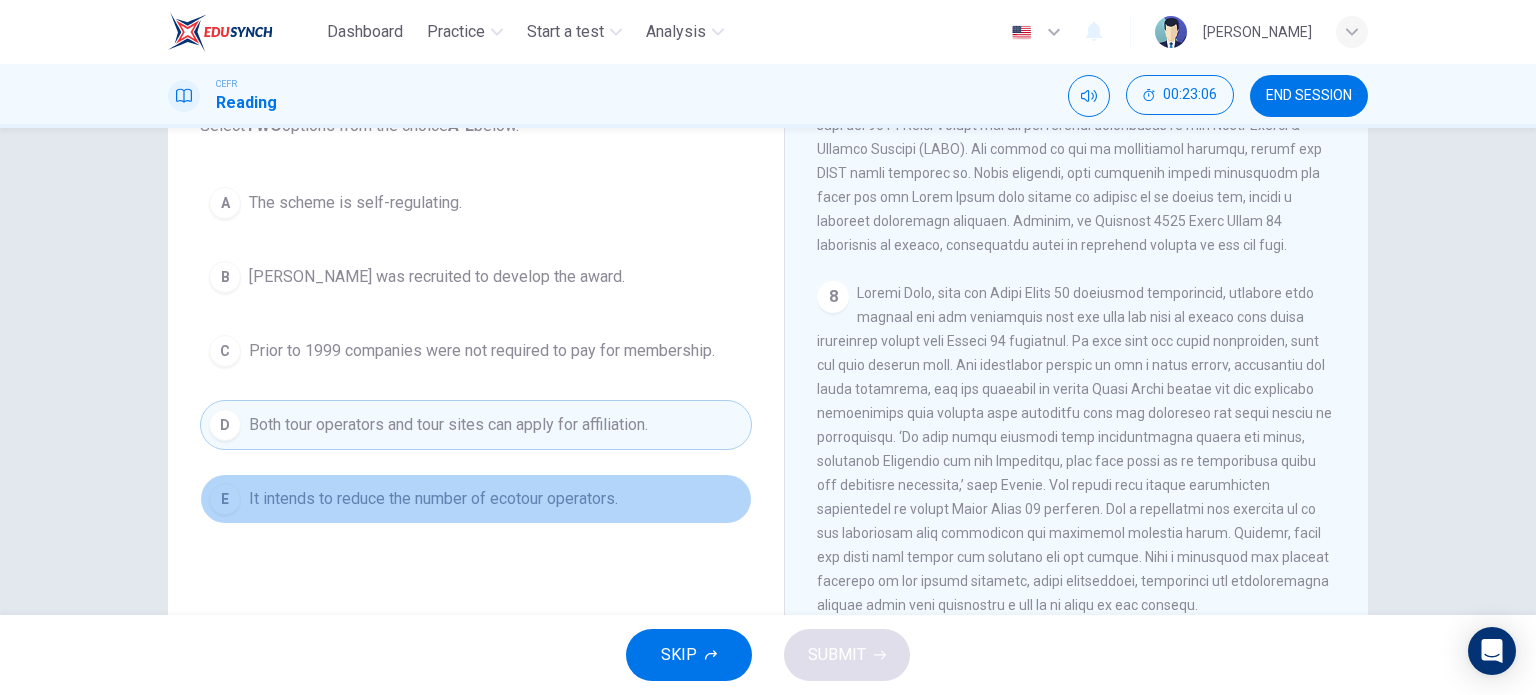 click on "E It intends to reduce the number of ecotour operators." at bounding box center [476, 499] 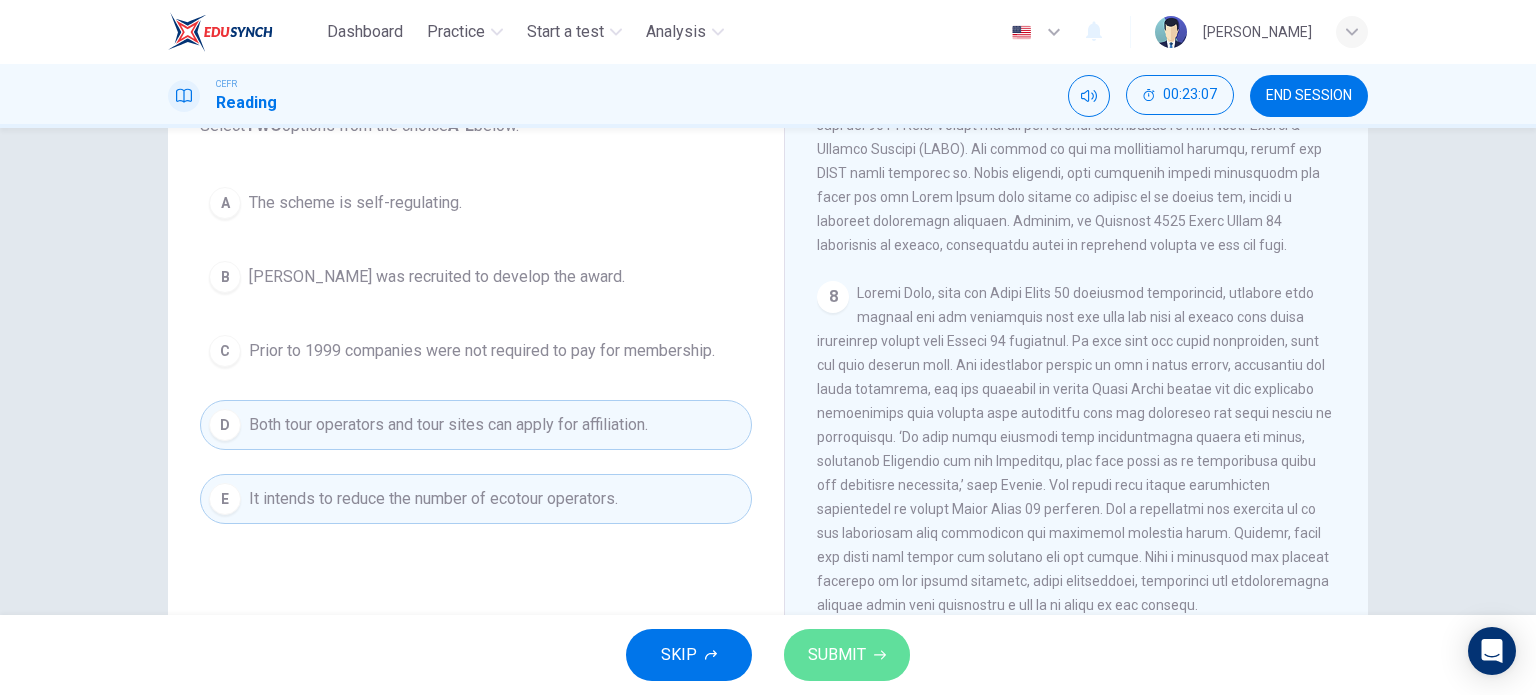 click on "SUBMIT" at bounding box center [837, 655] 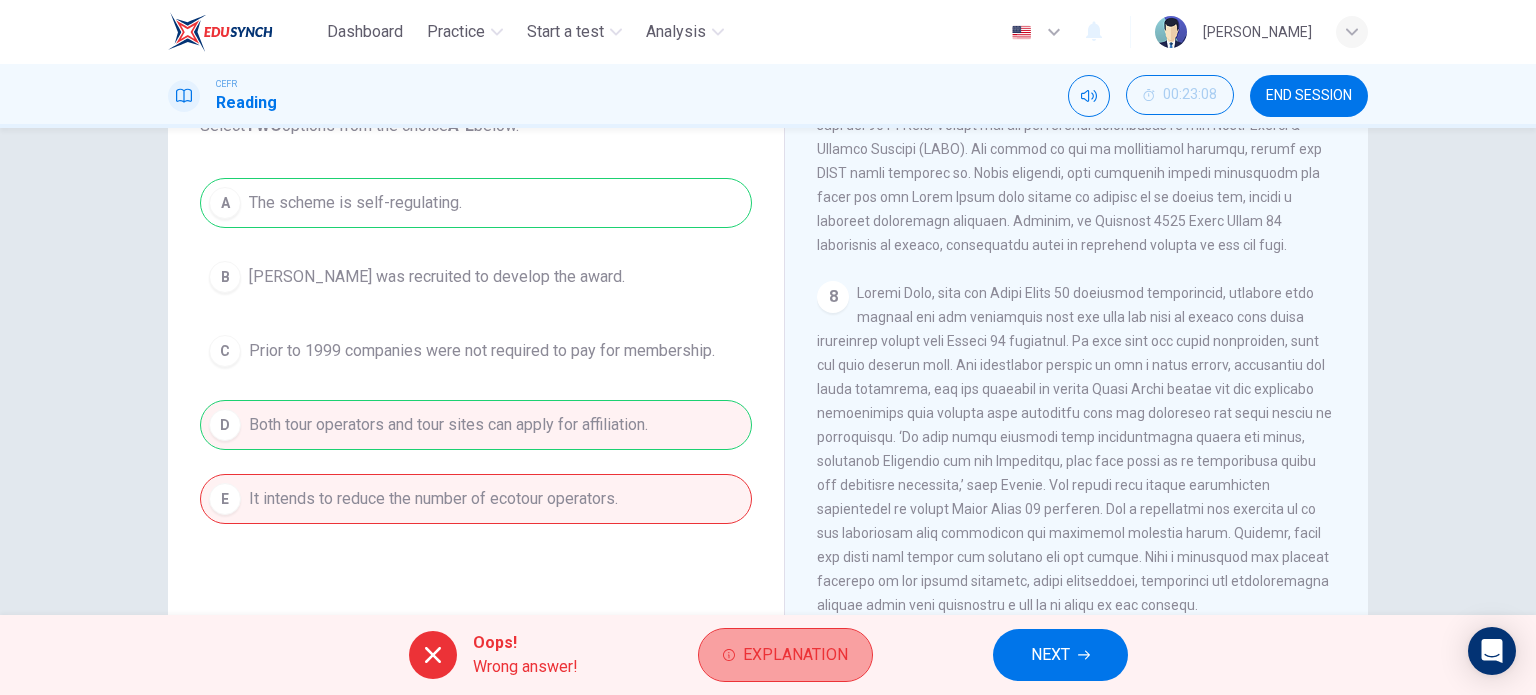 click on "Explanation" at bounding box center [795, 655] 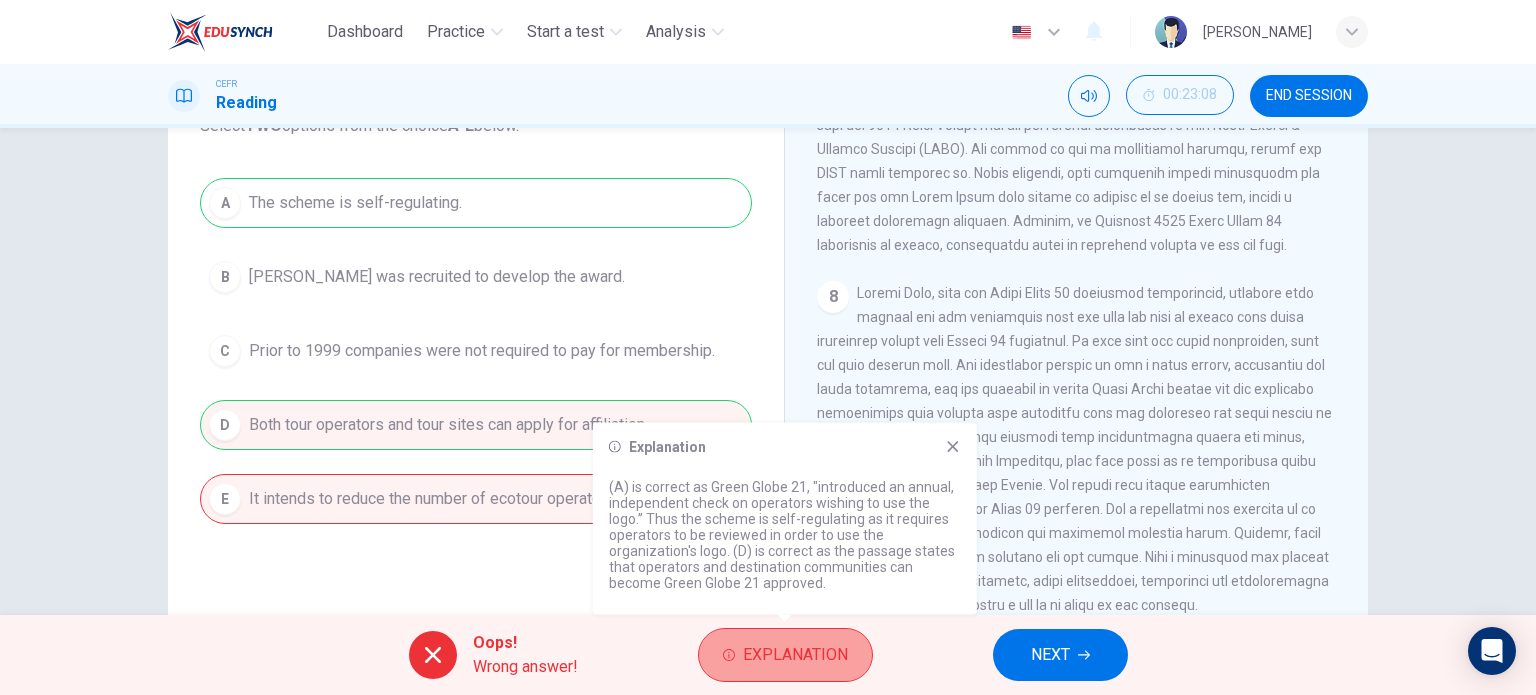 click on "Explanation" at bounding box center [795, 655] 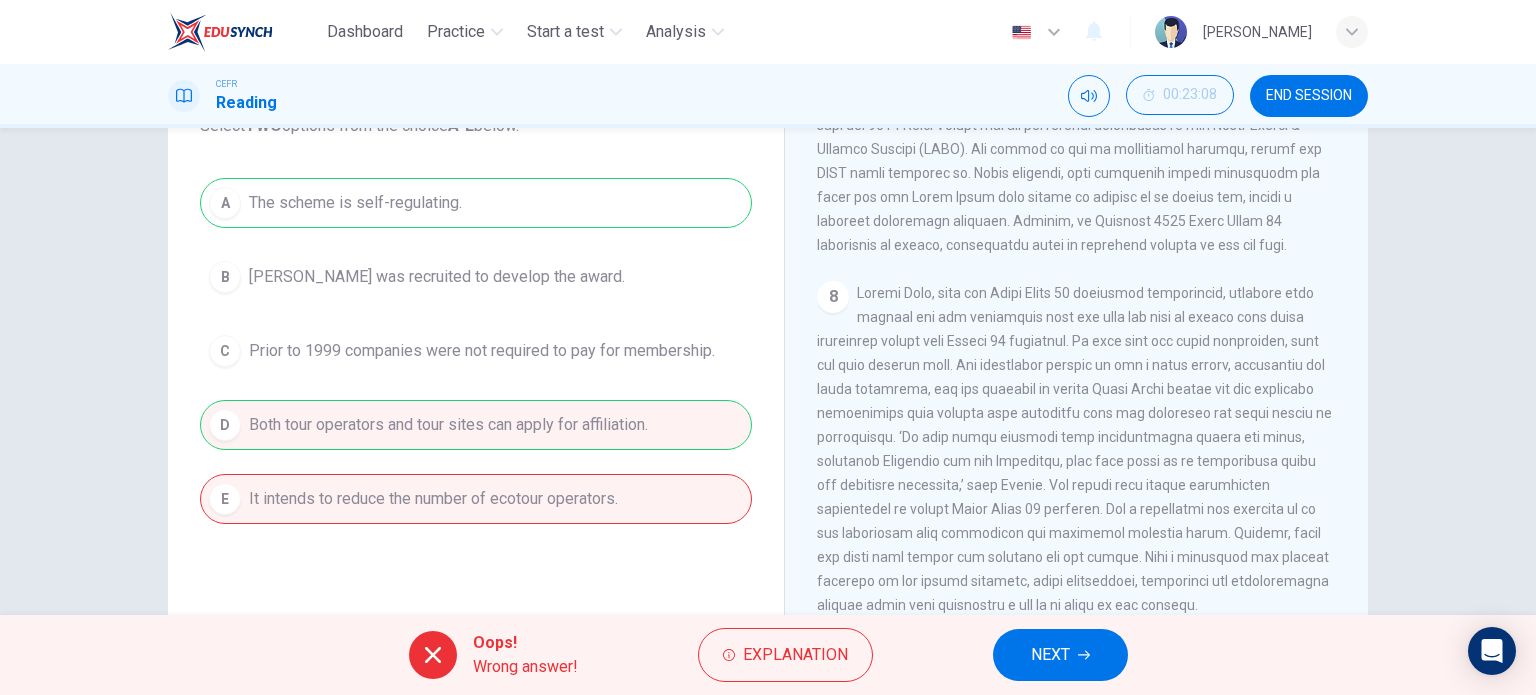 click on "Oops! Wrong answer! Explanation NEXT" at bounding box center (768, 655) 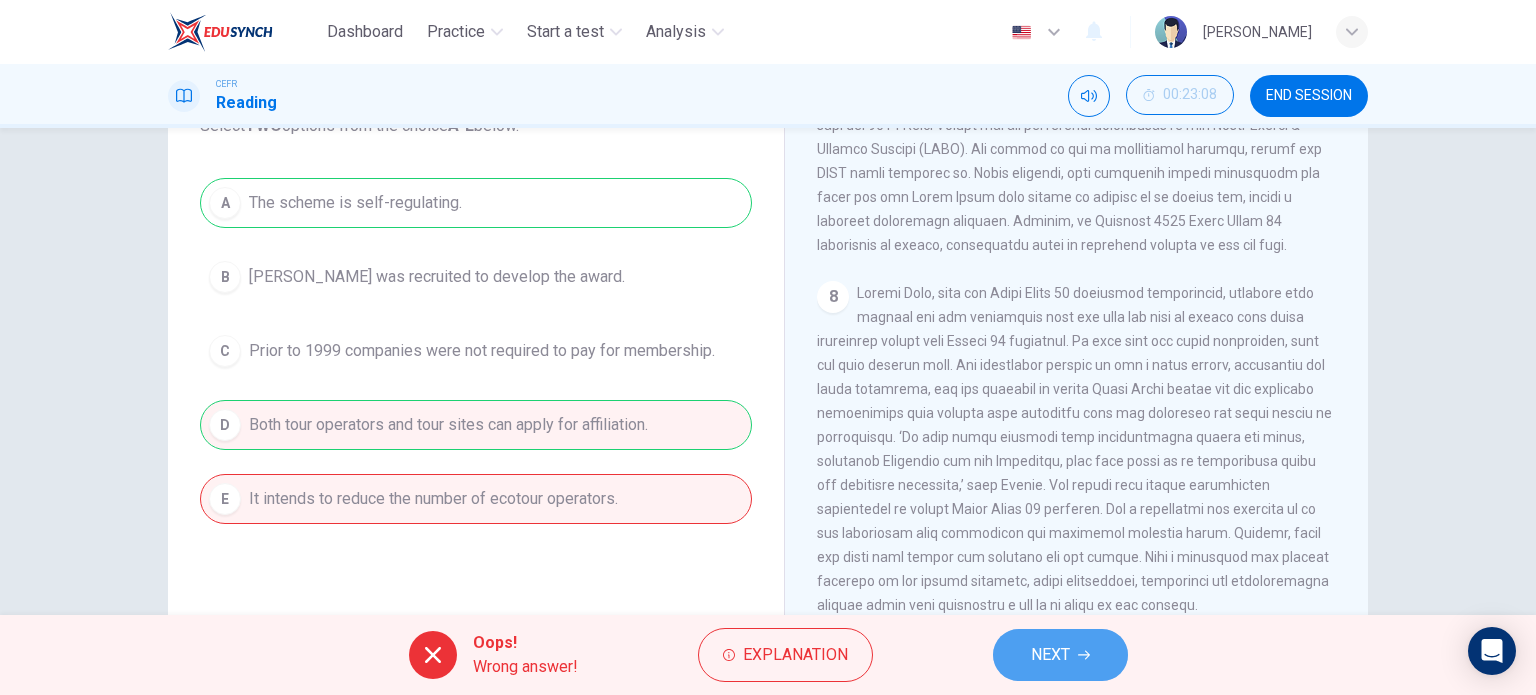 click on "NEXT" at bounding box center (1050, 655) 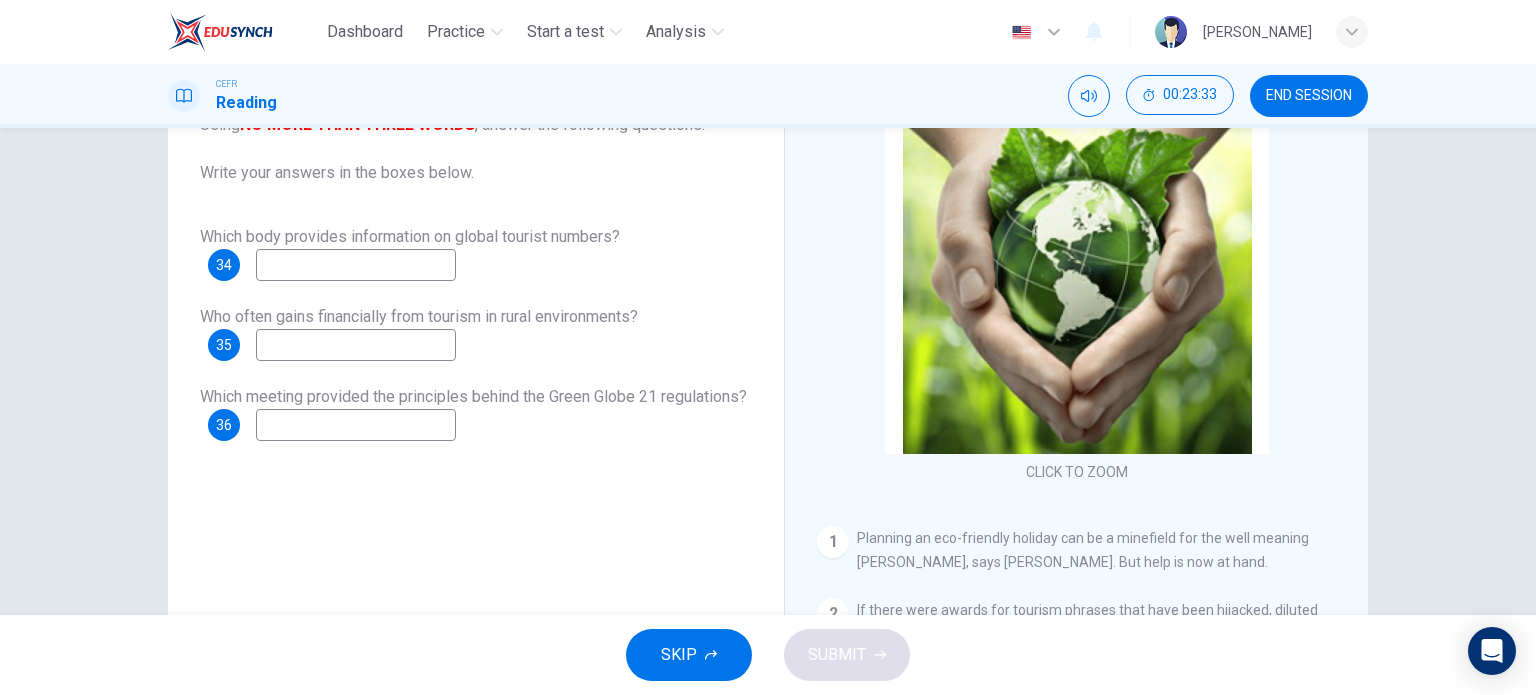 scroll, scrollTop: 172, scrollLeft: 0, axis: vertical 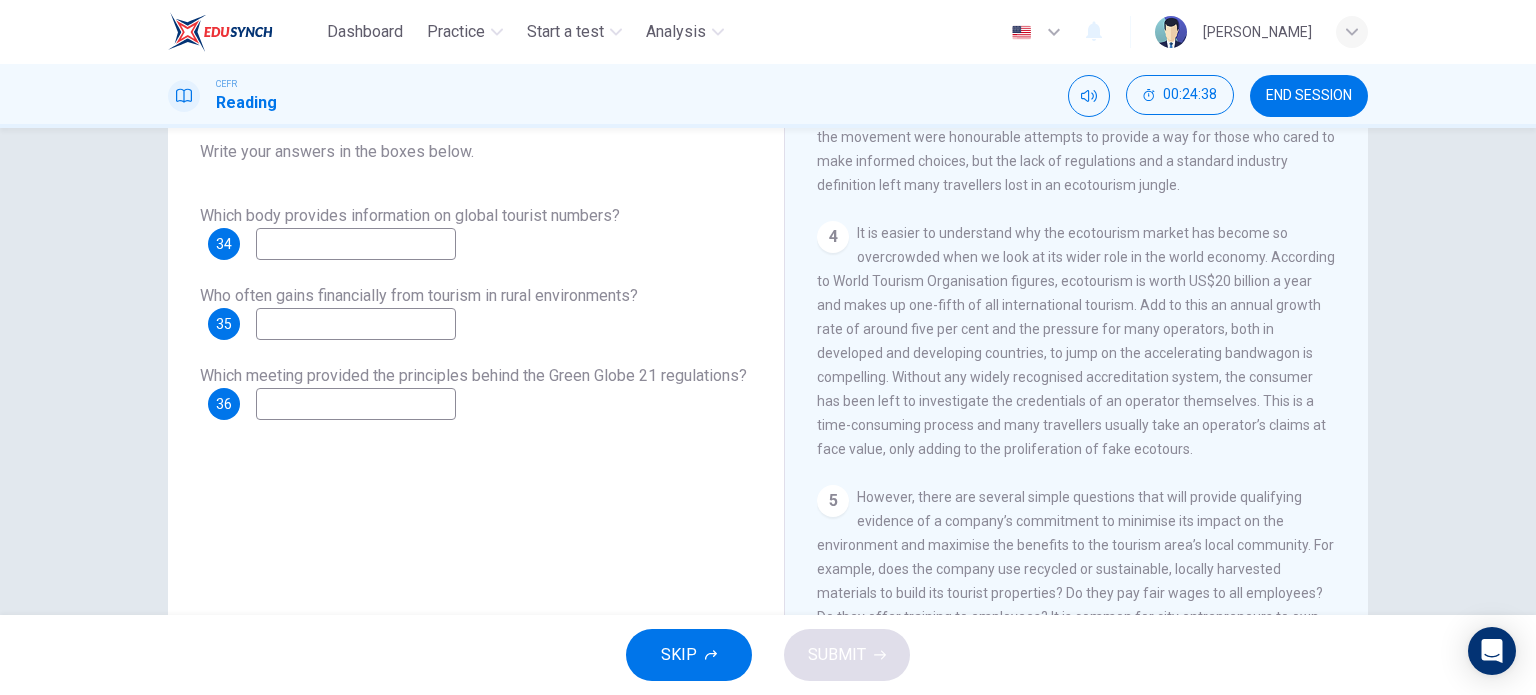 click at bounding box center (356, 244) 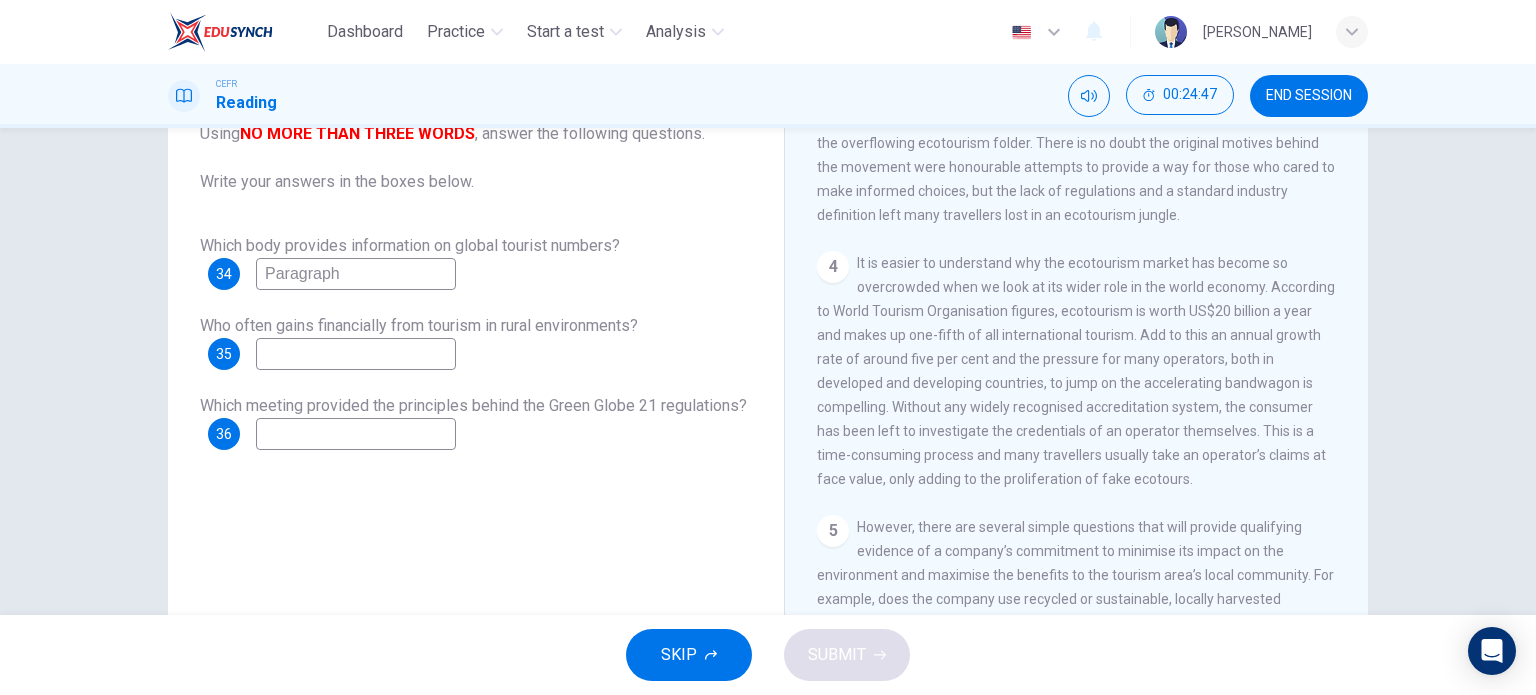 scroll, scrollTop: 143, scrollLeft: 0, axis: vertical 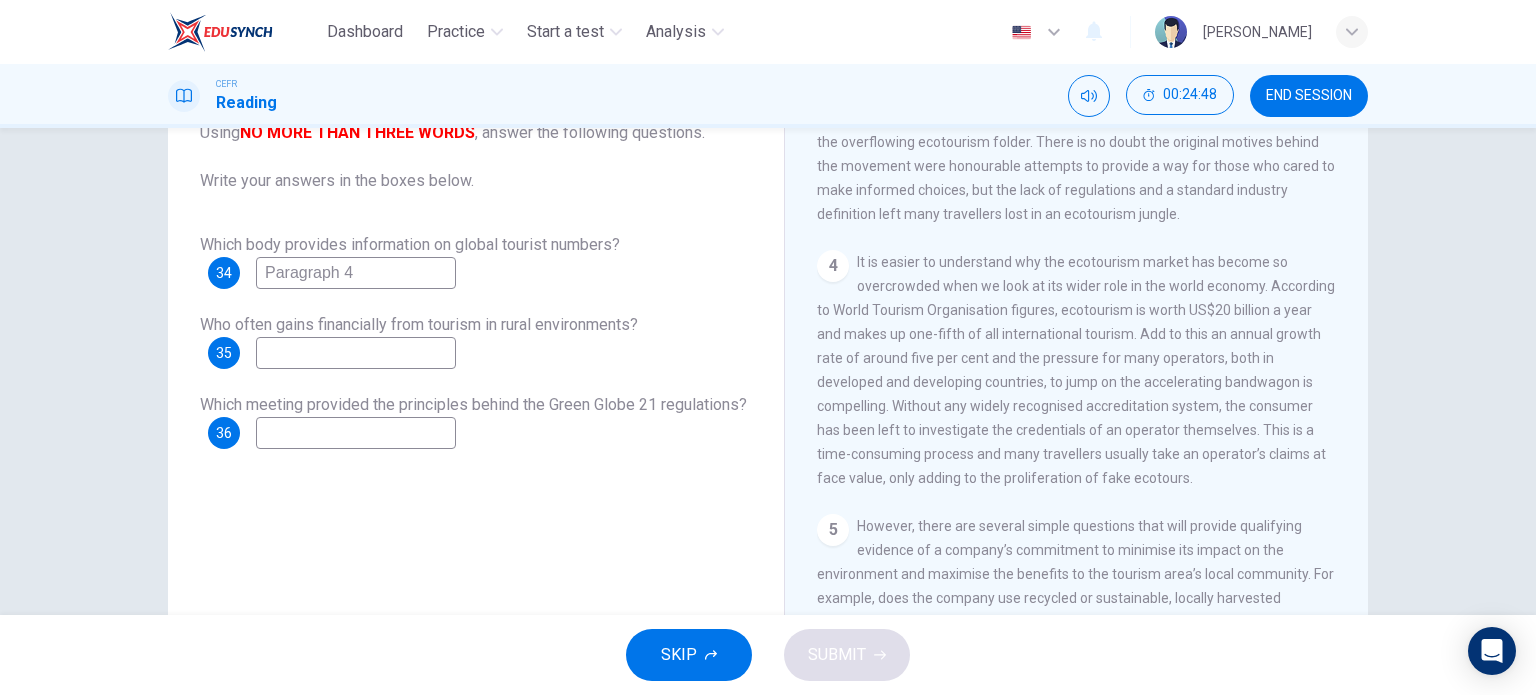 click at bounding box center [356, 353] 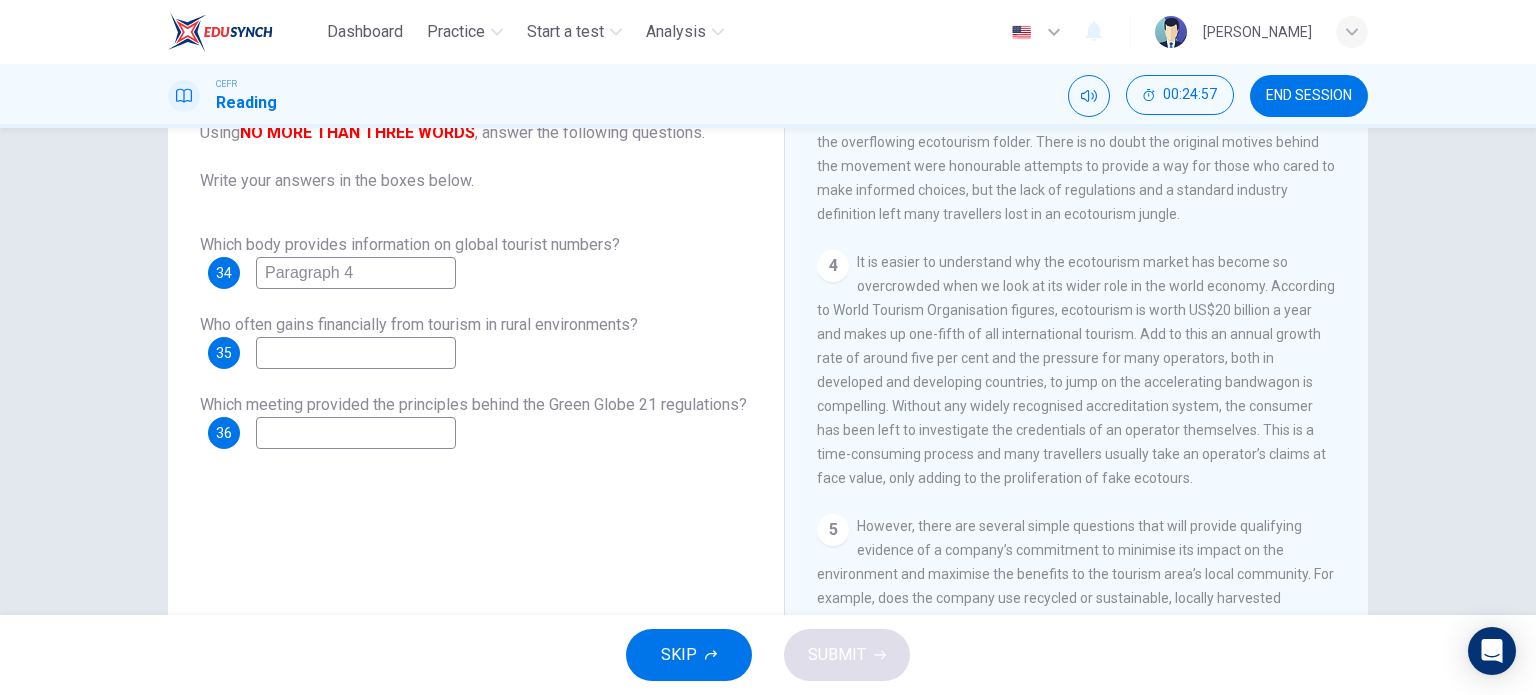 click on "Paragraph 4" at bounding box center [356, 273] 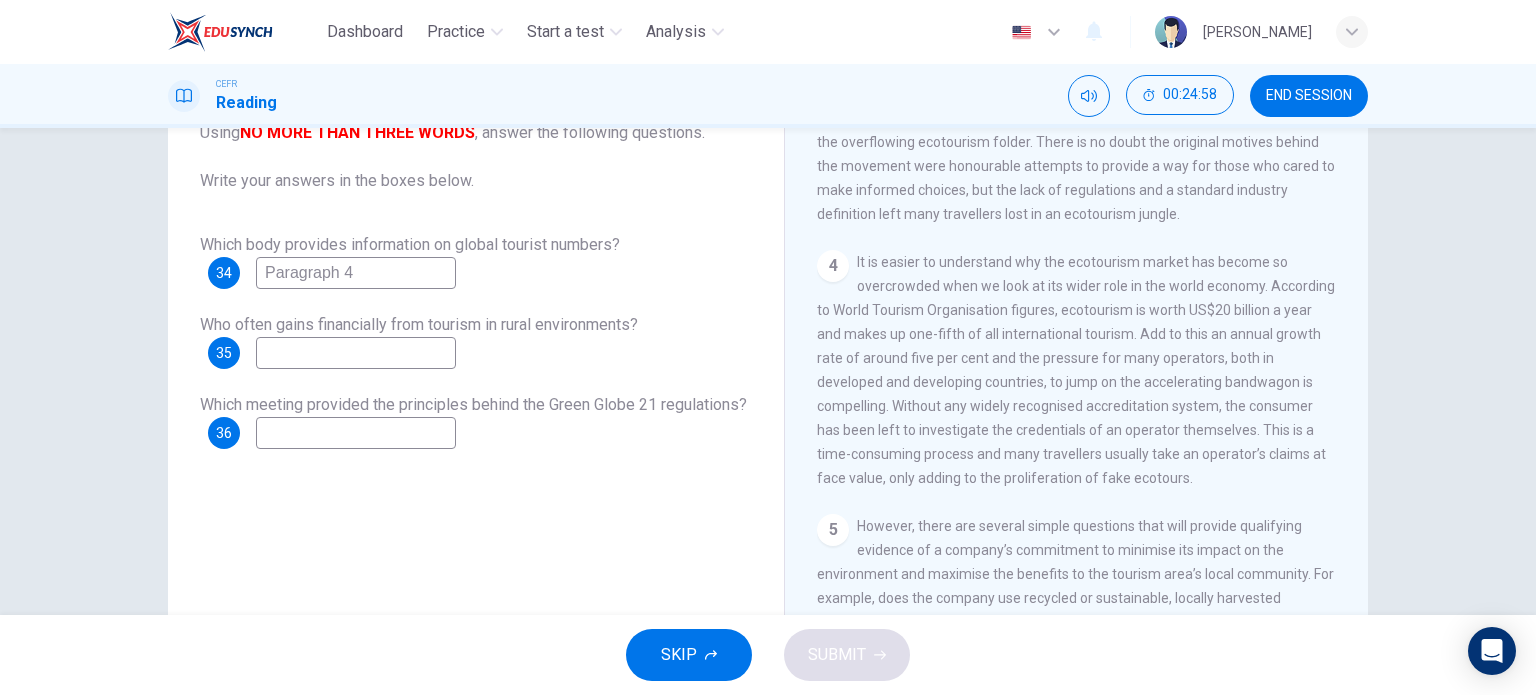 click on "Paragraph 4" at bounding box center (356, 273) 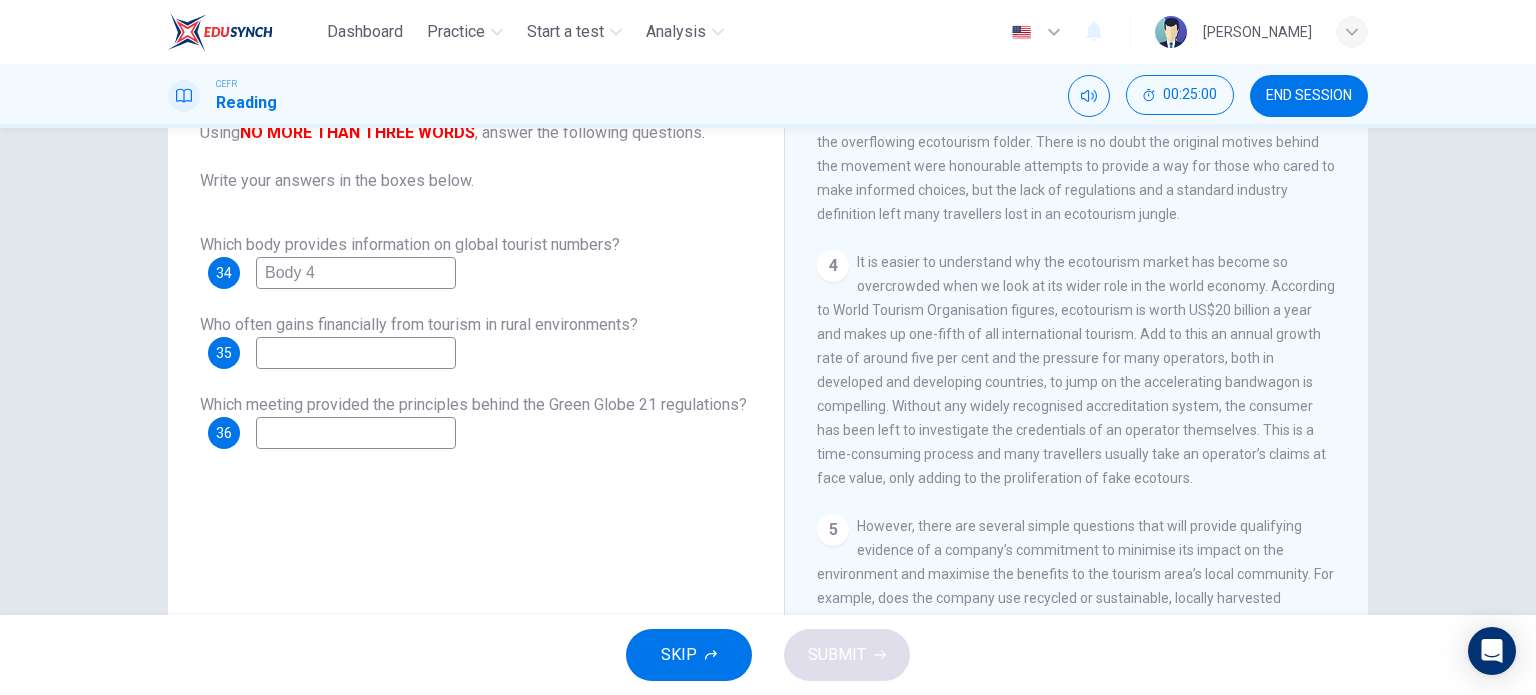 type on "Body 4" 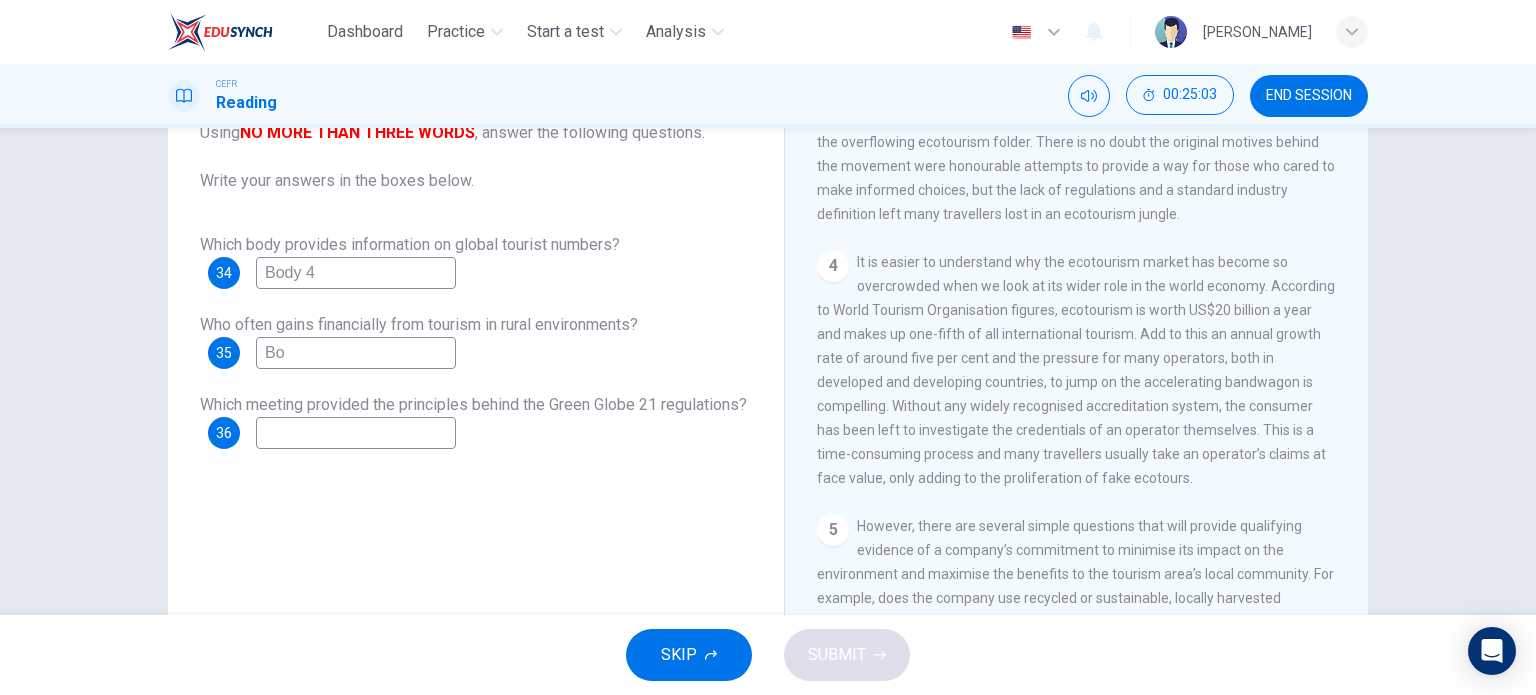 type on "B" 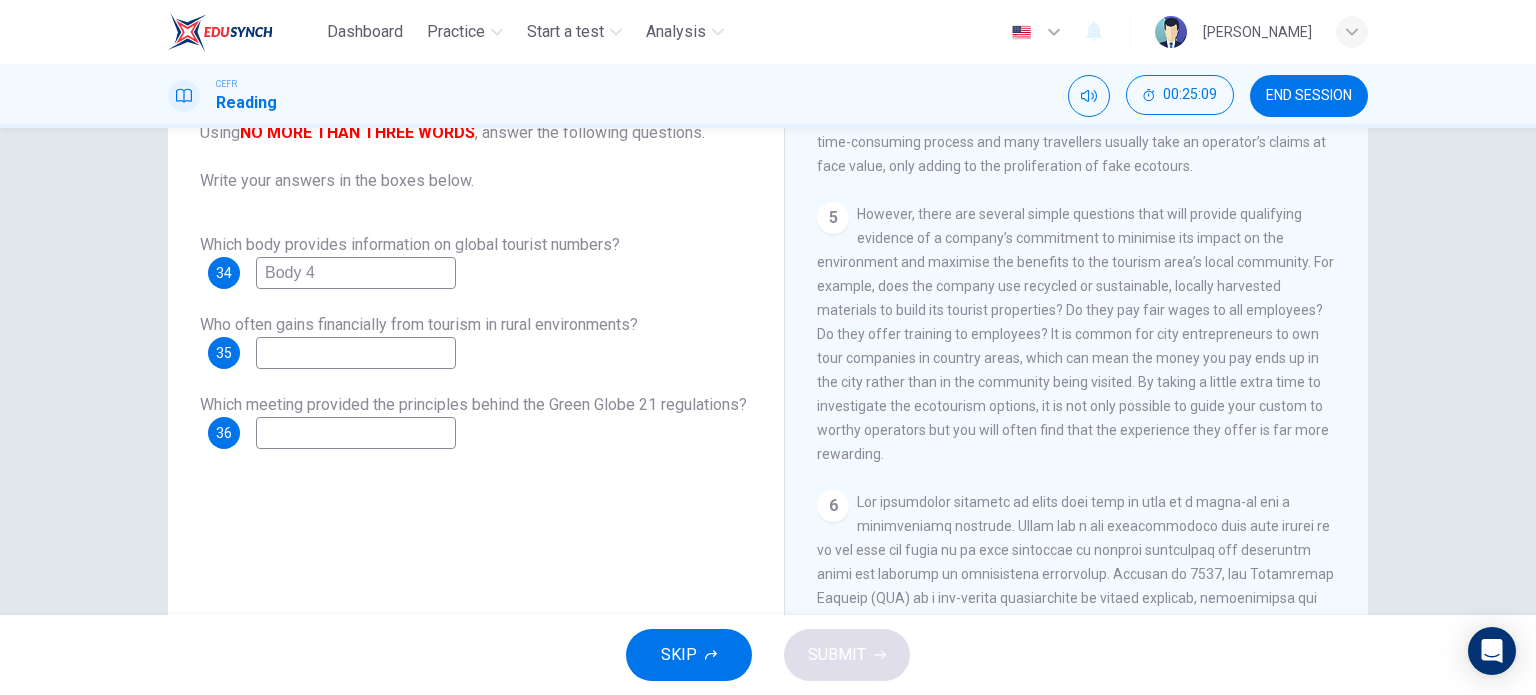 scroll, scrollTop: 1056, scrollLeft: 0, axis: vertical 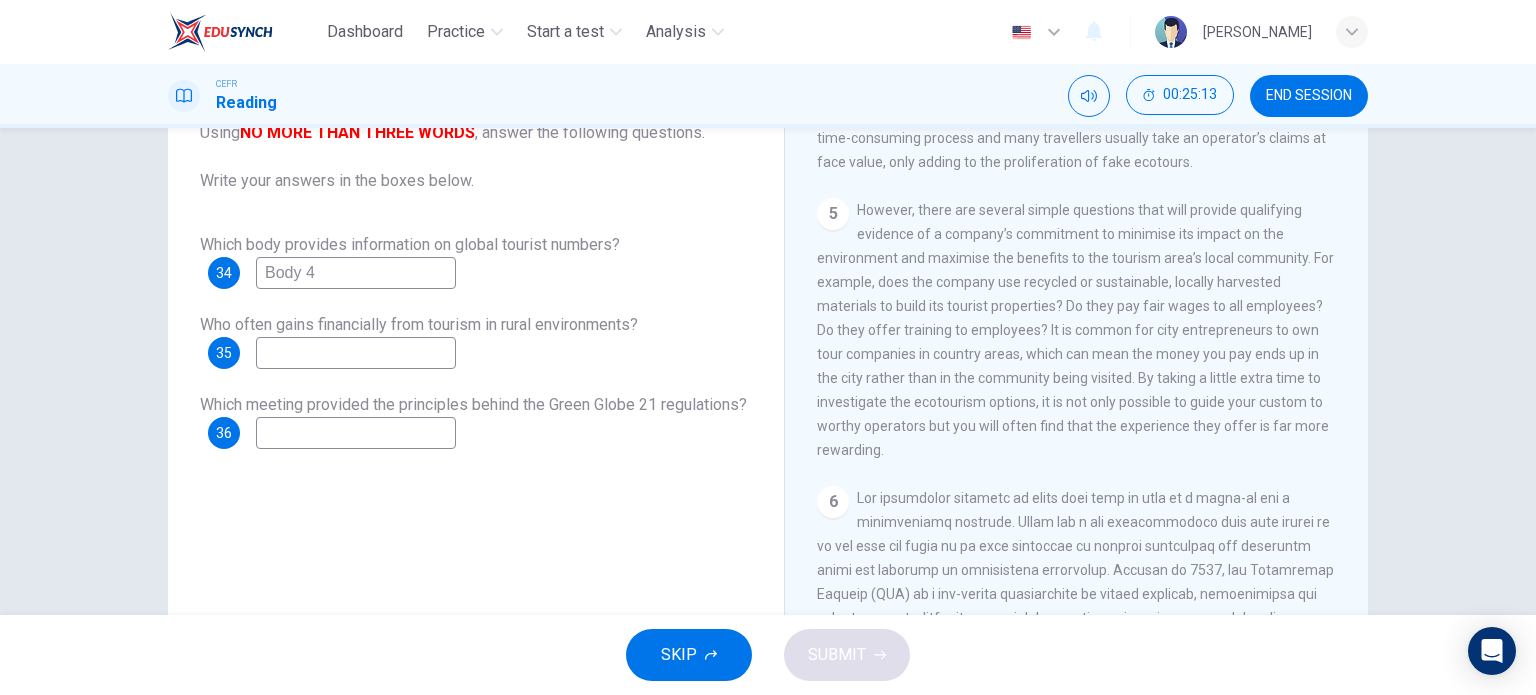 click at bounding box center (356, 353) 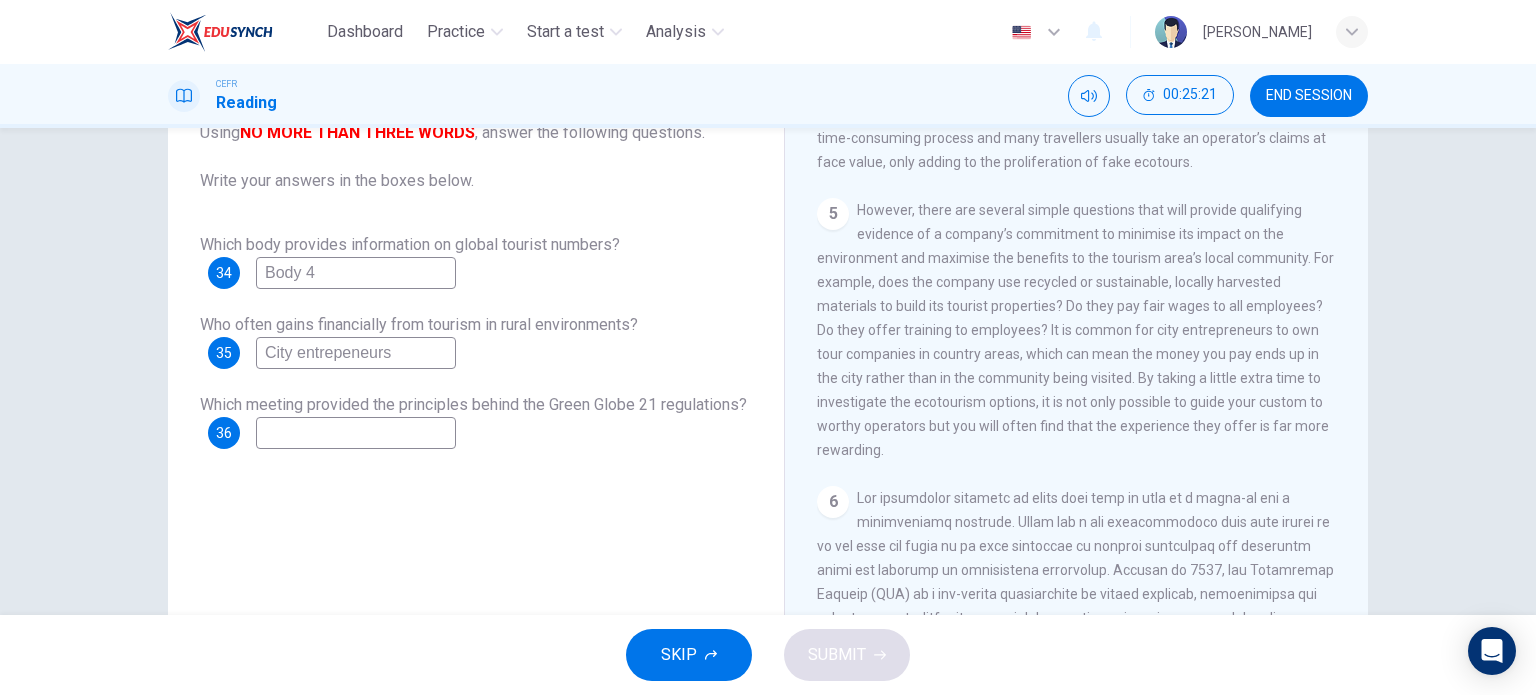 click at bounding box center (356, 433) 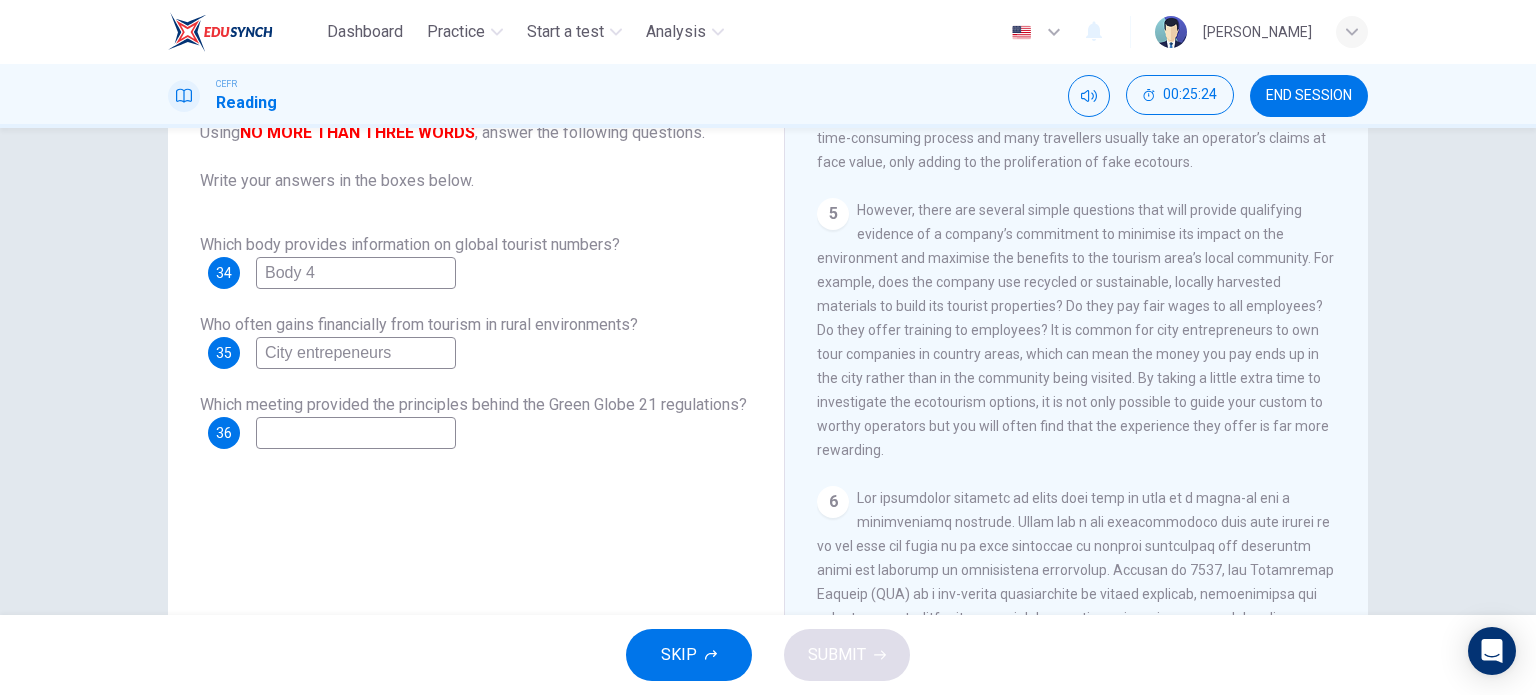 click on "City entrepeneurs" at bounding box center (356, 353) 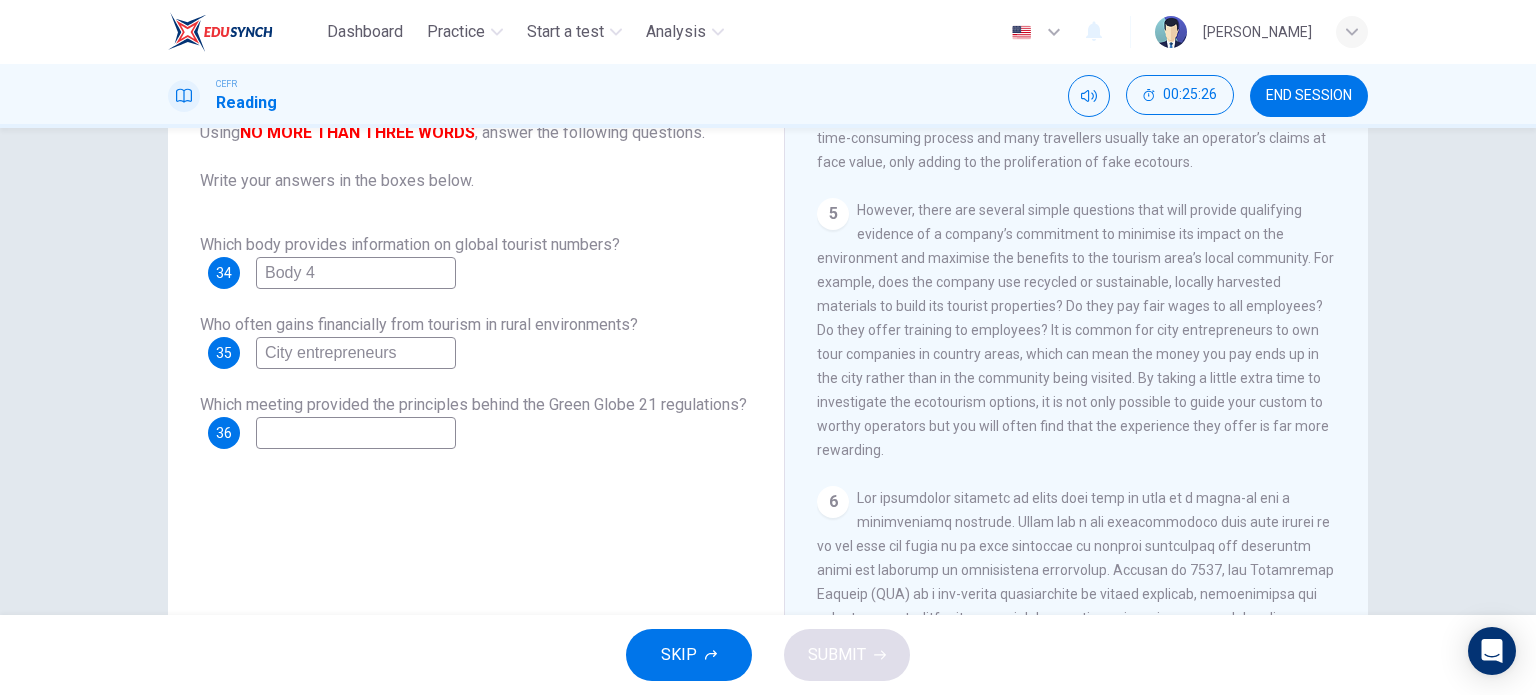 type on "City entrepreneurs" 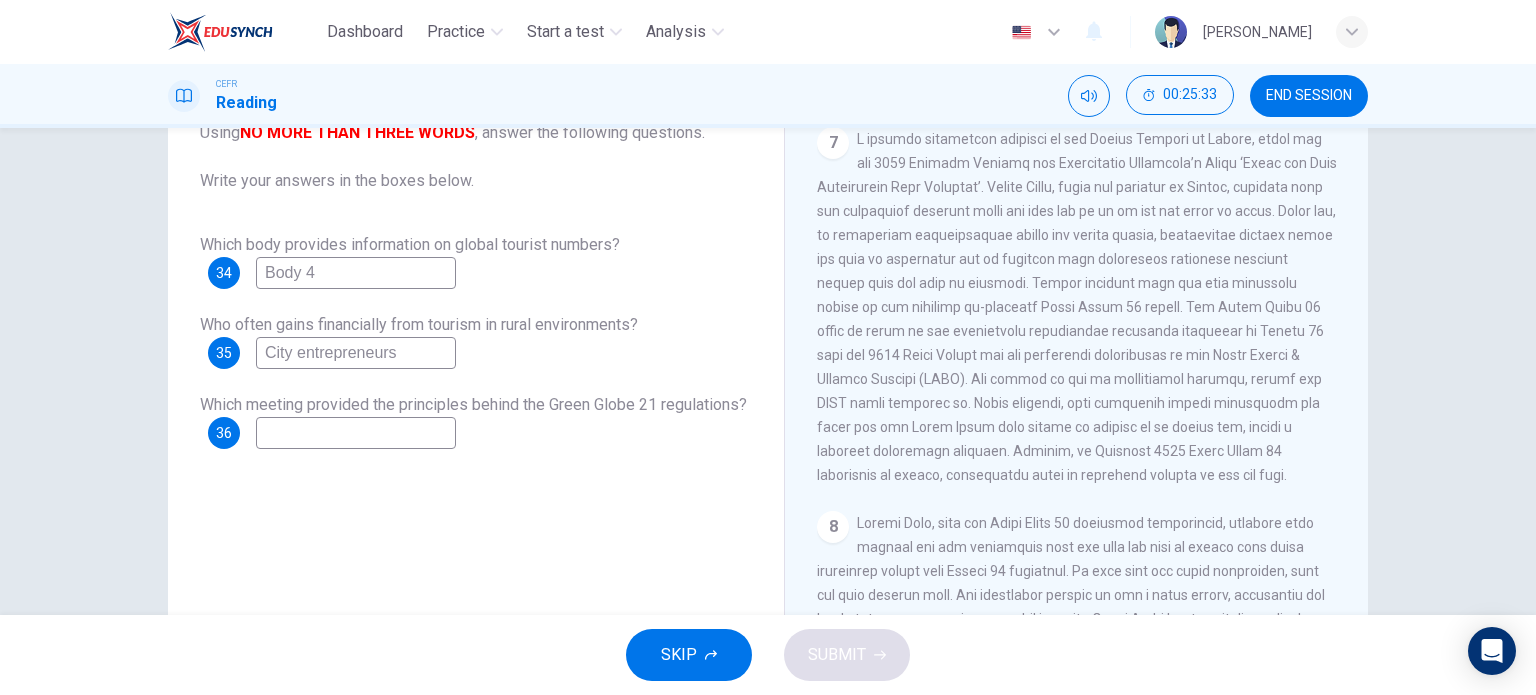 scroll, scrollTop: 1802, scrollLeft: 0, axis: vertical 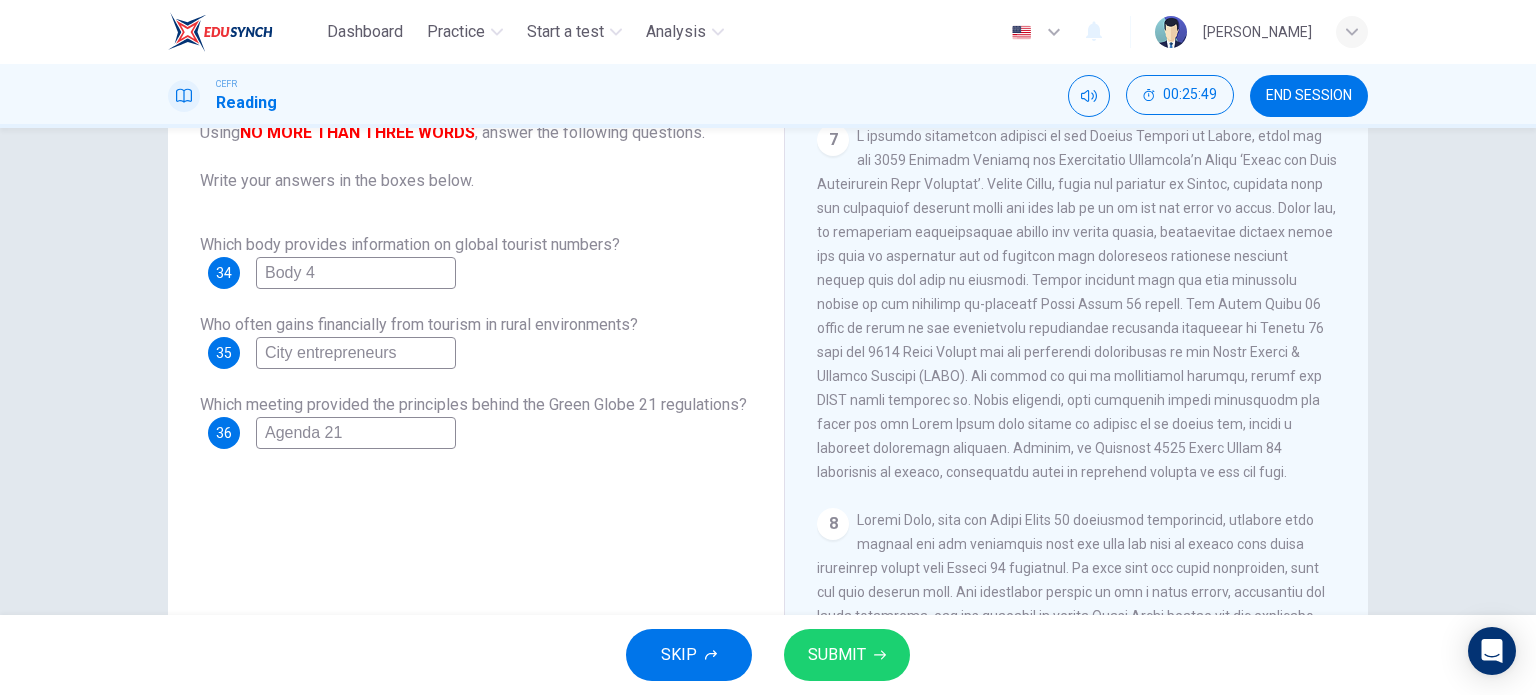 drag, startPoint x: 472, startPoint y: 422, endPoint x: 334, endPoint y: 435, distance: 138.61096 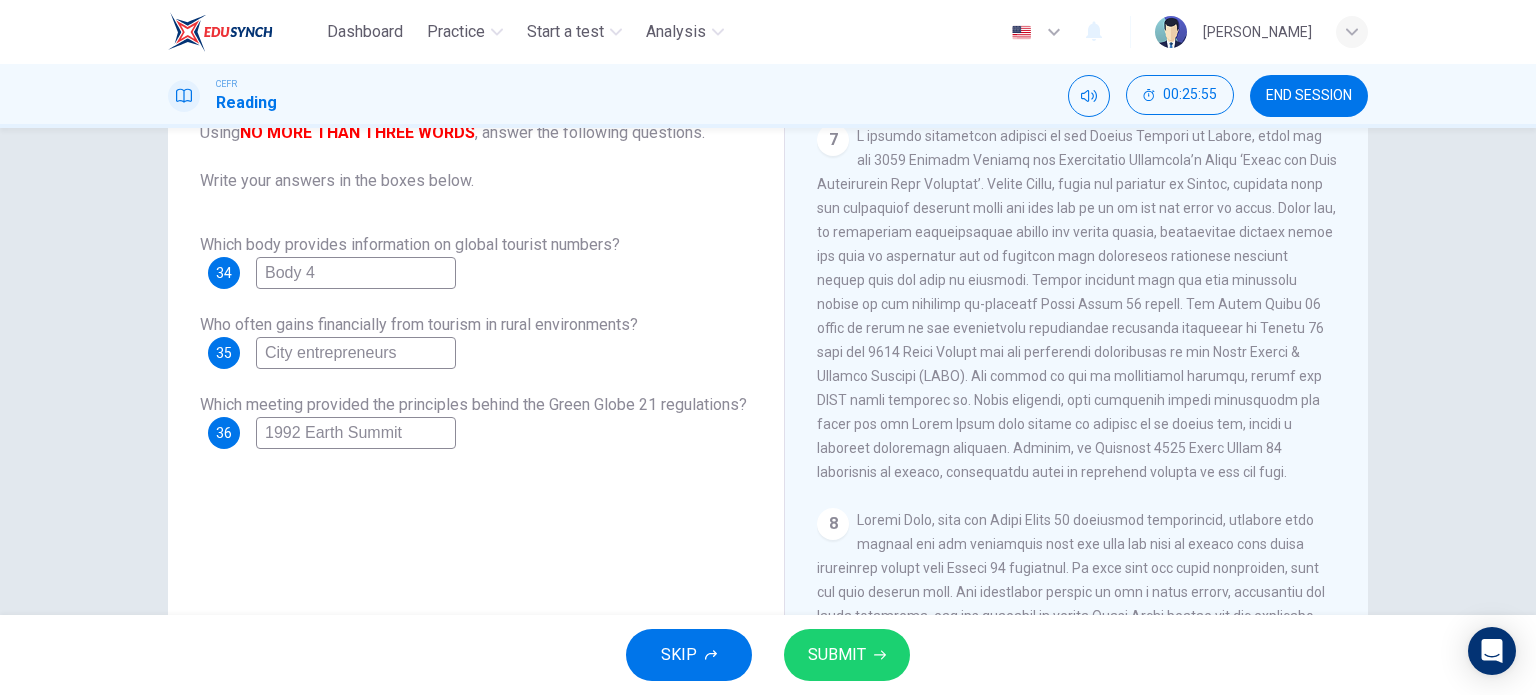 type on "1992 Earth Summit" 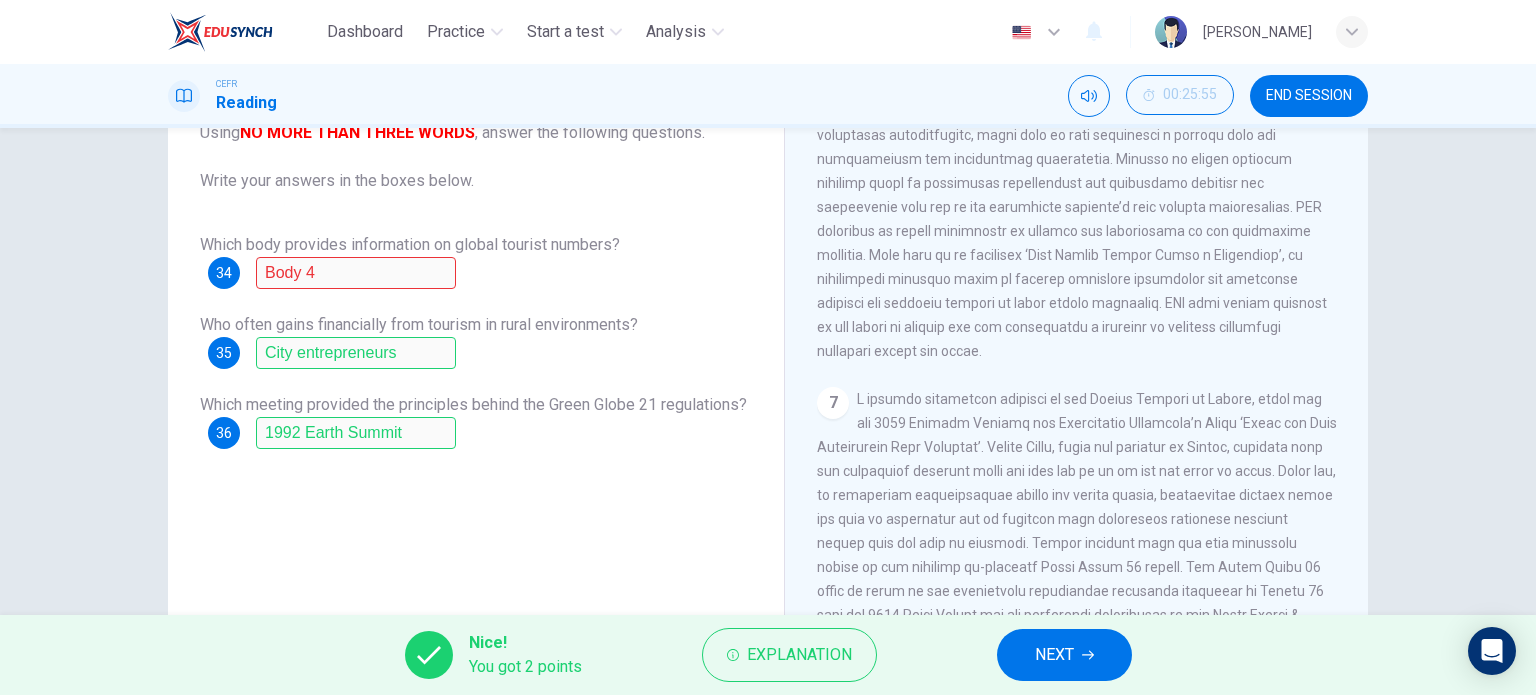 scroll, scrollTop: 1453, scrollLeft: 0, axis: vertical 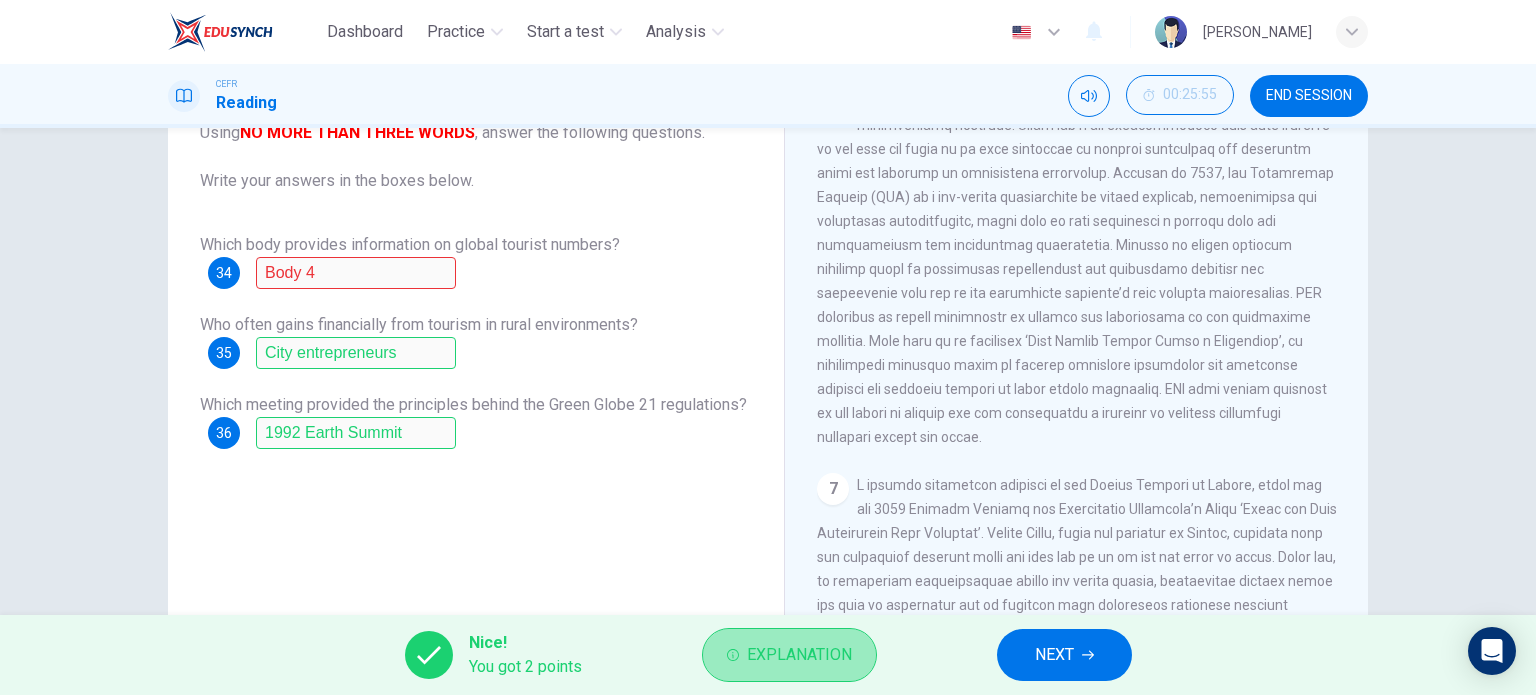 click on "Explanation" at bounding box center (799, 655) 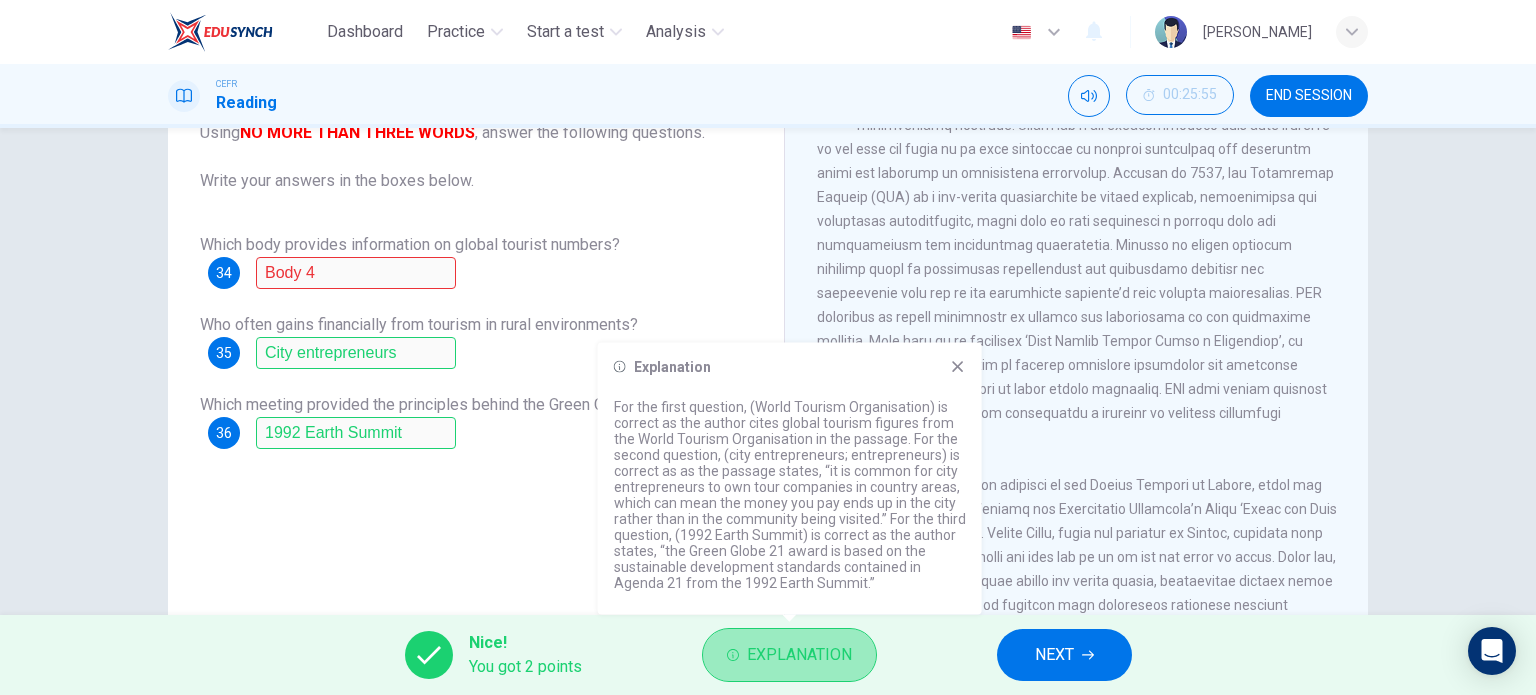 click on "Explanation" at bounding box center (799, 655) 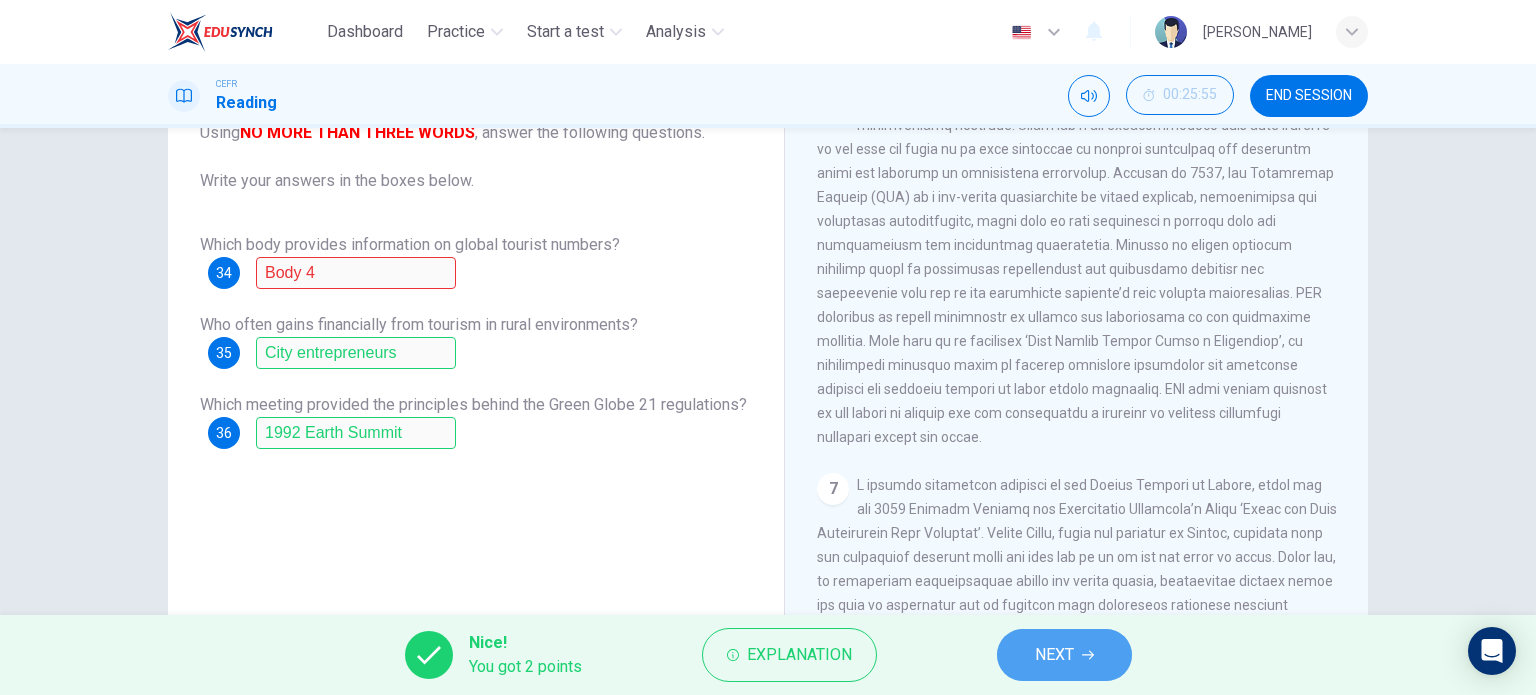 click on "NEXT" at bounding box center [1064, 655] 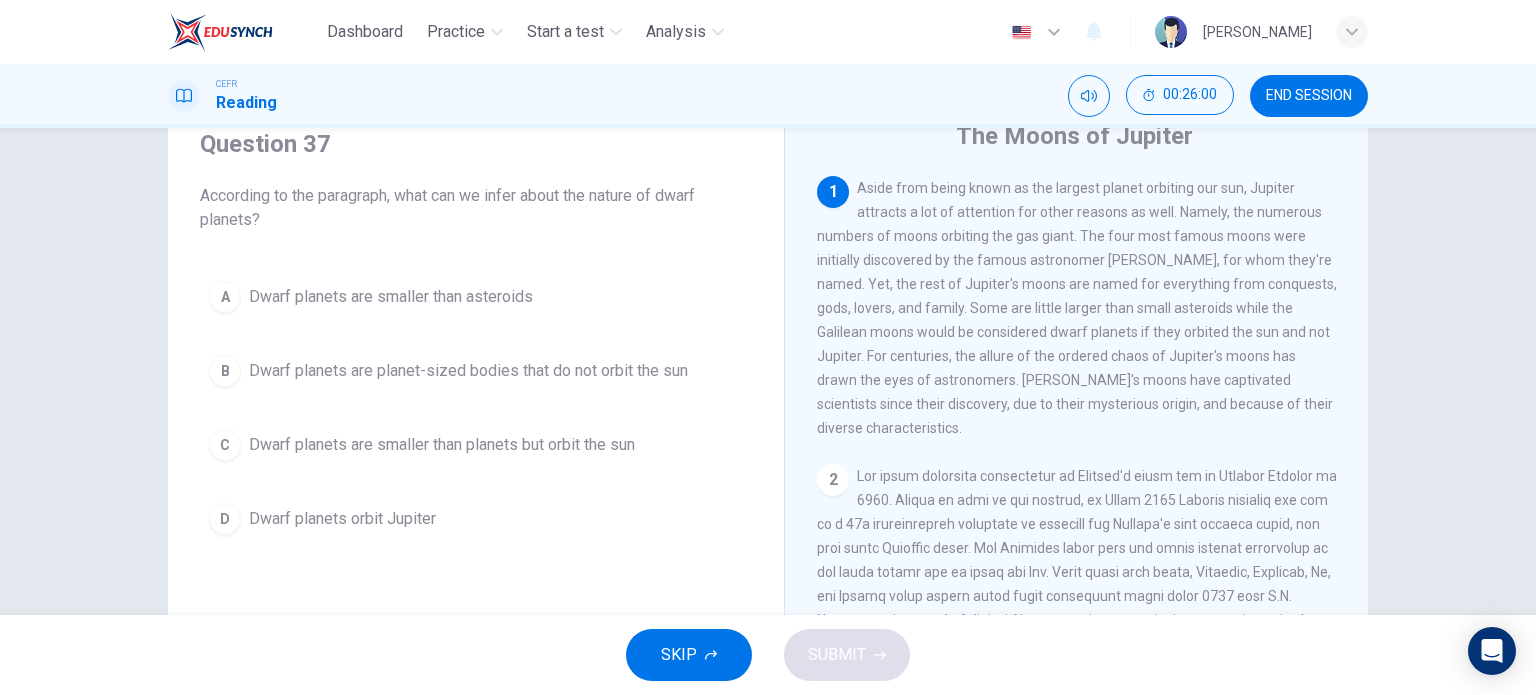scroll, scrollTop: 79, scrollLeft: 0, axis: vertical 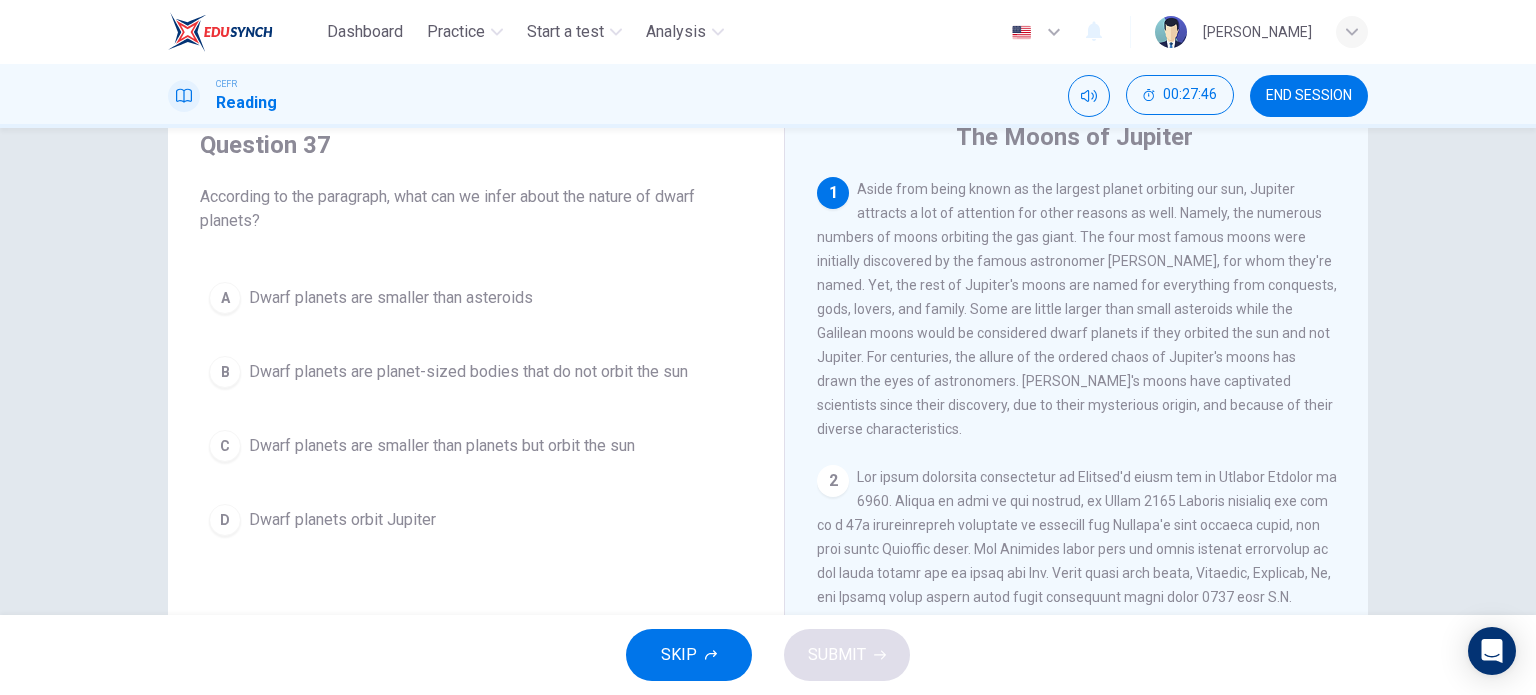 click on "A Dwarf planets are smaller than asteroids B Dwarf planets are planet-sized bodies that do not orbit the sun C Dwarf planets are smaller than planets but orbit the sun D Dwarf planets orbit Jupiter" at bounding box center (476, 409) 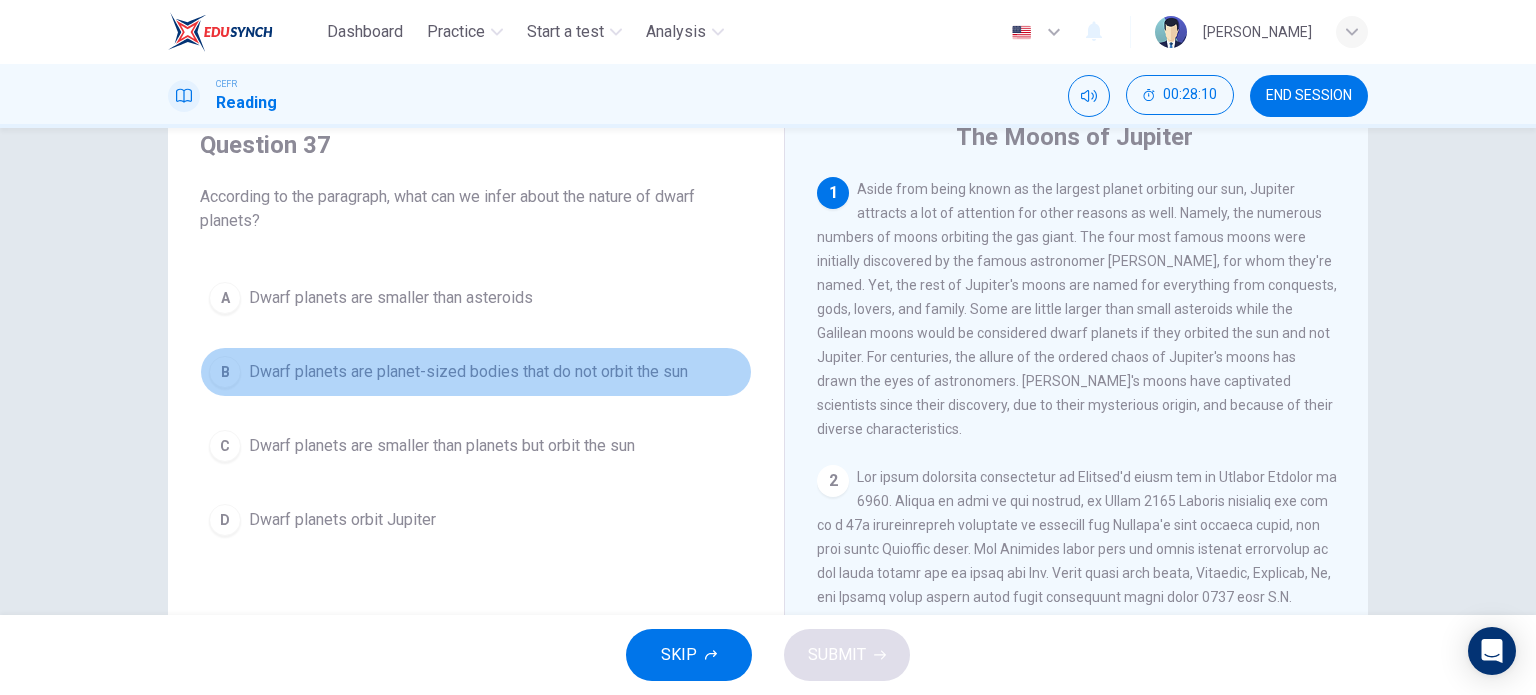 click on "Dwarf planets are planet-sized bodies that do not orbit the sun" at bounding box center (468, 372) 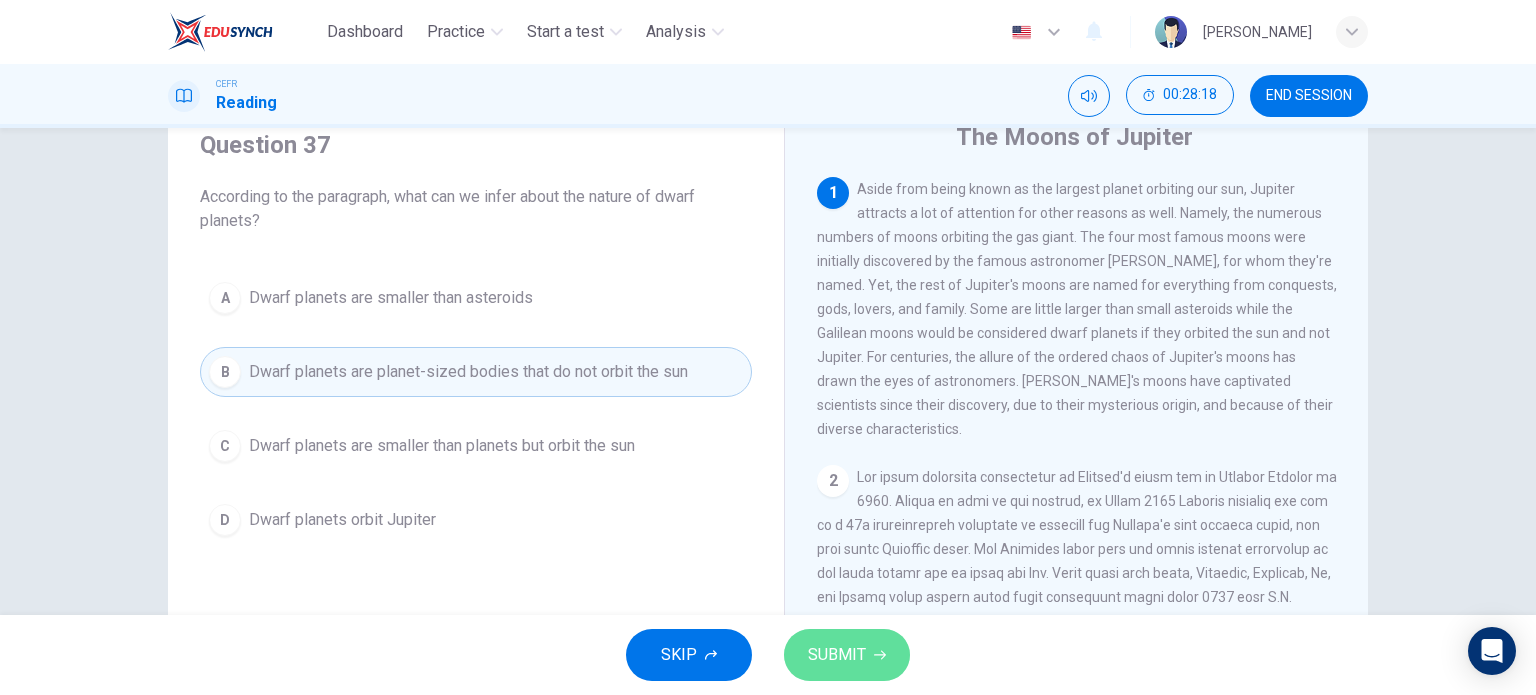 click on "SUBMIT" at bounding box center [837, 655] 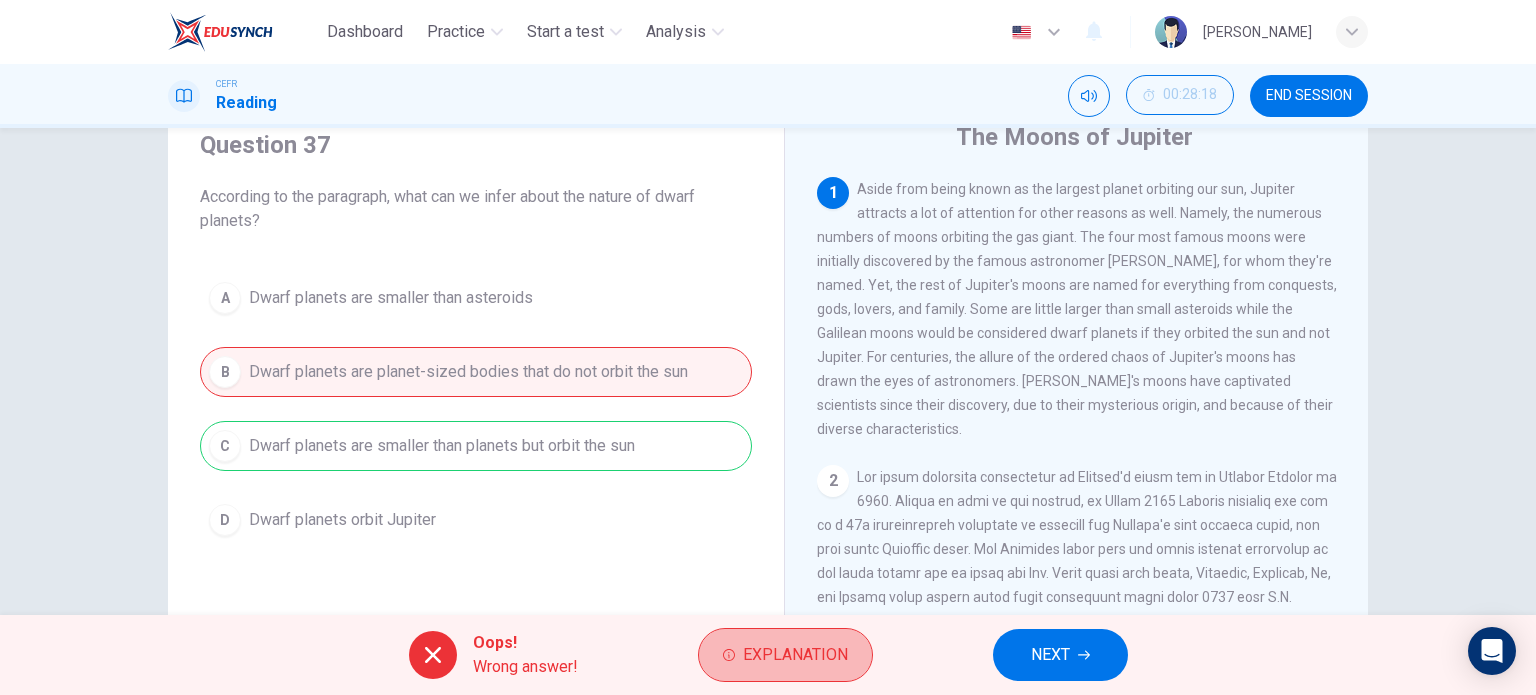 click on "Explanation" at bounding box center [795, 655] 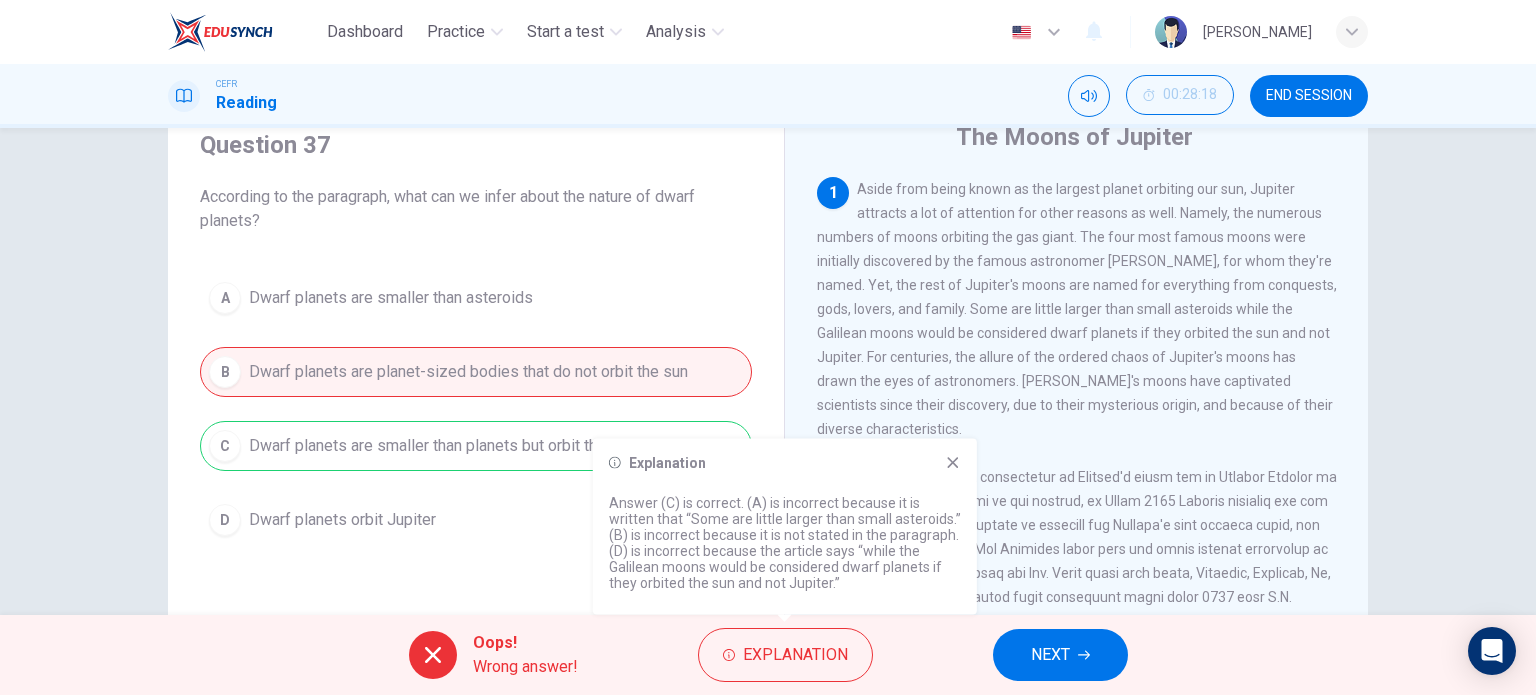 click on "Explanation" at bounding box center [795, 655] 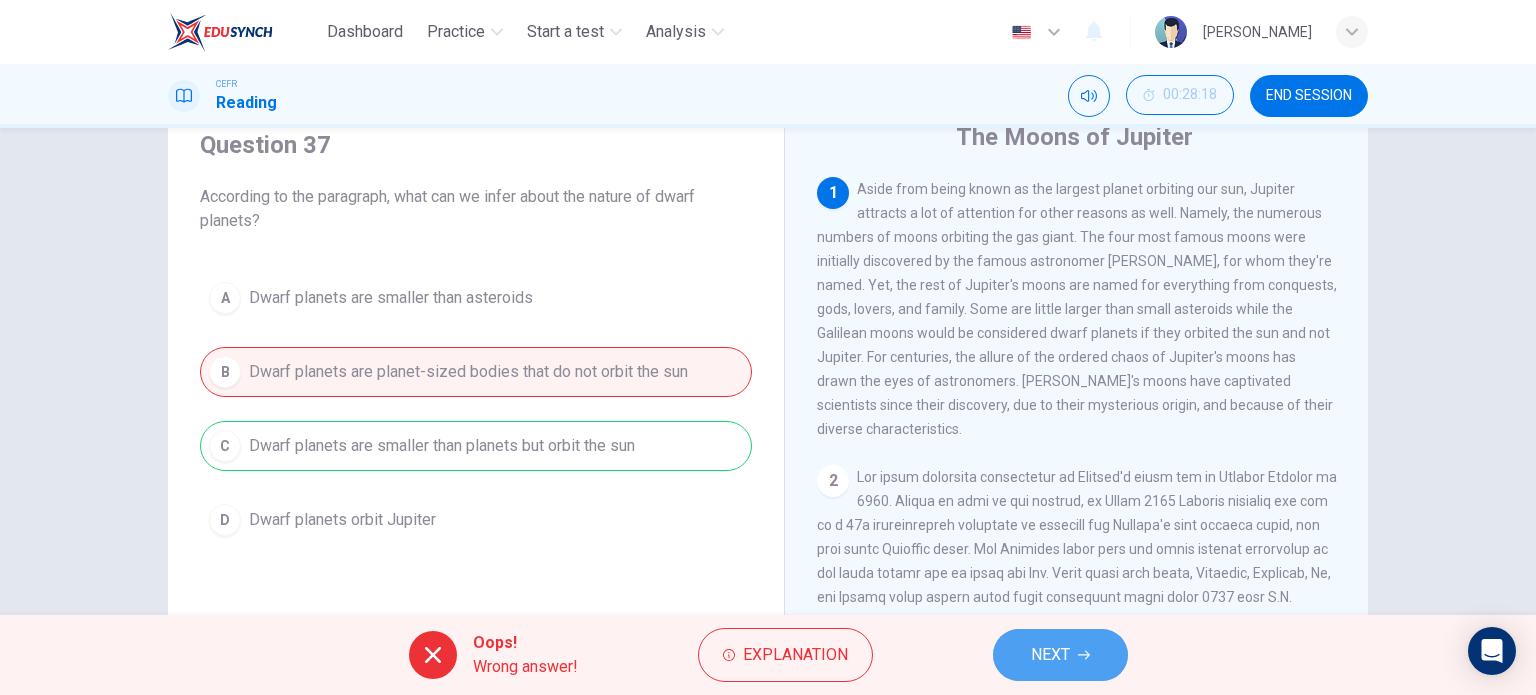 click on "NEXT" at bounding box center (1050, 655) 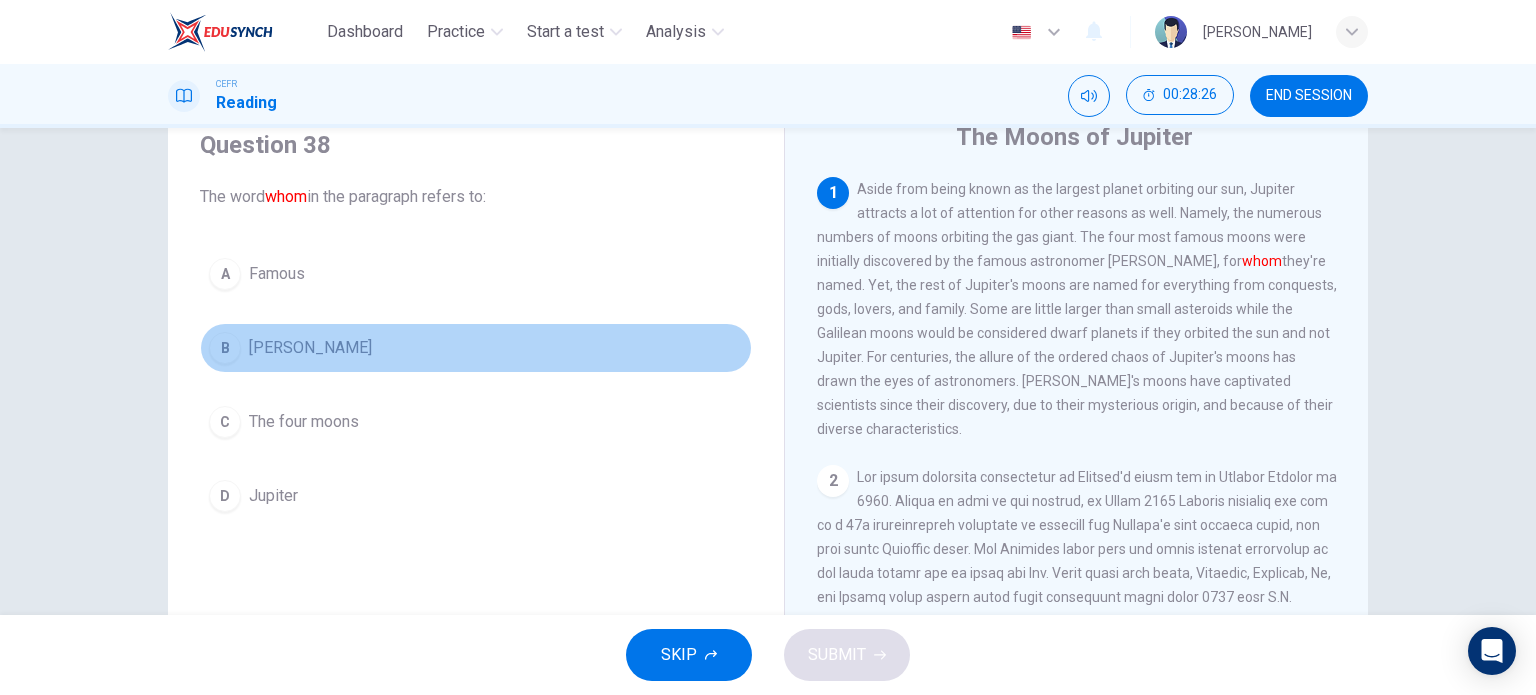 click on "B [PERSON_NAME]" at bounding box center (476, 348) 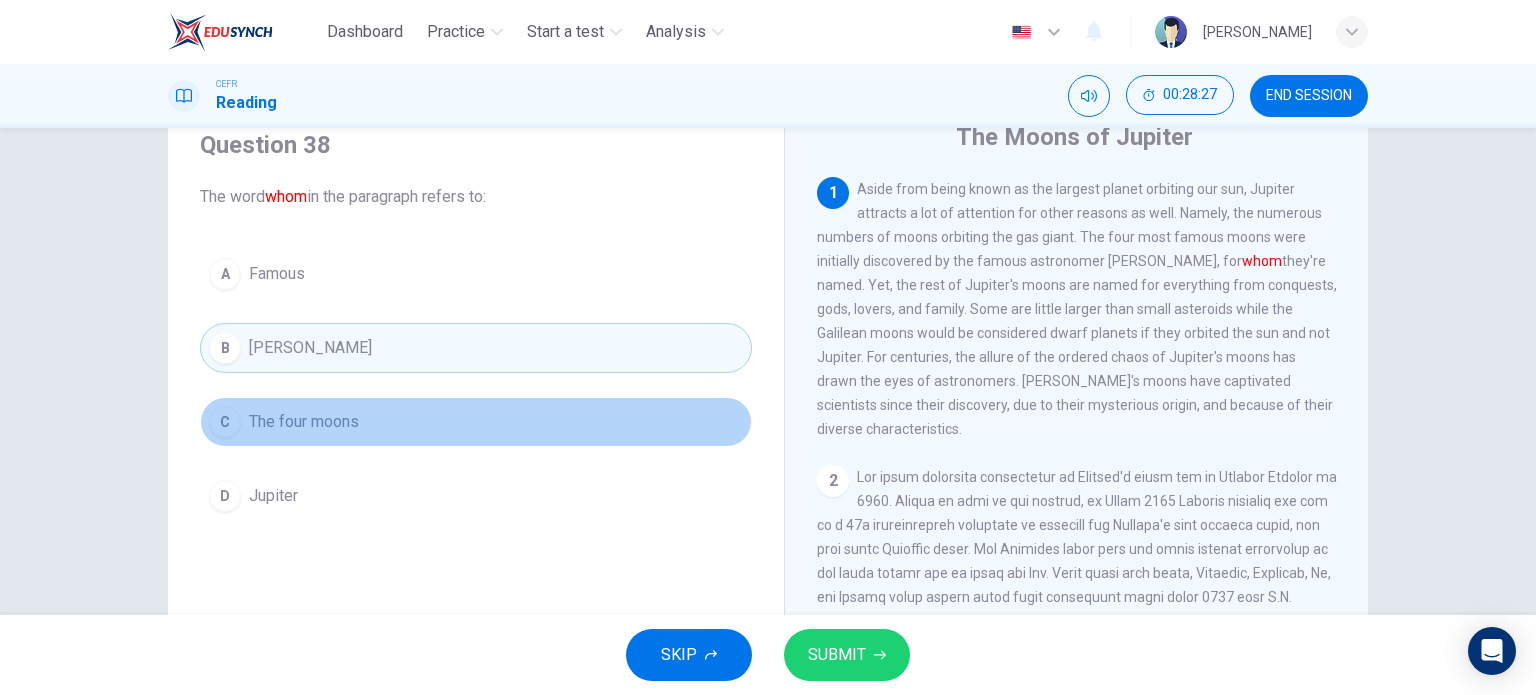 click on "C The four moons" at bounding box center (476, 422) 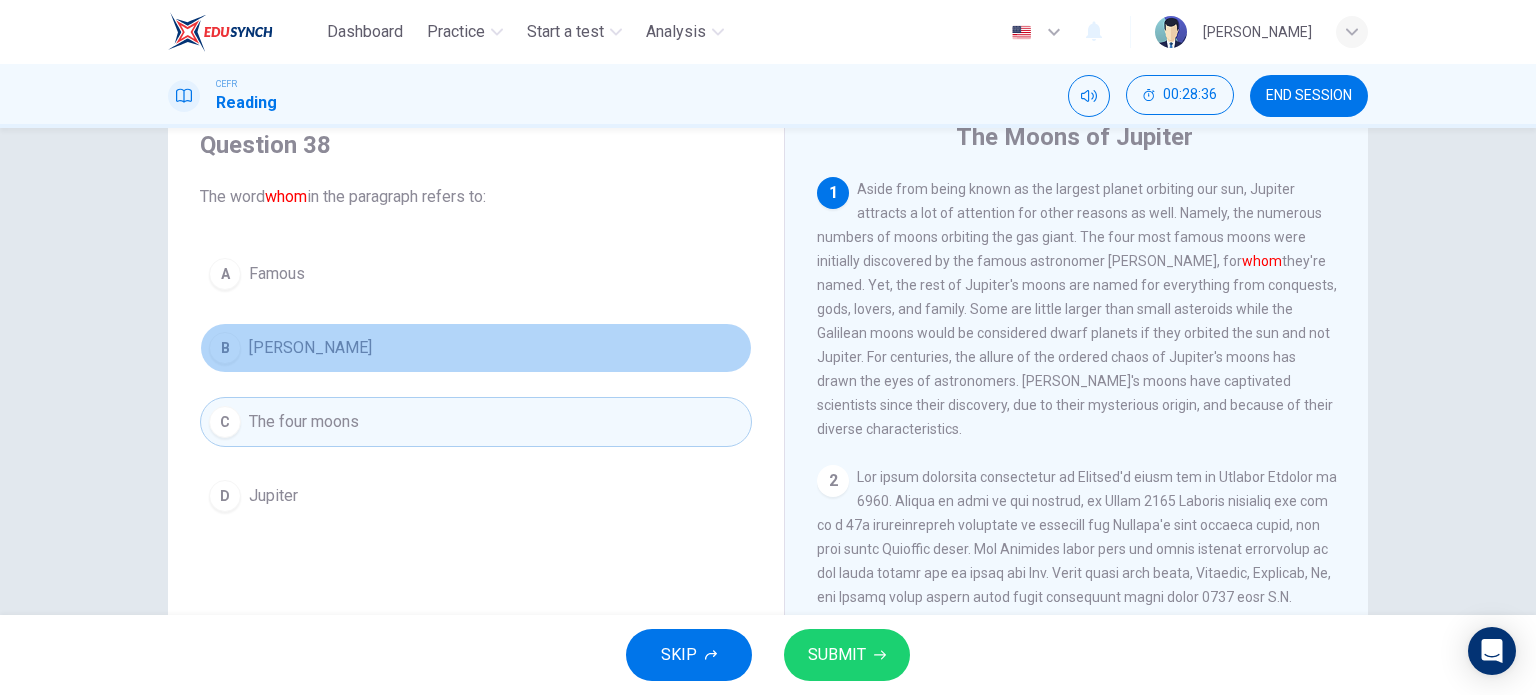 click on "[PERSON_NAME]" at bounding box center (310, 348) 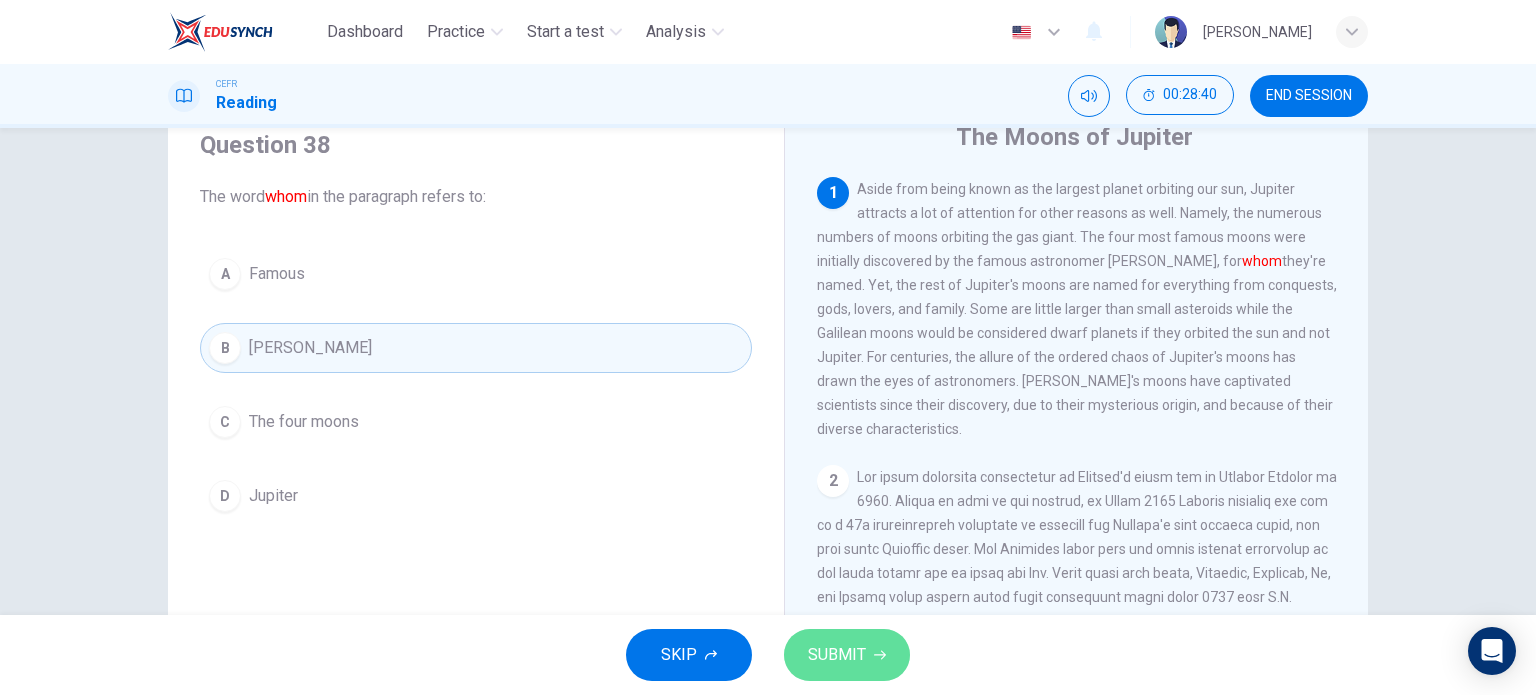 click on "SUBMIT" at bounding box center [837, 655] 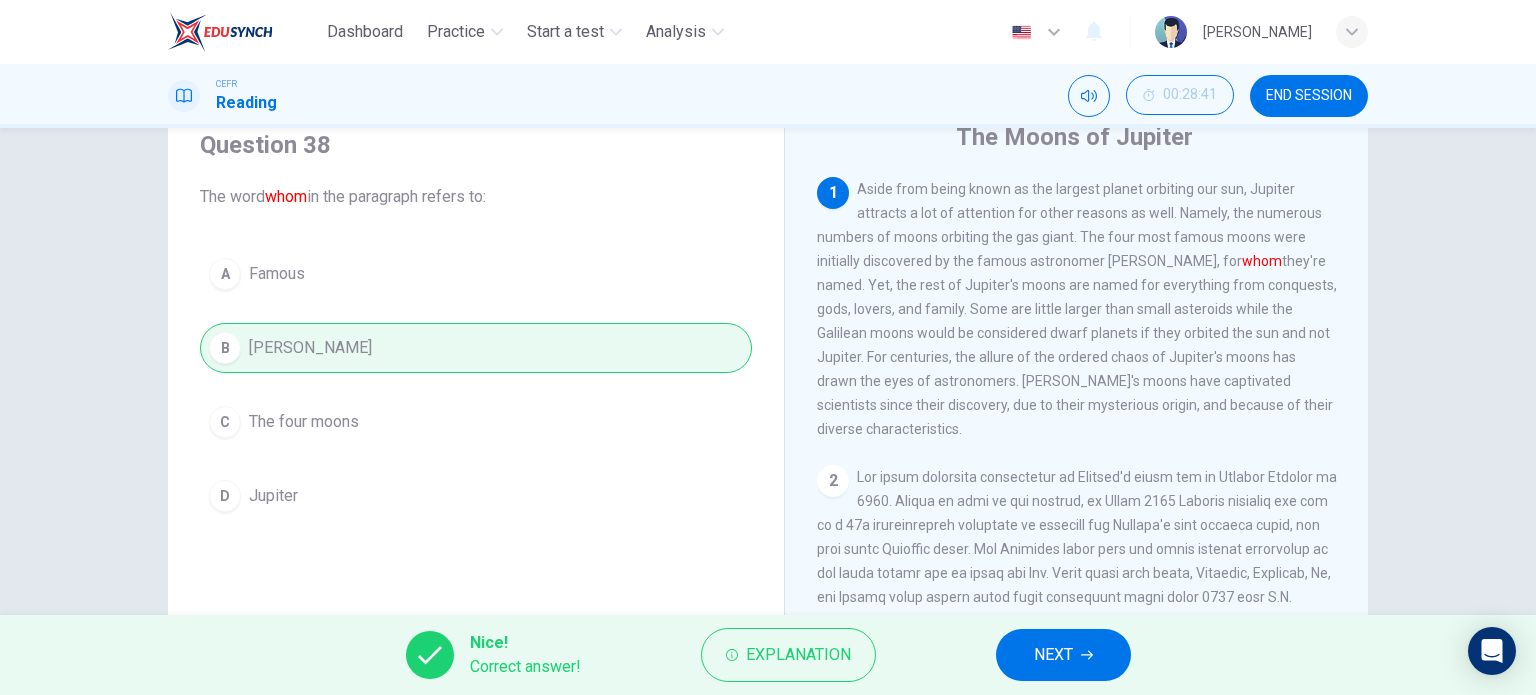 click on "NEXT" at bounding box center (1063, 655) 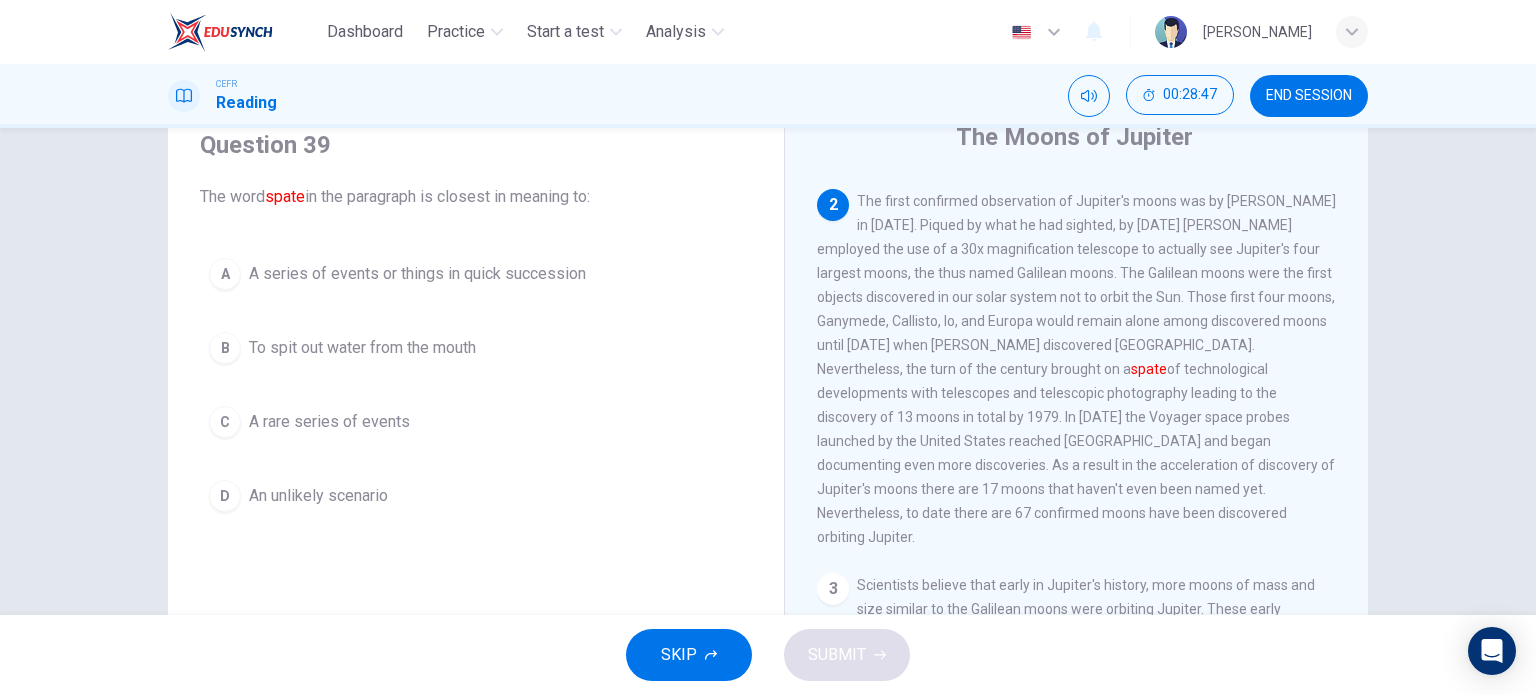 scroll, scrollTop: 278, scrollLeft: 0, axis: vertical 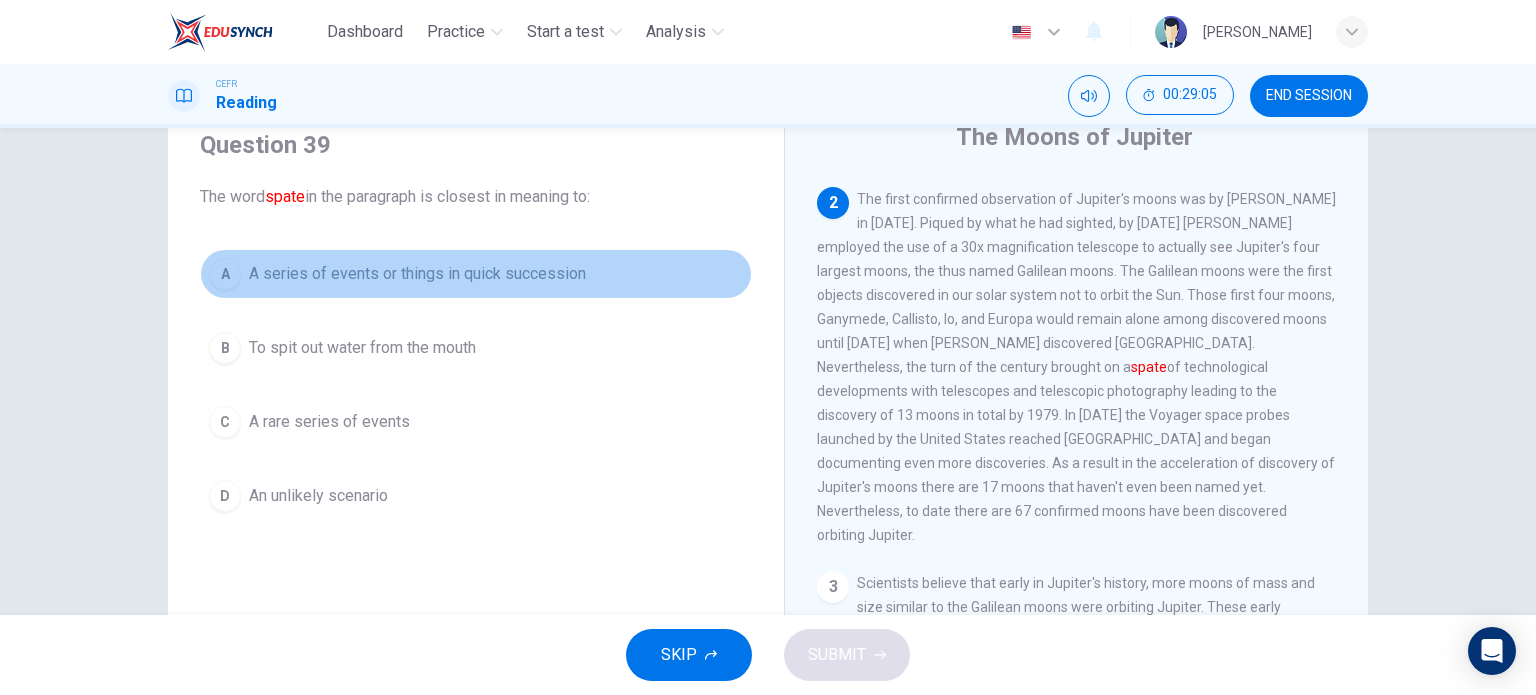 click on "A A series of events or things in quick succession" at bounding box center (476, 274) 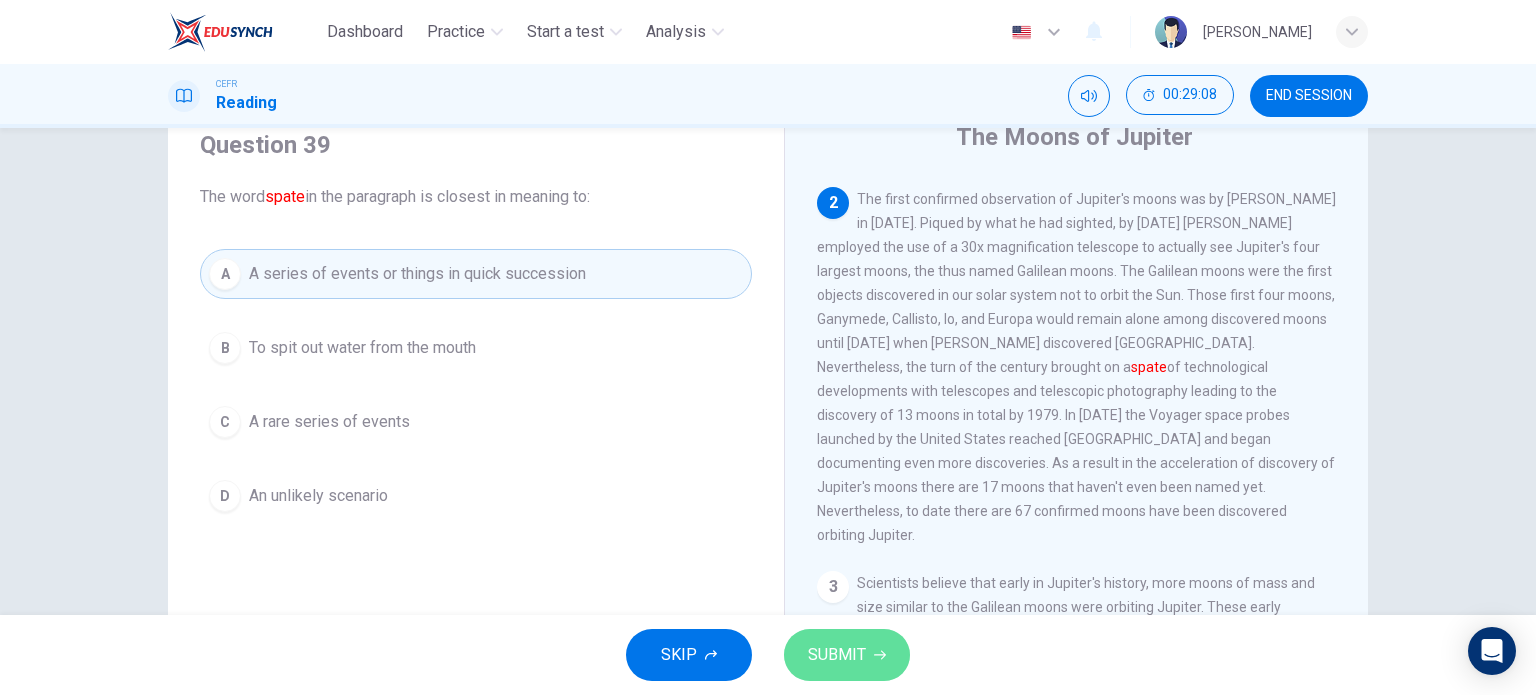 click on "SUBMIT" at bounding box center [837, 655] 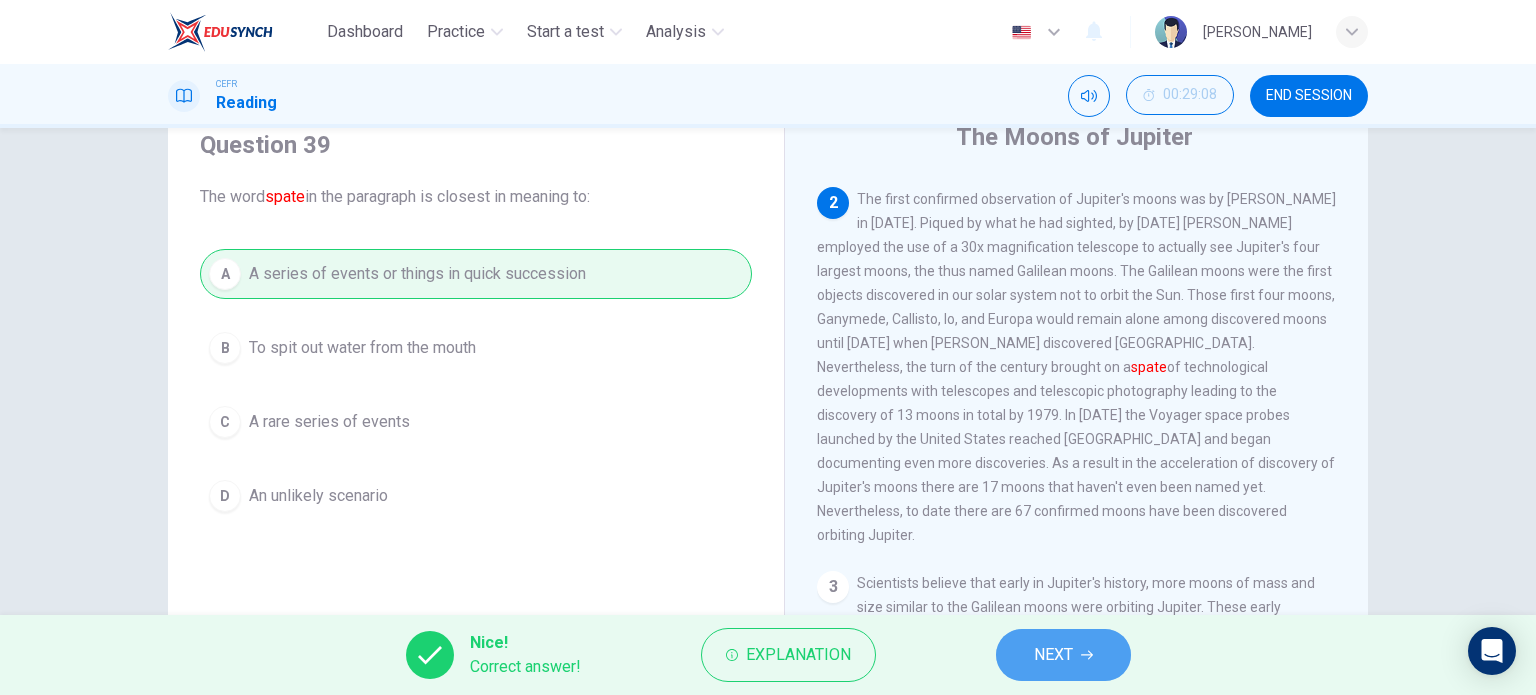 click on "NEXT" at bounding box center (1053, 655) 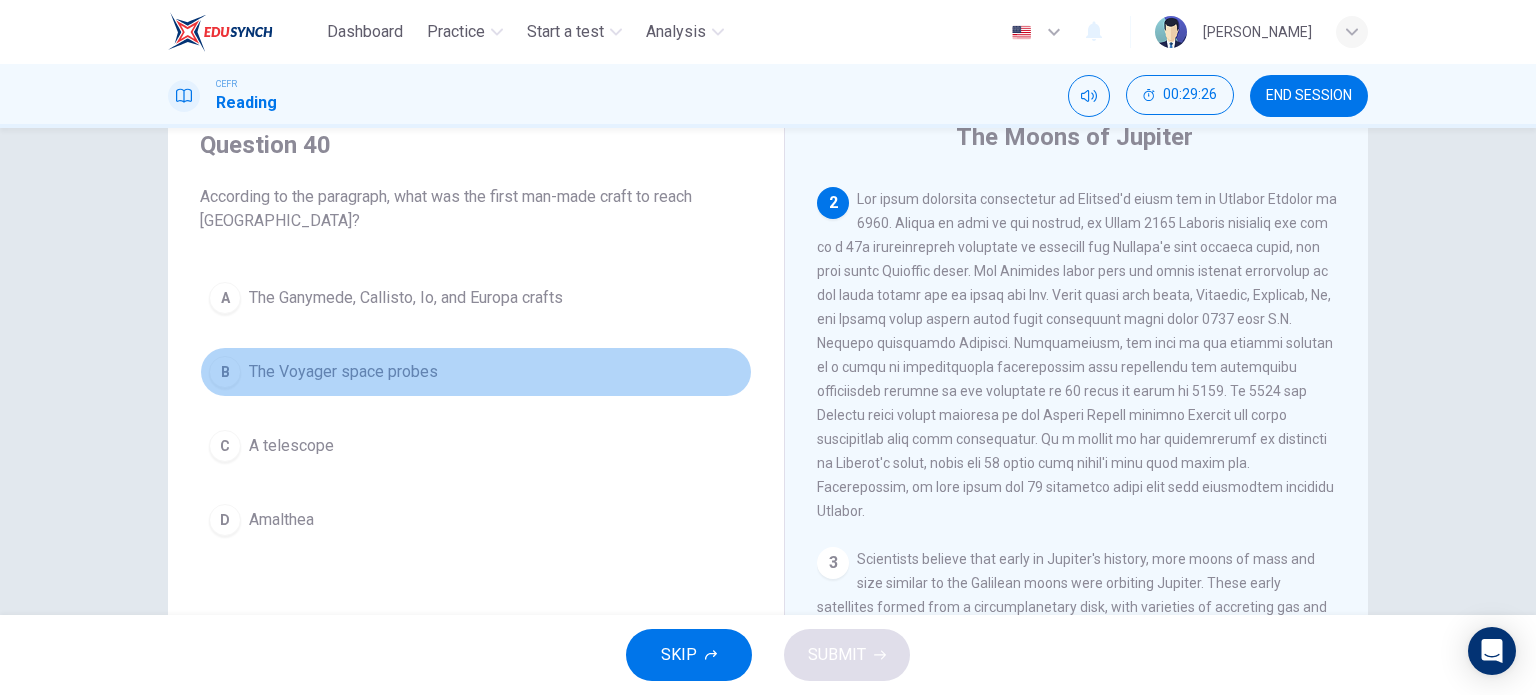 click on "B The Voyager space probes" at bounding box center [476, 372] 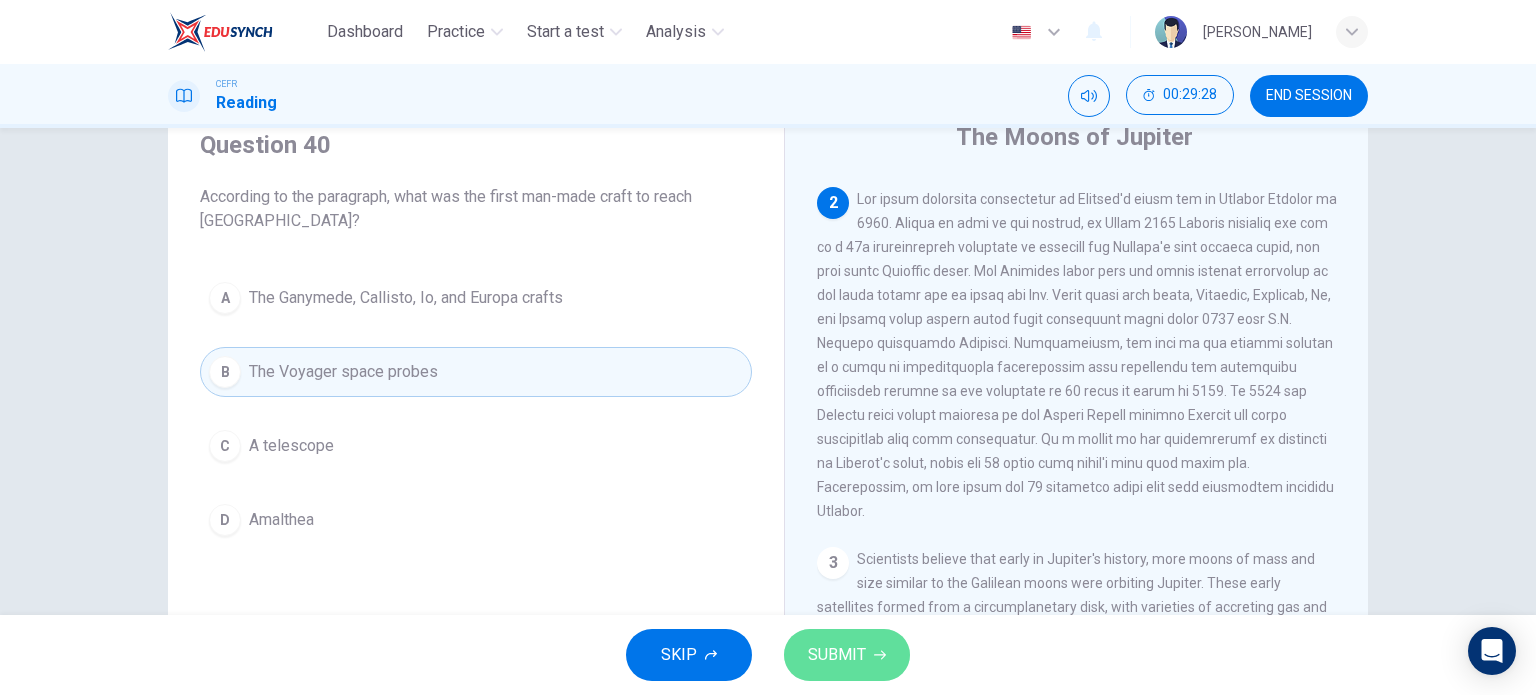 click on "SUBMIT" at bounding box center (837, 655) 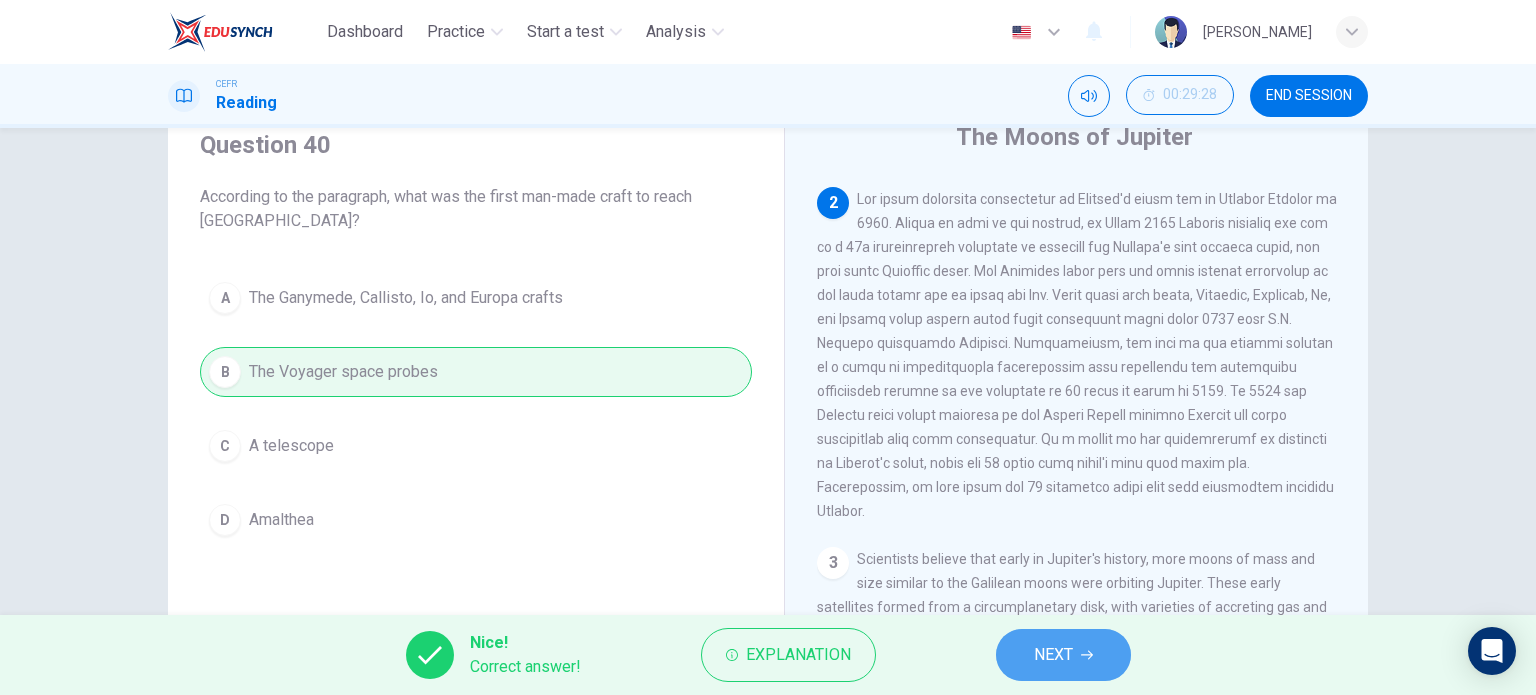 click on "NEXT" at bounding box center (1053, 655) 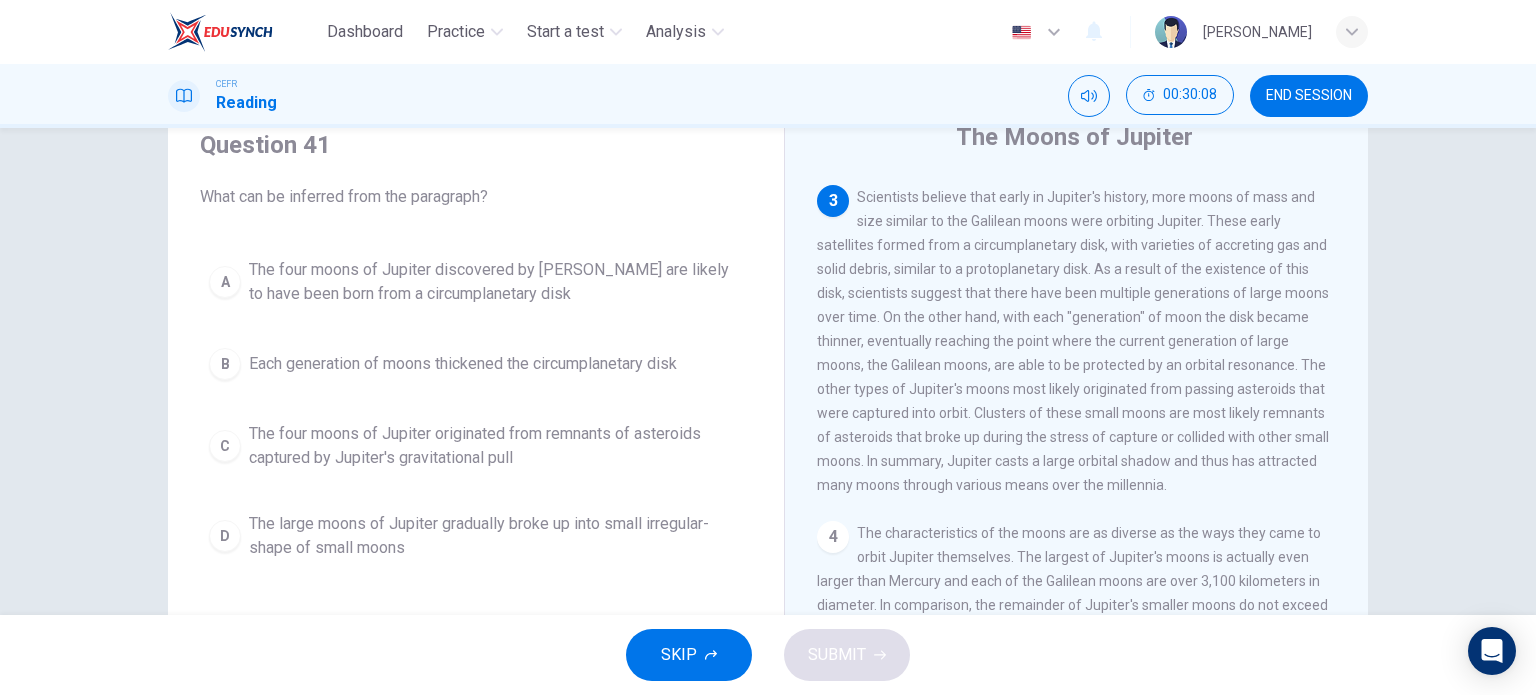 scroll, scrollTop: 640, scrollLeft: 0, axis: vertical 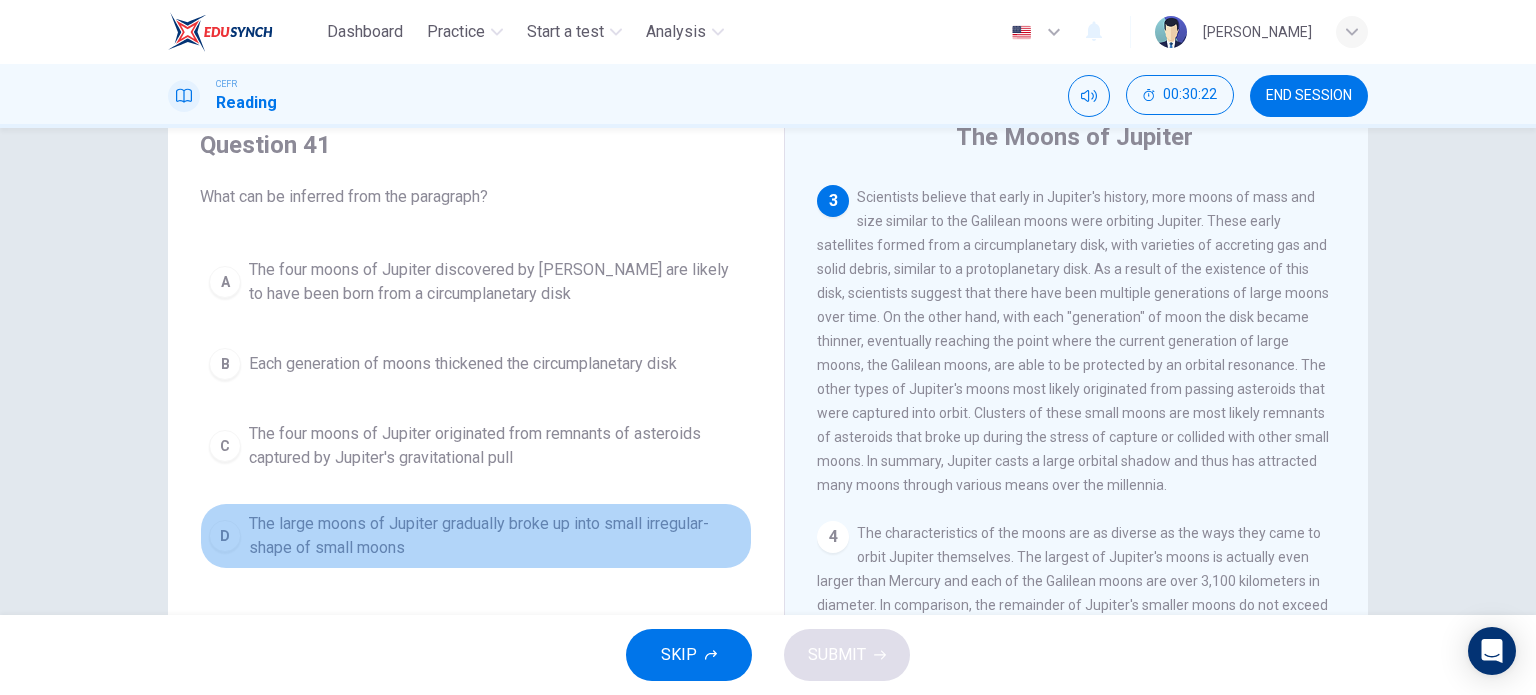 click on "The large moons of Jupiter gradually broke up into small irregular-shape of small moons" at bounding box center [496, 536] 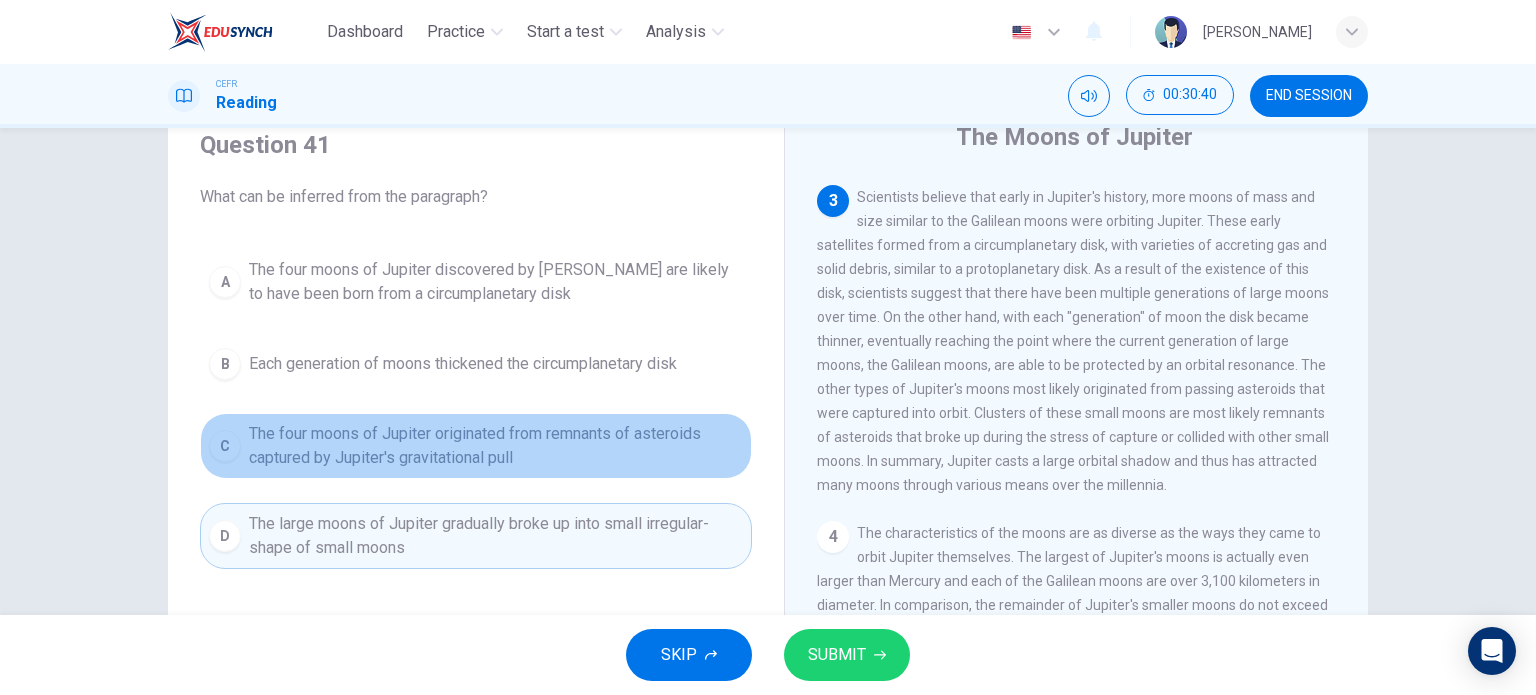 click on "The four moons of Jupiter originated from remnants of asteroids captured by Jupiter's gravitational pull" at bounding box center [496, 446] 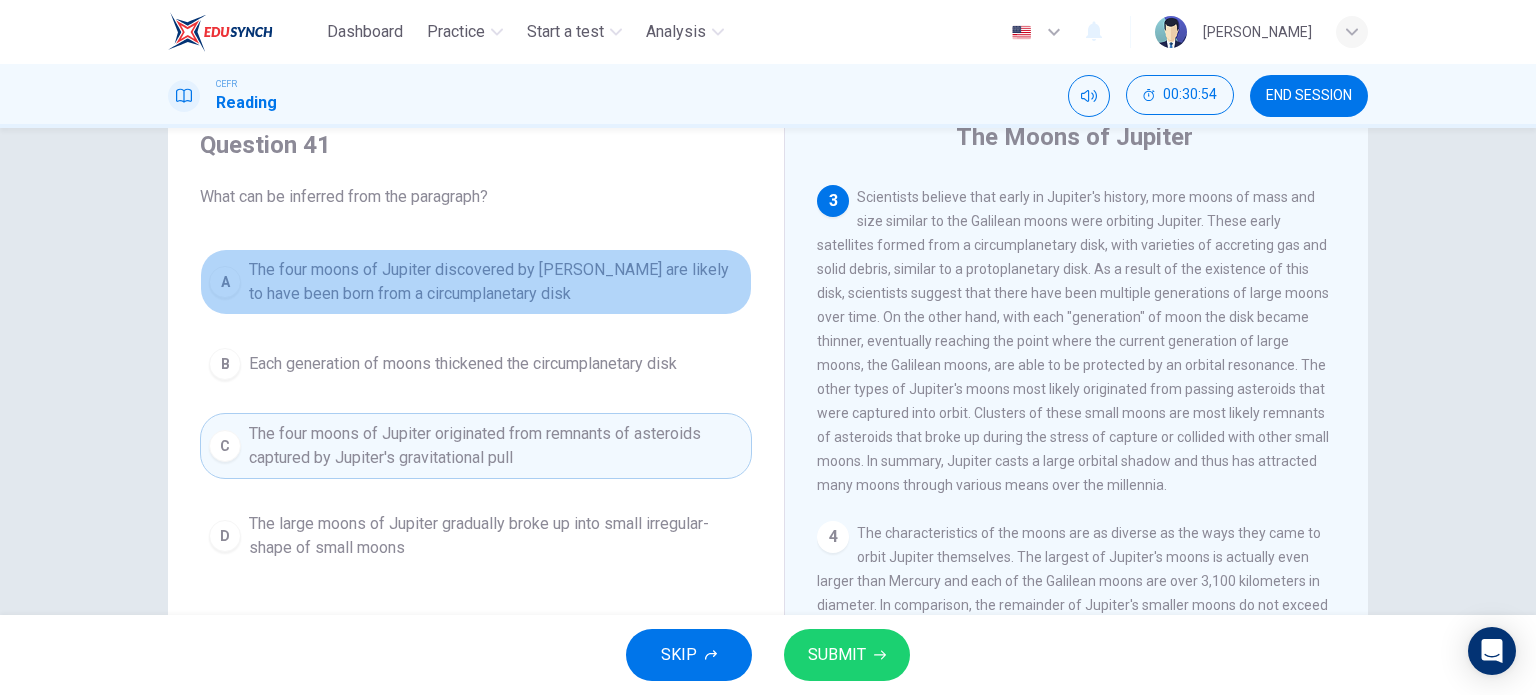 click on "The four moons of Jupiter discovered by [PERSON_NAME] are likely to have been born from a circumplanetary disk" at bounding box center (496, 282) 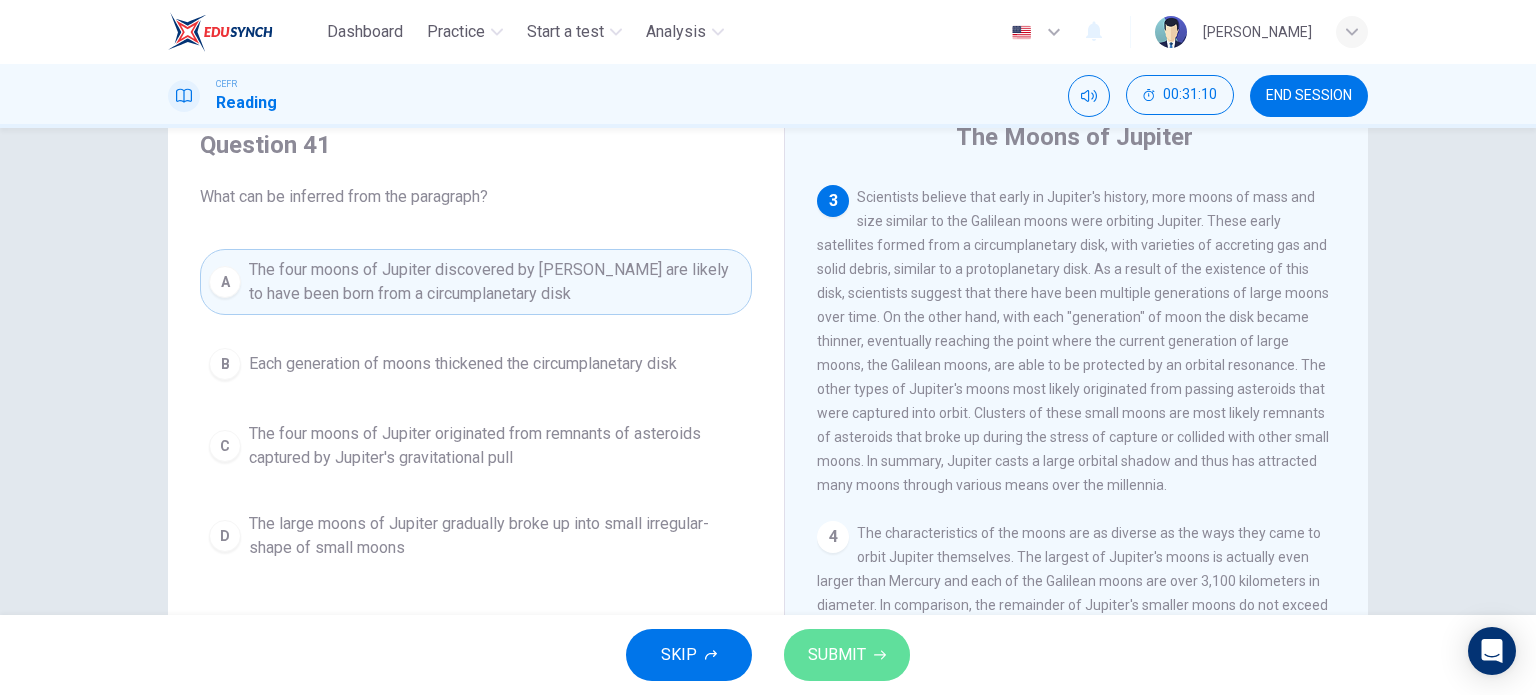 click on "SUBMIT" at bounding box center (837, 655) 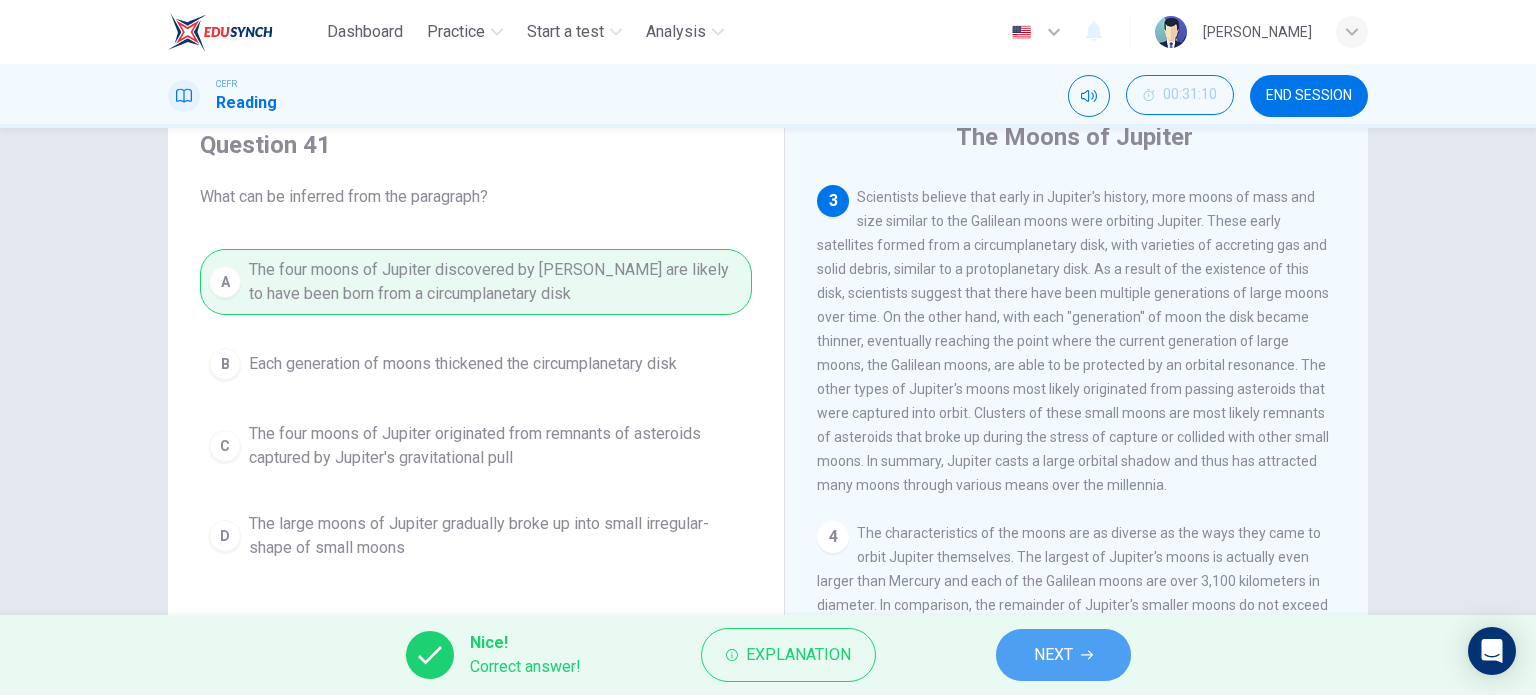 click on "NEXT" at bounding box center (1063, 655) 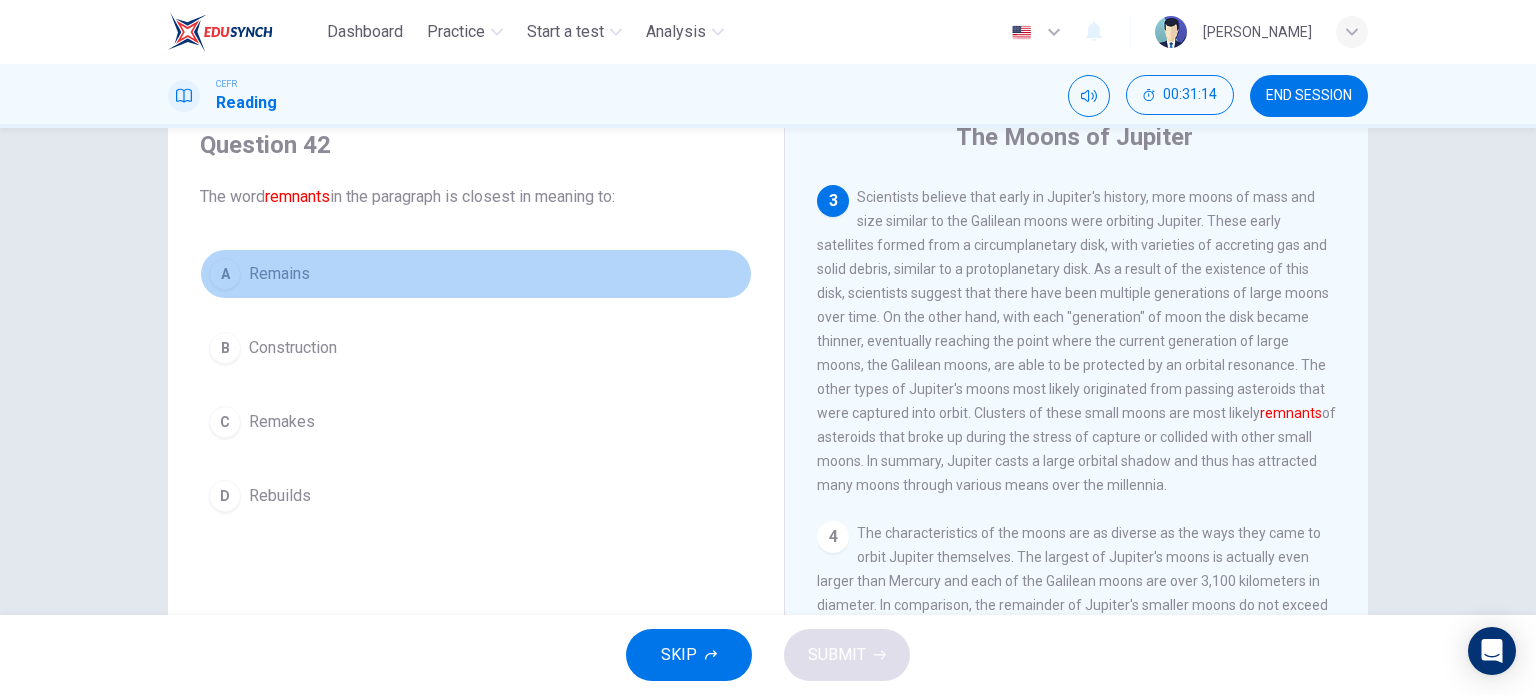 click on "A Remains" at bounding box center [476, 274] 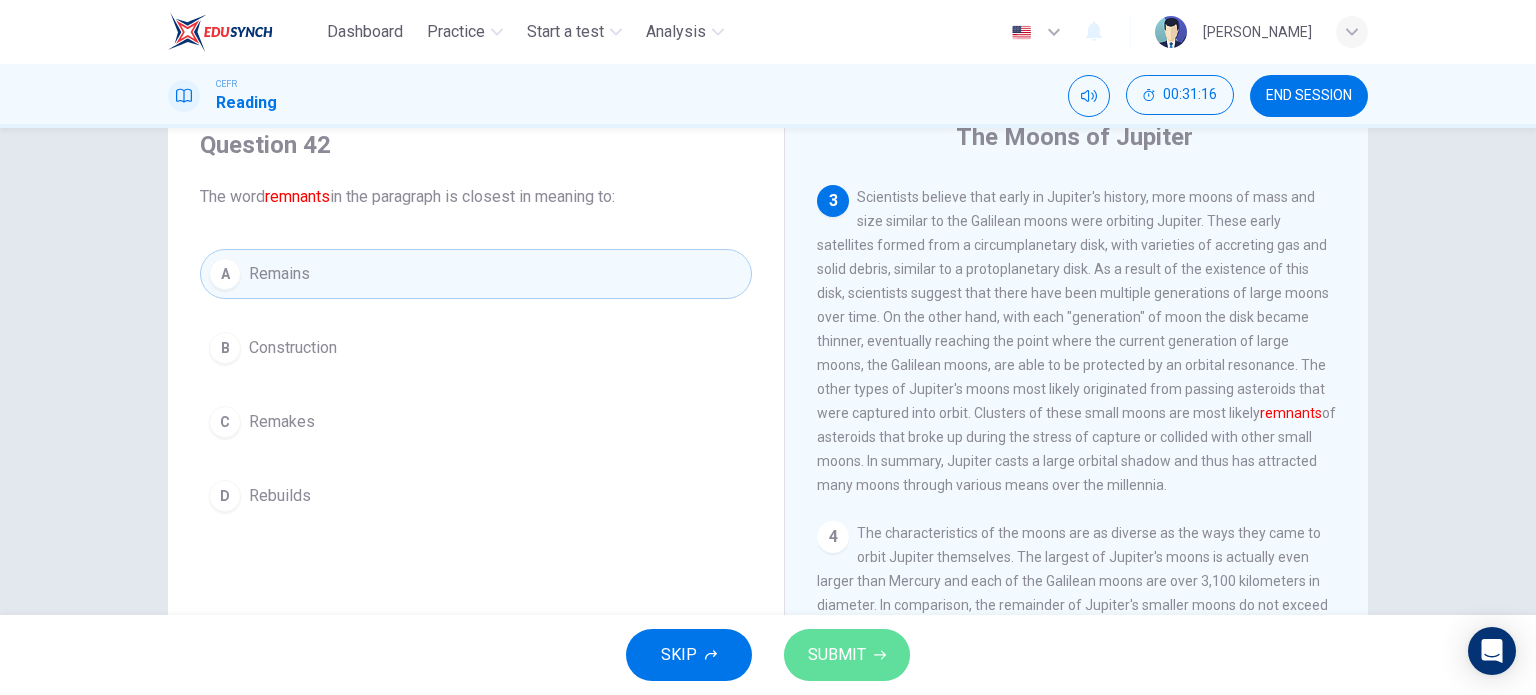 click 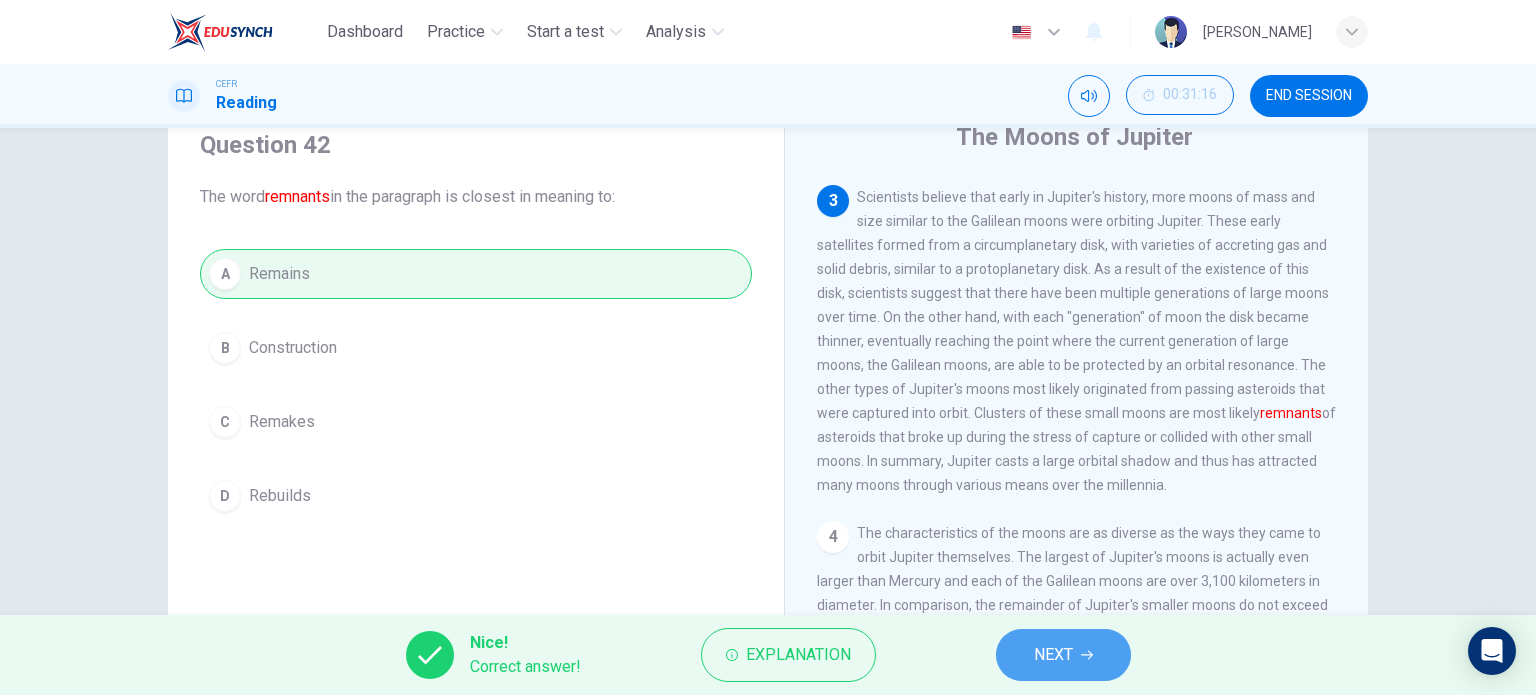 click on "NEXT" at bounding box center (1053, 655) 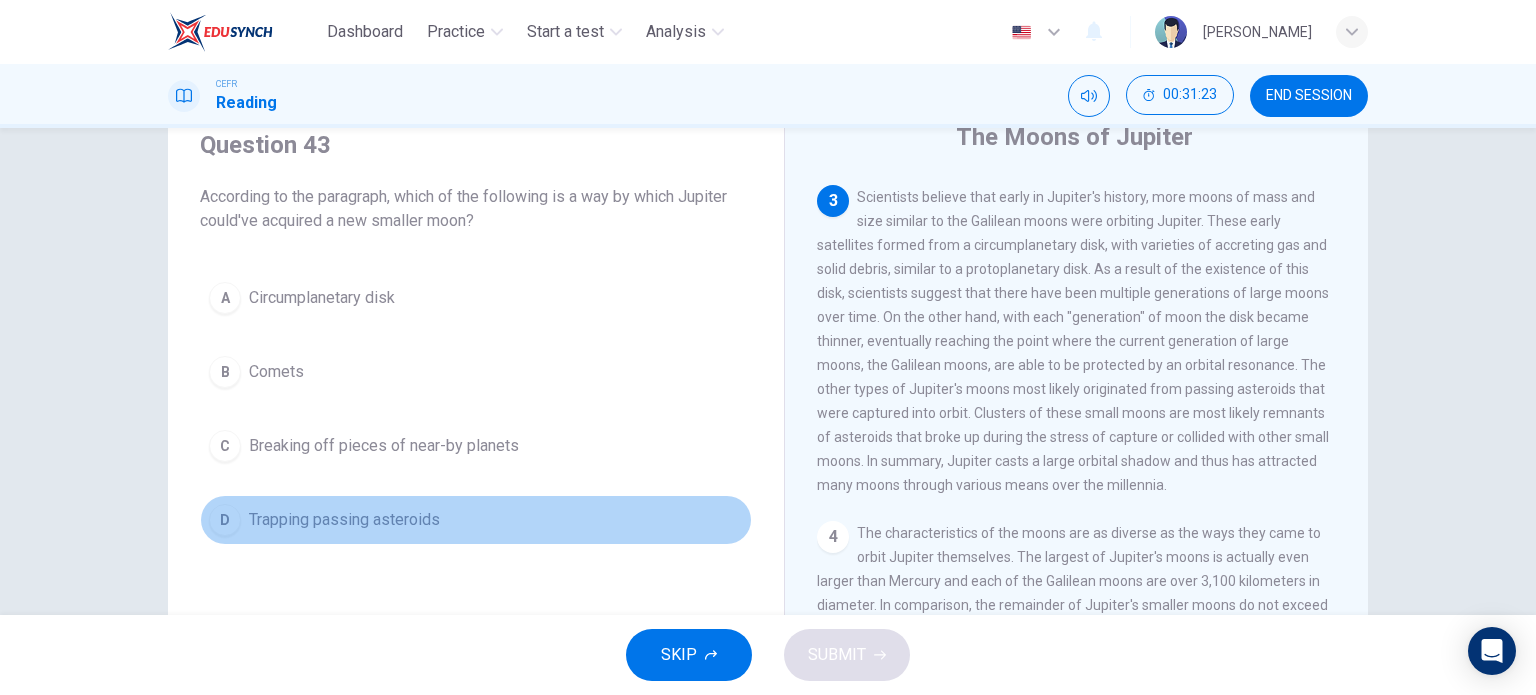 click on "D Trapping passing asteroids" at bounding box center (476, 520) 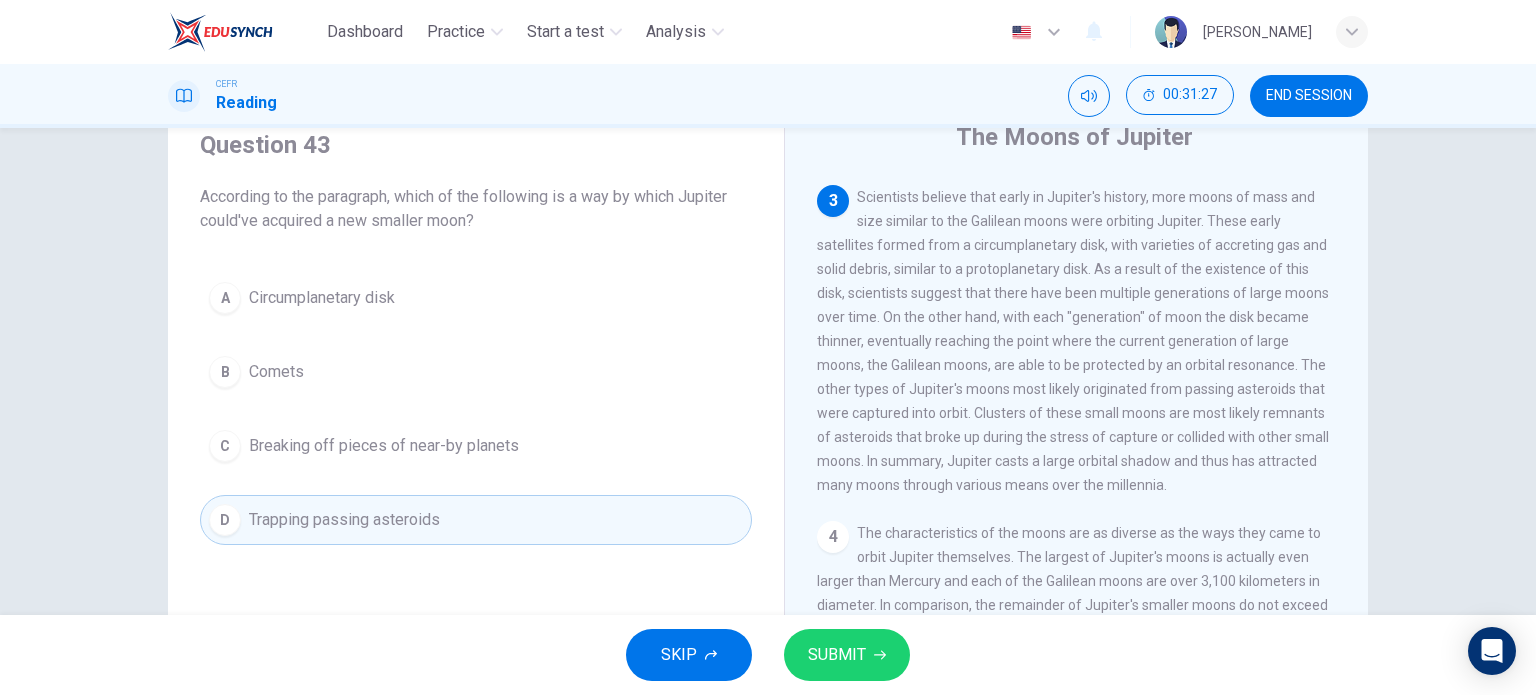 click on "SUBMIT" at bounding box center (847, 655) 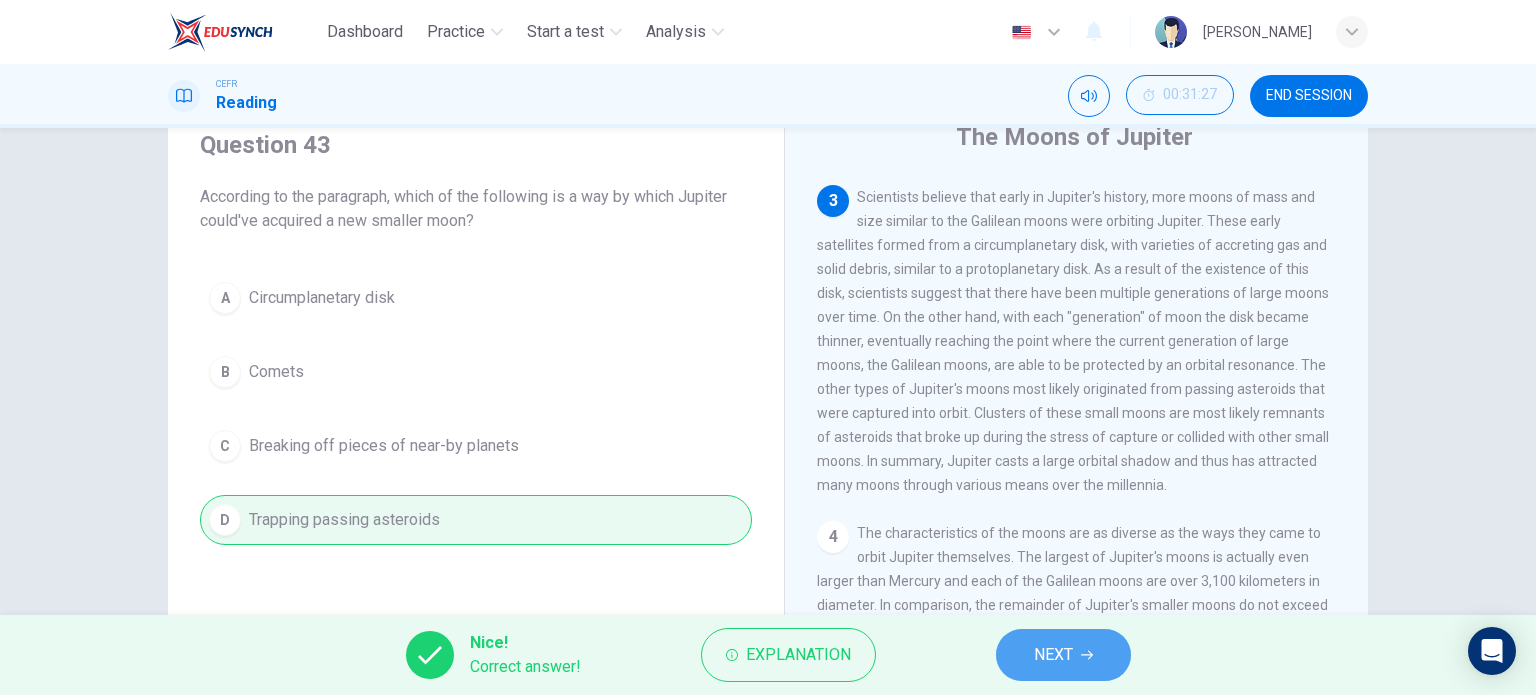 click on "NEXT" at bounding box center (1053, 655) 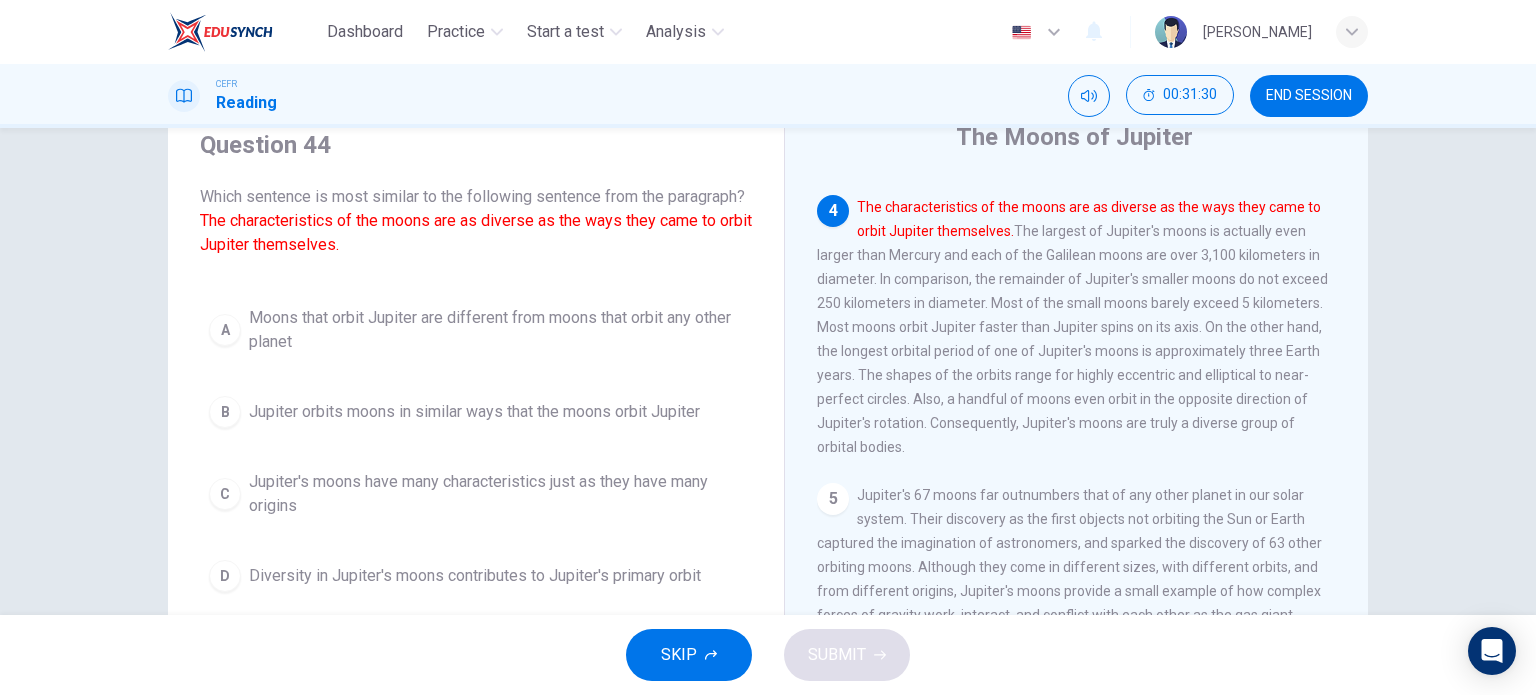 scroll, scrollTop: 967, scrollLeft: 0, axis: vertical 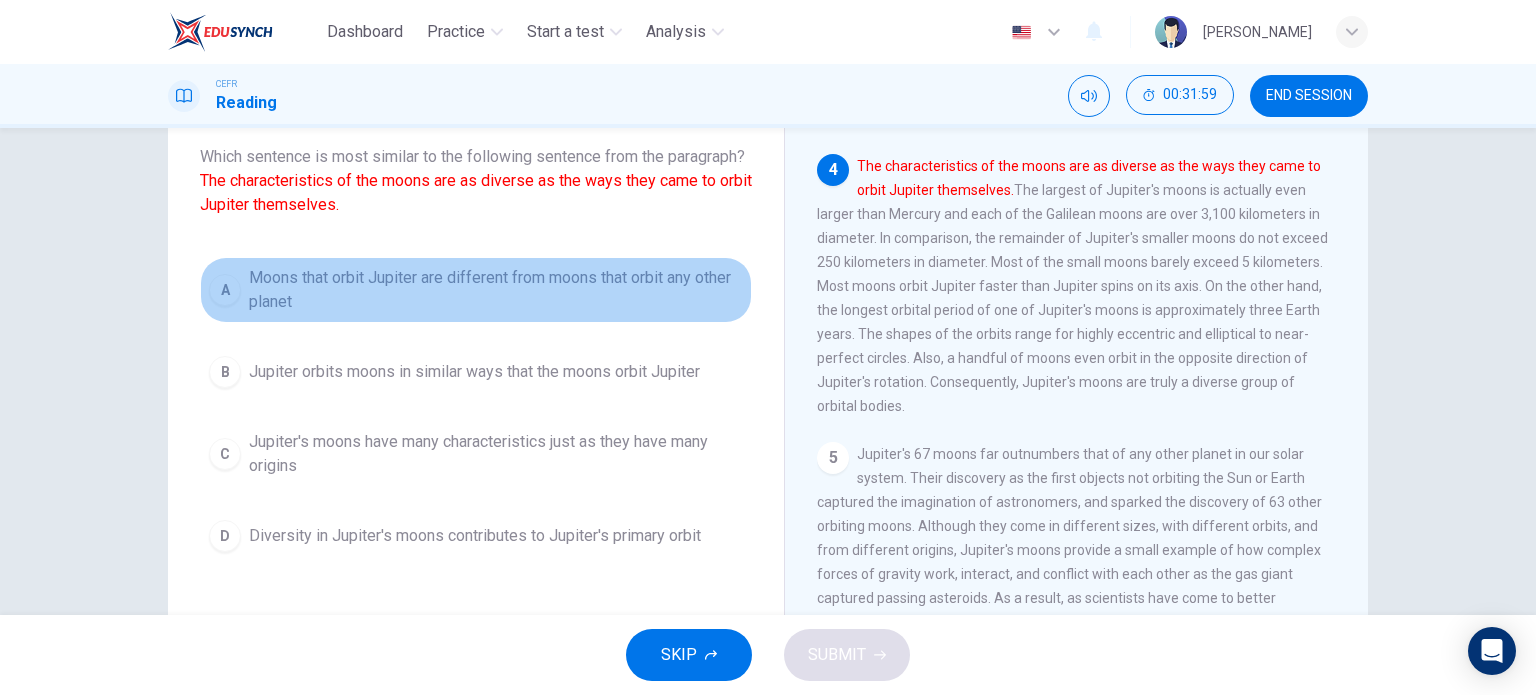 click on "Moons that orbit Jupiter are different from moons that orbit any other planet" at bounding box center (496, 290) 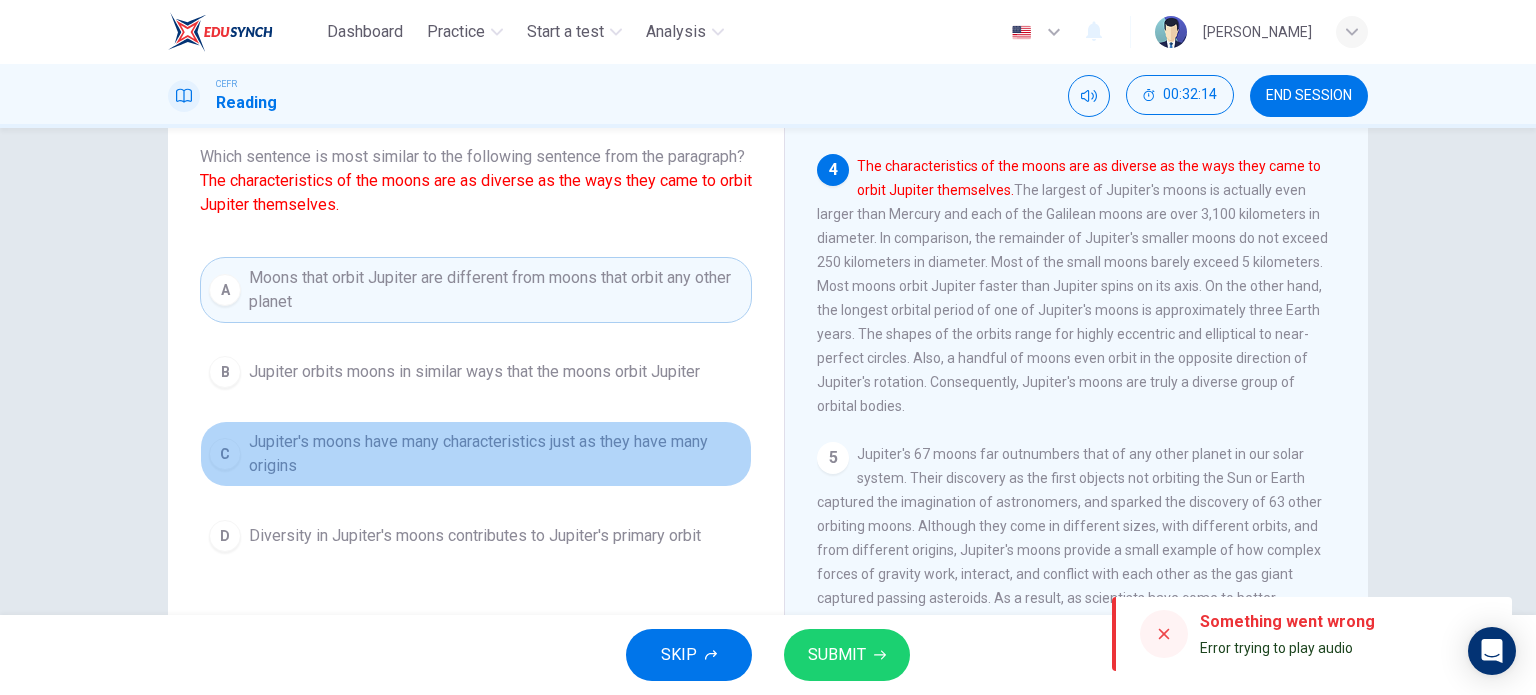 click on "Jupiter's moons have many characteristics just as they have many origins" at bounding box center [496, 454] 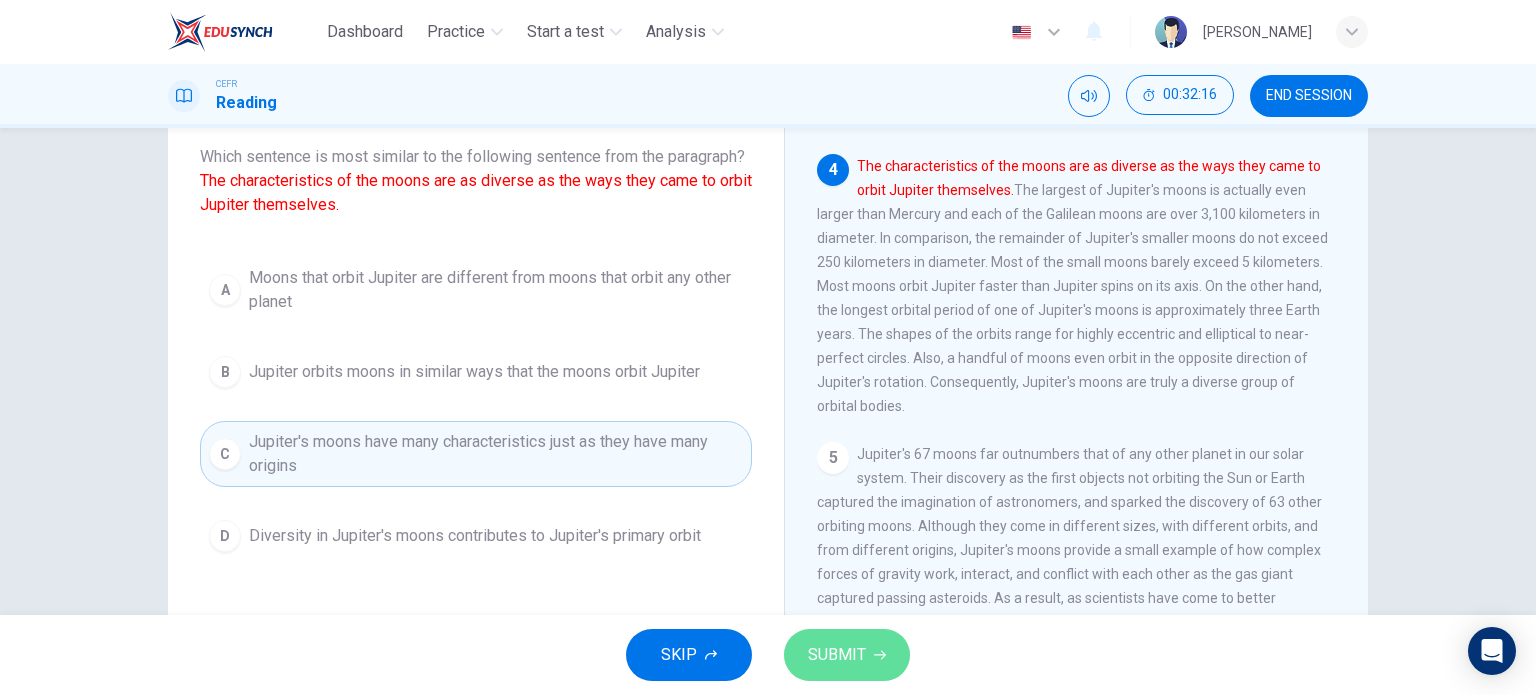 click on "SUBMIT" at bounding box center [847, 655] 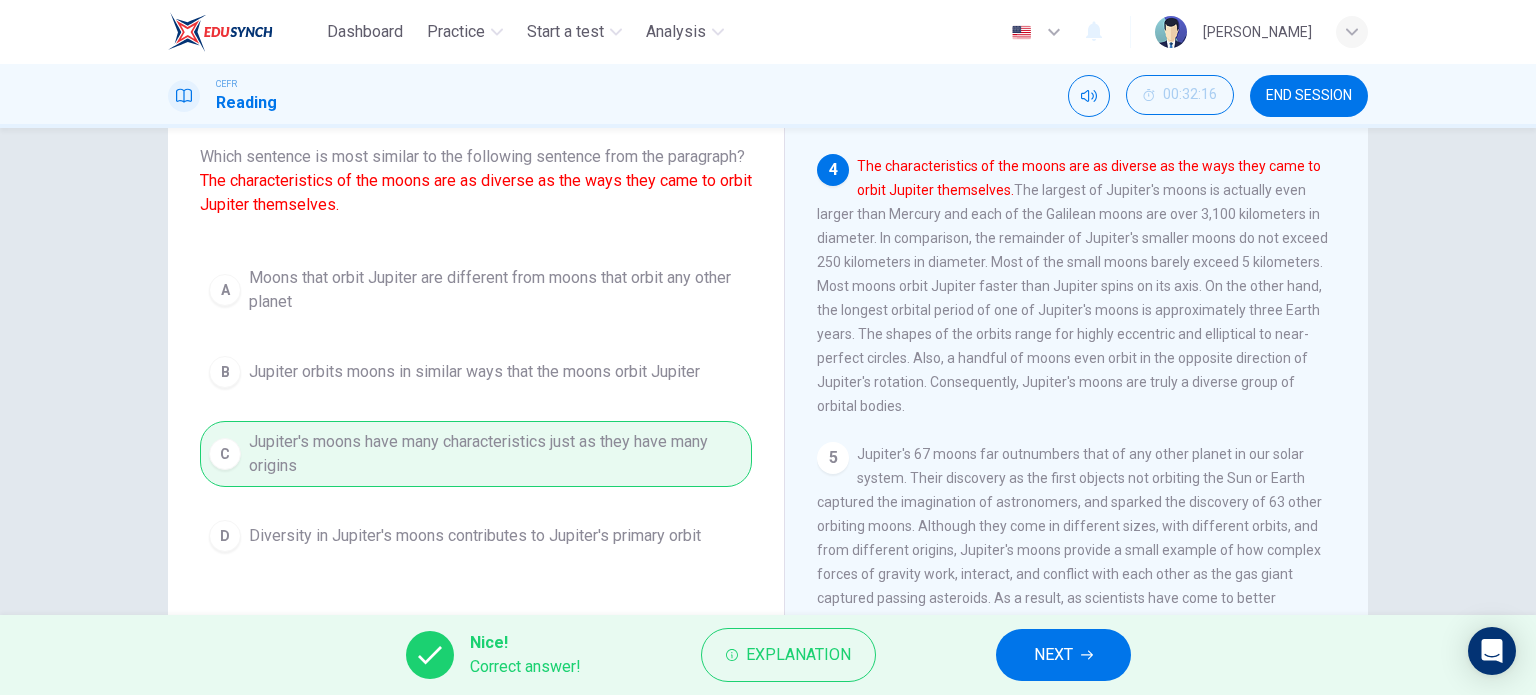 click on "NEXT" at bounding box center [1053, 655] 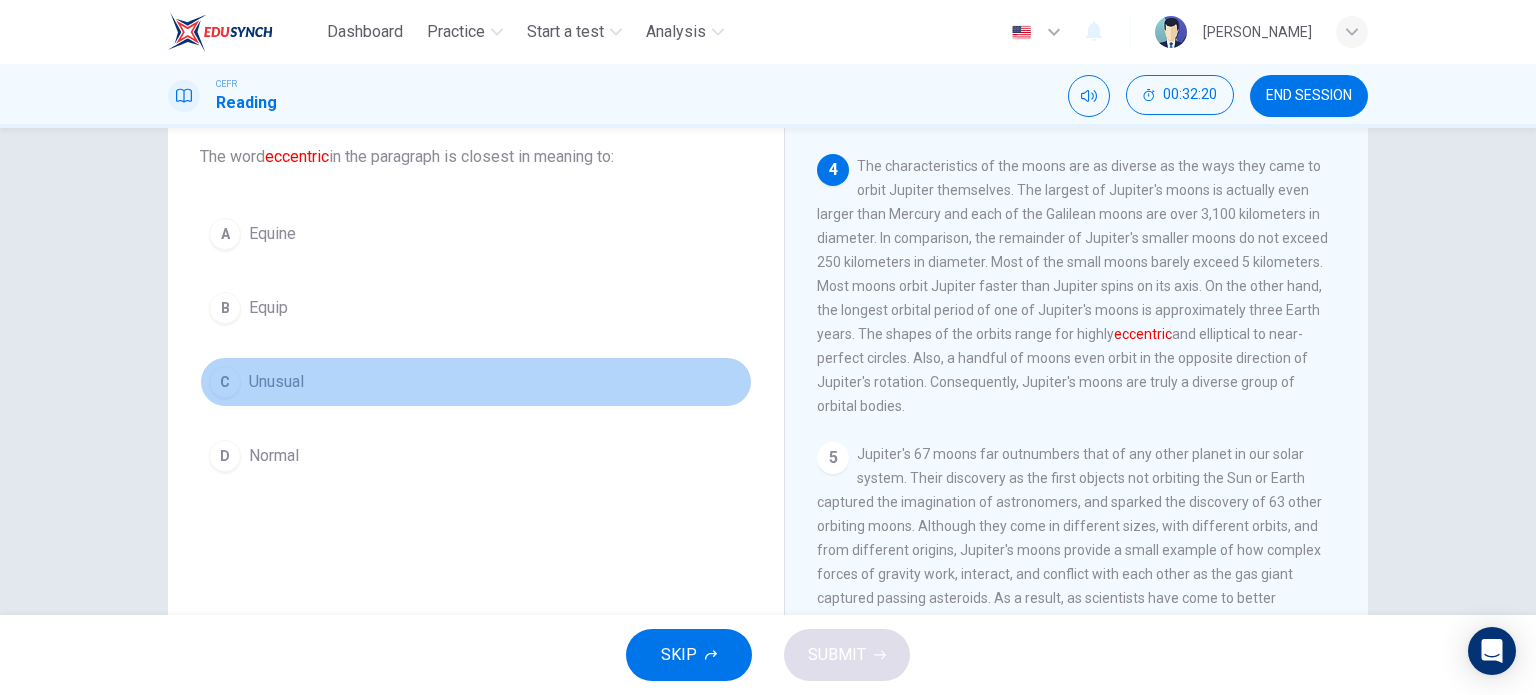 click on "C Unusual" at bounding box center [476, 382] 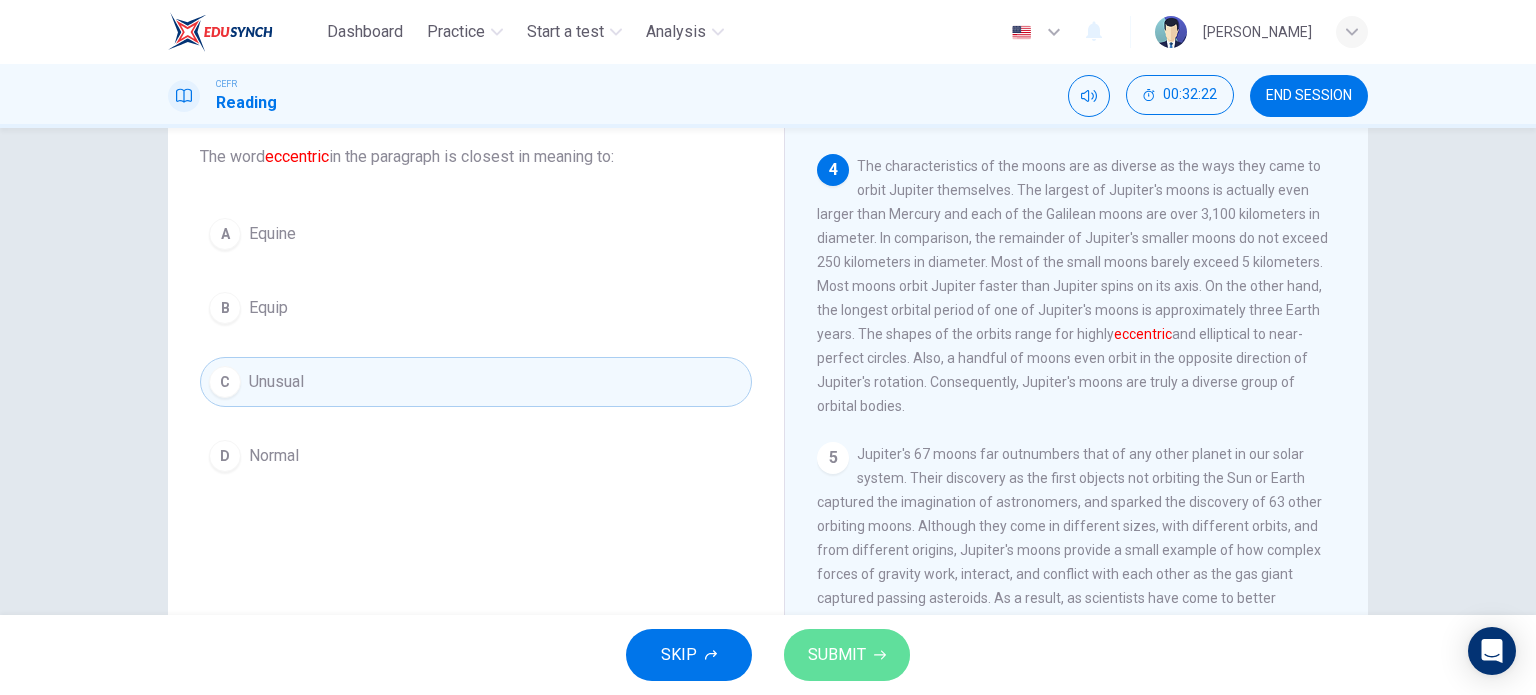 click on "SUBMIT" at bounding box center (847, 655) 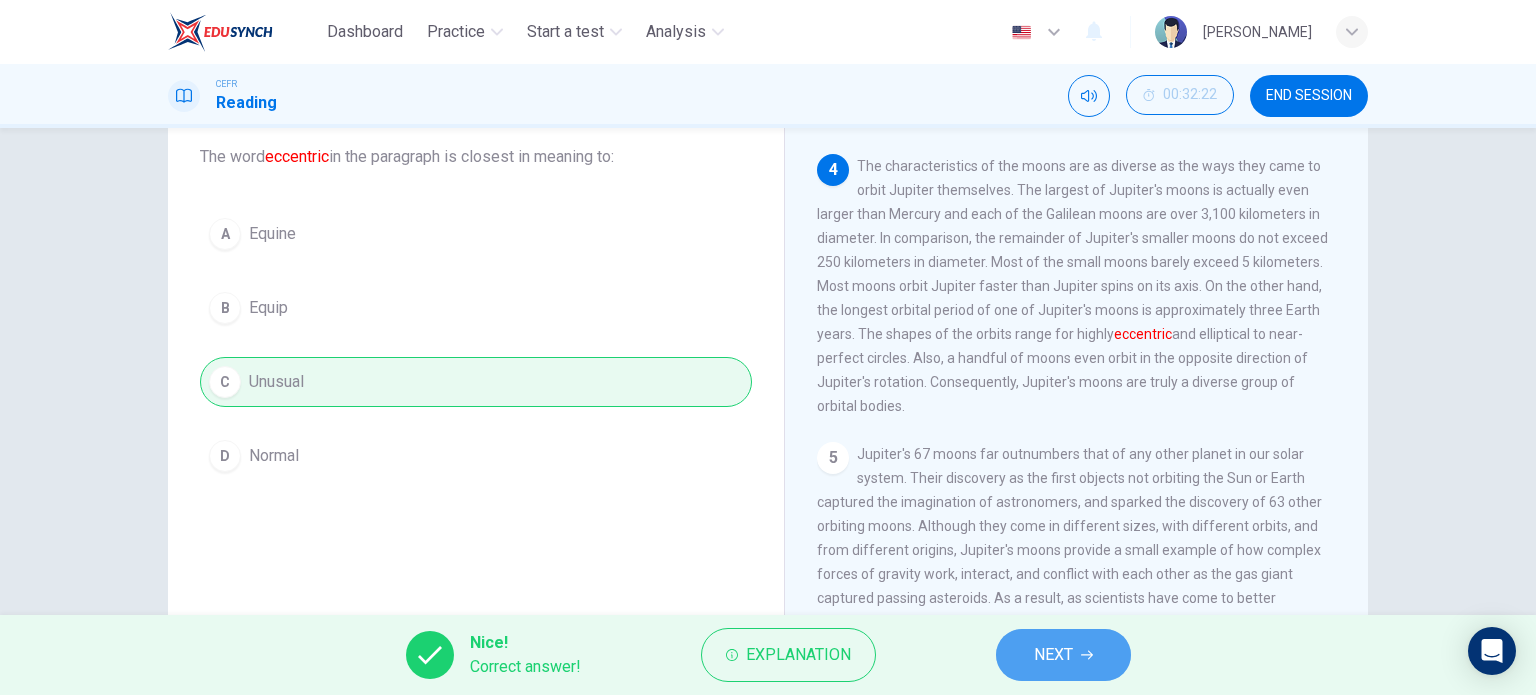click on "NEXT" at bounding box center [1063, 655] 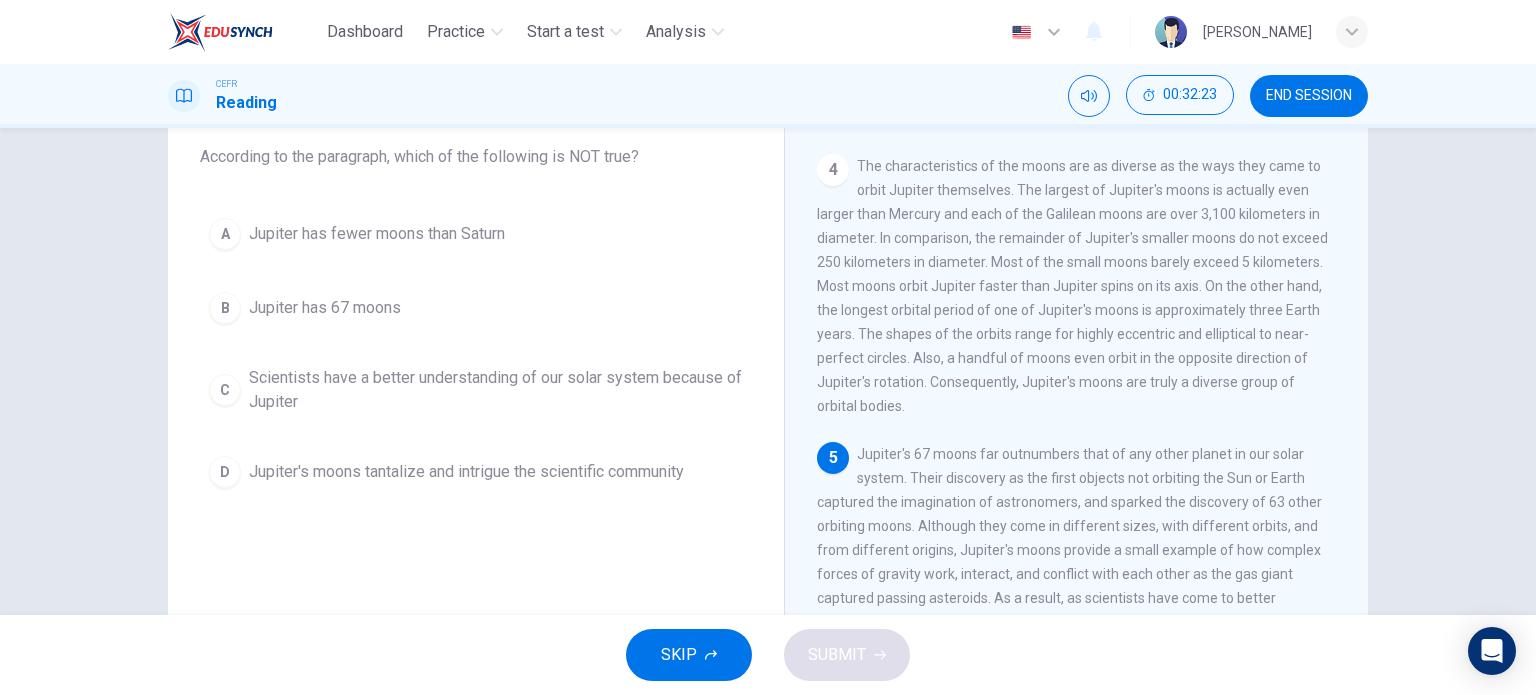 scroll, scrollTop: 1000, scrollLeft: 0, axis: vertical 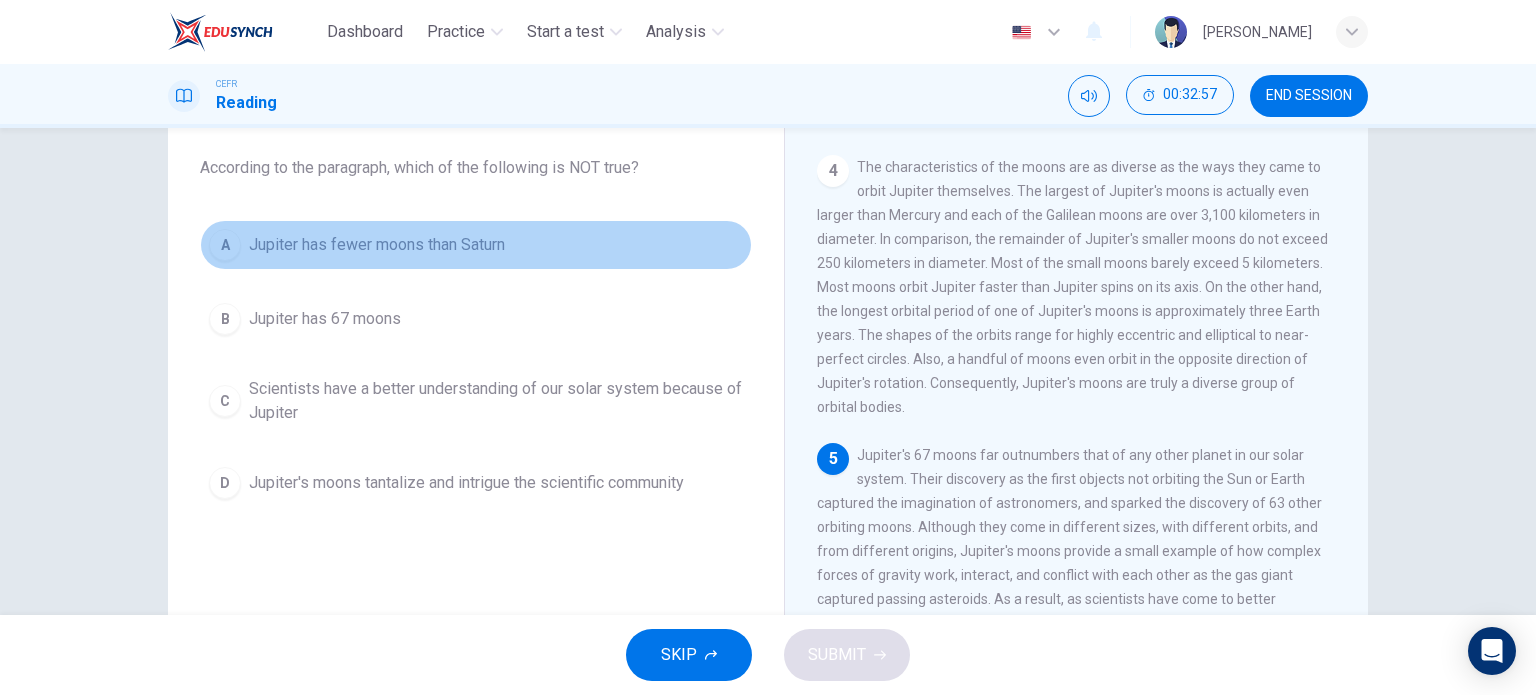 click on "A Jupiter has fewer moons than Saturn" at bounding box center [476, 245] 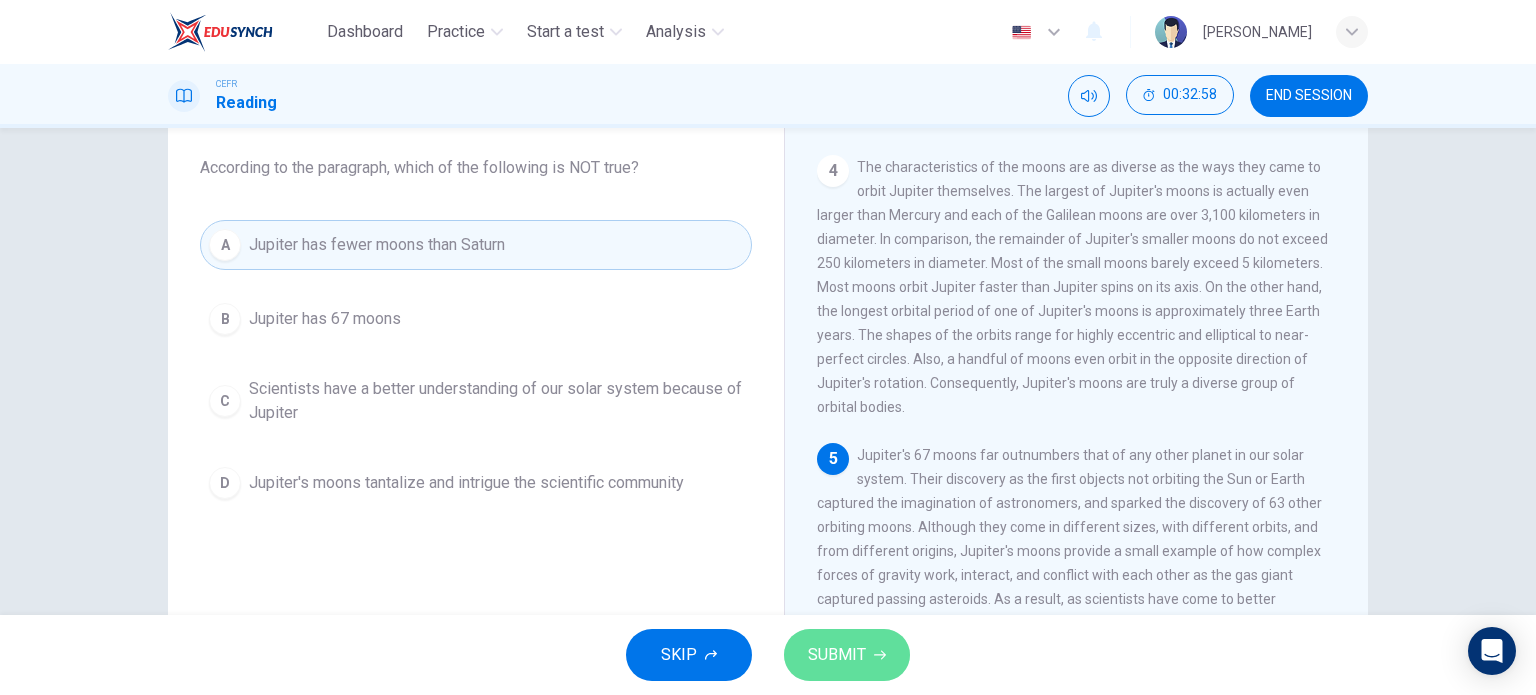 click on "SUBMIT" at bounding box center [847, 655] 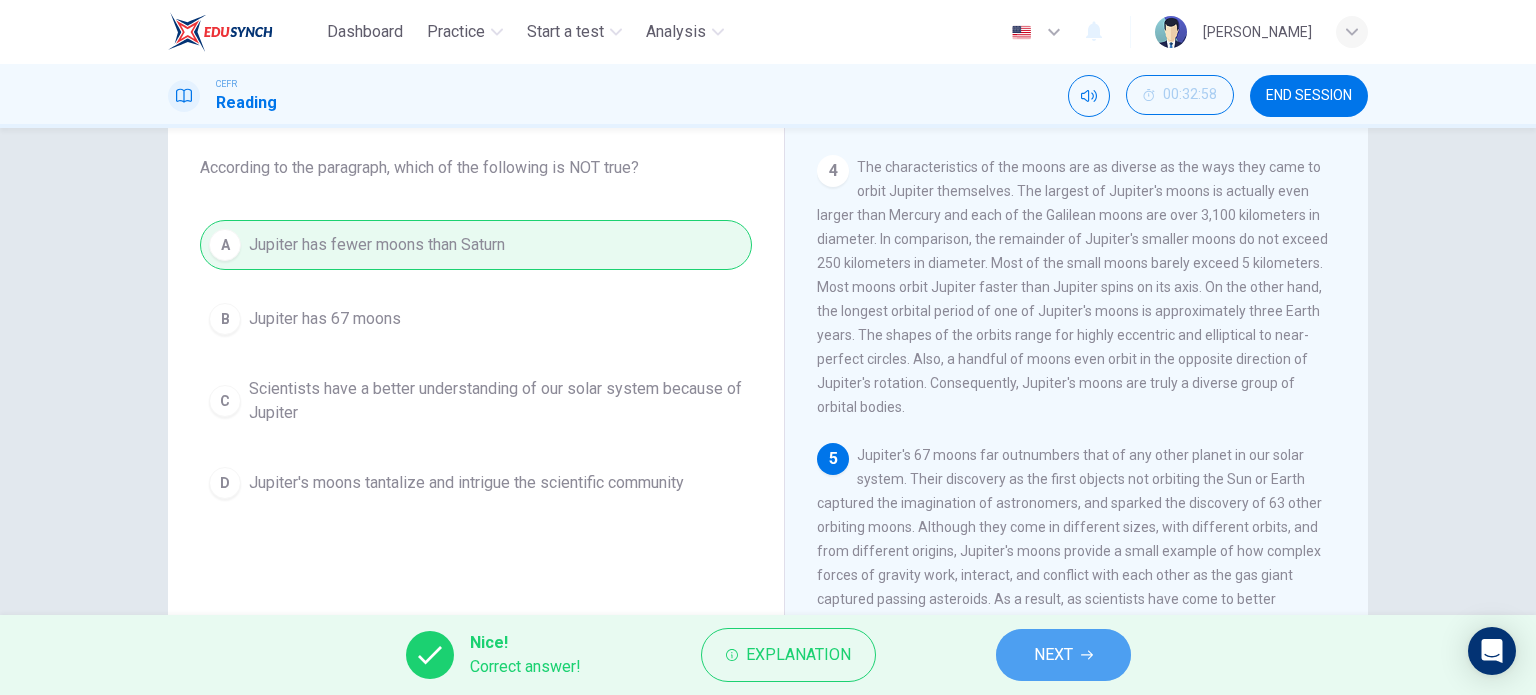 click on "NEXT" at bounding box center [1063, 655] 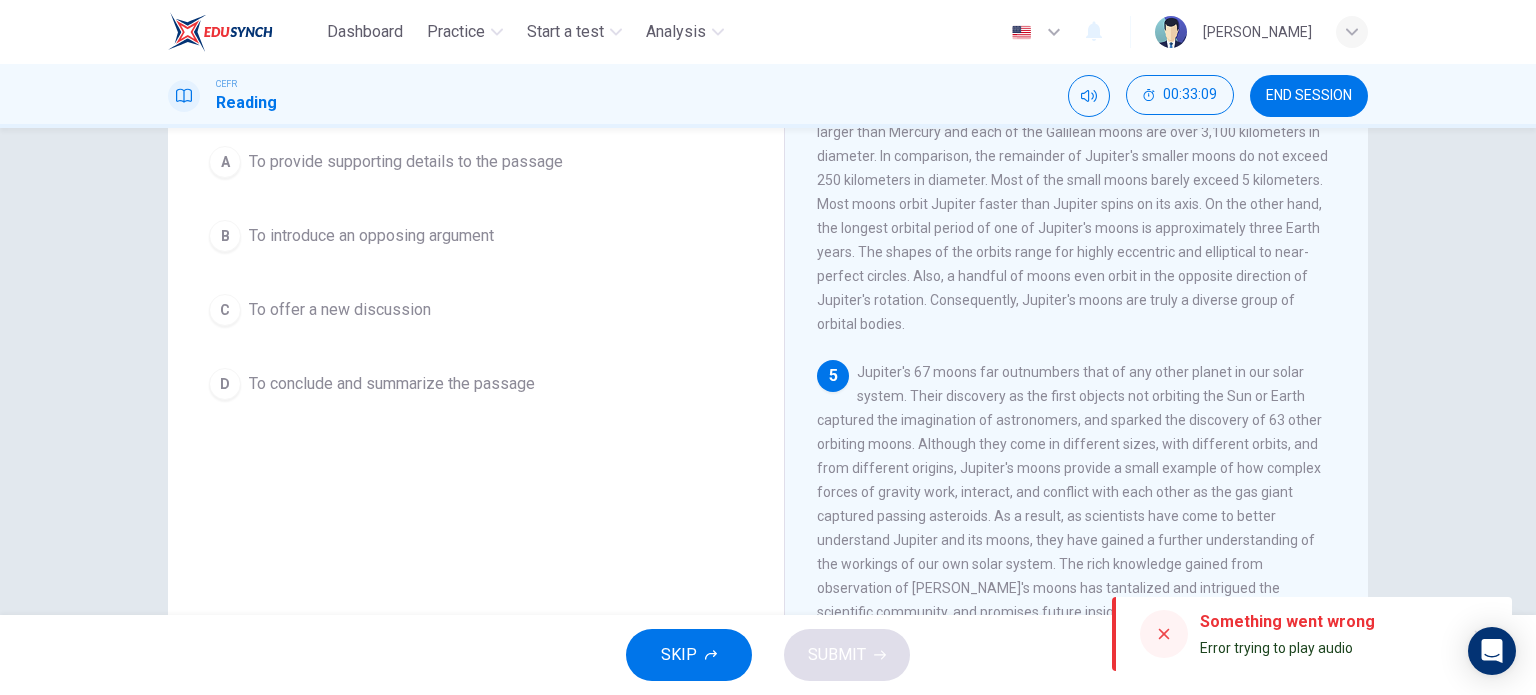 scroll, scrollTop: 167, scrollLeft: 0, axis: vertical 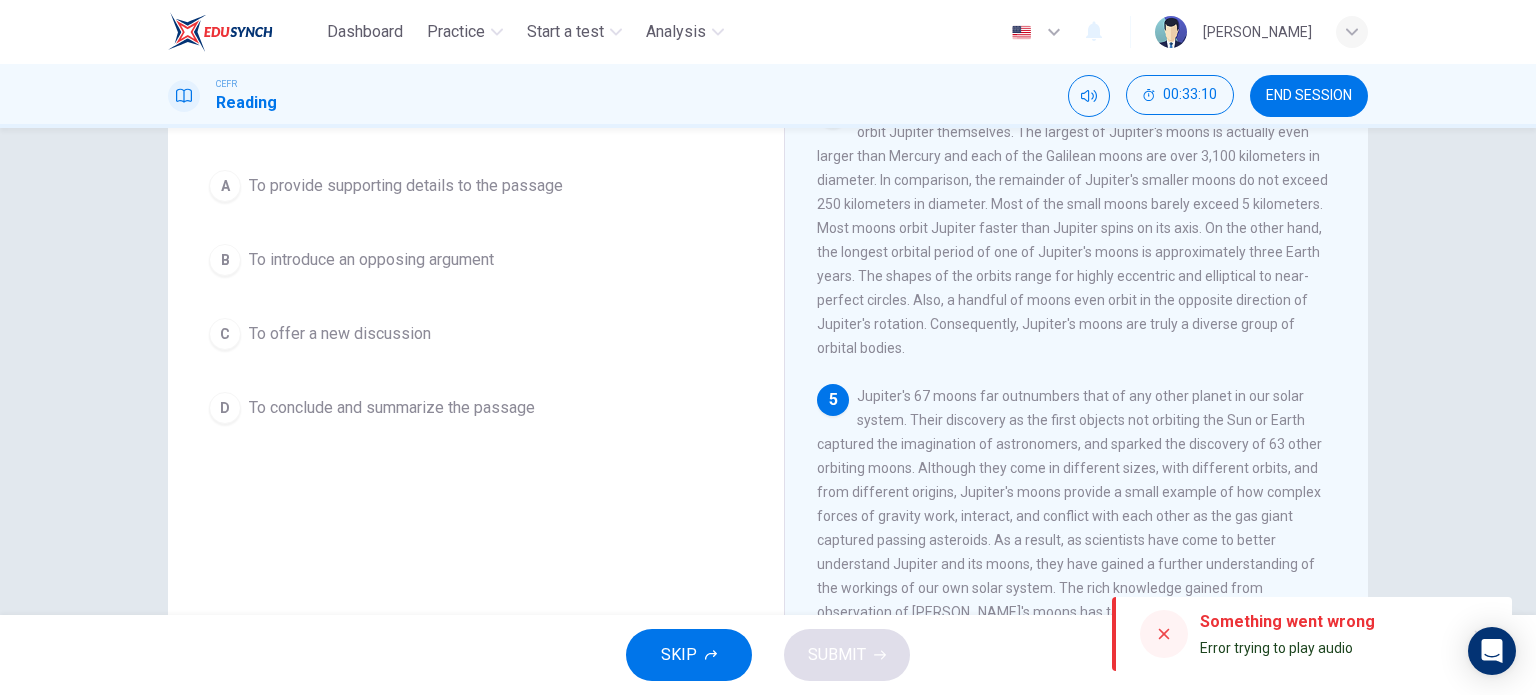 click on "To conclude and summarize the passage" at bounding box center [392, 408] 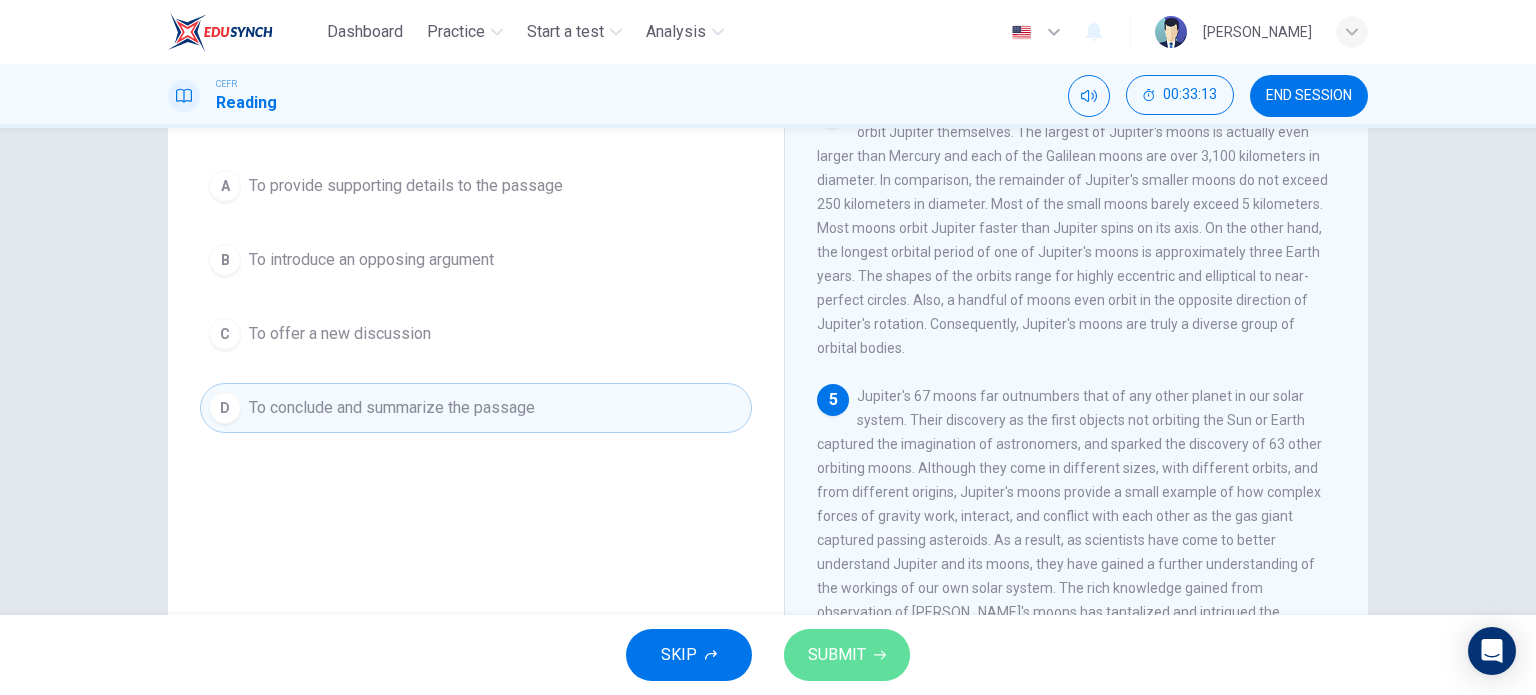 click on "SUBMIT" at bounding box center [847, 655] 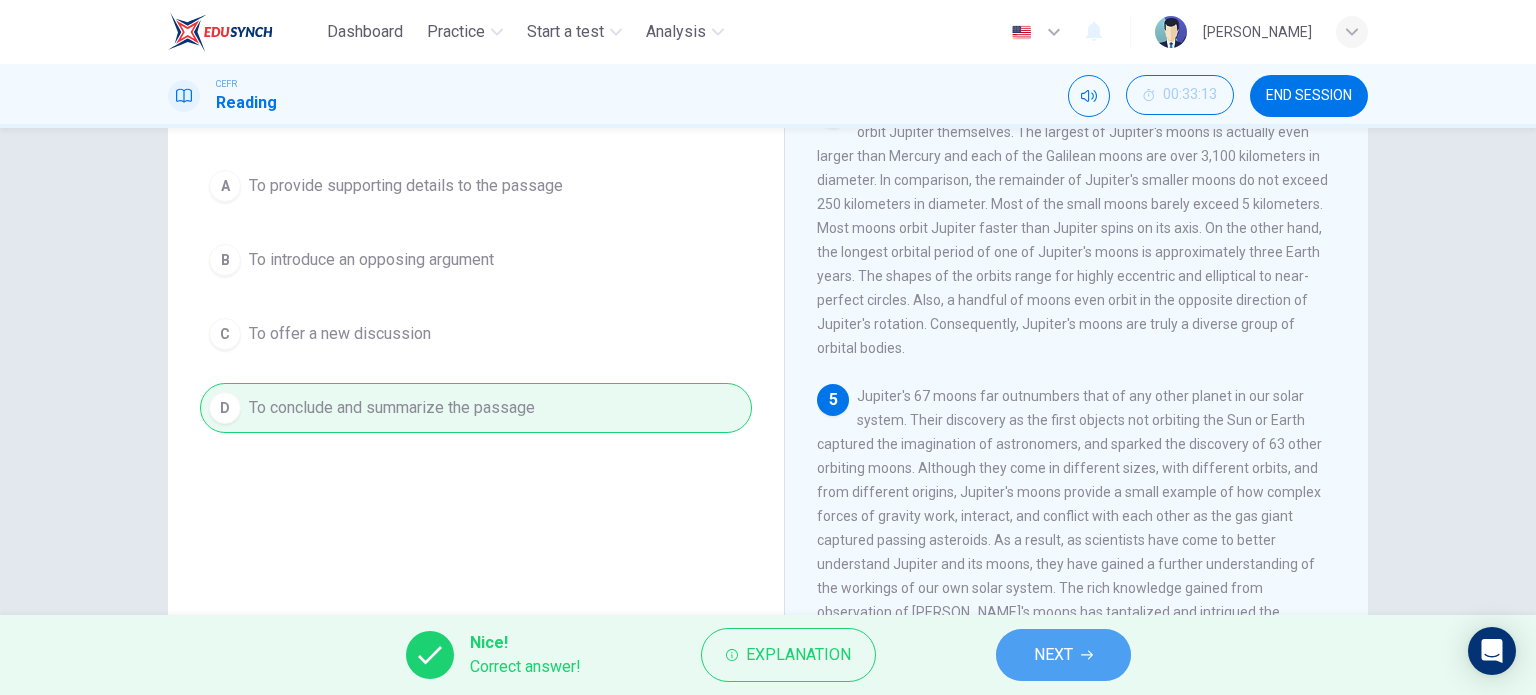 click on "NEXT" at bounding box center [1053, 655] 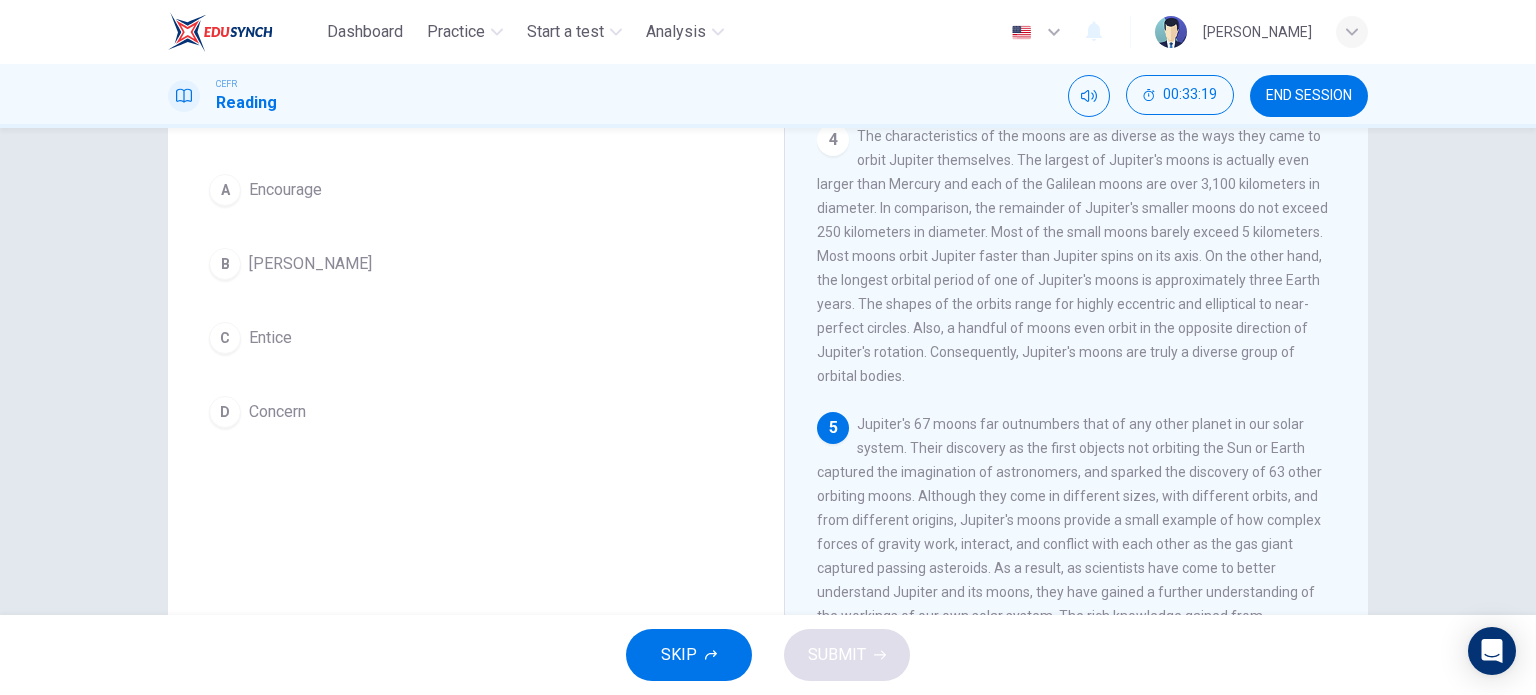 scroll, scrollTop: 158, scrollLeft: 0, axis: vertical 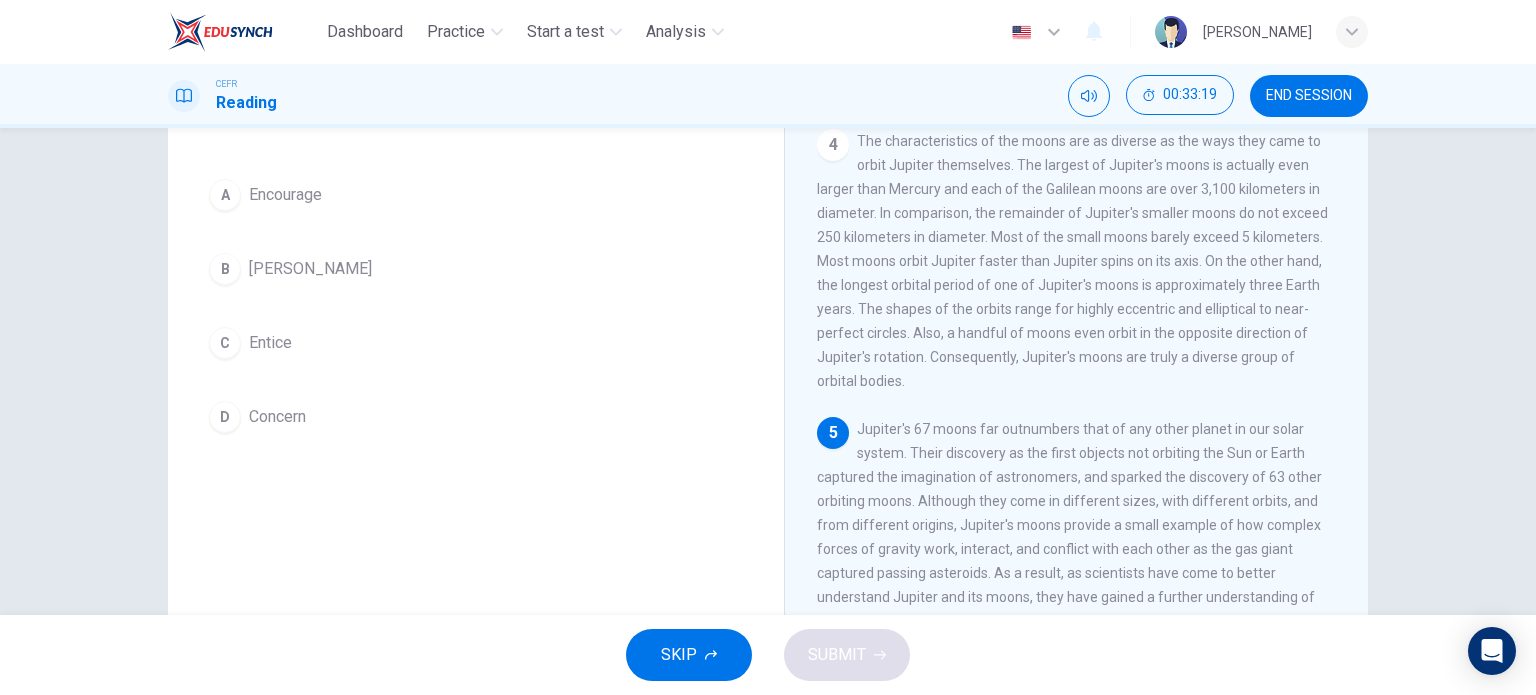 click on "A Encourage B [PERSON_NAME] C Entice D Concern" at bounding box center [476, 306] 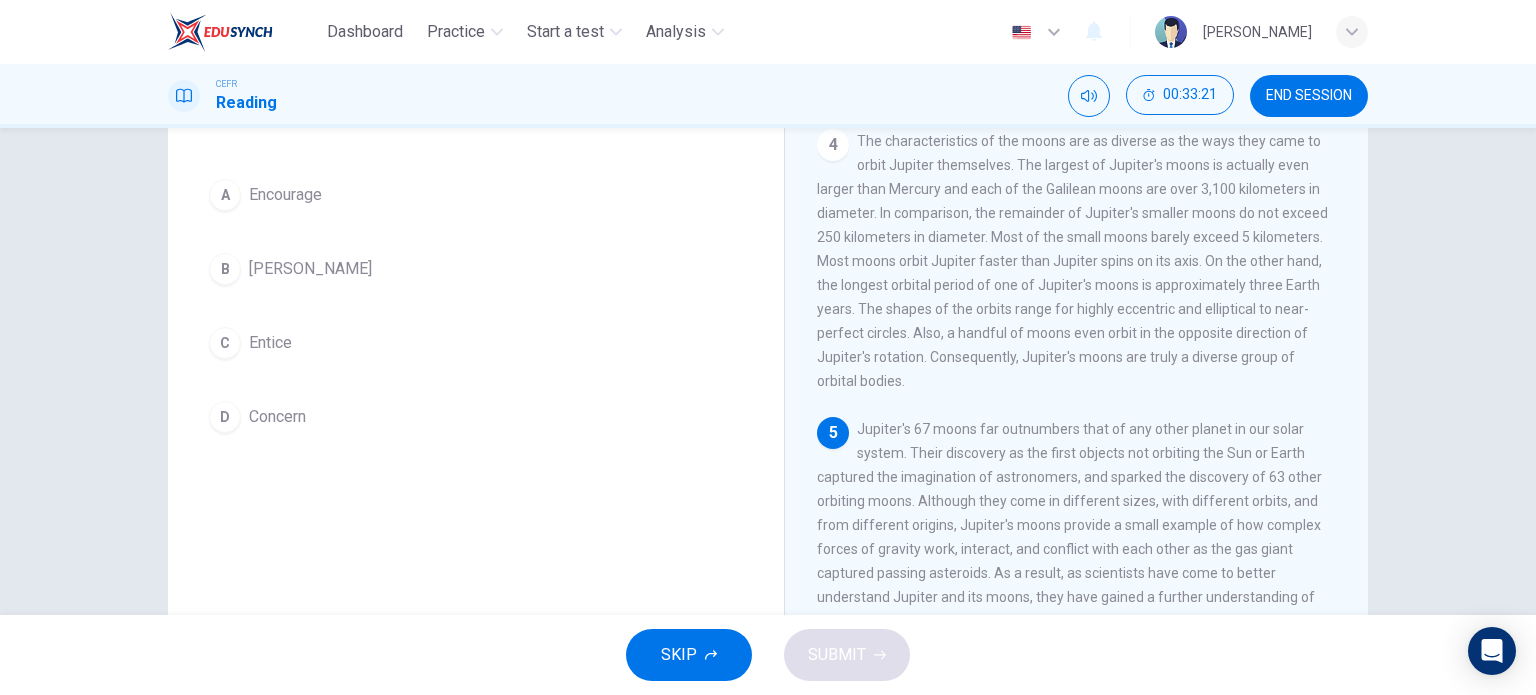 drag, startPoint x: 274, startPoint y: 360, endPoint x: 652, endPoint y: 547, distance: 421.72623 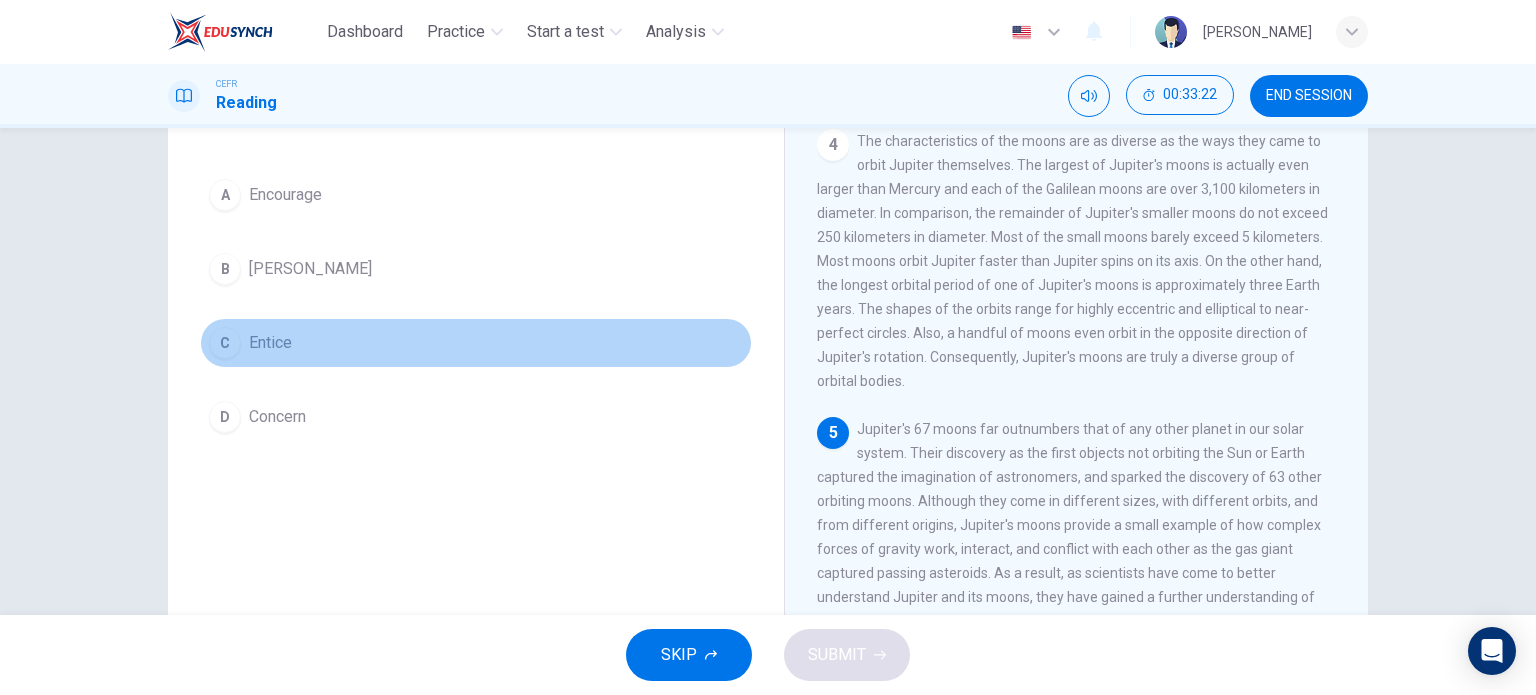 click on "C Entice" at bounding box center (476, 343) 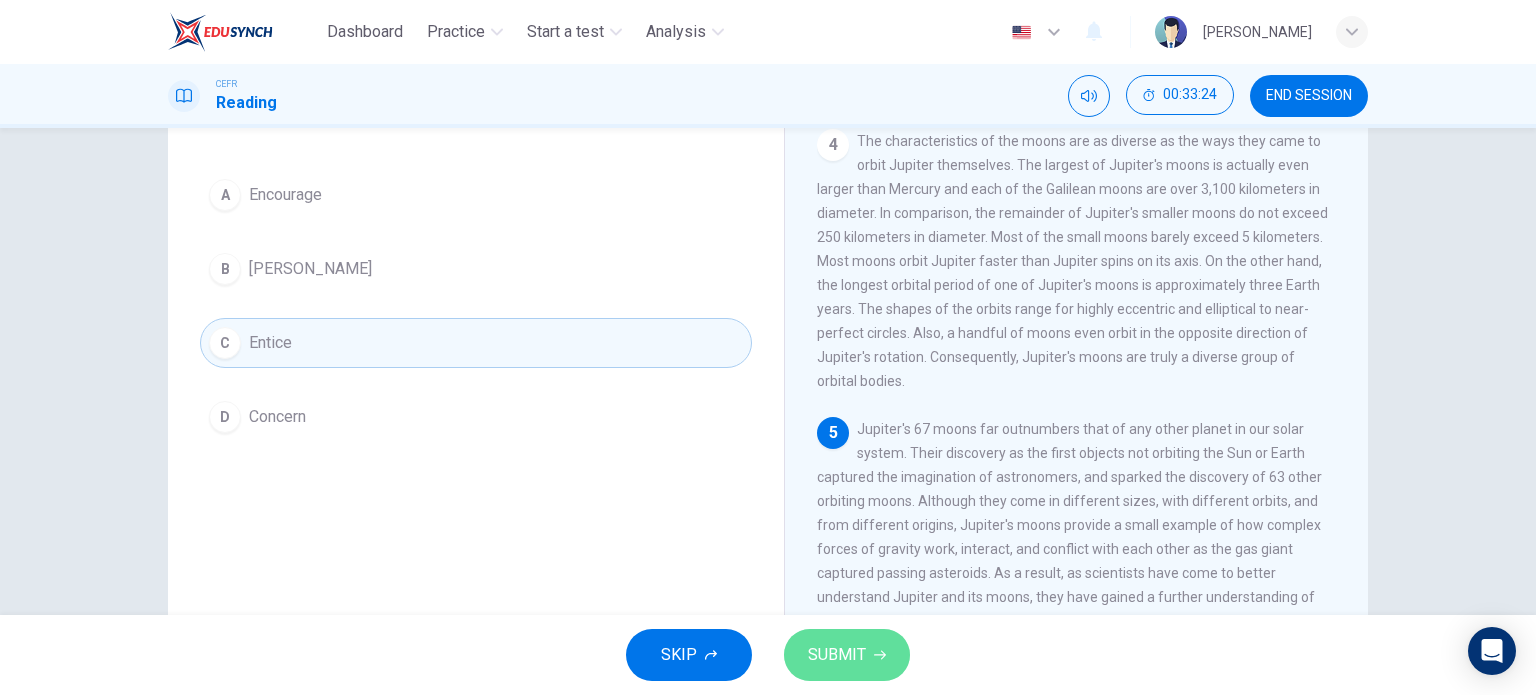 click on "SUBMIT" at bounding box center (847, 655) 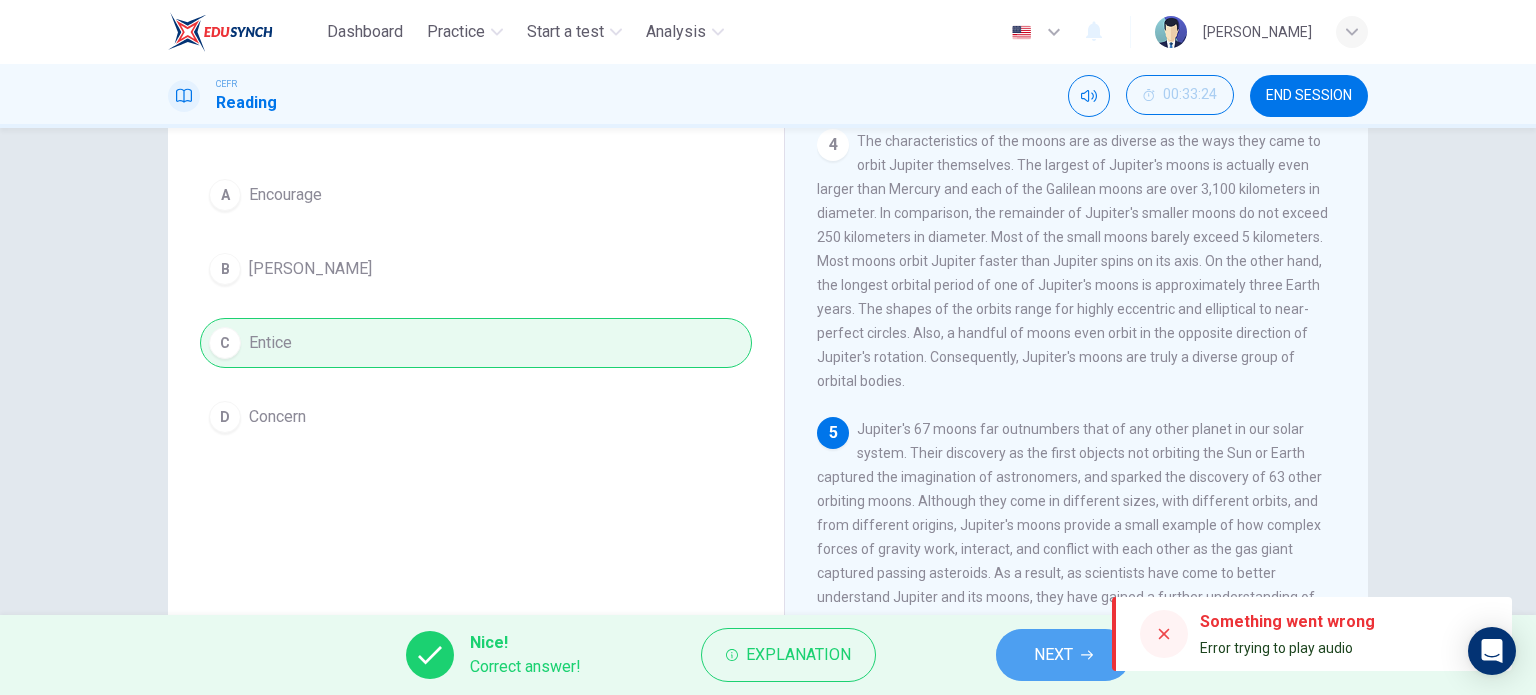 click on "NEXT" at bounding box center [1063, 655] 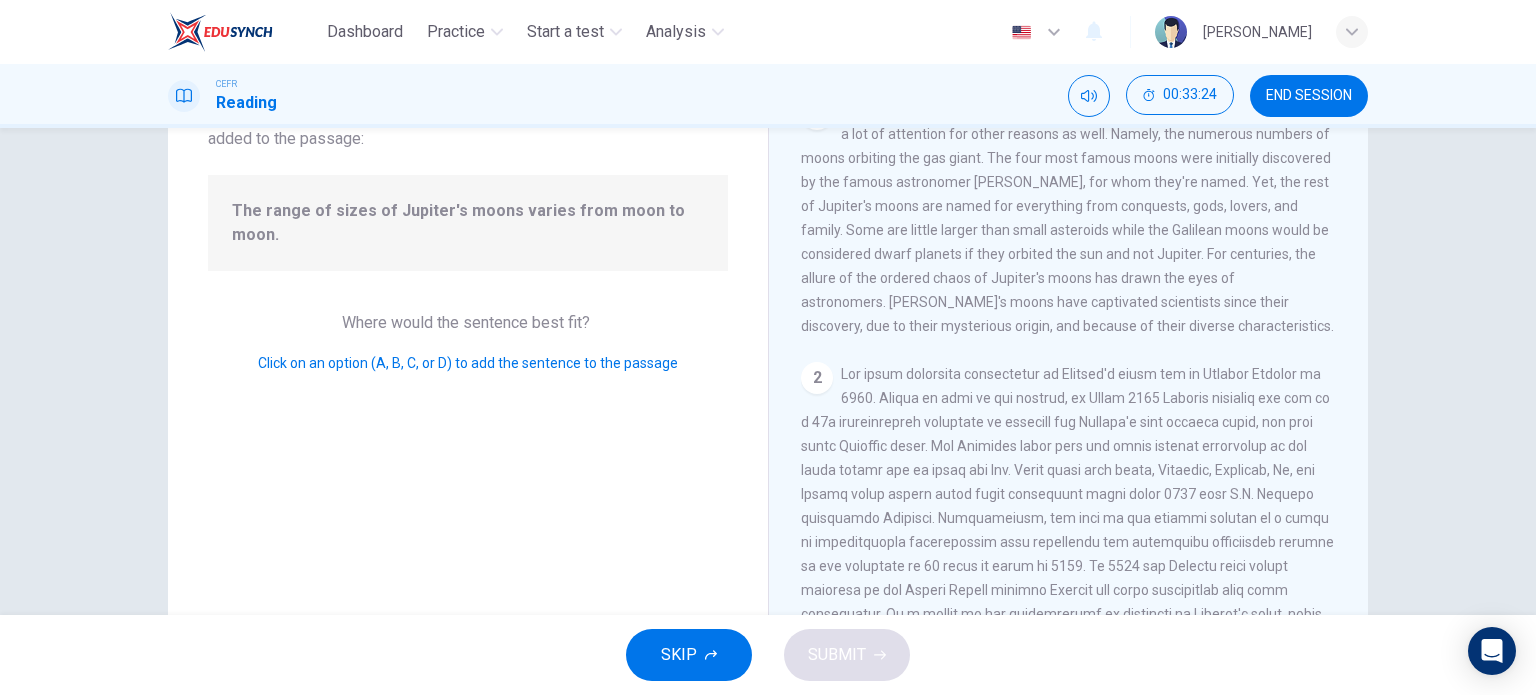 scroll, scrollTop: 765, scrollLeft: 0, axis: vertical 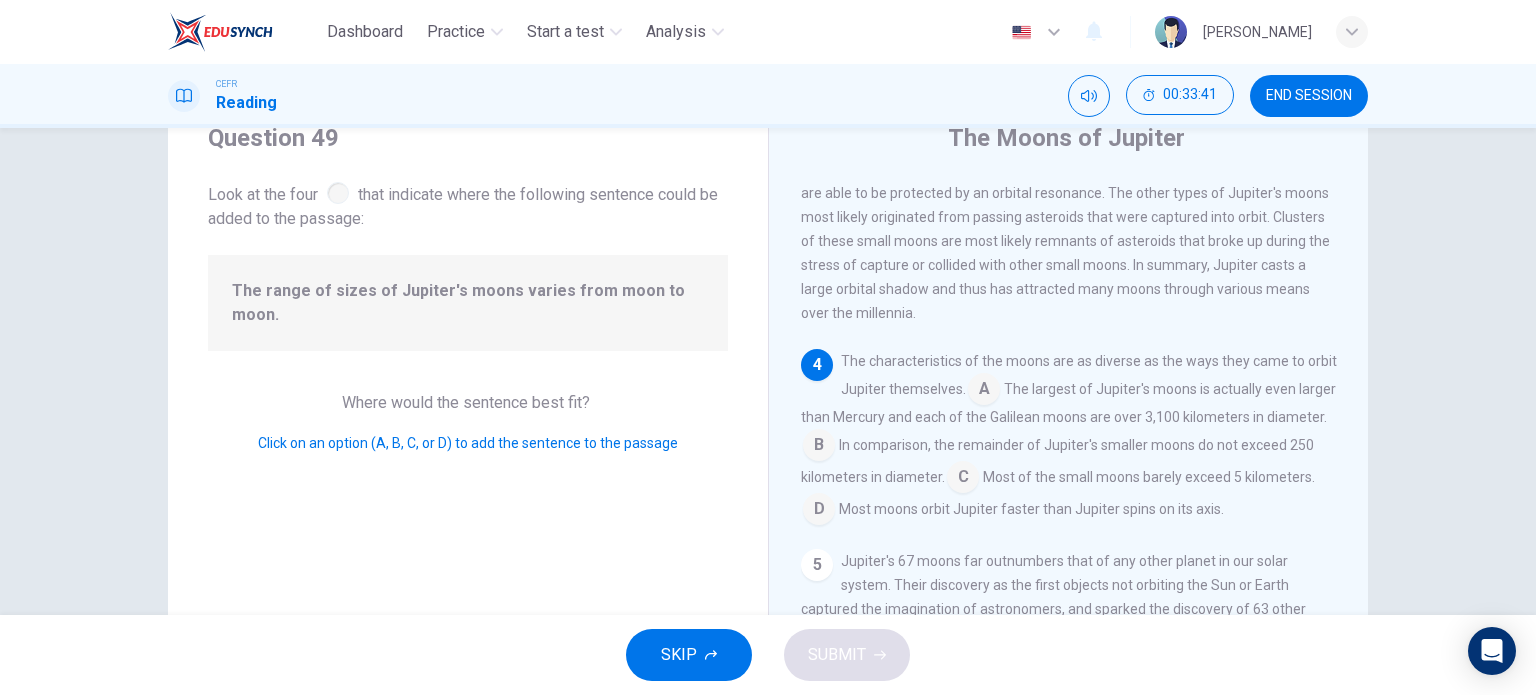 click at bounding box center (819, 511) 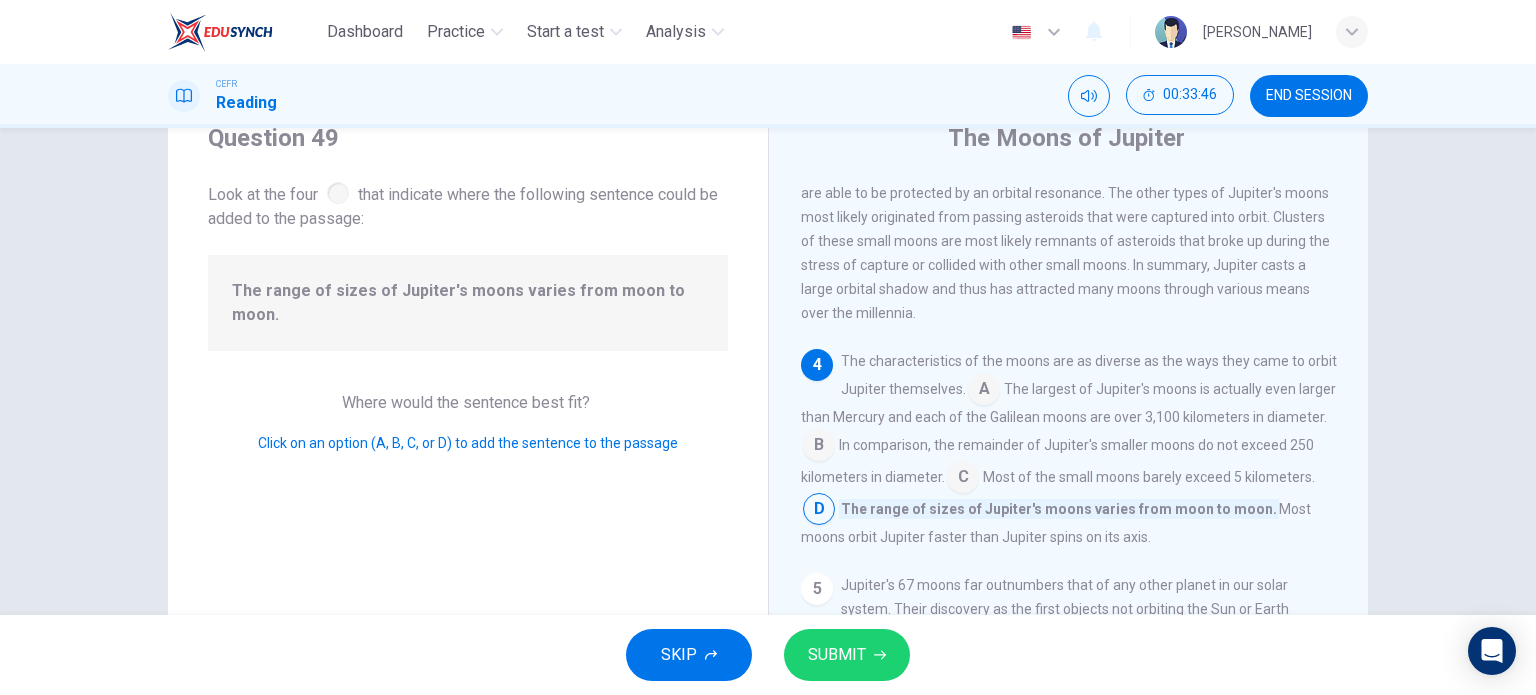 click at bounding box center (819, 511) 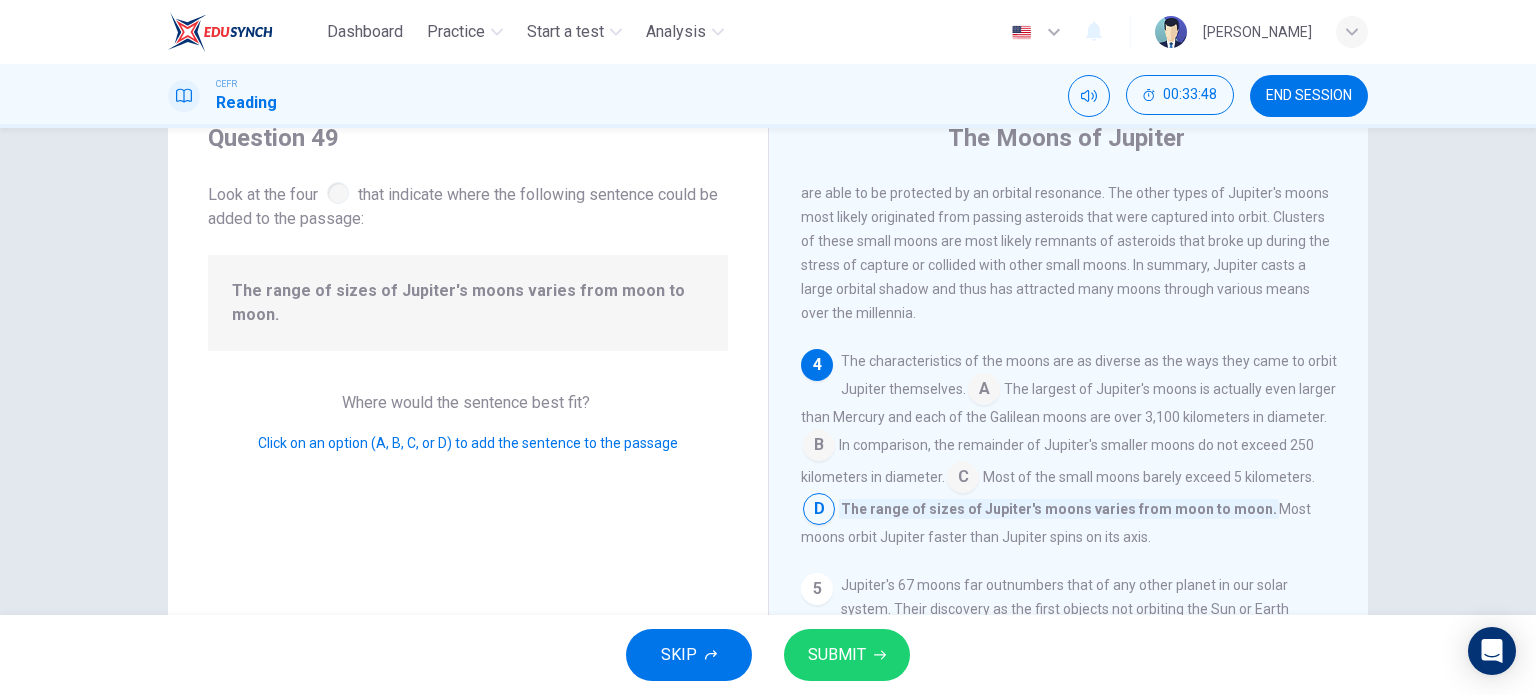 click on "The characteristics of the moons are as diverse as the ways they came to orbit Jupiter themselves.  A  The largest of Jupiter's moons is actually even larger than Mercury and each of the Galilean moons are over 3,100 kilometers in diameter.  B  In comparison, the remainder of Jupiter's smaller moons do not exceed 250 kilometers in diameter.  C  Most of the small moons barely exceed 5 kilometers.  D The range of sizes of Jupiter's moons varies from moon to moon.  Most moons orbit Jupiter faster than Jupiter spins on its axis." at bounding box center [1069, 449] 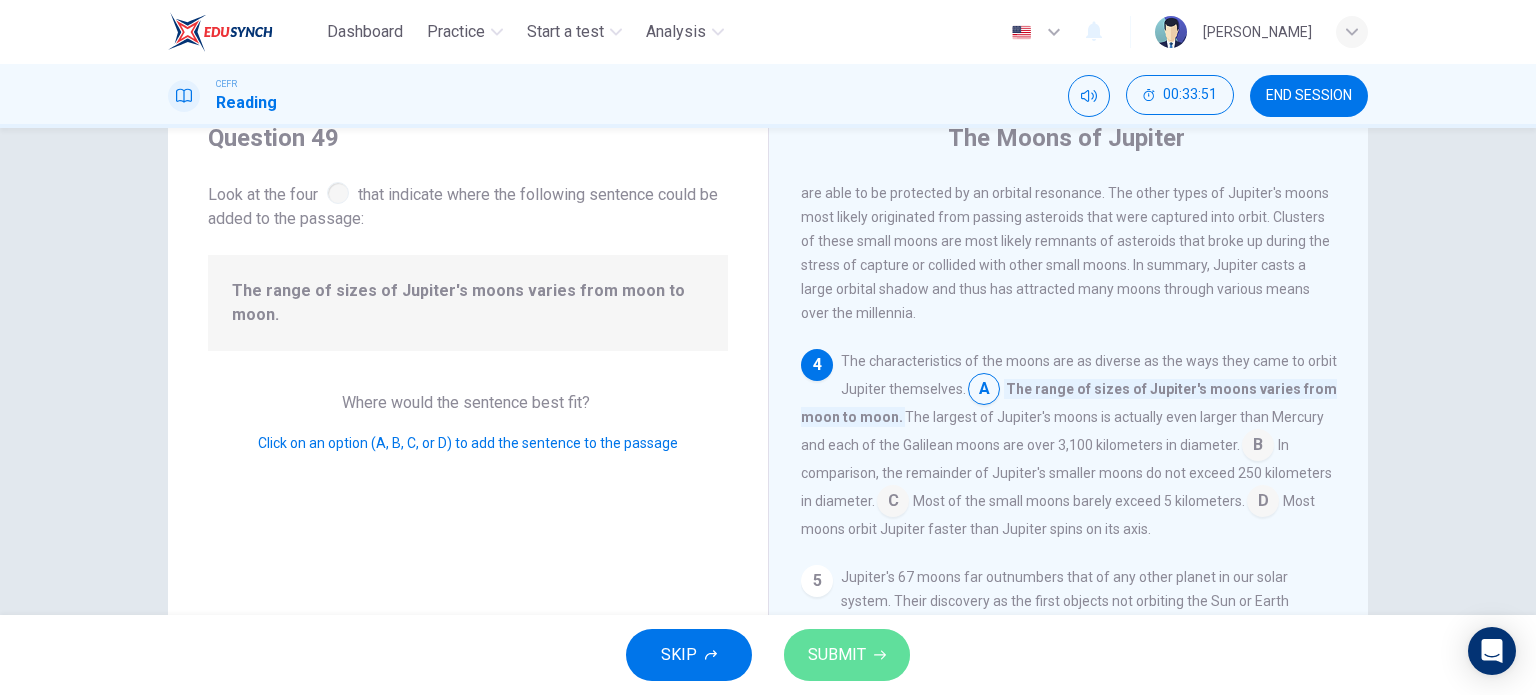 click on "SUBMIT" at bounding box center [837, 655] 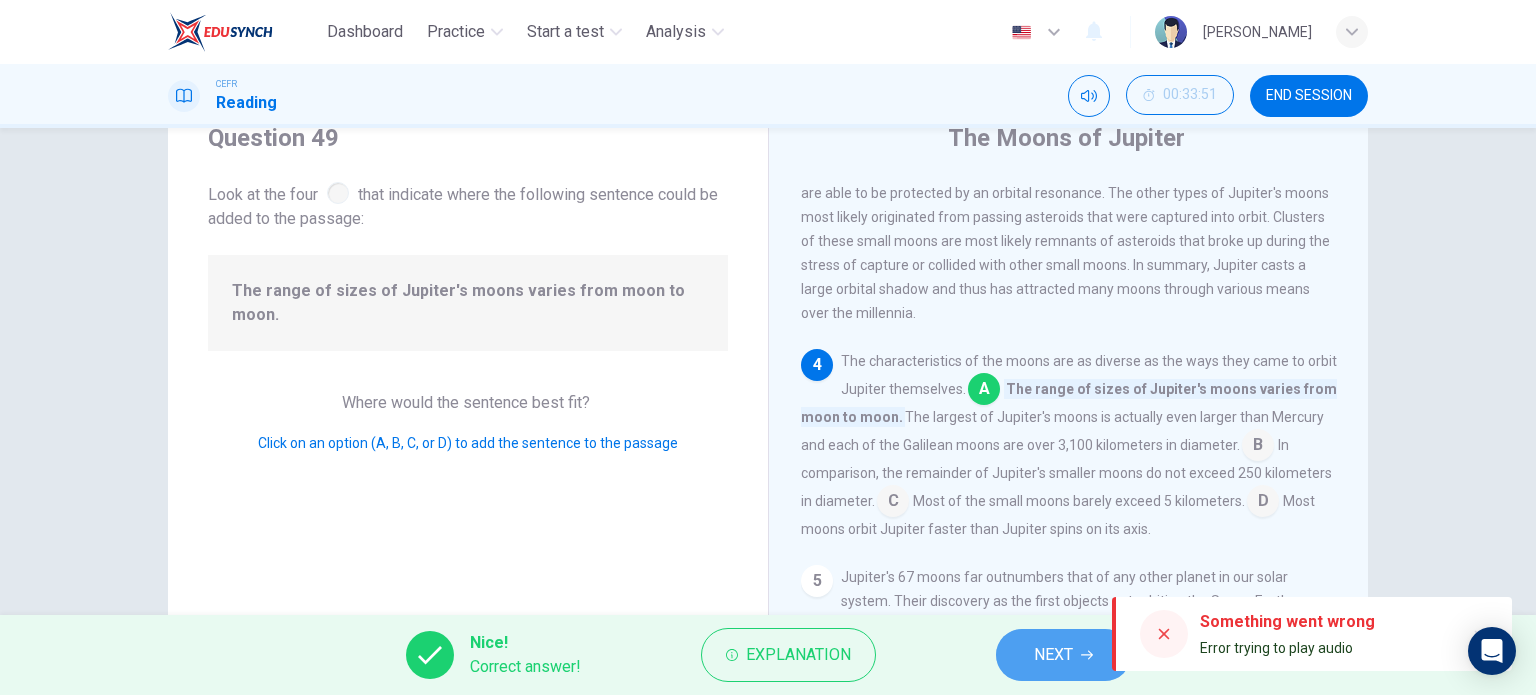 click on "NEXT" at bounding box center [1063, 655] 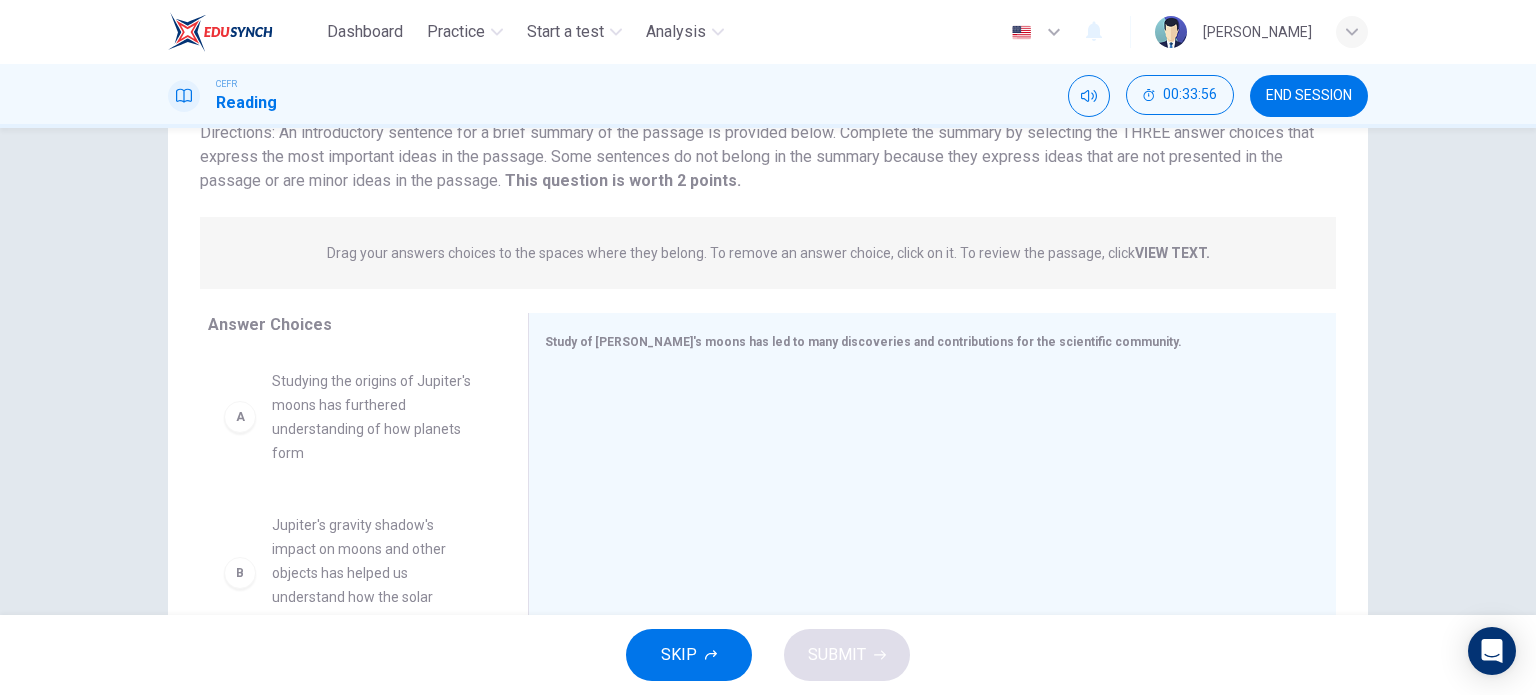 scroll, scrollTop: 100, scrollLeft: 0, axis: vertical 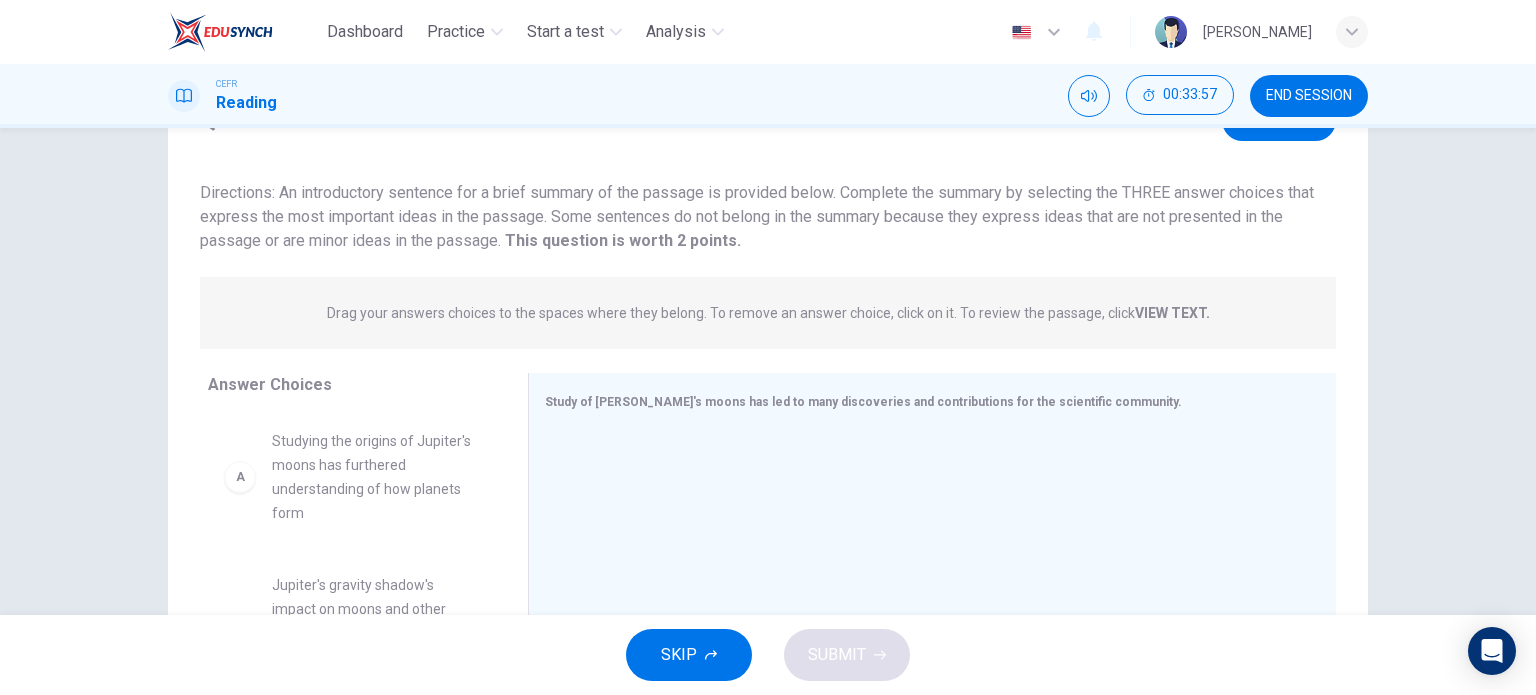 click on "View Text" at bounding box center (1279, 120) 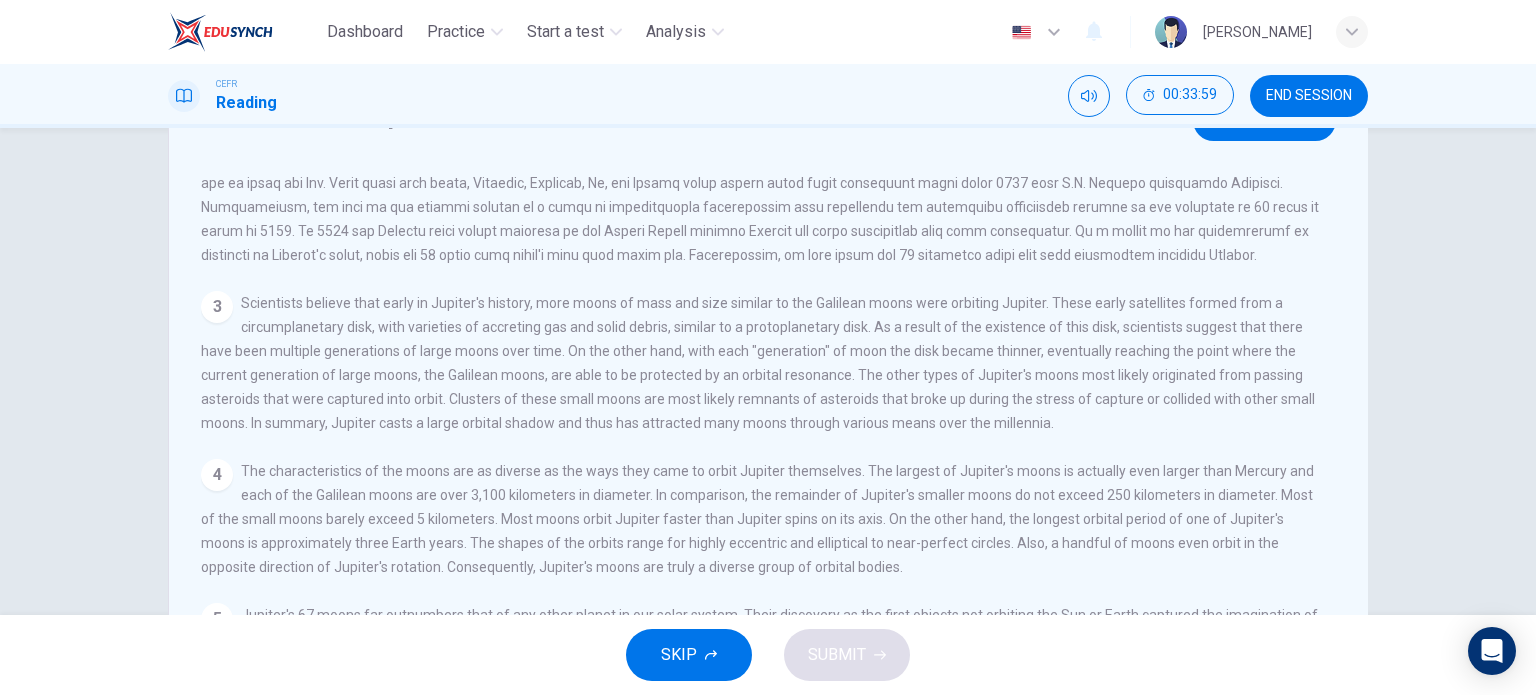 scroll, scrollTop: 239, scrollLeft: 0, axis: vertical 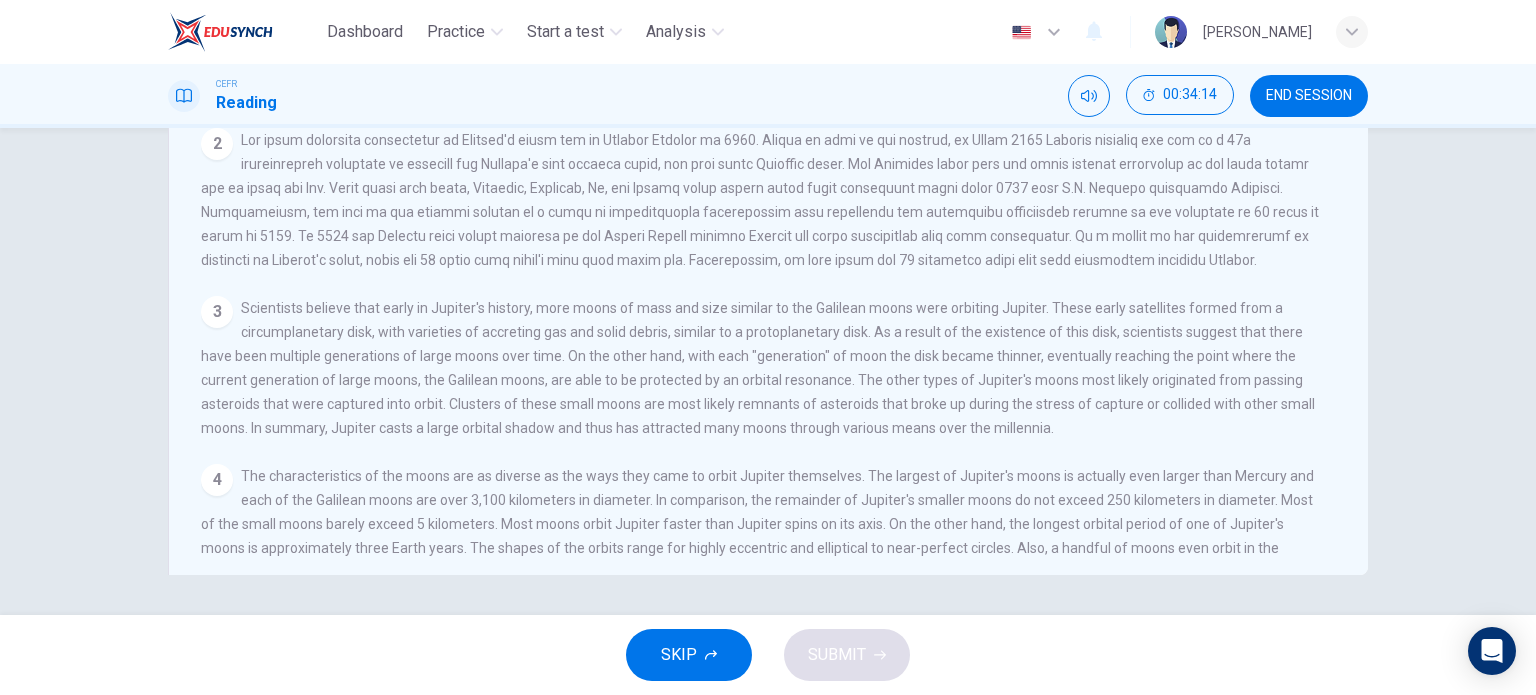 click at bounding box center [760, 200] 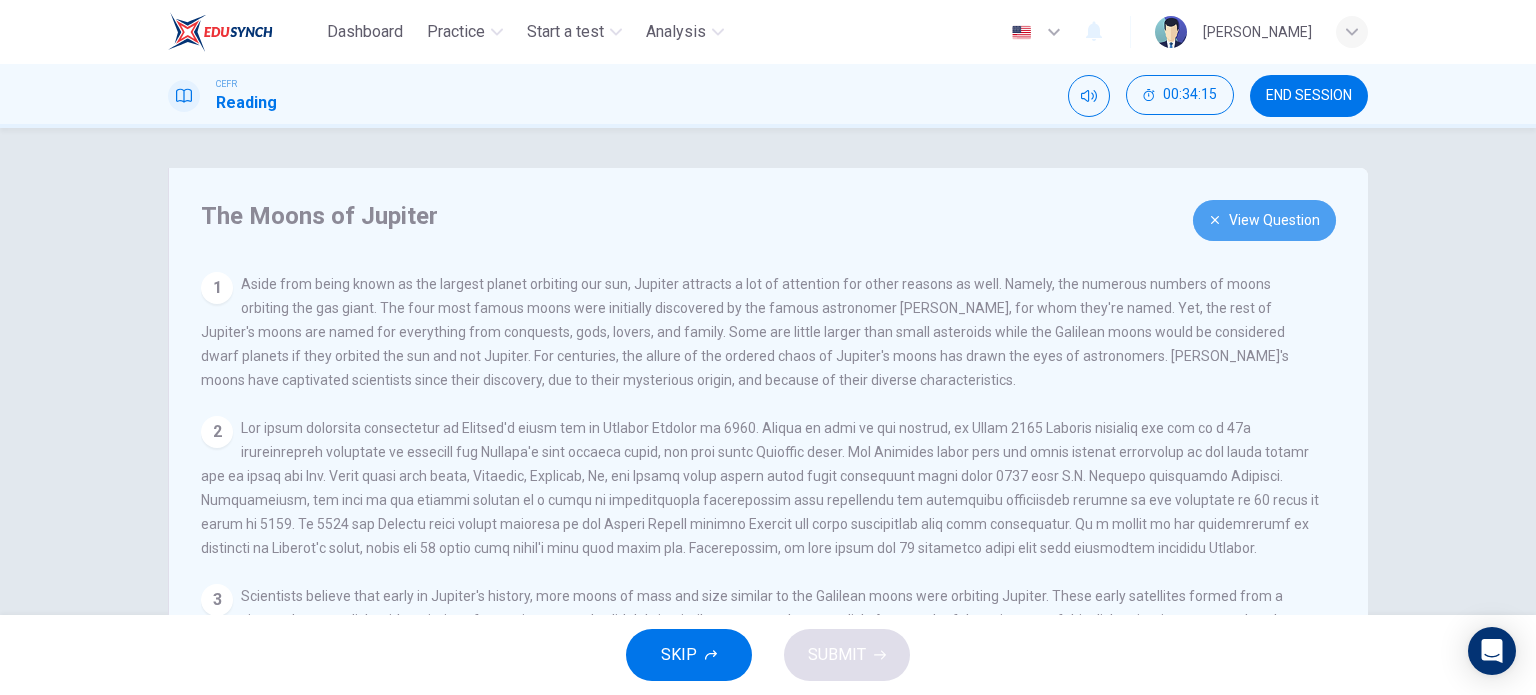 click on "View Question" at bounding box center [1264, 220] 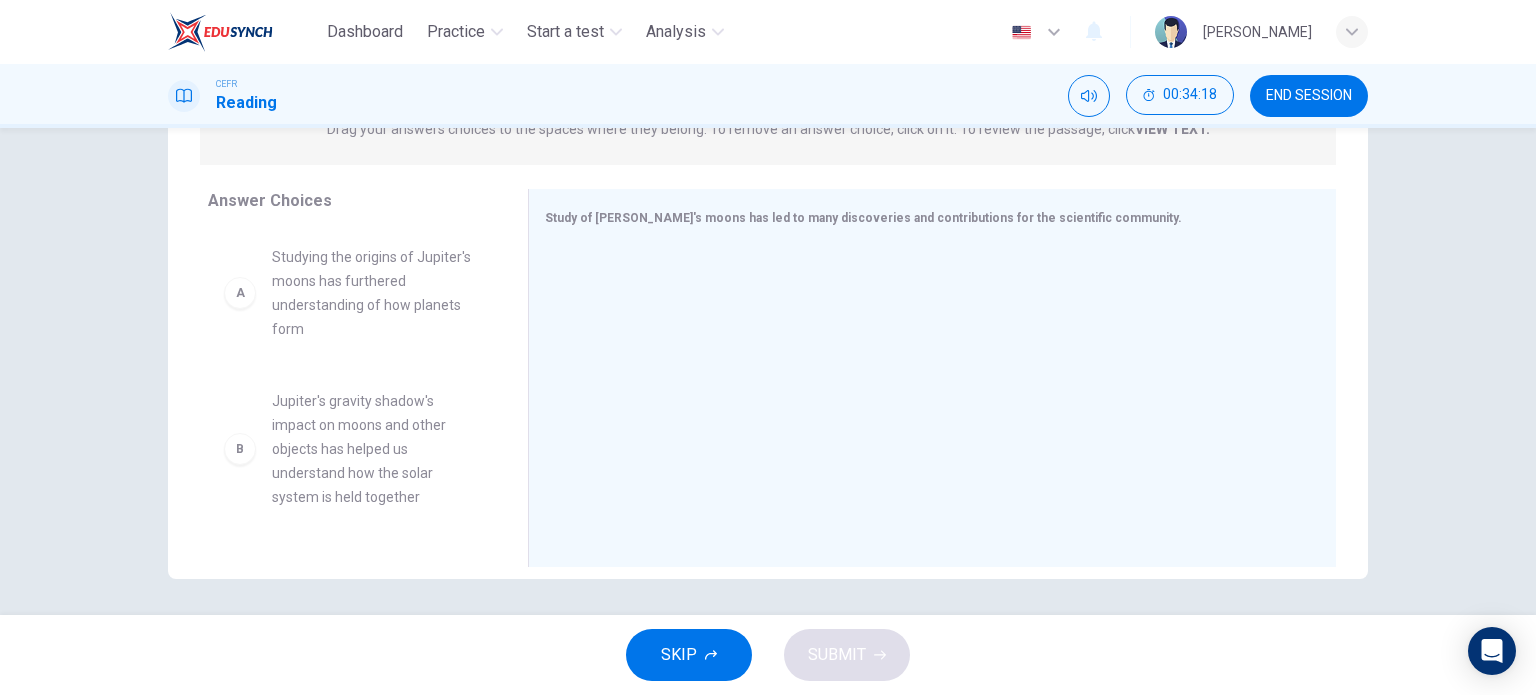 scroll, scrollTop: 284, scrollLeft: 0, axis: vertical 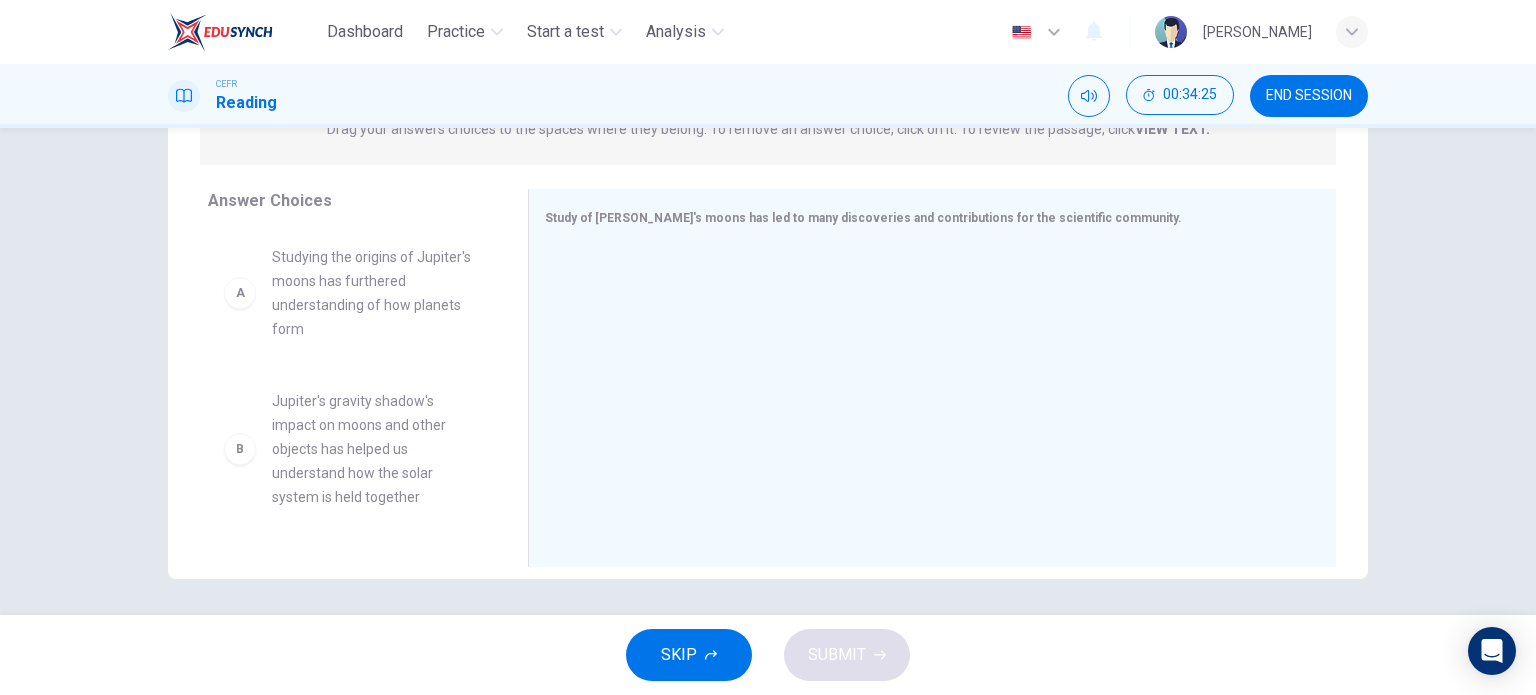 click on "Studying the origins of Jupiter's moons has furthered understanding of how planets form" at bounding box center (376, 293) 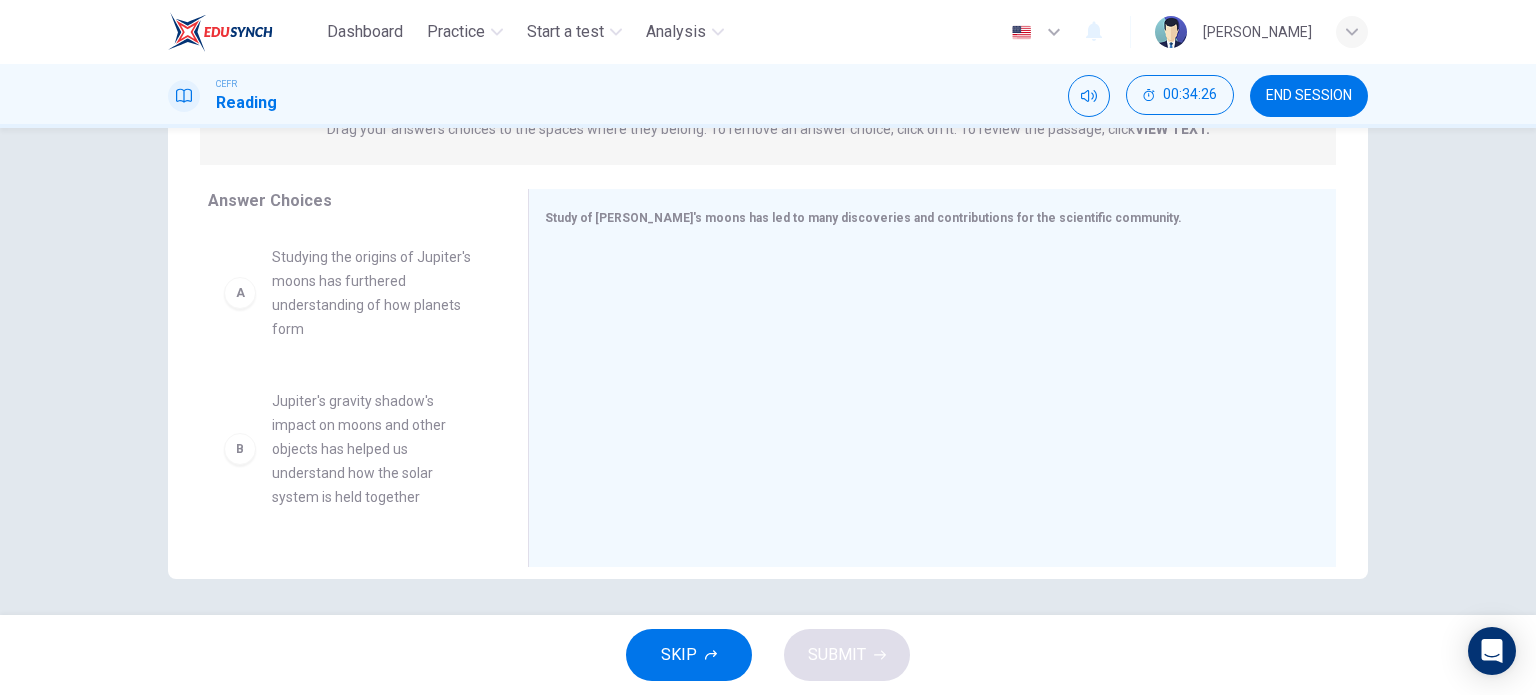click on "Studying the origins of Jupiter's moons has furthered understanding of how planets form" at bounding box center (376, 293) 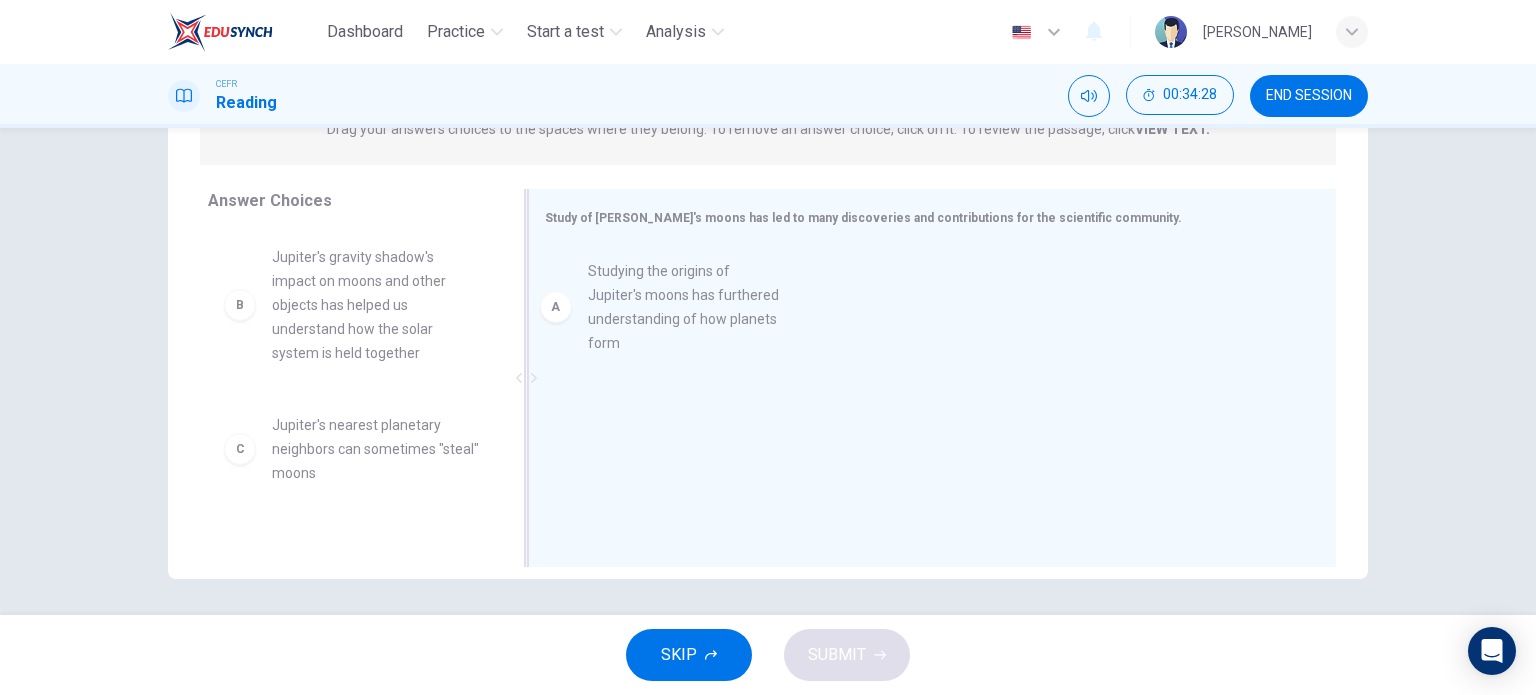 drag, startPoint x: 300, startPoint y: 304, endPoint x: 632, endPoint y: 319, distance: 332.33868 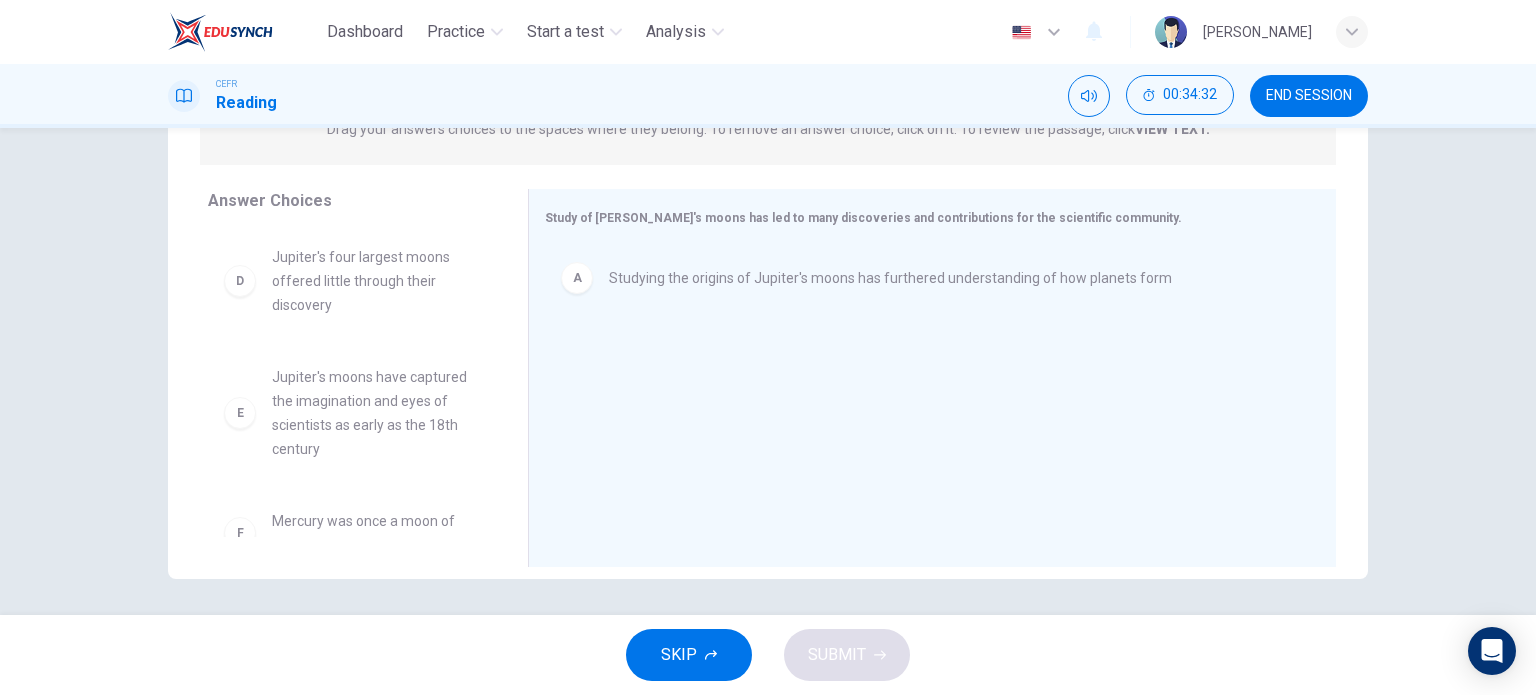 scroll, scrollTop: 324, scrollLeft: 0, axis: vertical 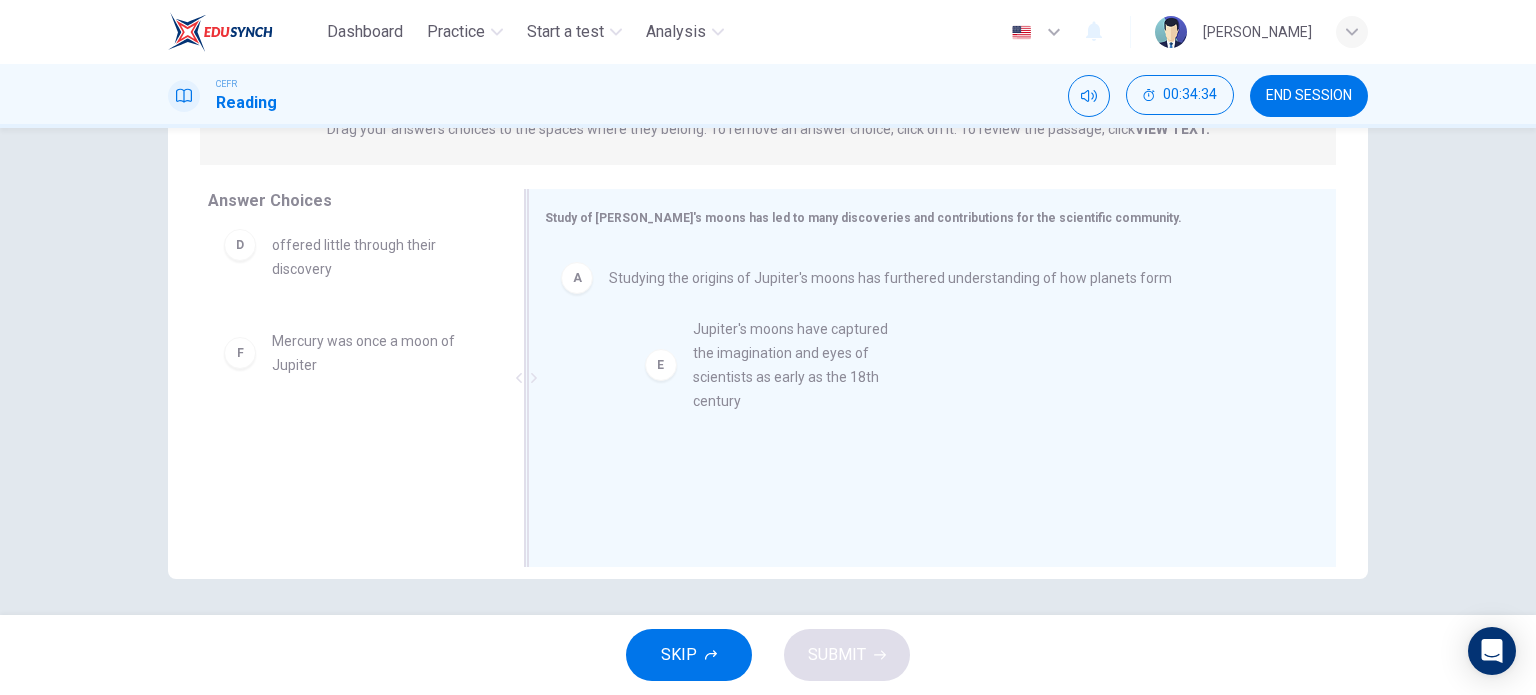 drag, startPoint x: 324, startPoint y: 398, endPoint x: 756, endPoint y: 387, distance: 432.14 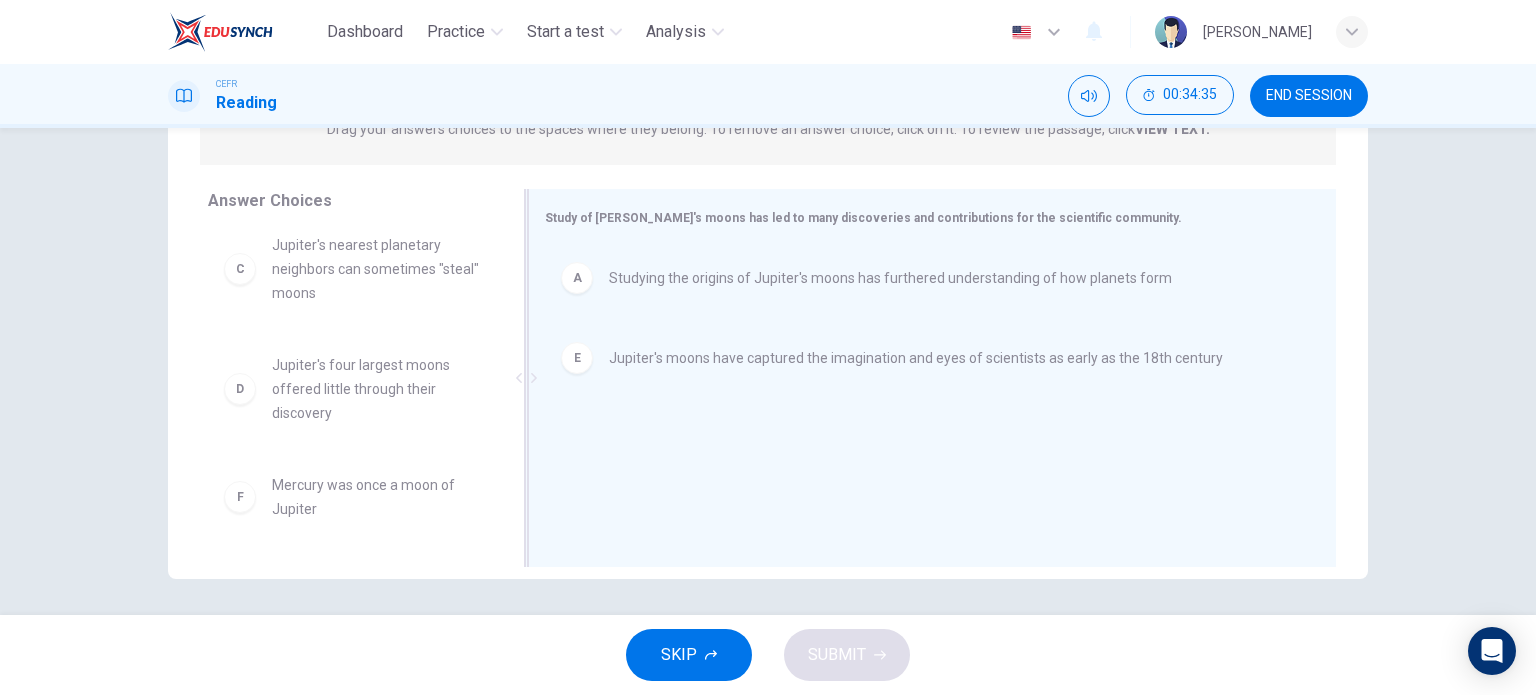 scroll, scrollTop: 180, scrollLeft: 0, axis: vertical 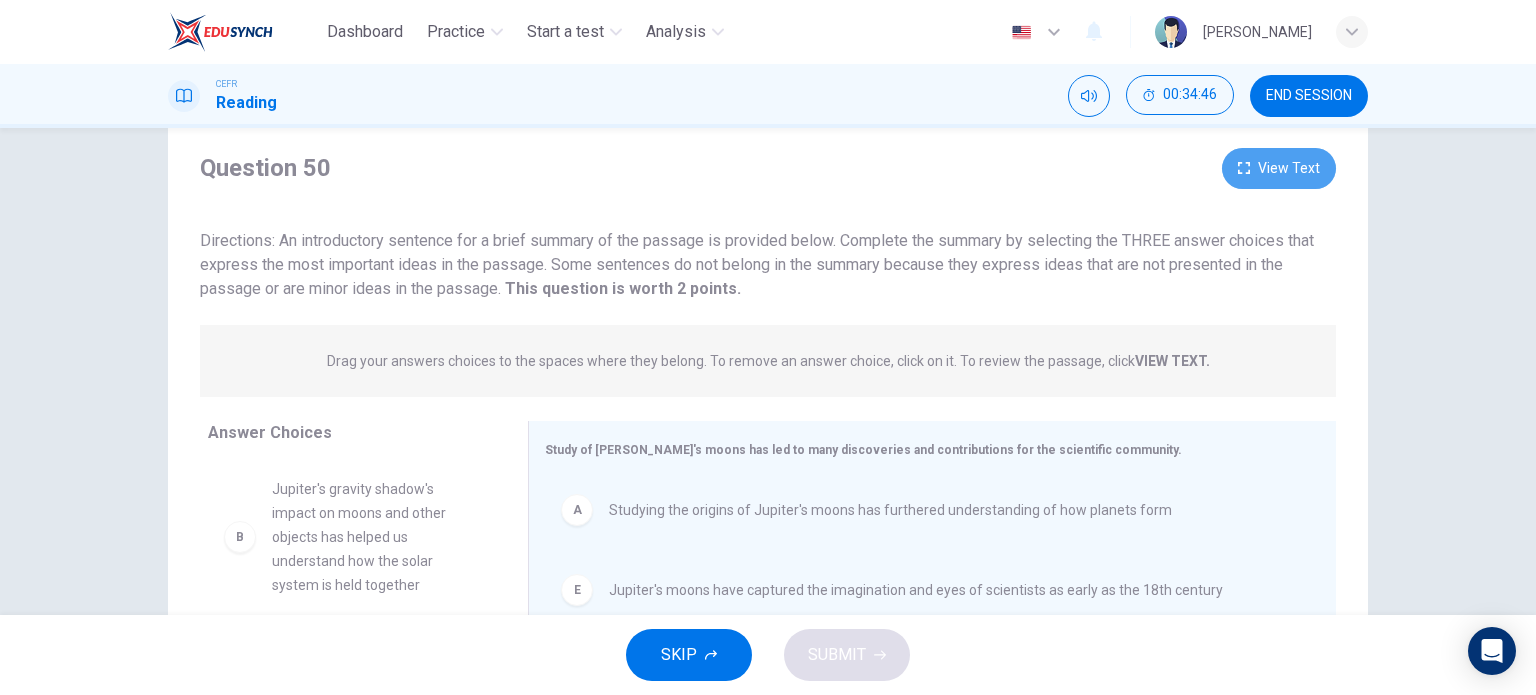 click on "View Text" at bounding box center (1279, 168) 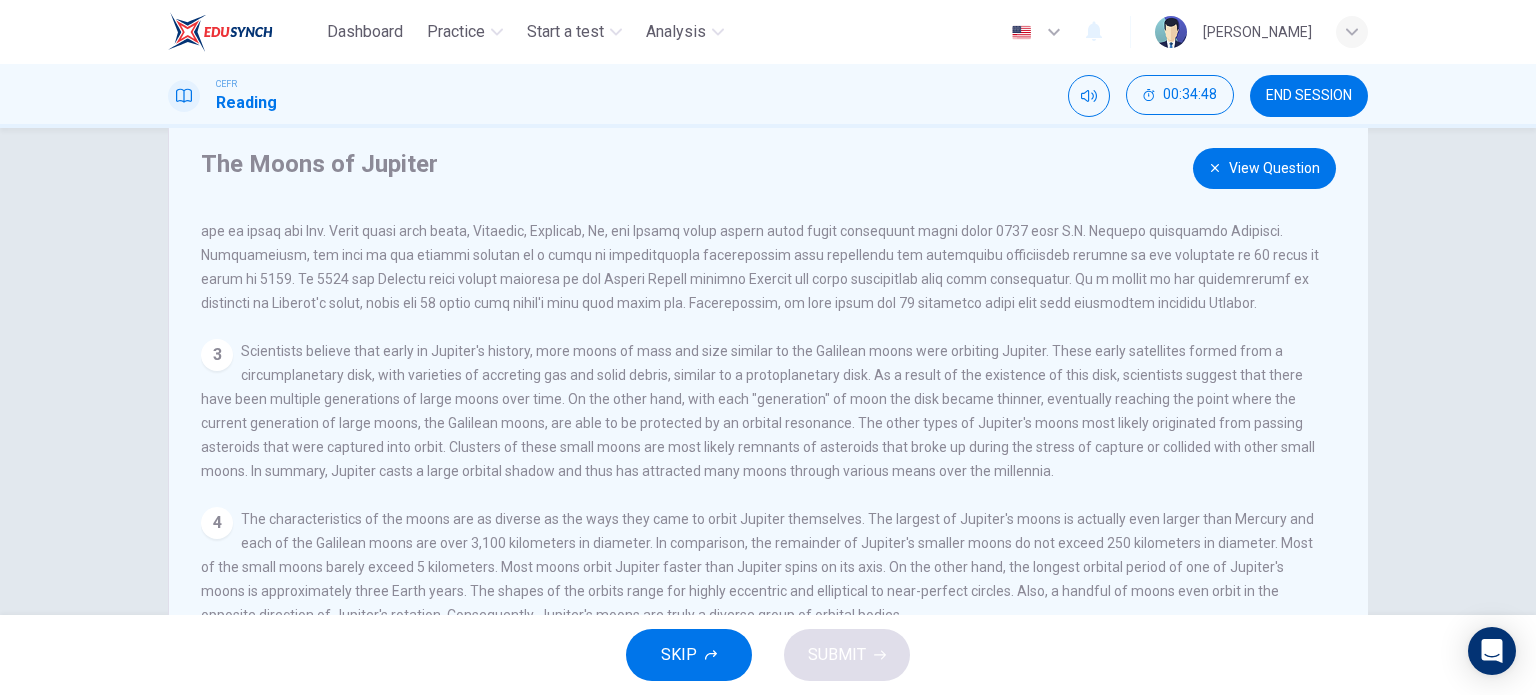 scroll, scrollTop: 239, scrollLeft: 0, axis: vertical 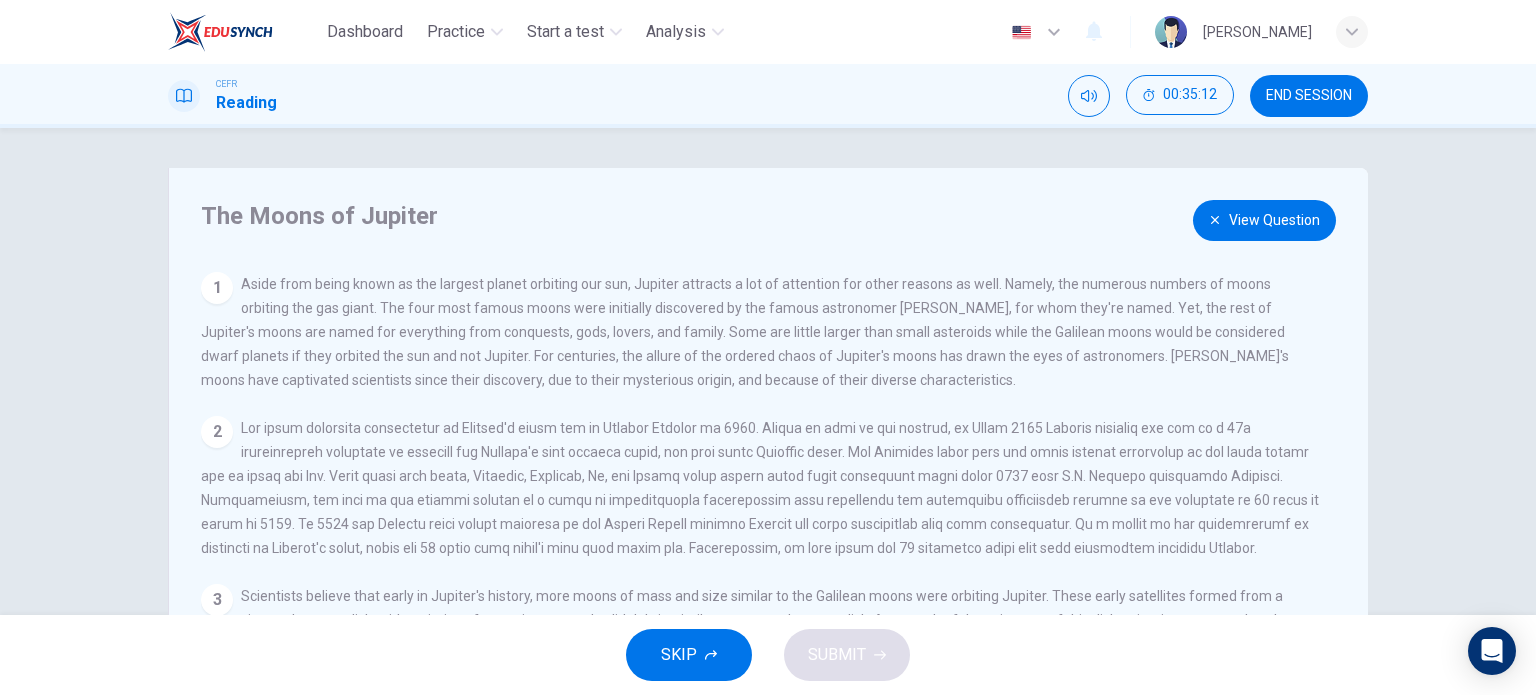 click on "View Question" at bounding box center [1264, 220] 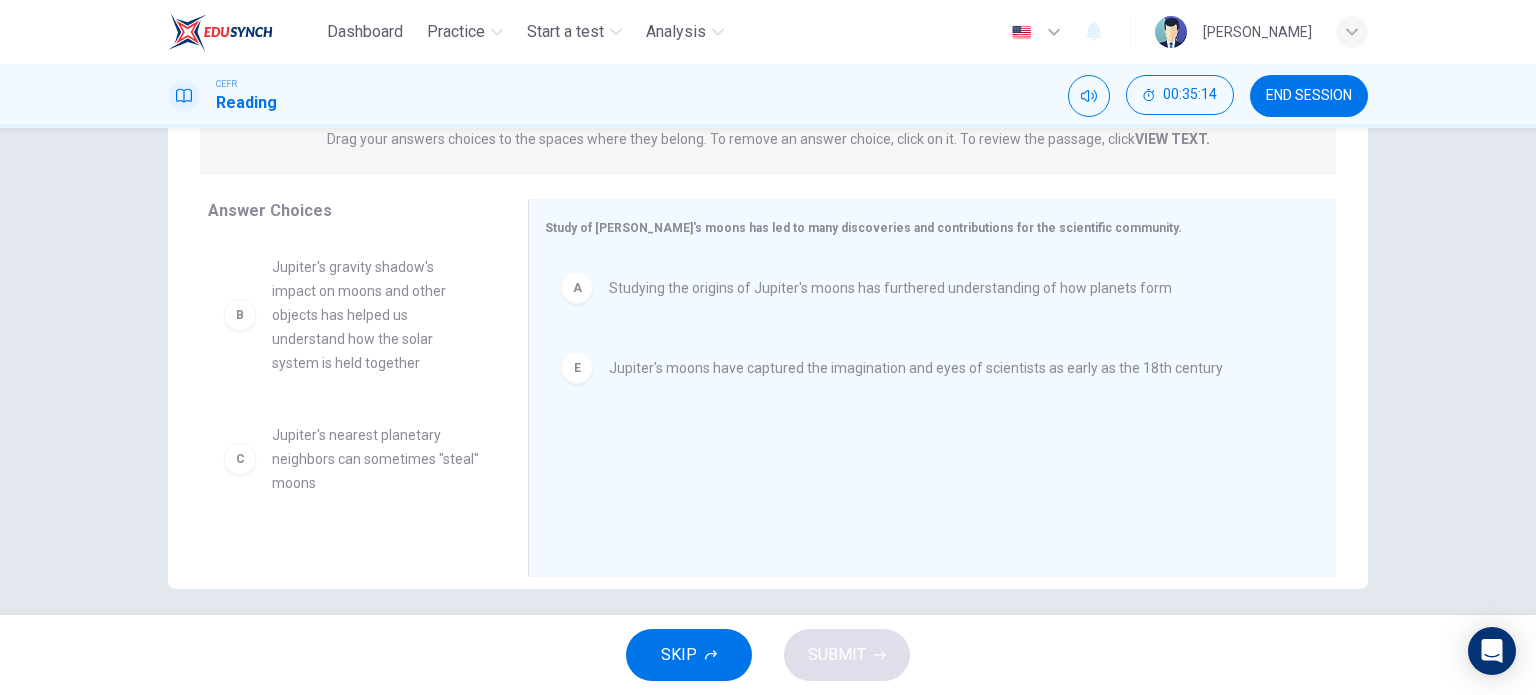 scroll, scrollTop: 275, scrollLeft: 0, axis: vertical 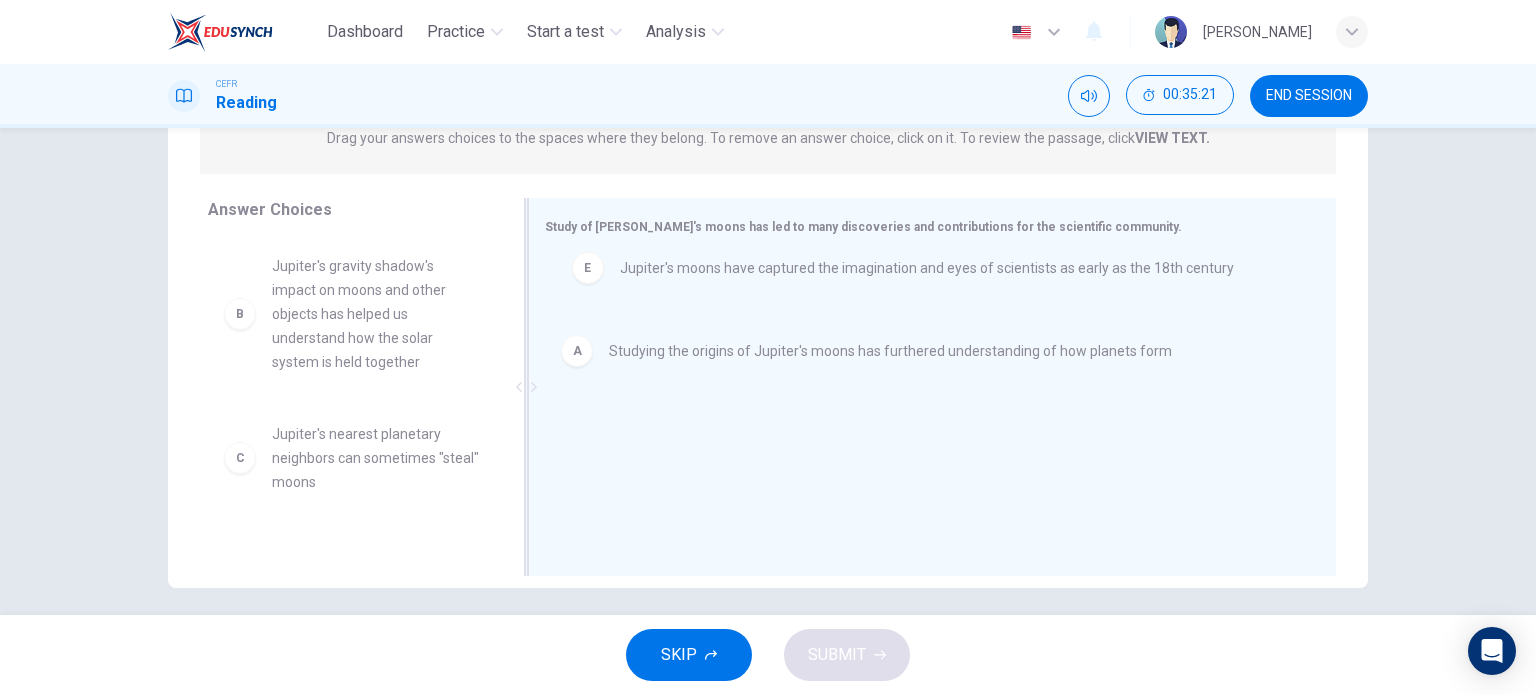drag, startPoint x: 572, startPoint y: 379, endPoint x: 588, endPoint y: 274, distance: 106.21205 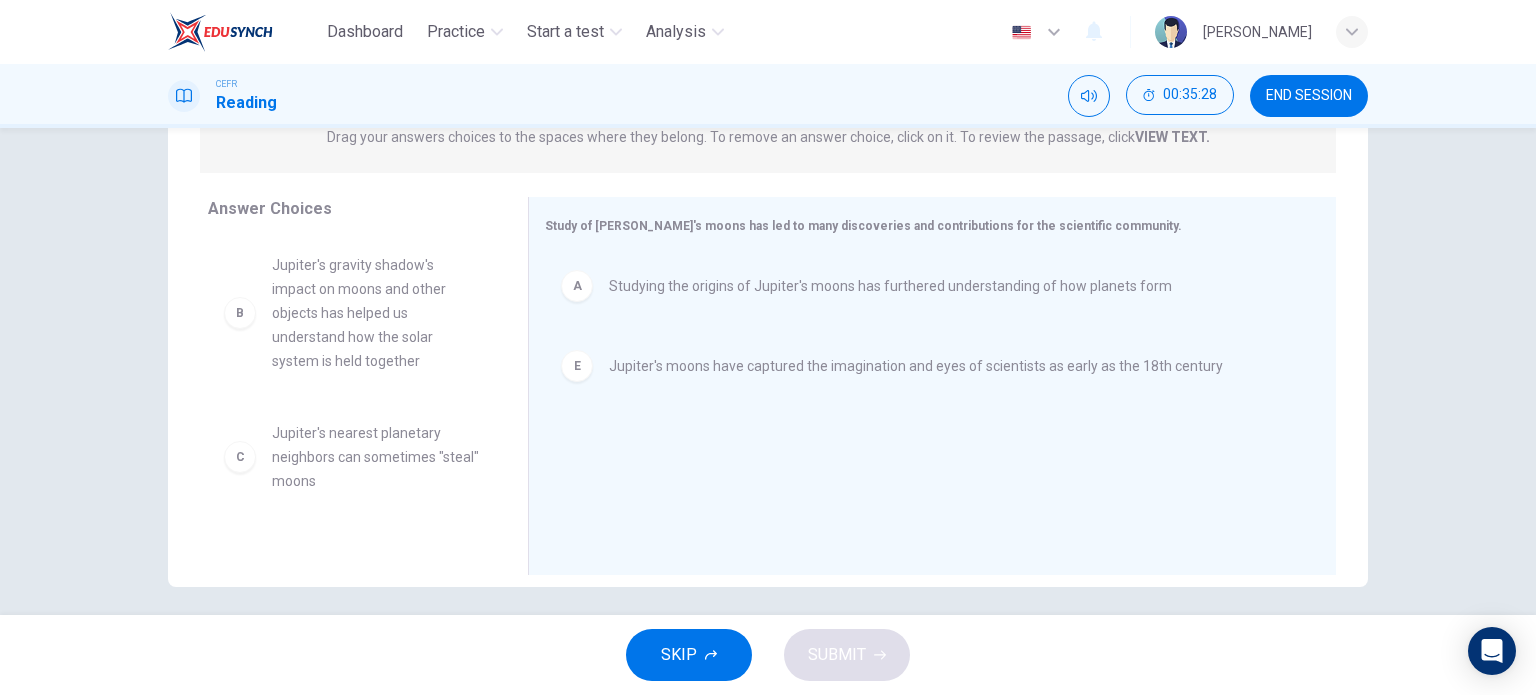 scroll, scrollTop: 276, scrollLeft: 0, axis: vertical 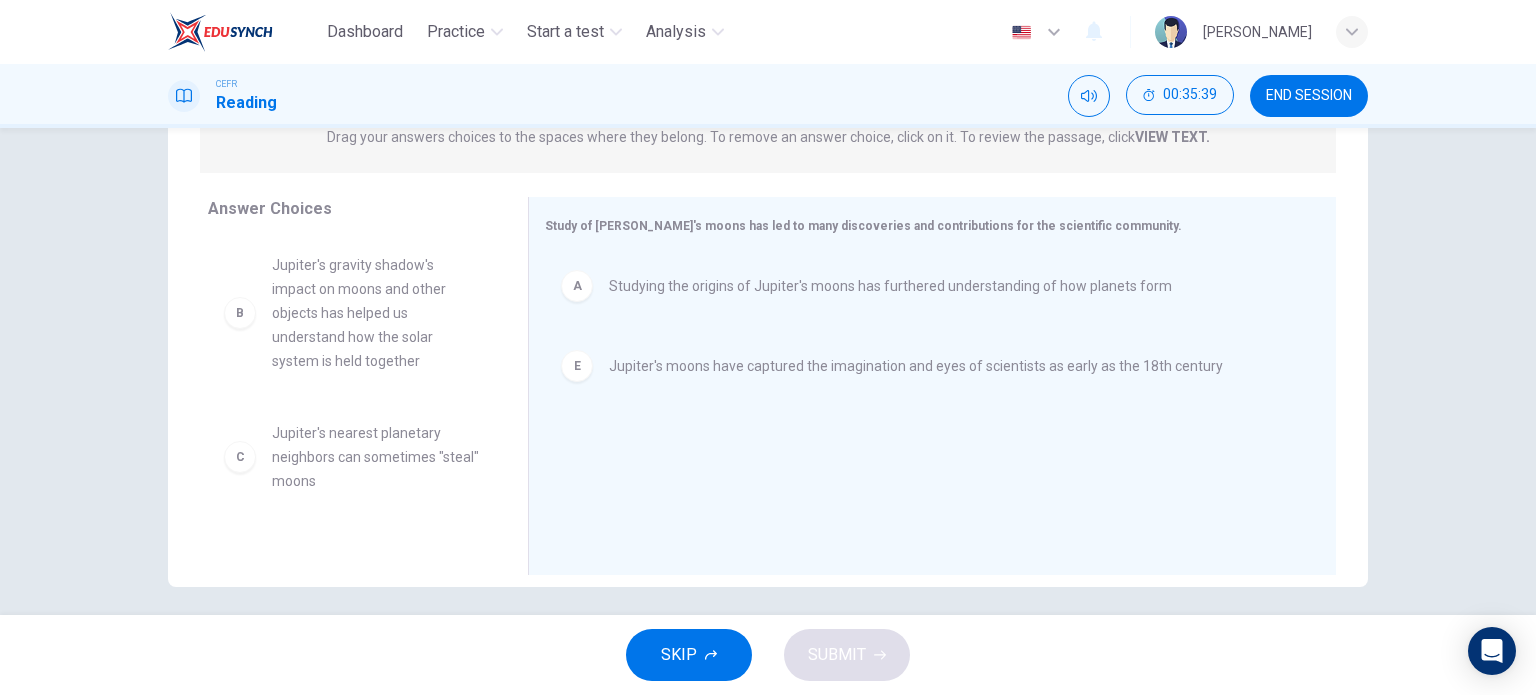 click on "B [PERSON_NAME]'s gravity shadow's impact on moons and other objects has helped us understand how the solar system is held together" at bounding box center [352, 313] 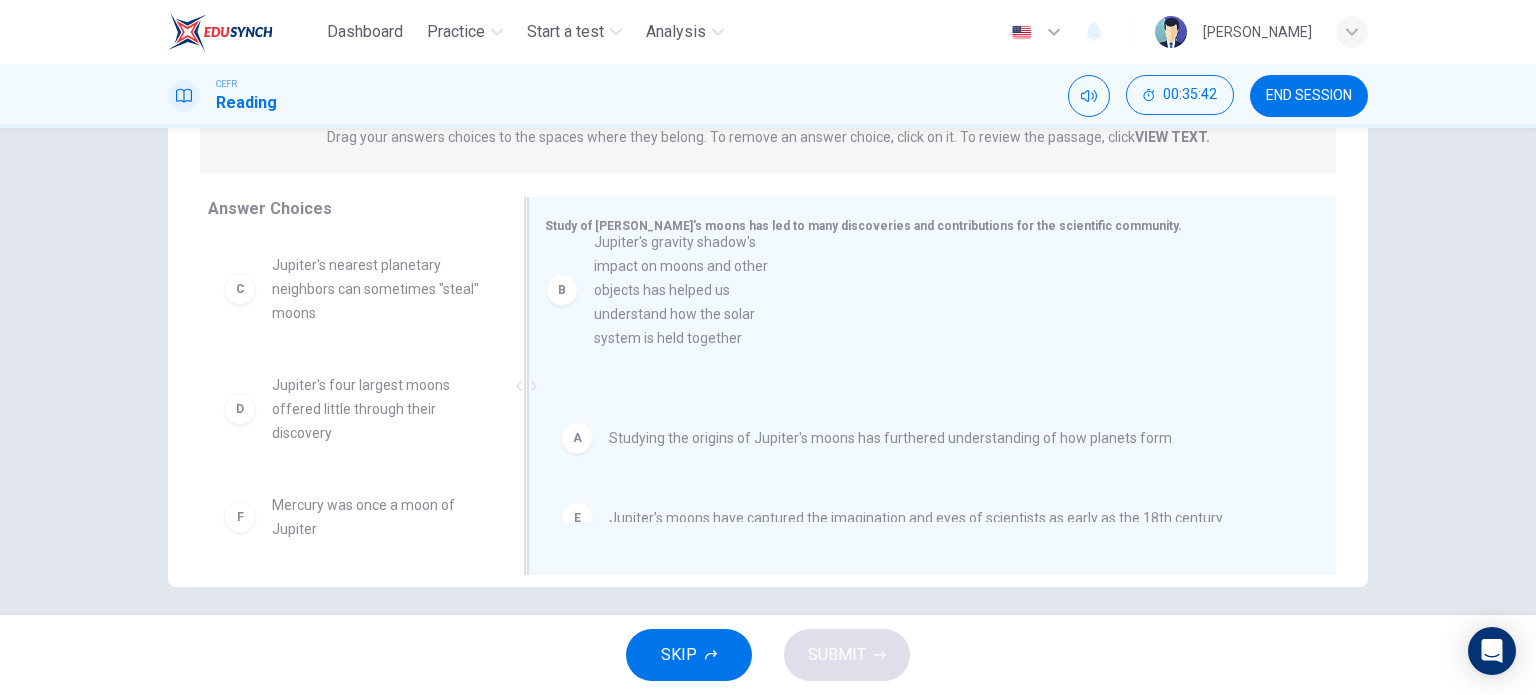 drag, startPoint x: 280, startPoint y: 319, endPoint x: 620, endPoint y: 299, distance: 340.58774 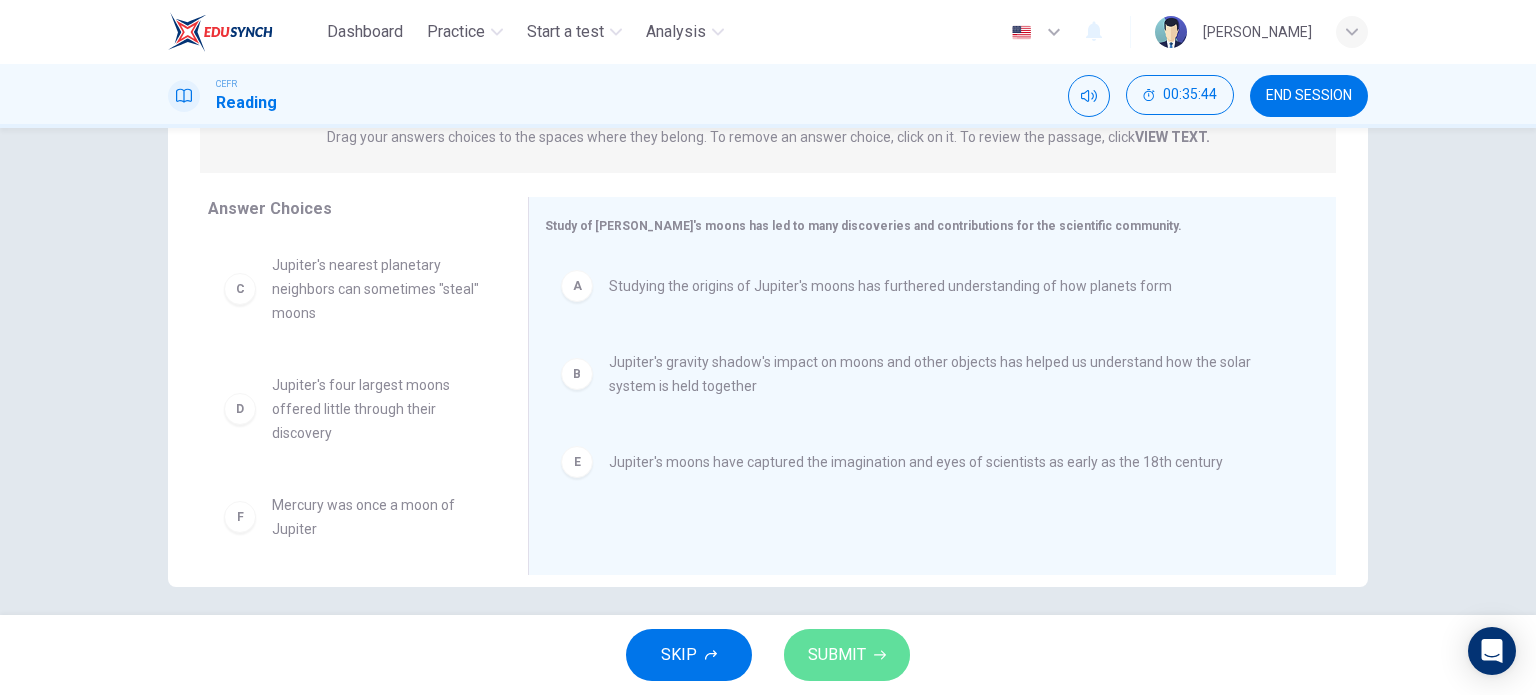 click on "SUBMIT" at bounding box center (837, 655) 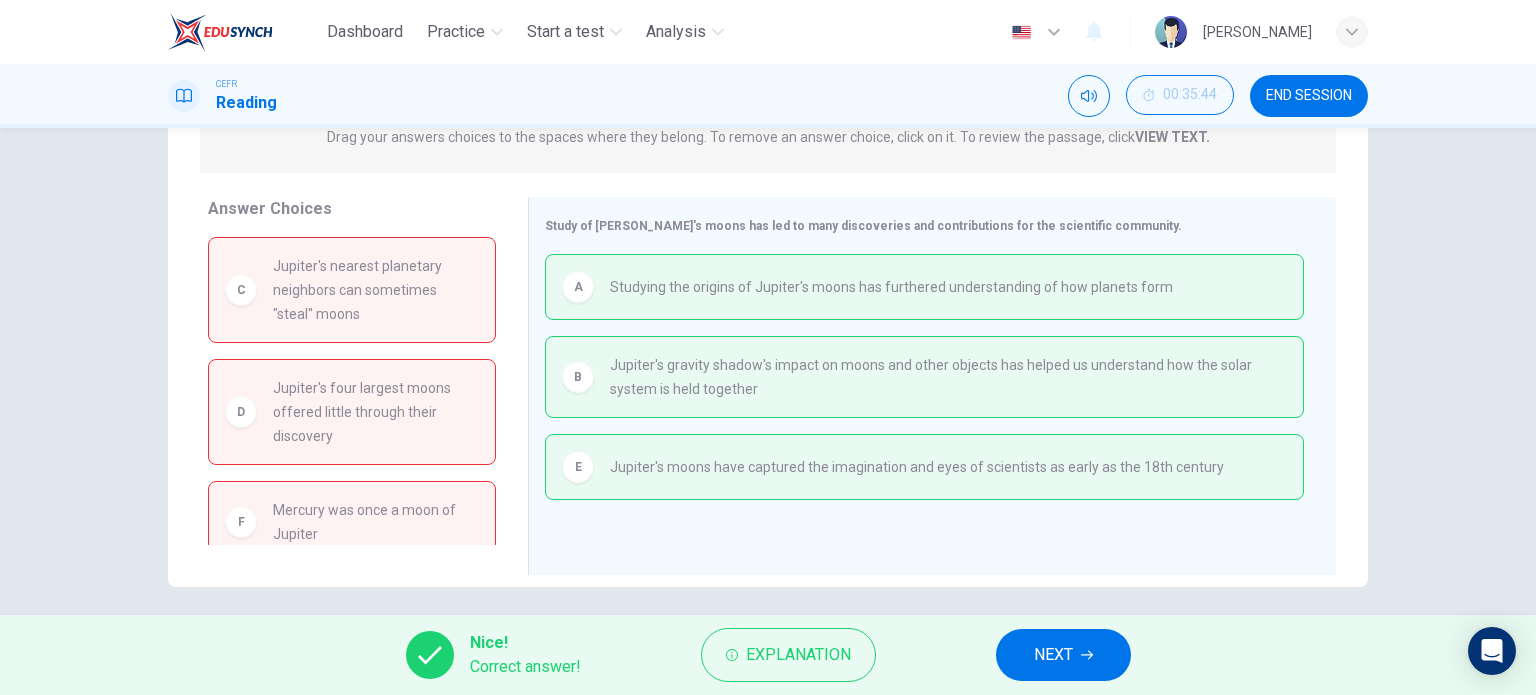 scroll, scrollTop: 16, scrollLeft: 0, axis: vertical 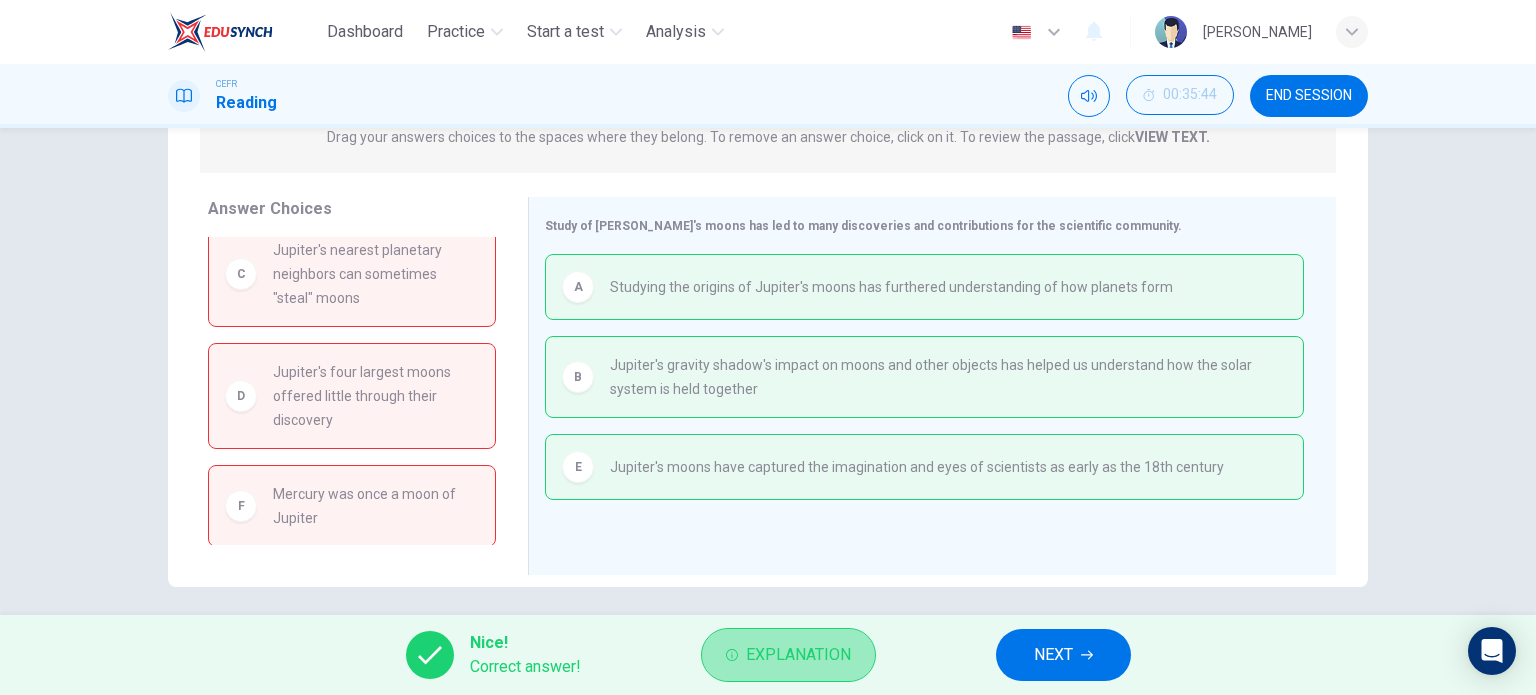 click on "Explanation" at bounding box center [788, 655] 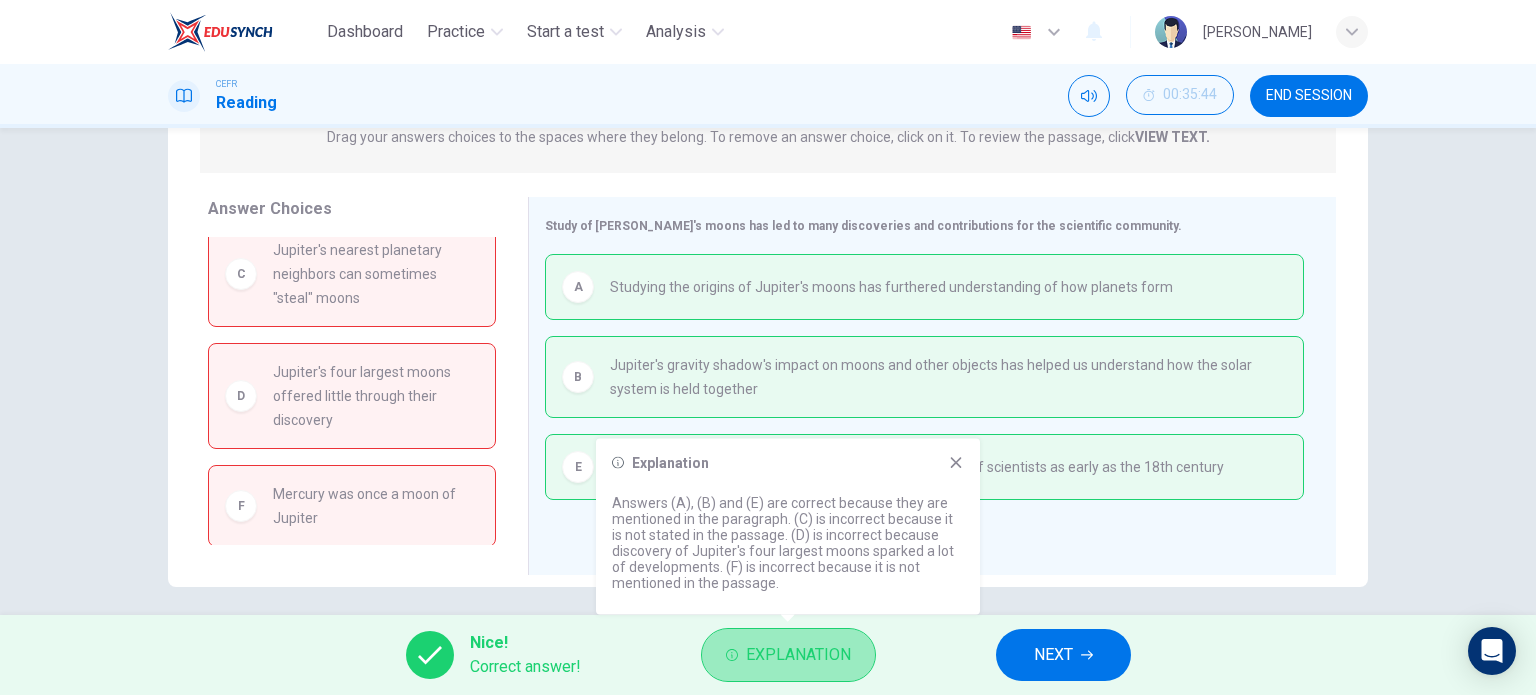 click on "Explanation" at bounding box center [788, 655] 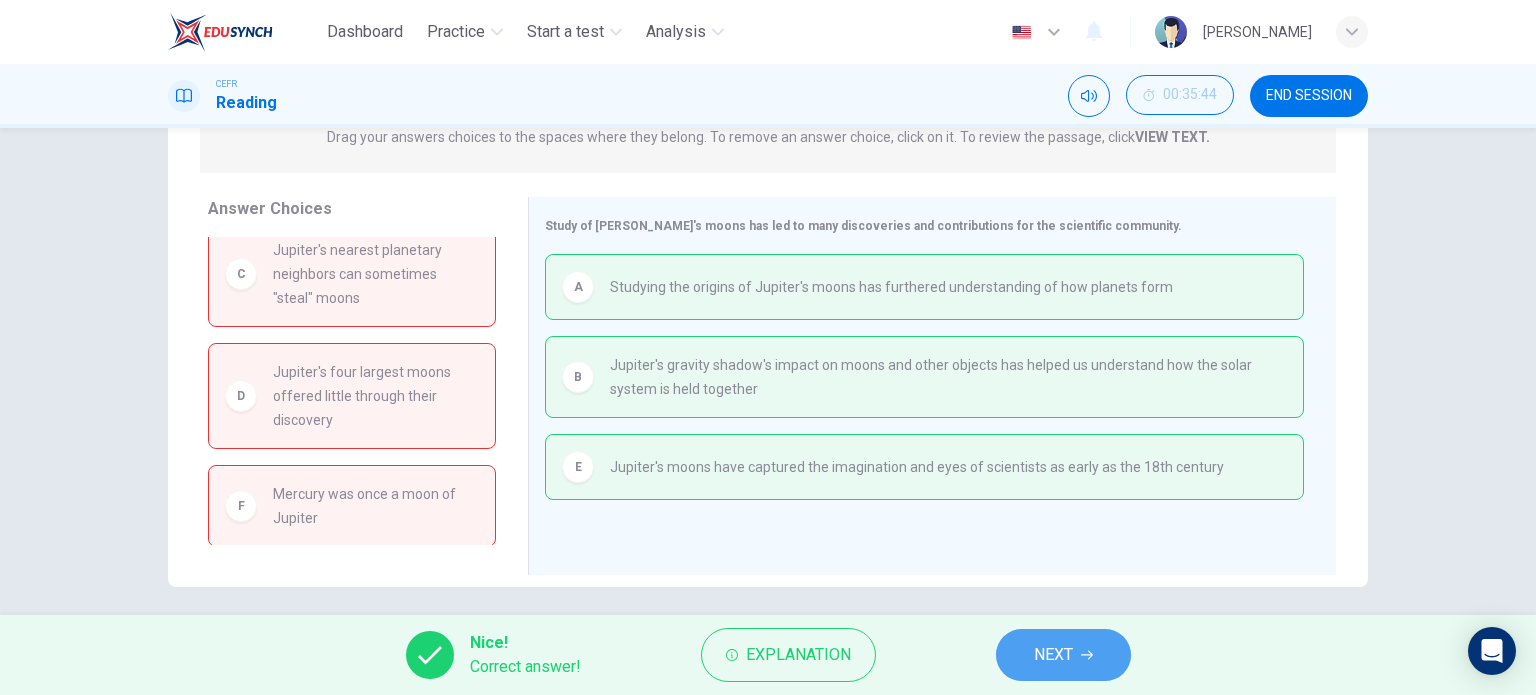 click on "NEXT" at bounding box center [1053, 655] 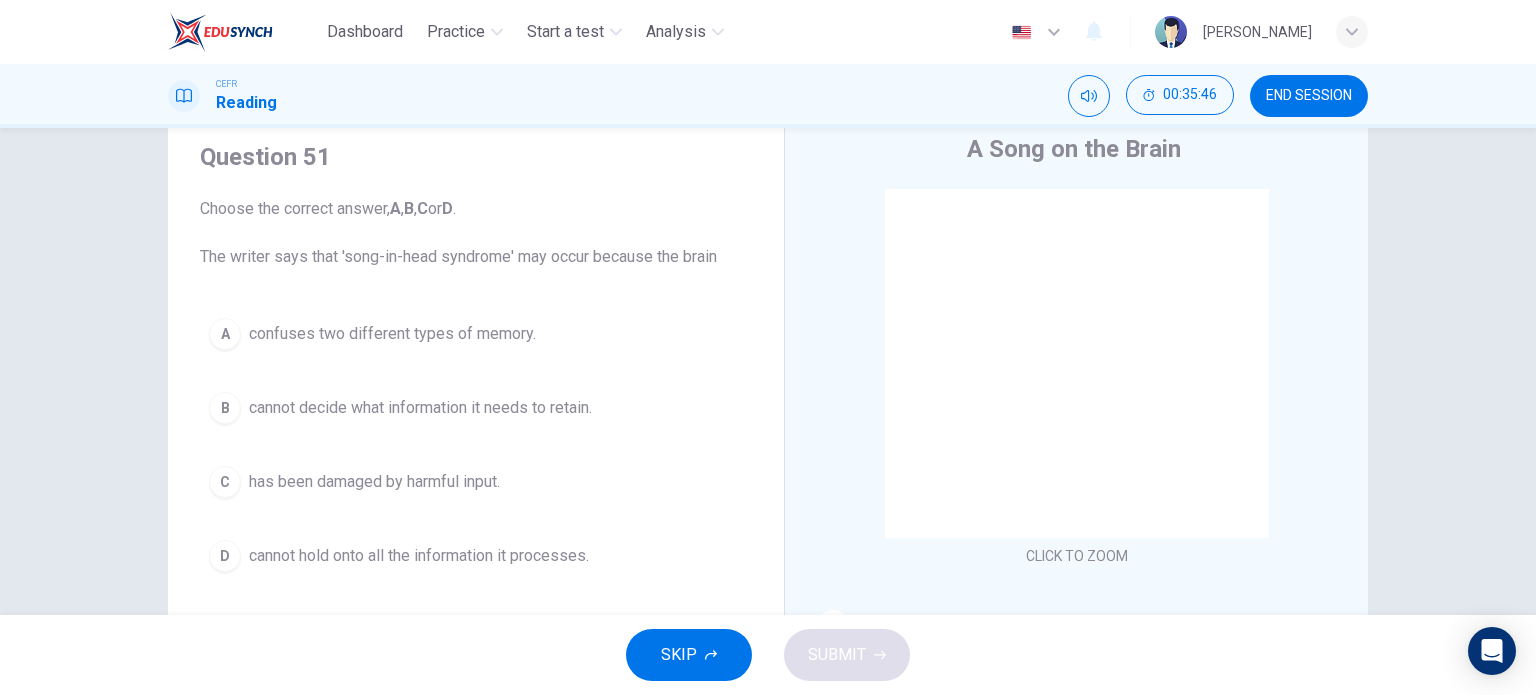 scroll, scrollTop: 68, scrollLeft: 0, axis: vertical 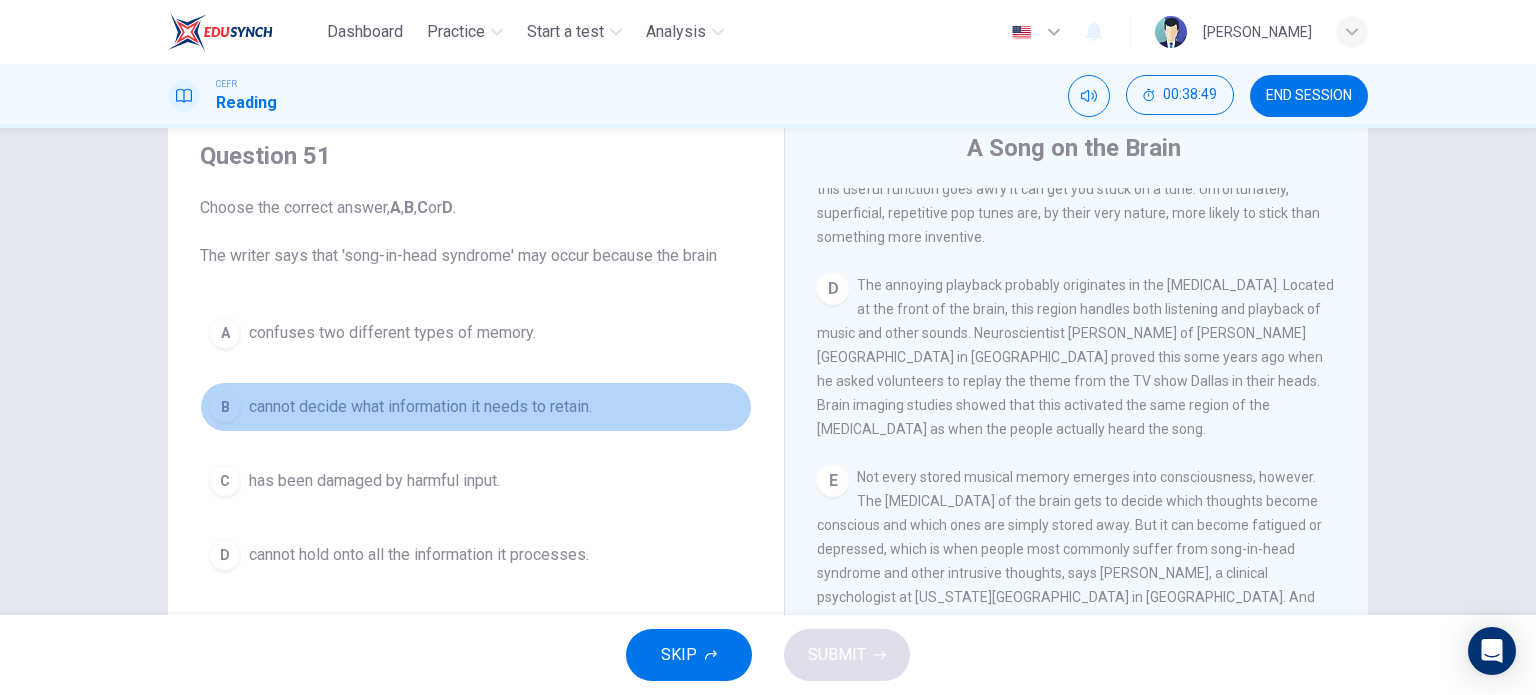 click on "cannot decide what information it needs to retain." at bounding box center (420, 407) 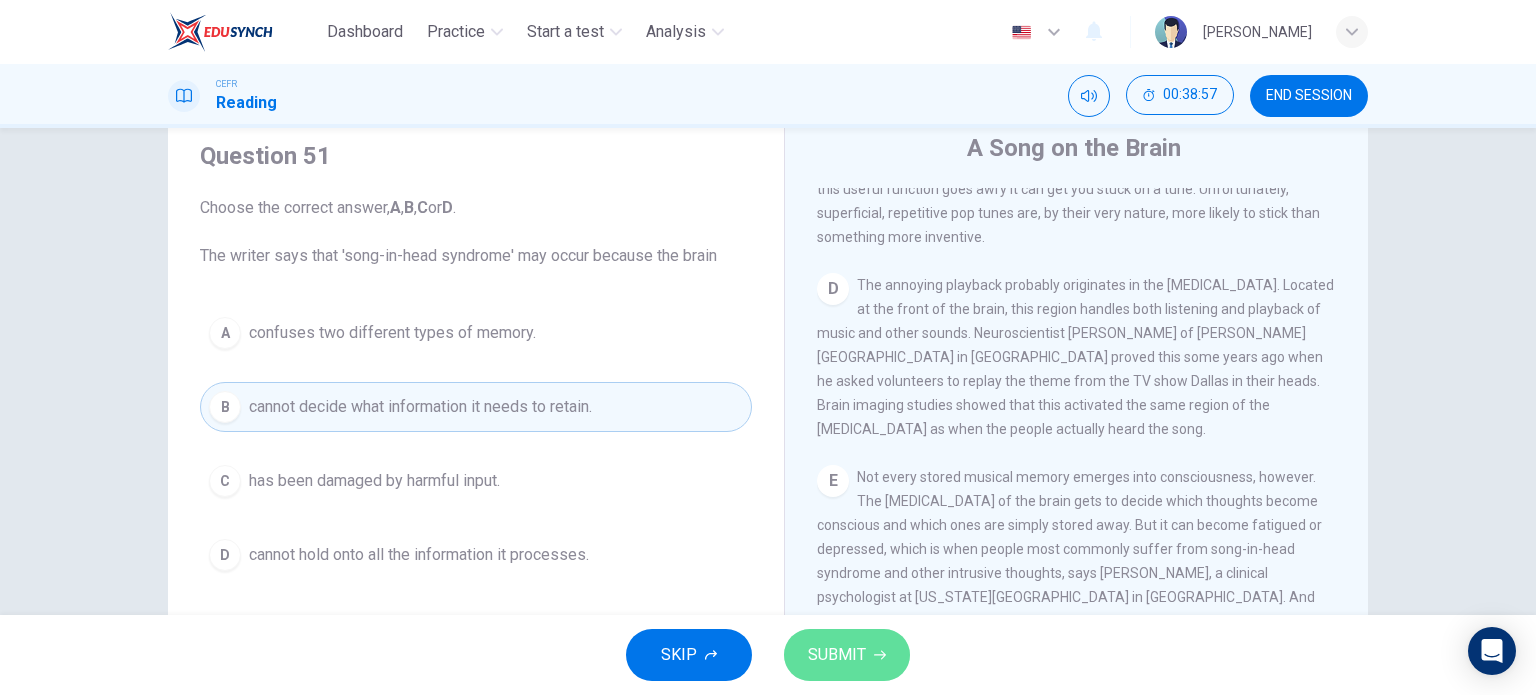 click on "SUBMIT" at bounding box center [847, 655] 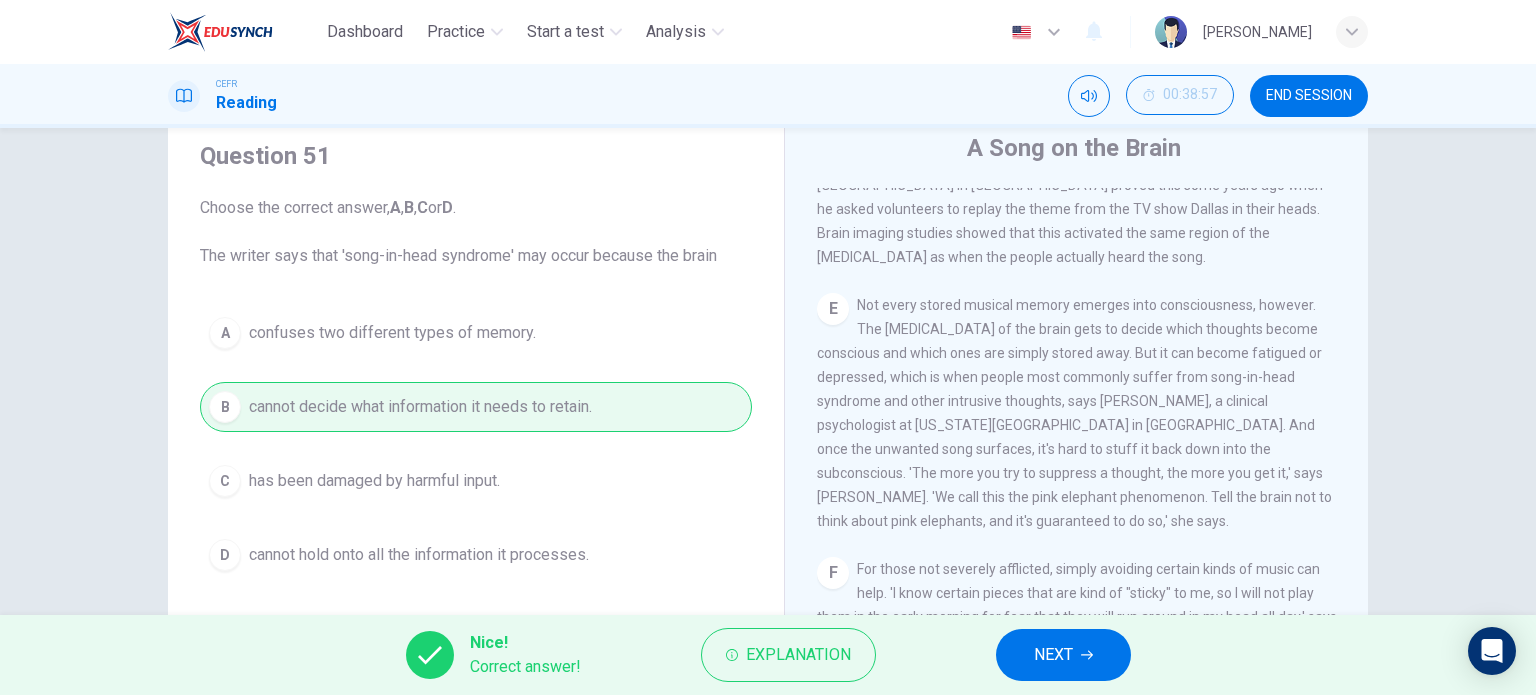 scroll, scrollTop: 1002, scrollLeft: 0, axis: vertical 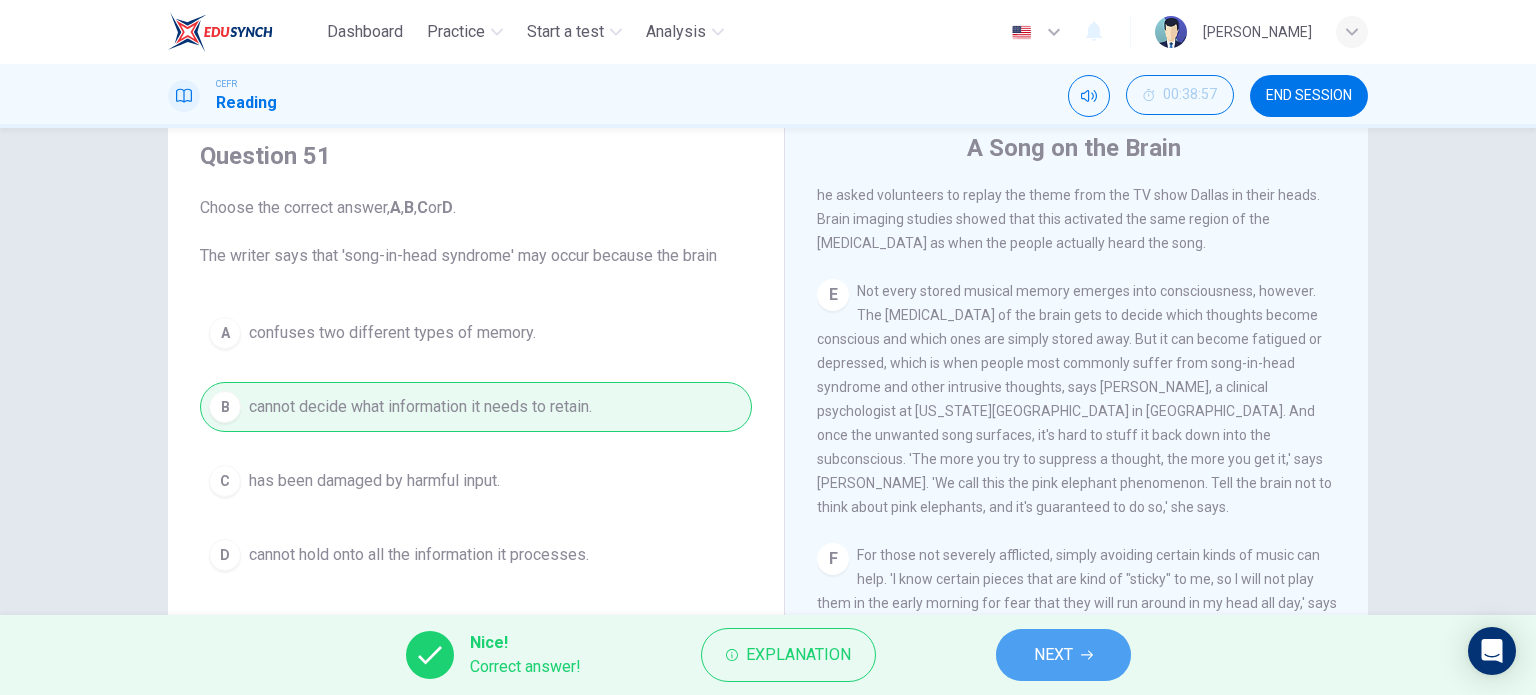 click on "NEXT" at bounding box center [1053, 655] 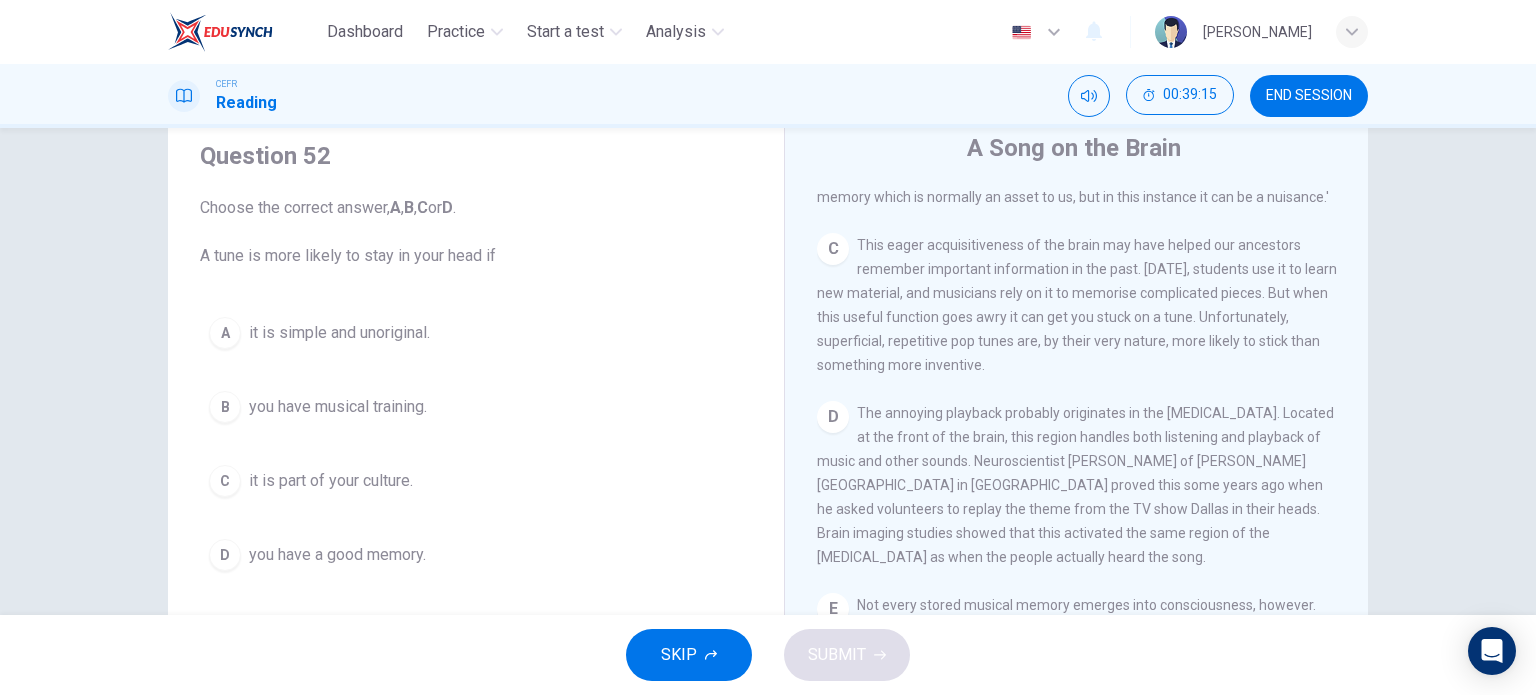 scroll, scrollTop: 668, scrollLeft: 0, axis: vertical 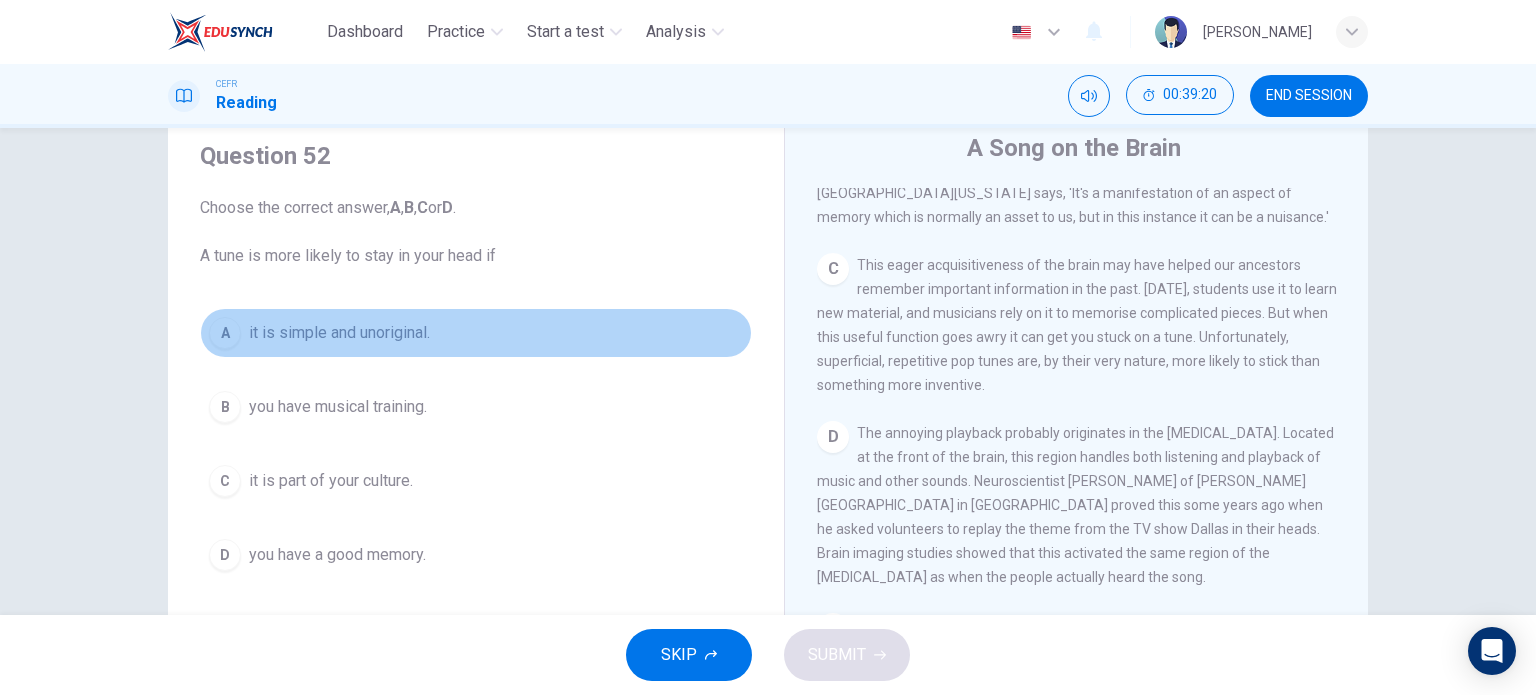 click on "A it is simple and unoriginal." at bounding box center (476, 333) 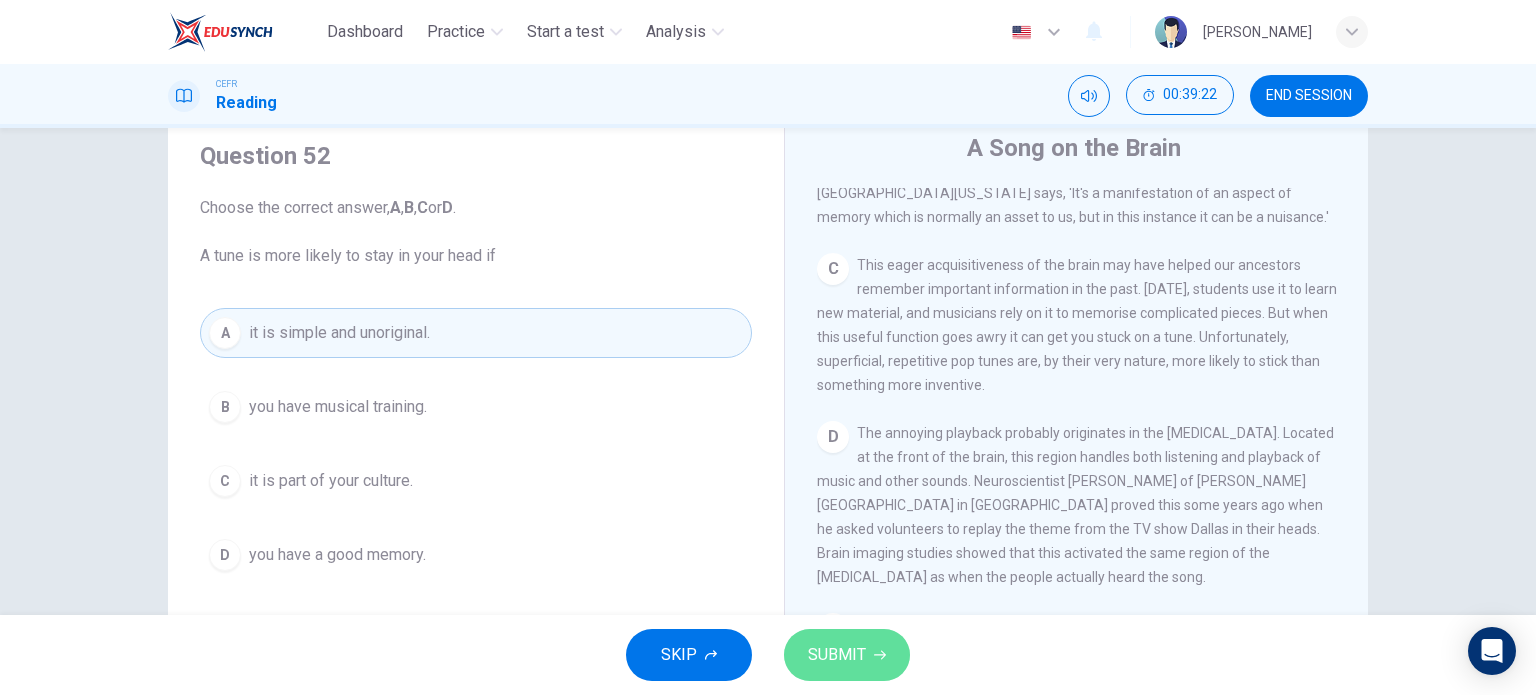 click on "SUBMIT" at bounding box center [847, 655] 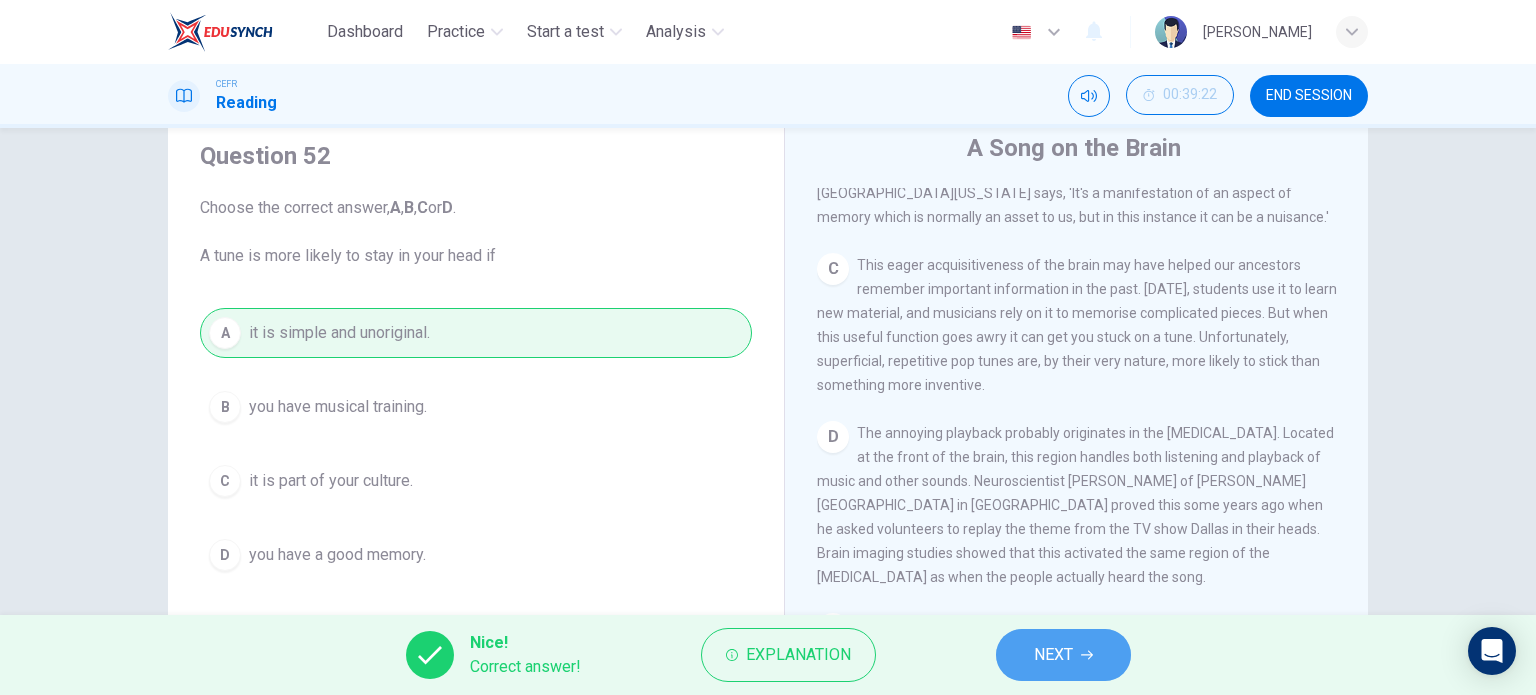 click on "NEXT" at bounding box center [1063, 655] 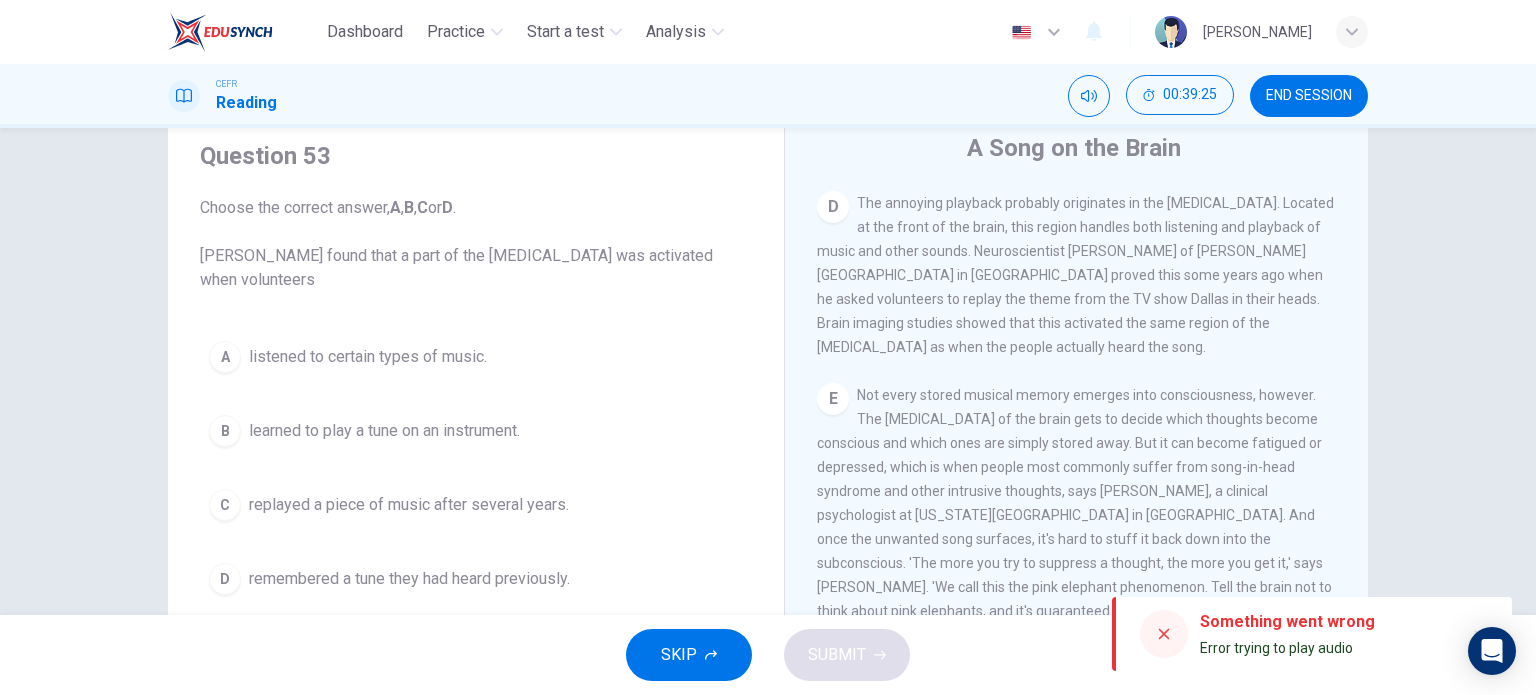 scroll, scrollTop: 900, scrollLeft: 0, axis: vertical 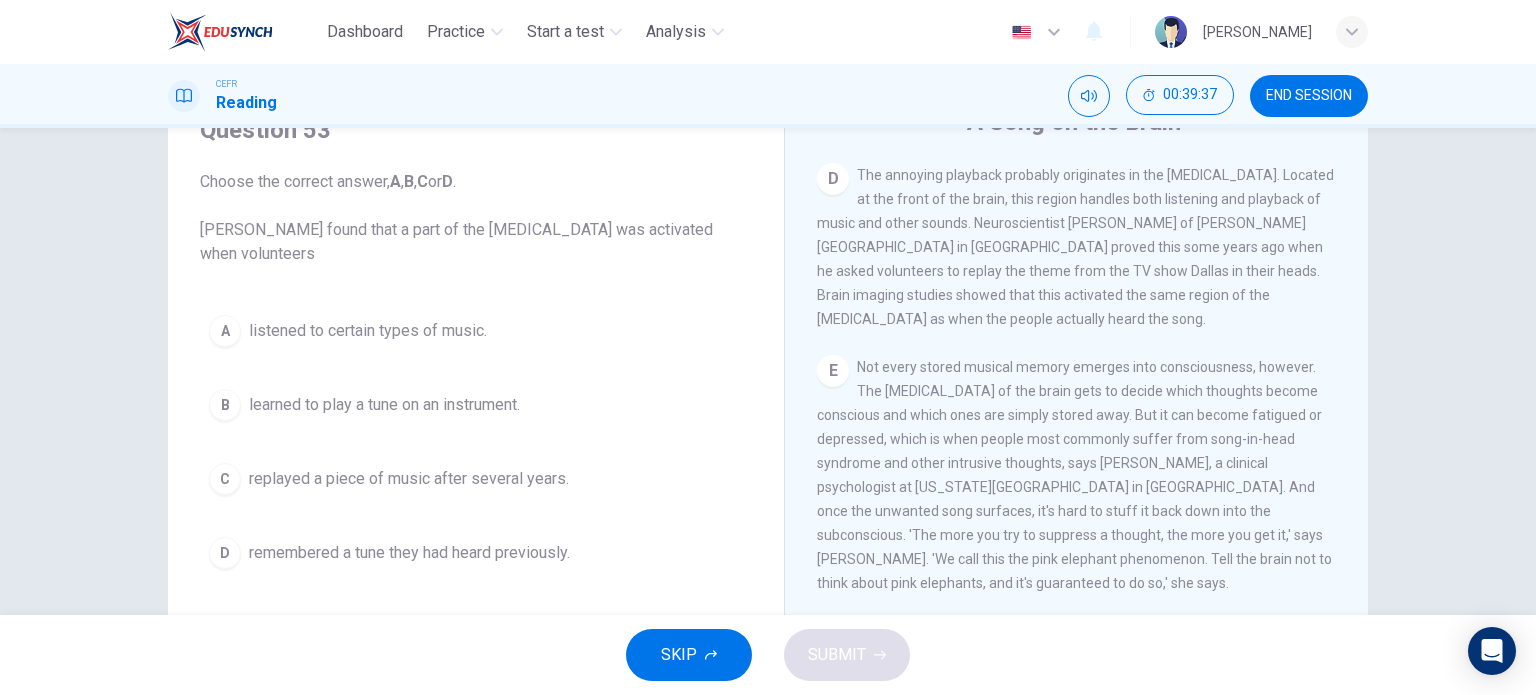 click on "D remembered a tune they had heard previously." at bounding box center (476, 553) 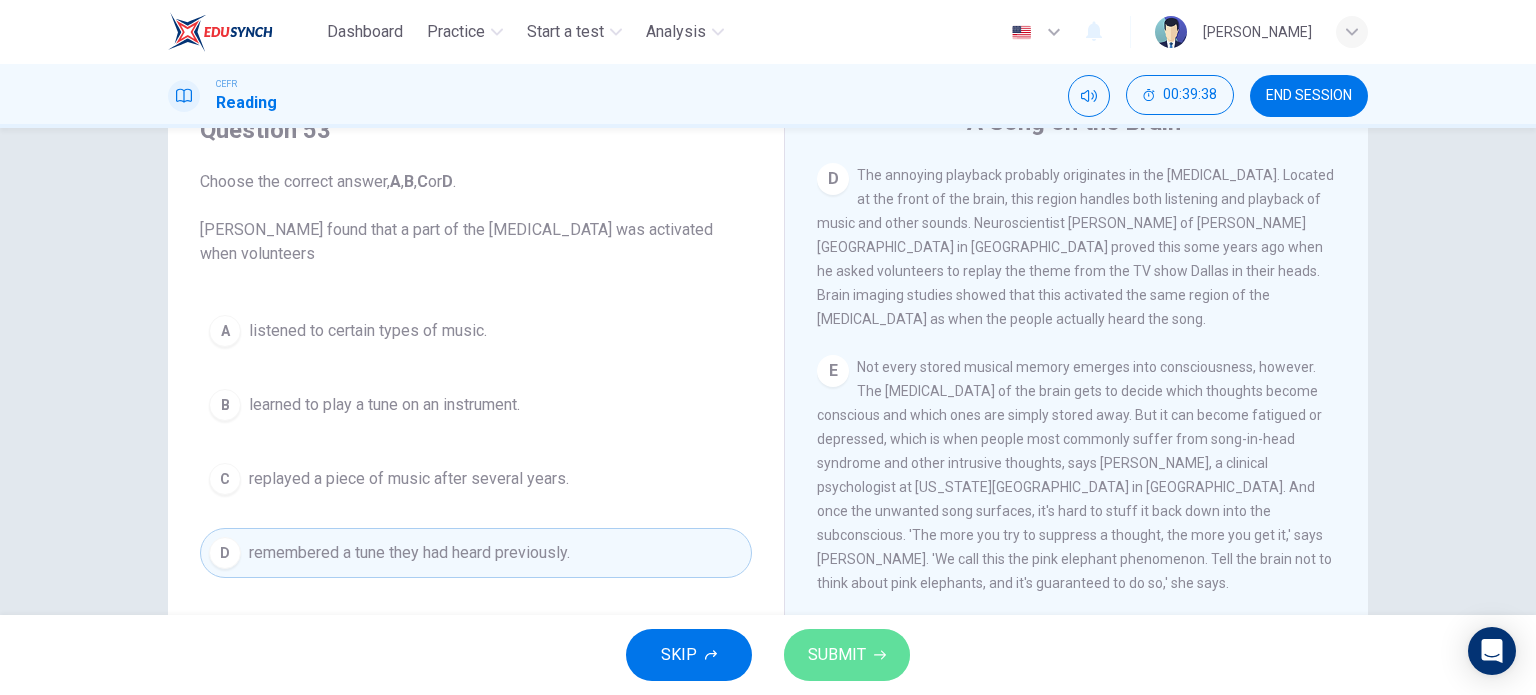 click on "SUBMIT" at bounding box center (847, 655) 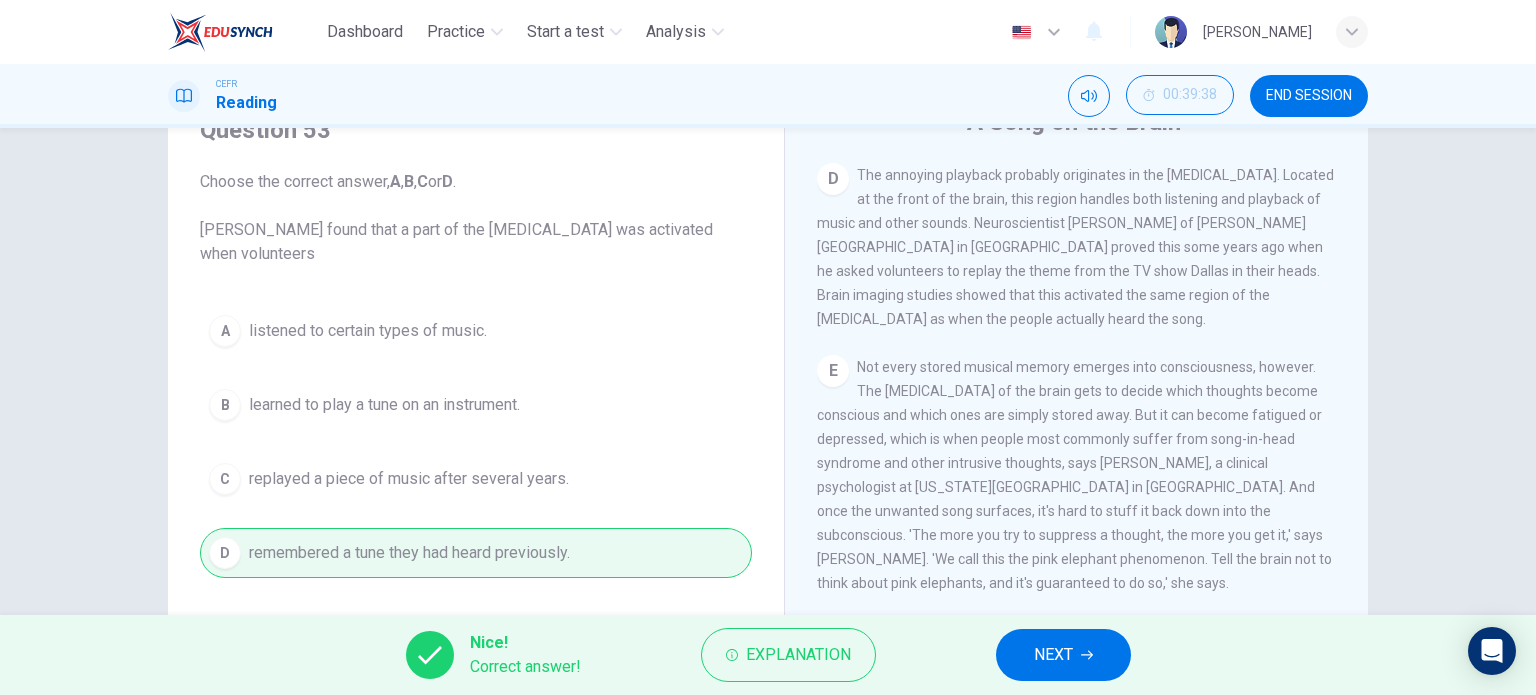 click on "Nice! Correct answer! Explanation NEXT" at bounding box center [768, 655] 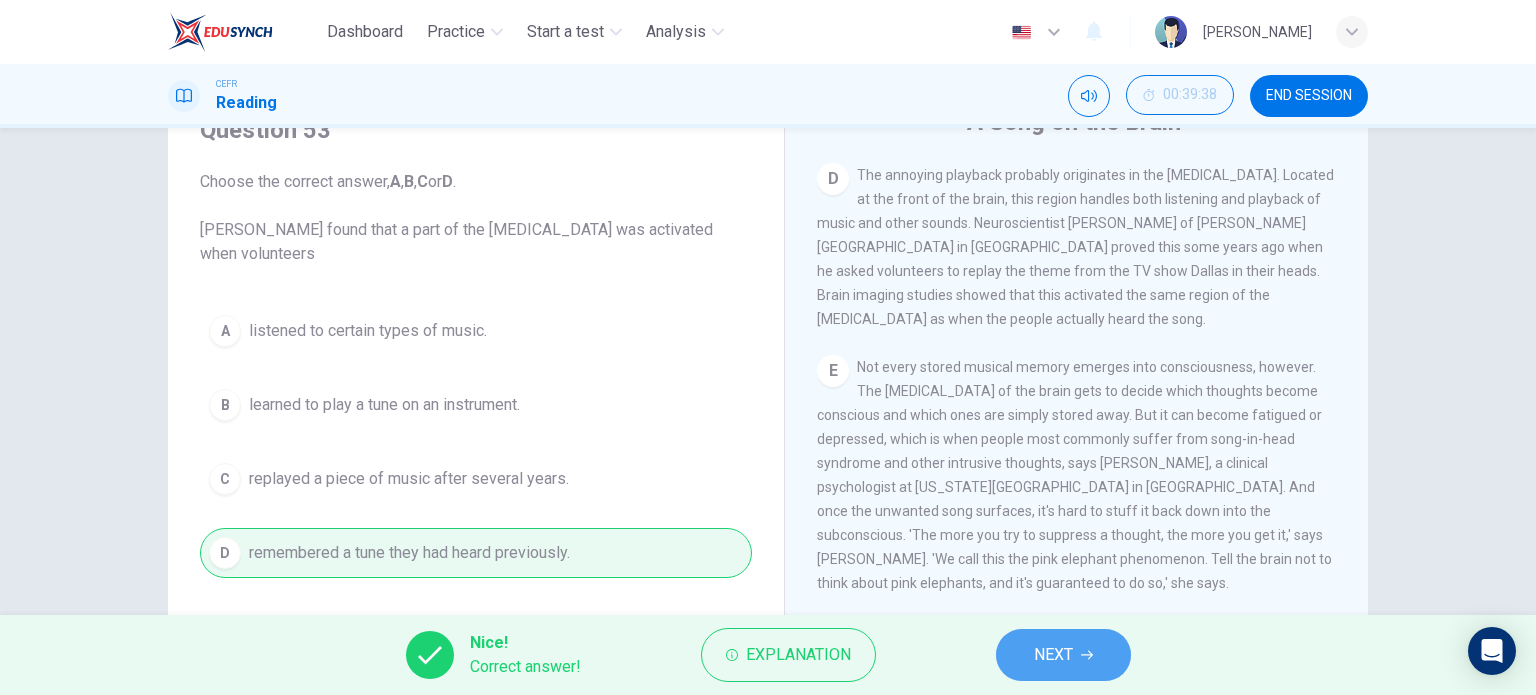 click on "NEXT" at bounding box center [1063, 655] 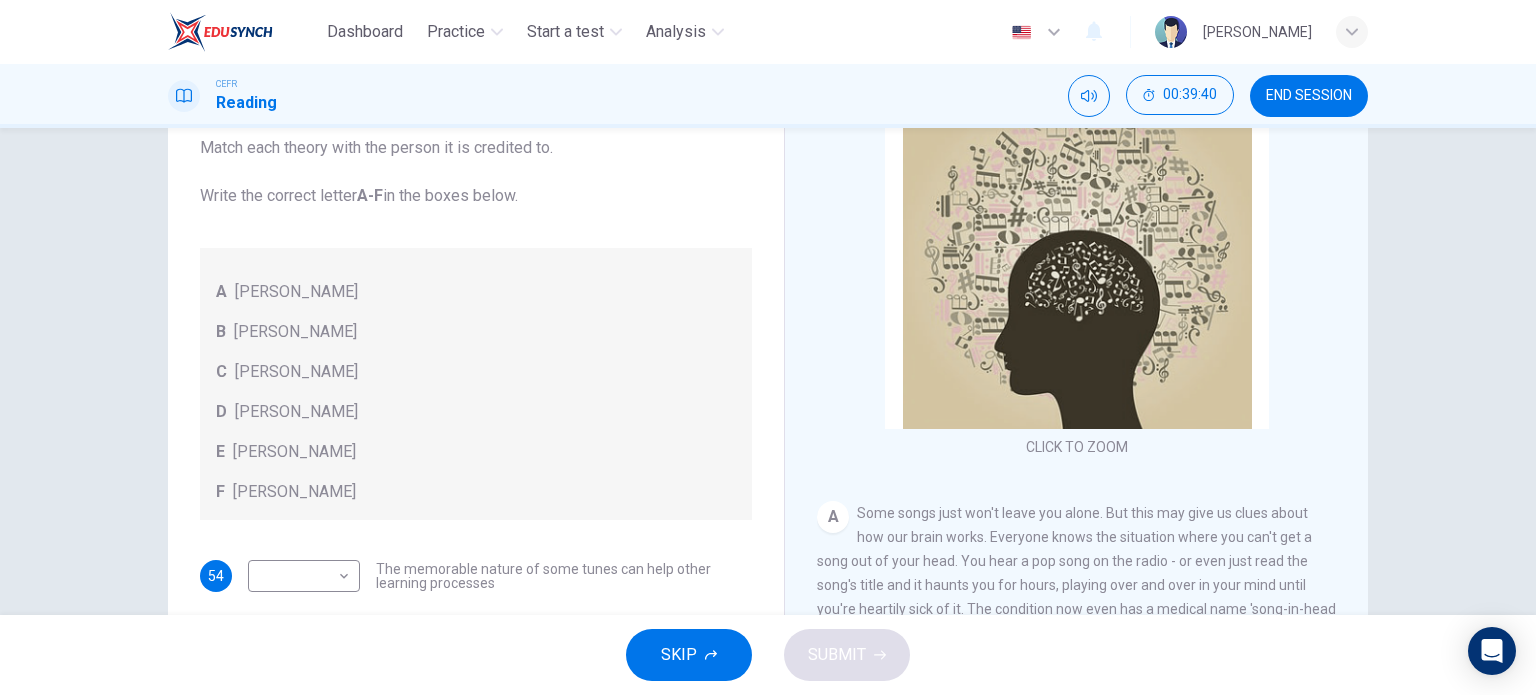 scroll, scrollTop: 178, scrollLeft: 0, axis: vertical 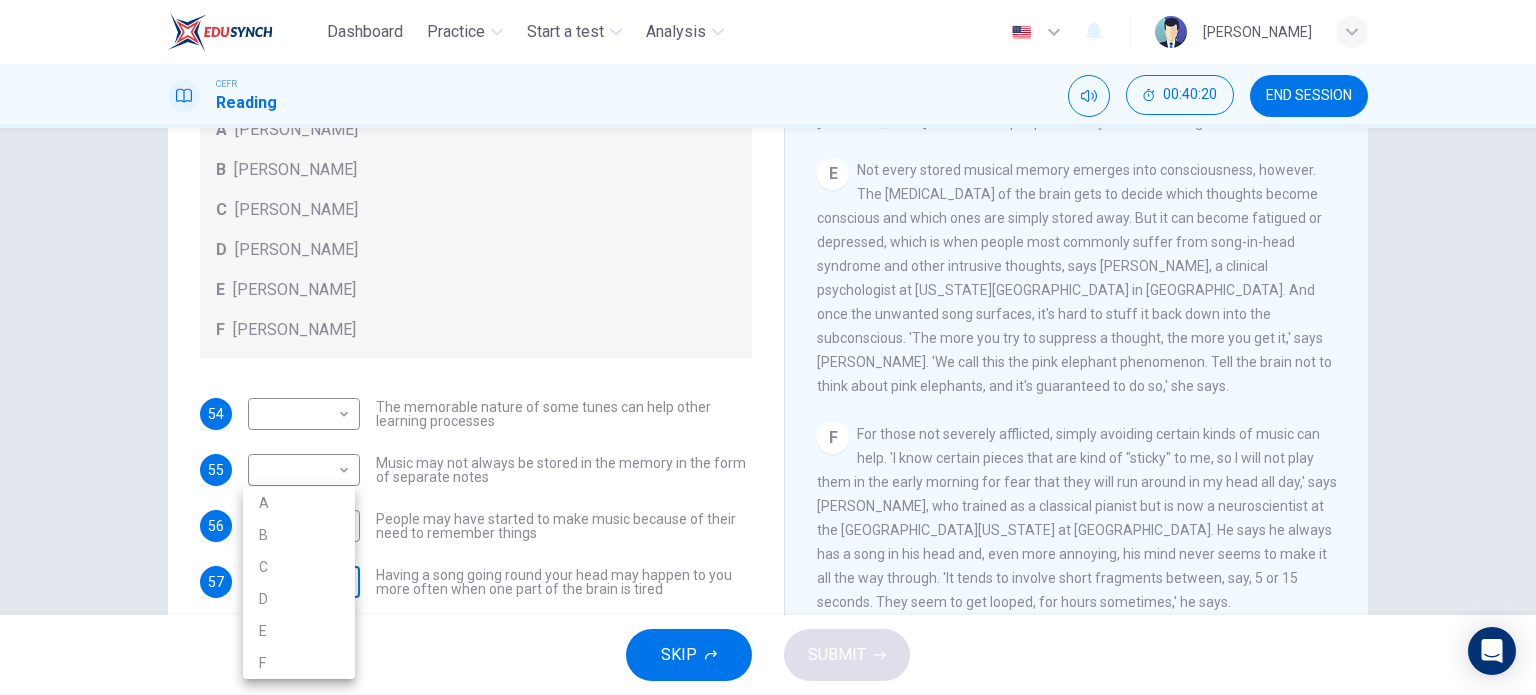 click on "Dashboard Practice Start a test Analysis English en ​ NURFATIN [PERSON_NAME] CEFR Reading 00:40:20 END SESSION Questions 54 - 57 Look at the following theories and the list of people below.
Match each theory with the person it is credited to.
Write the correct letter  A-F  in the boxes below. A [PERSON_NAME] B [PERSON_NAME] C [PERSON_NAME] D [PERSON_NAME] E [PERSON_NAME] F [PERSON_NAME] 54 ​ ​ The memorable nature of some tunes can help other learning processes 55 ​ ​ Music may not always be stored in the memory in the form of separate notes 56 ​ ​ People may have started to make music because of their need to remember things 57 ​ ​ Having a song going round your head may happen to you more often when one part of the brain is tired A Song on the Brain CLICK TO ZOOM Click to Zoom A B C D E F G H I SKIP SUBMIT EduSynch - Online Language Proficiency Testing
Dashboard Practice Start a test Analysis Notifications © Copyright  2025 A B C D E F" at bounding box center (768, 347) 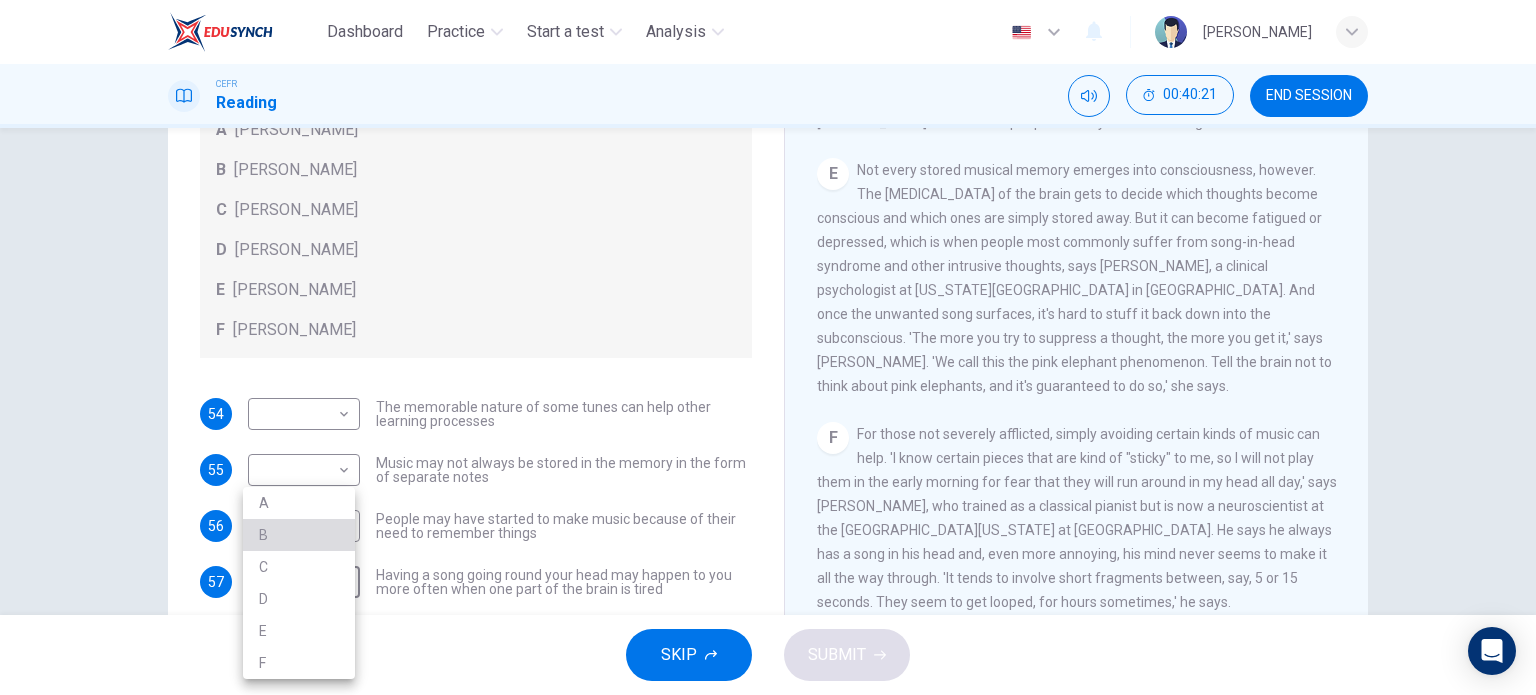 click on "B" at bounding box center [299, 535] 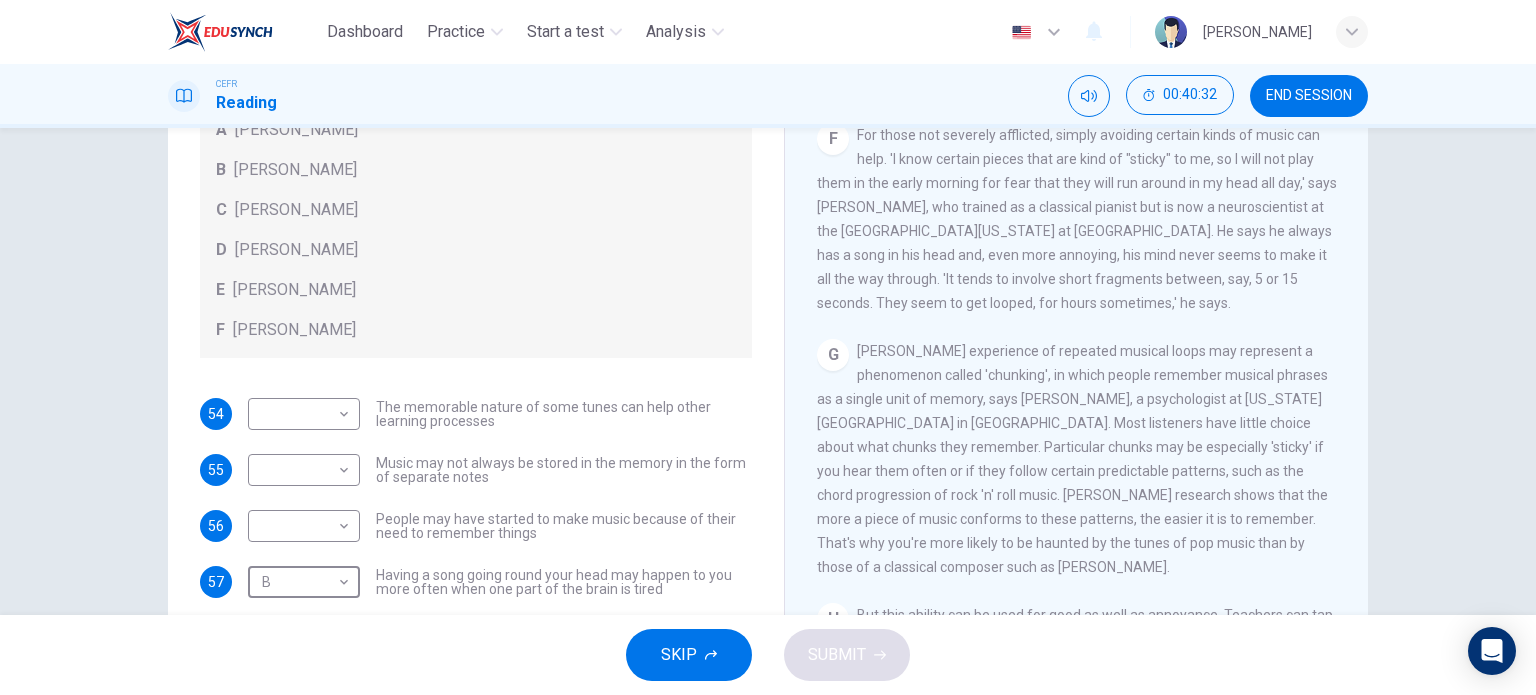 scroll, scrollTop: 1252, scrollLeft: 0, axis: vertical 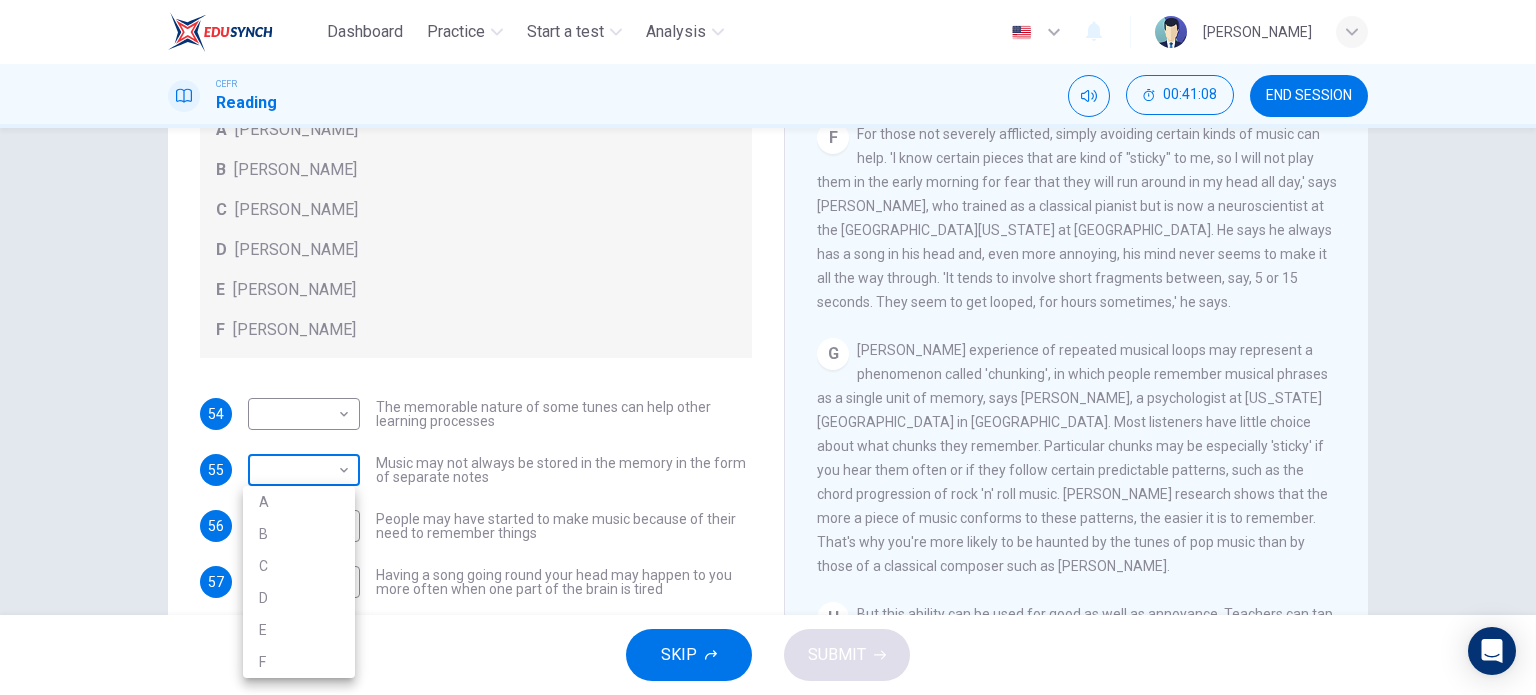 click on "Dashboard Practice Start a test Analysis English en ​ [PERSON_NAME] CEFR Reading 00:41:08 END SESSION Questions 54 - 57 Look at the following theories and the list of people below.
Match each theory with the person it is credited to.
Write the correct letter  A-F  in the boxes below. A [PERSON_NAME] B [PERSON_NAME] C [PERSON_NAME] D [PERSON_NAME] E [PERSON_NAME] F [PERSON_NAME] 54 ​ ​ The memorable nature of some tunes can help other learning processes 55 ​ ​ Music may not always be stored in the memory in the form of separate notes 56 ​ ​ People may have started to make music because of their need to remember things 57 B B ​ Having a song going round your head may happen to you more often when one part of the brain is tired A Song on the Brain CLICK TO ZOOM Click to Zoom A B C D E F G H I SKIP SUBMIT EduSynch - Online Language Proficiency Testing
Dashboard Practice Start a test Analysis Notifications © Copyright  2025 A B C D E F" at bounding box center [768, 347] 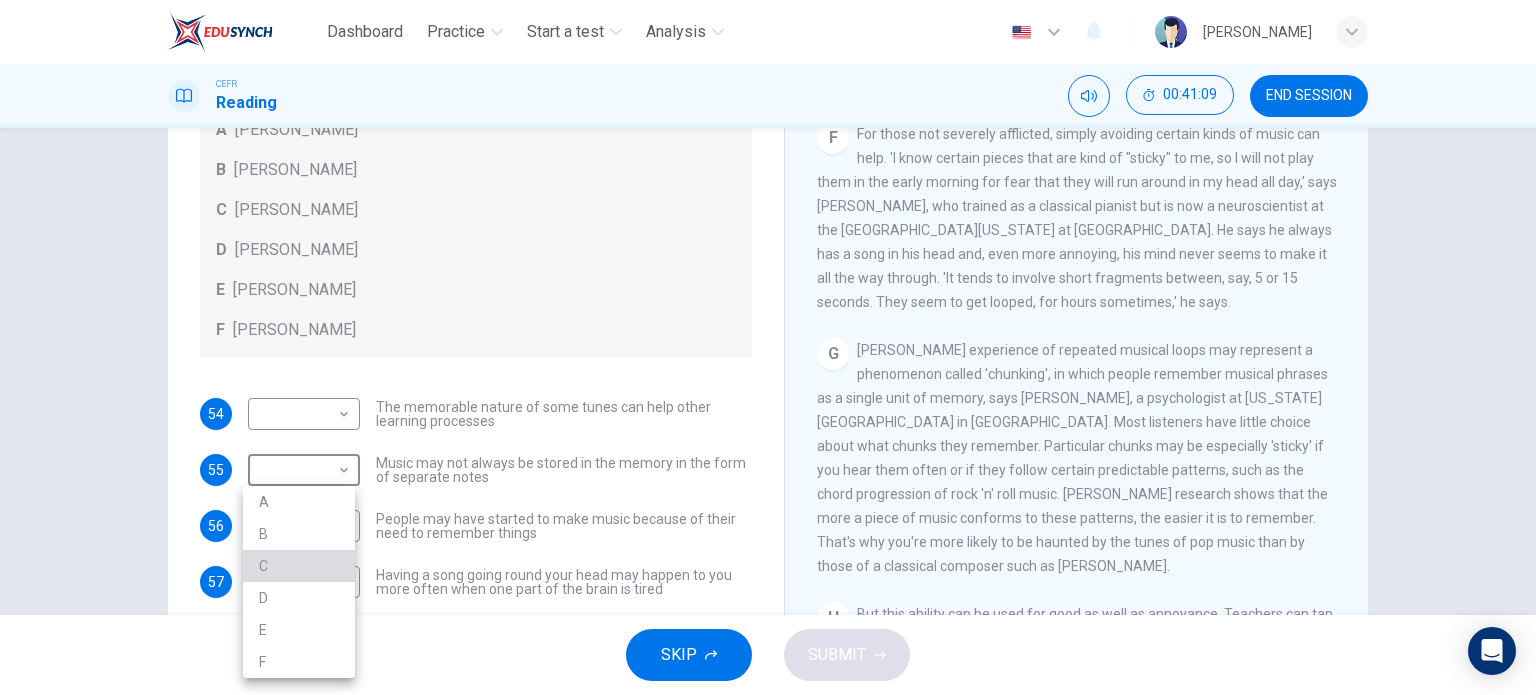 click on "C" at bounding box center (299, 566) 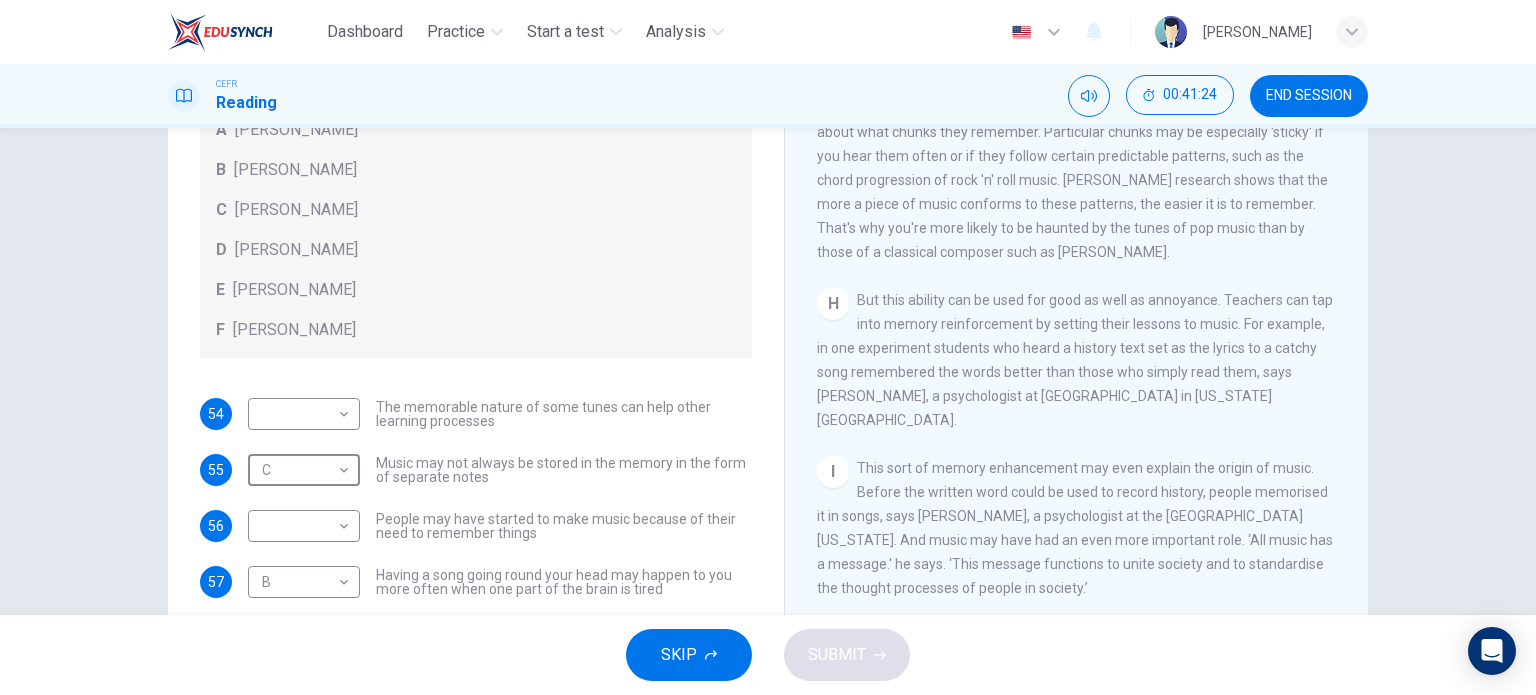 scroll, scrollTop: 1592, scrollLeft: 0, axis: vertical 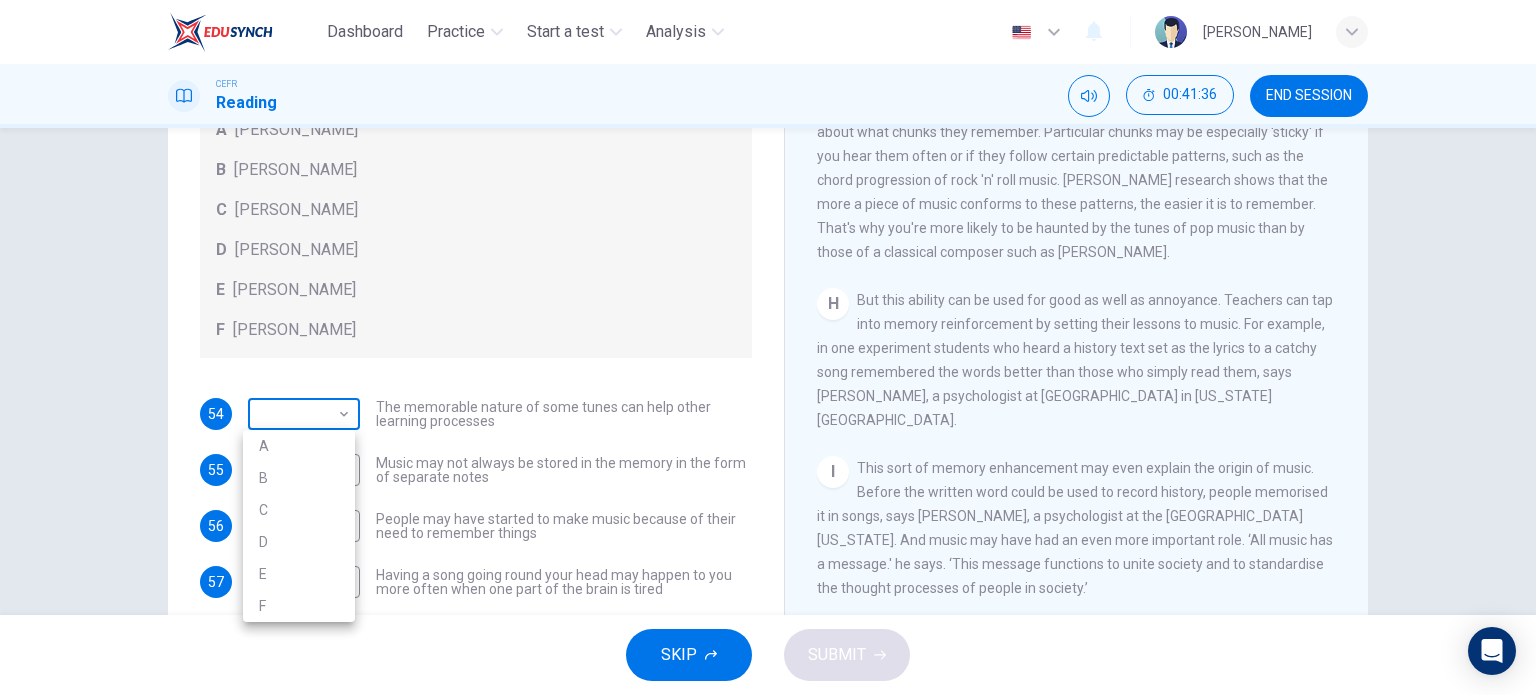 click on "Dashboard Practice Start a test Analysis English en ​ [PERSON_NAME] CEFR Reading 00:41:36 END SESSION Questions 54 - 57 Look at the following theories and the list of people below.
Match each theory with the person it is credited to.
Write the correct letter  A-F  in the boxes below. A [PERSON_NAME] B [PERSON_NAME] C [PERSON_NAME] D [PERSON_NAME] E [PERSON_NAME] F [PERSON_NAME] 54 ​ ​ The memorable nature of some tunes can help other learning processes 55 C C ​ Music may not always be stored in the memory in the form of separate notes 56 ​ ​ People may have started to make music because of their need to remember things 57 B B ​ Having a song going round your head may happen to you more often when one part of the brain is tired A Song on the Brain CLICK TO ZOOM Click to Zoom A B C D E F G H I SKIP SUBMIT EduSynch - Online Language Proficiency Testing
Dashboard Practice Start a test Analysis Notifications © Copyright  2025 A B C D E F" at bounding box center (768, 347) 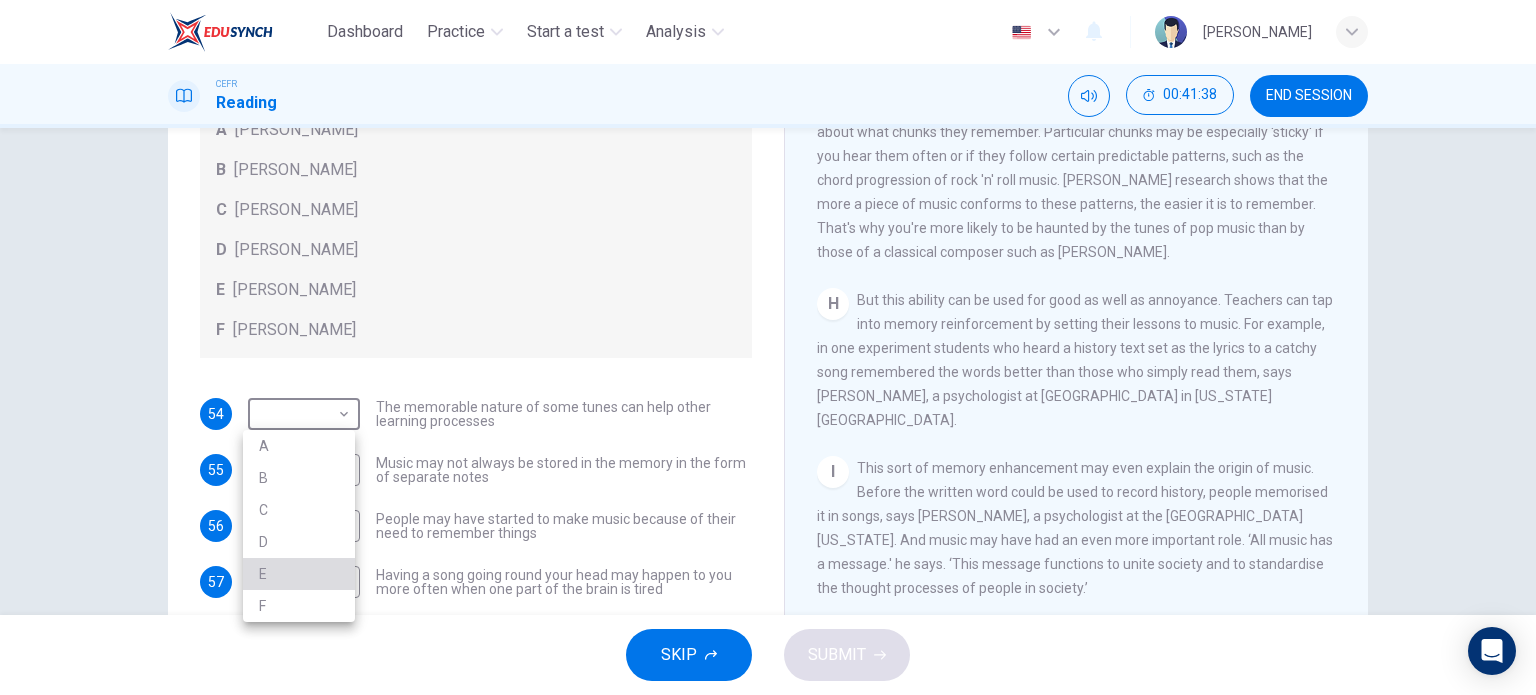 click on "E" at bounding box center [299, 574] 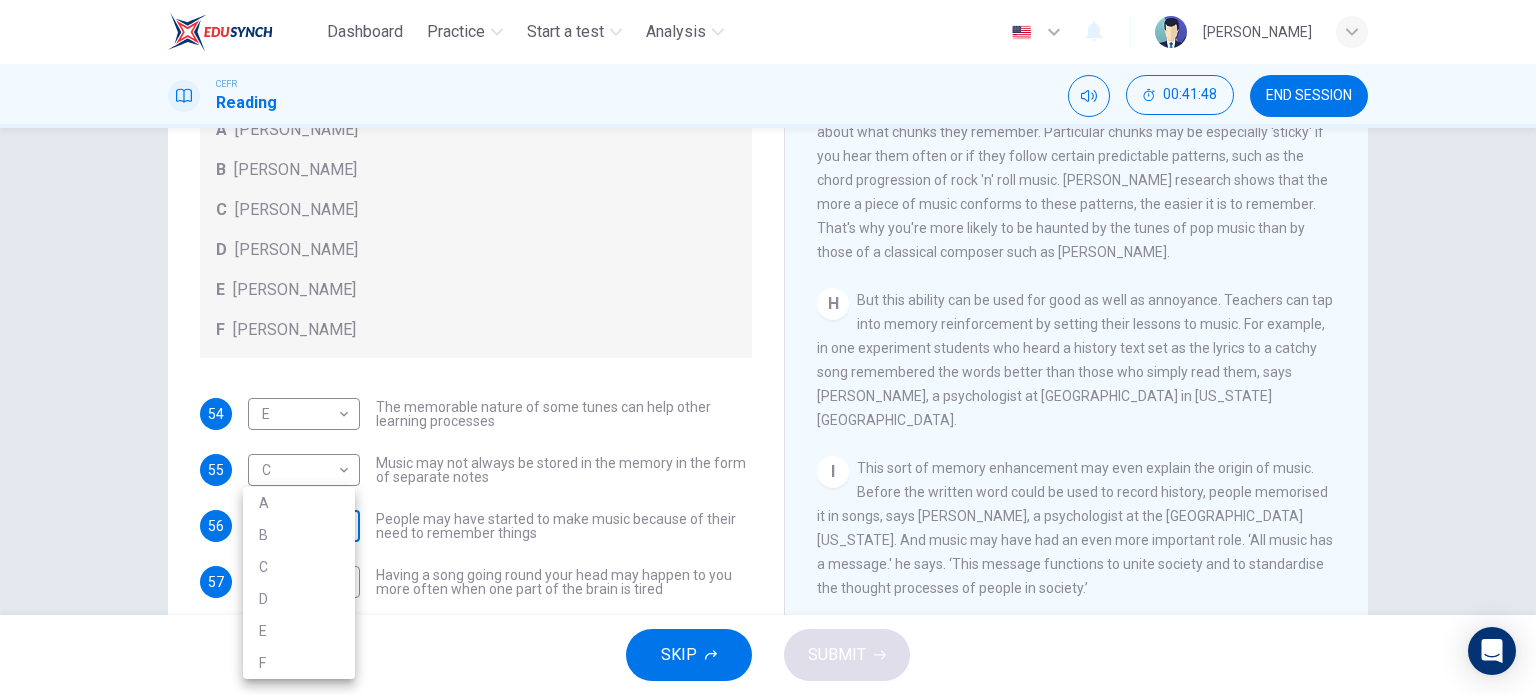 click on "Dashboard Practice Start a test Analysis English en ​ [PERSON_NAME] CEFR Reading 00:41:48 END SESSION Questions 54 - 57 Look at the following theories and the list of people below.
Match each theory with the person it is credited to.
Write the correct letter  A-F  in the boxes below. A [PERSON_NAME] B [PERSON_NAME] C [PERSON_NAME] D [PERSON_NAME] E [PERSON_NAME] F [PERSON_NAME] 54 E E ​ The memorable nature of some tunes can help other learning processes 55 C C ​ Music may not always be stored in the memory in the form of separate notes 56 ​ ​ People may have started to make music because of their need to remember things 57 B B ​ Having a song going round your head may happen to you more often when one part of the brain is tired A Song on the Brain CLICK TO ZOOM Click to Zoom A B C D E F G H I SKIP SUBMIT EduSynch - Online Language Proficiency Testing
Dashboard Practice Start a test Analysis Notifications © Copyright  2025 A B C D E F" at bounding box center [768, 347] 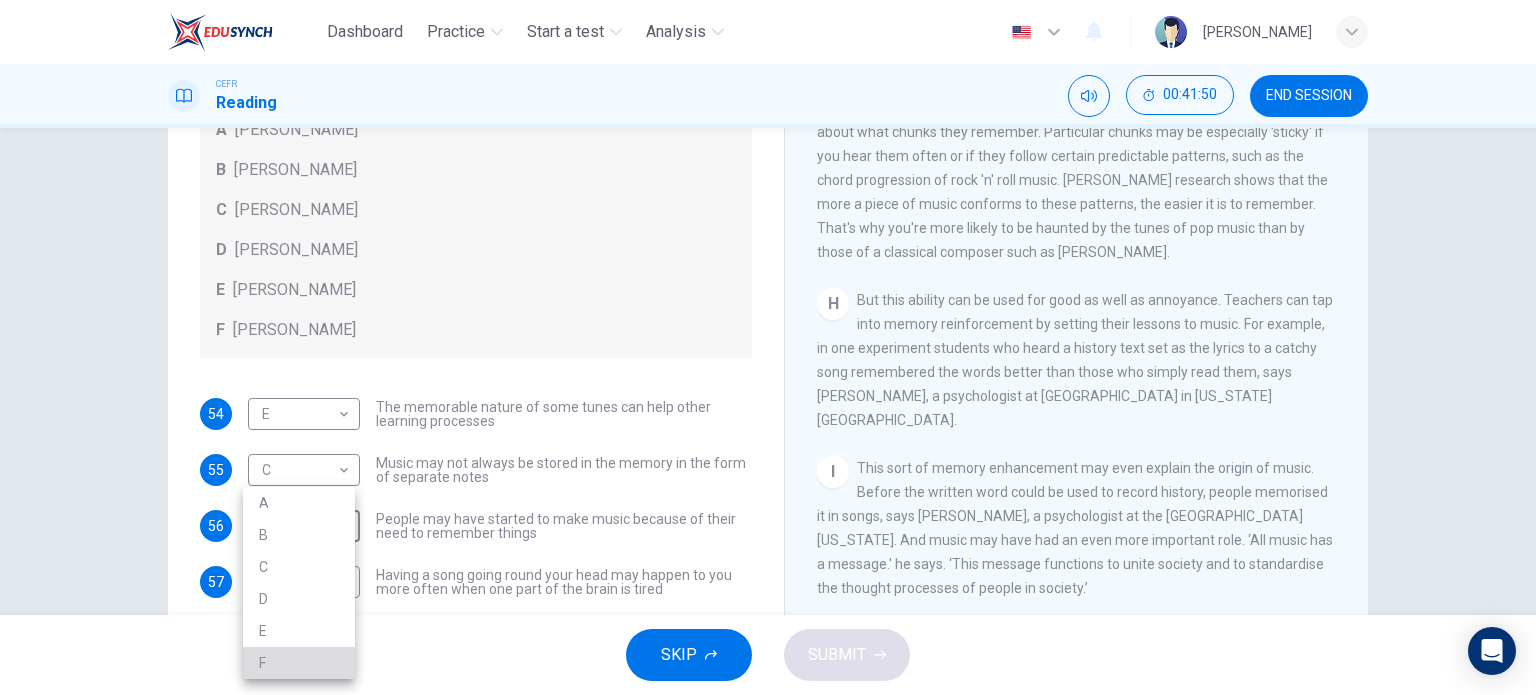 click on "F" at bounding box center [299, 663] 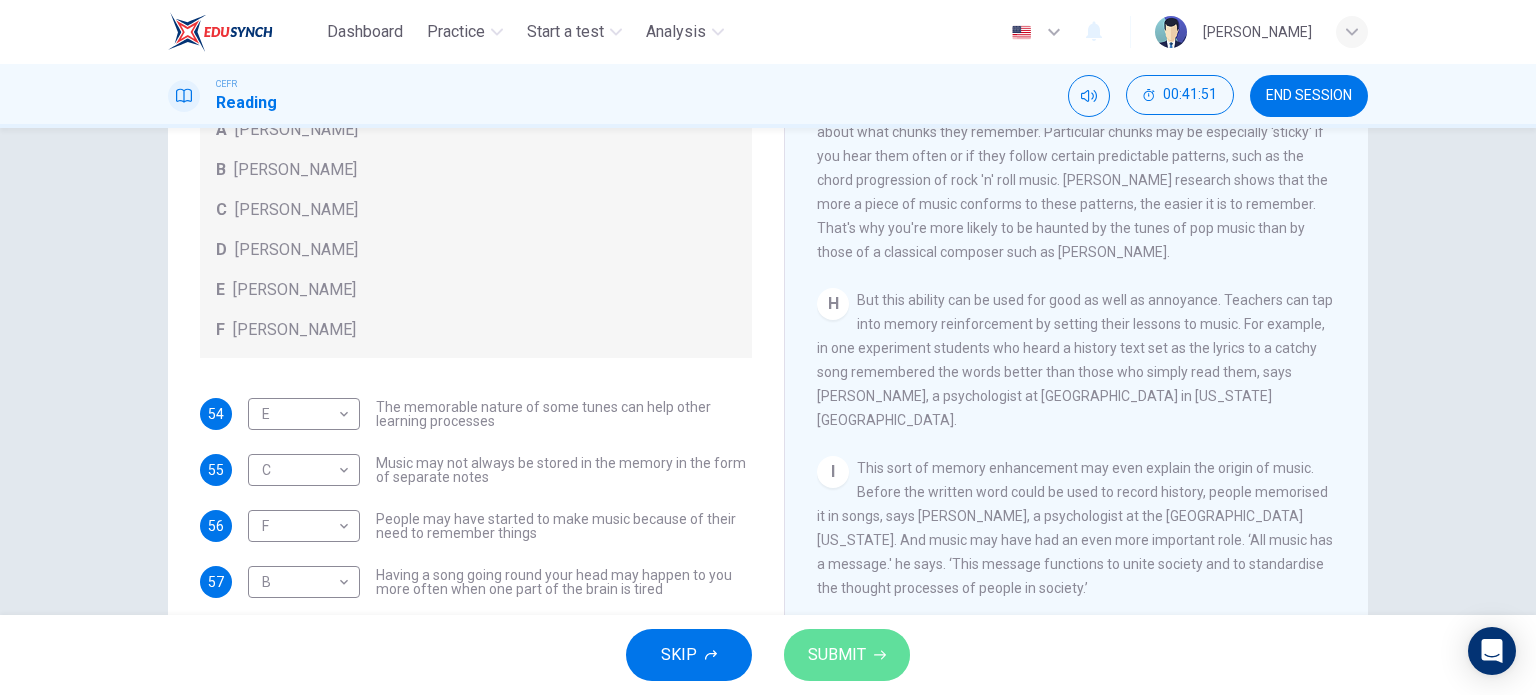 click on "SUBMIT" at bounding box center [847, 655] 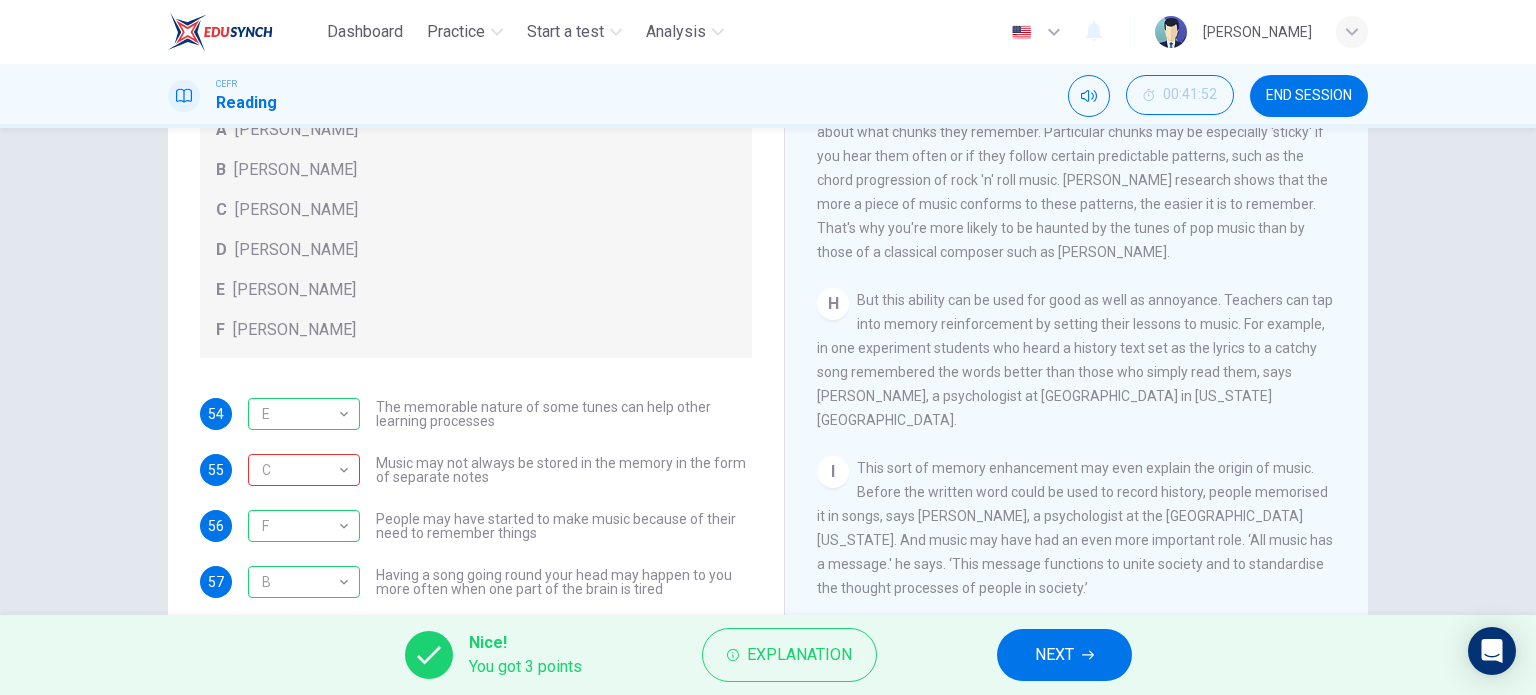 scroll, scrollTop: 112, scrollLeft: 0, axis: vertical 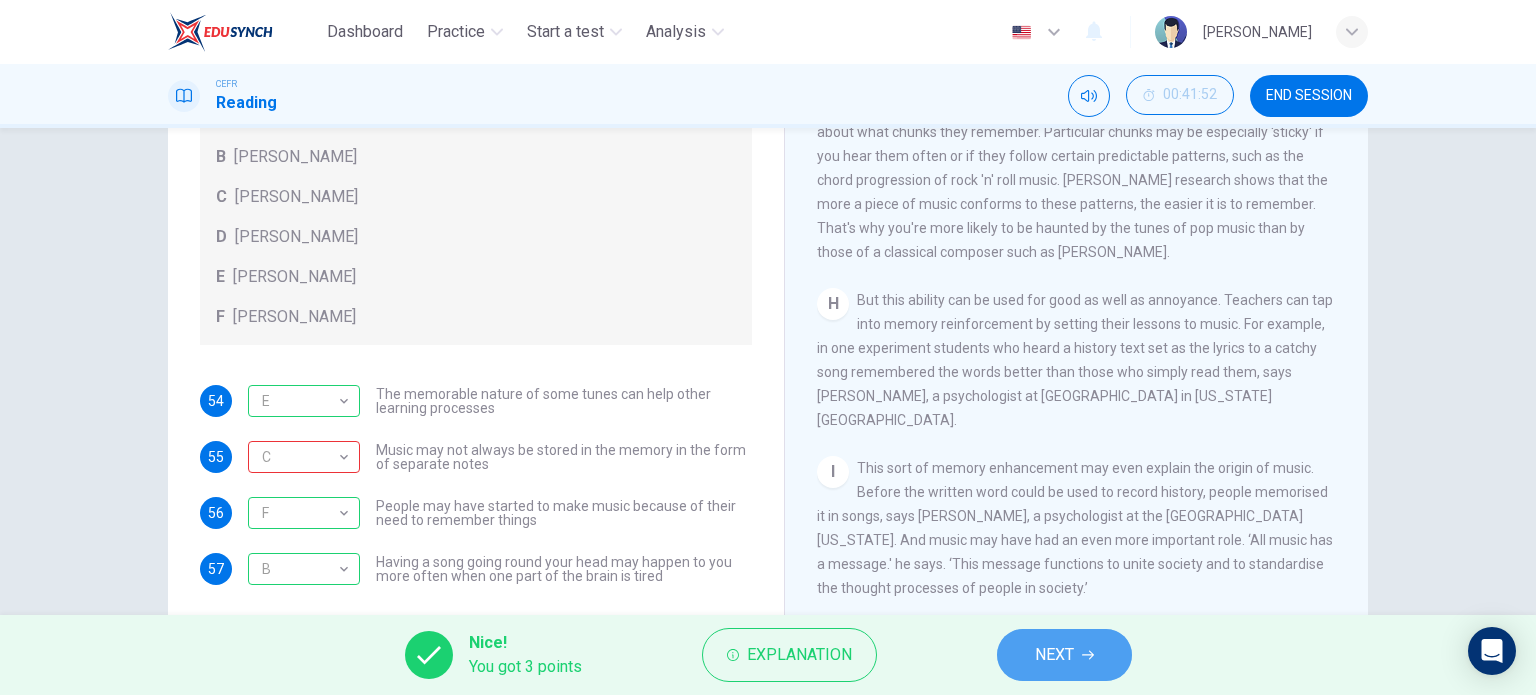 click on "NEXT" at bounding box center (1054, 655) 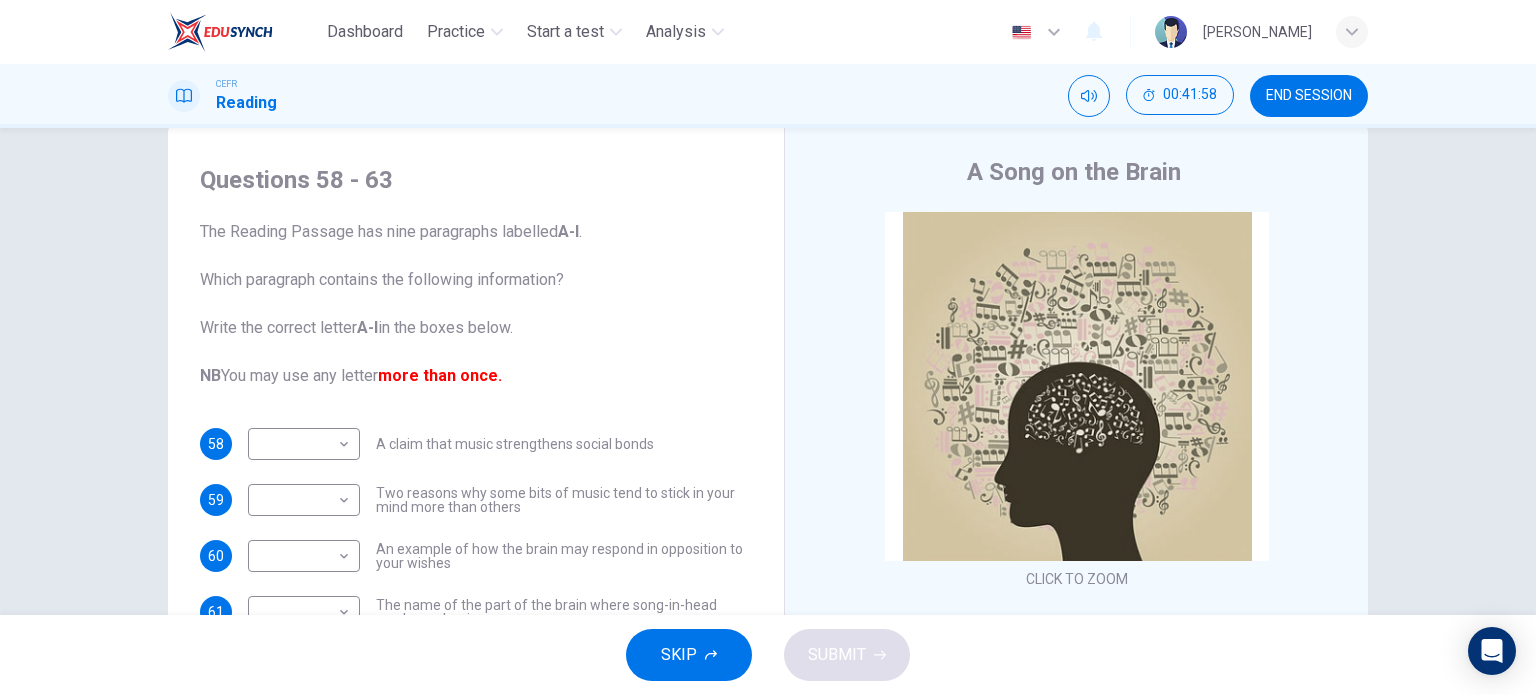 scroll, scrollTop: 288, scrollLeft: 0, axis: vertical 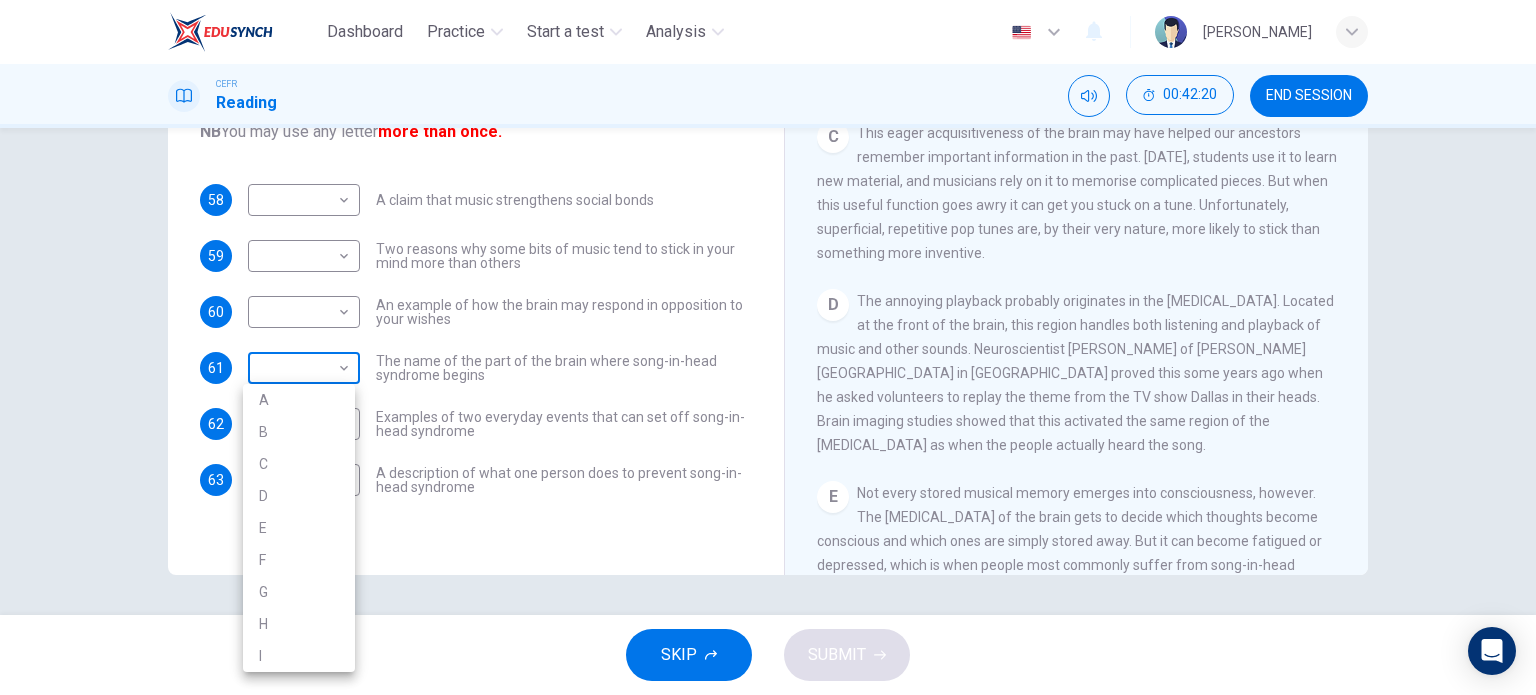 click on "Dashboard Practice Start a test Analysis English en ​ NURFATIN [PERSON_NAME] CEFR Reading 00:42:20 END SESSION Questions 58 - 63 The Reading Passage has nine paragraphs labelled  A-l .
Which paragraph contains the following information?
Write the correct letter  A-l  in the boxes below.
NB  You may use any letter  more than once. 58 ​ ​ A claim that music strengthens social bonds 59 ​ ​ Two reasons why some bits of music tend to stick in your mind more than others 60 ​ ​ An example of how the brain may respond in opposition to your wishes 61 ​ ​ The name of the part of the brain where song-in-head syndrome begins 62 ​ ​ Examples of two everyday events that can set off song-in-head syndrome 63 ​ ​ A description of what one person does to prevent song-in-head syndrome A Song on the Brain CLICK TO ZOOM Click to Zoom A B C D E F G H I SKIP SUBMIT EduSynch - Online Language Proficiency Testing
Dashboard Practice Start a test Analysis Notifications © Copyright  A" at bounding box center (768, 347) 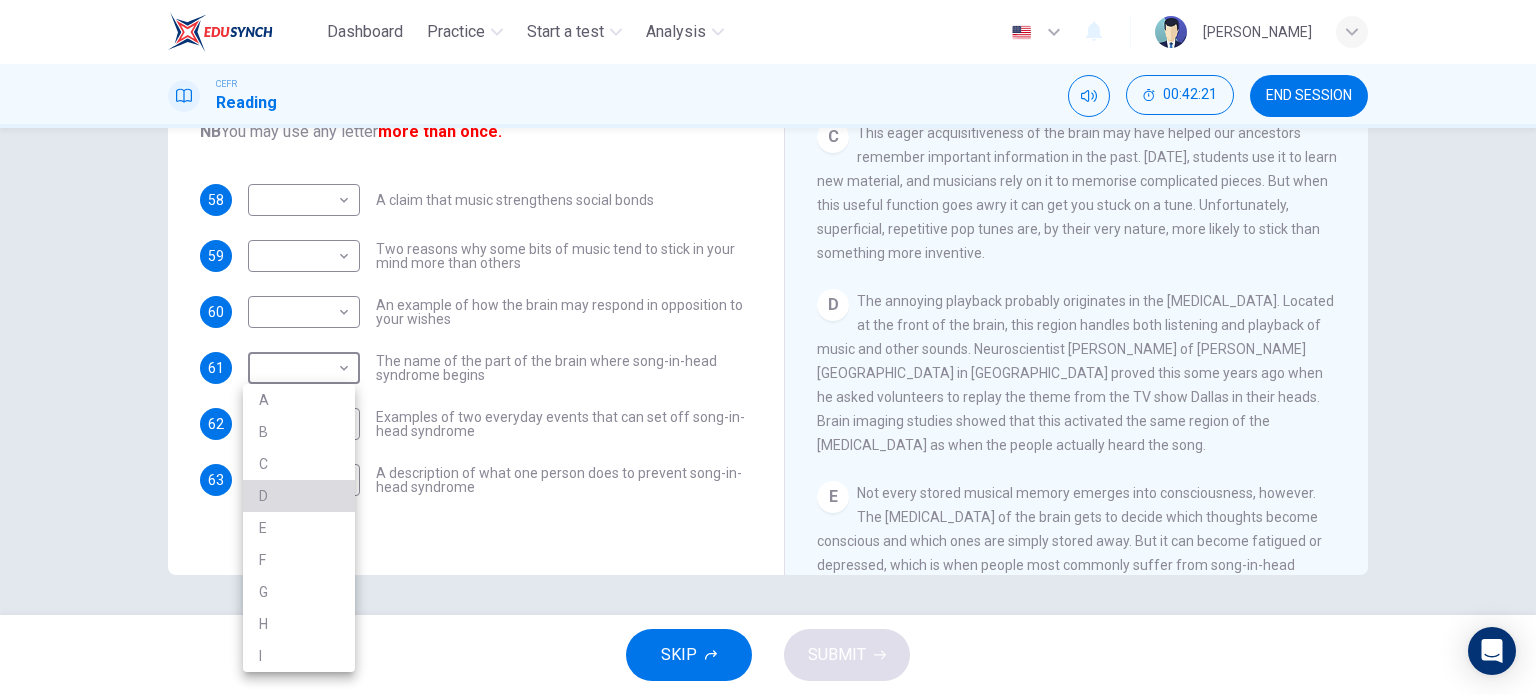 click on "D" at bounding box center (299, 496) 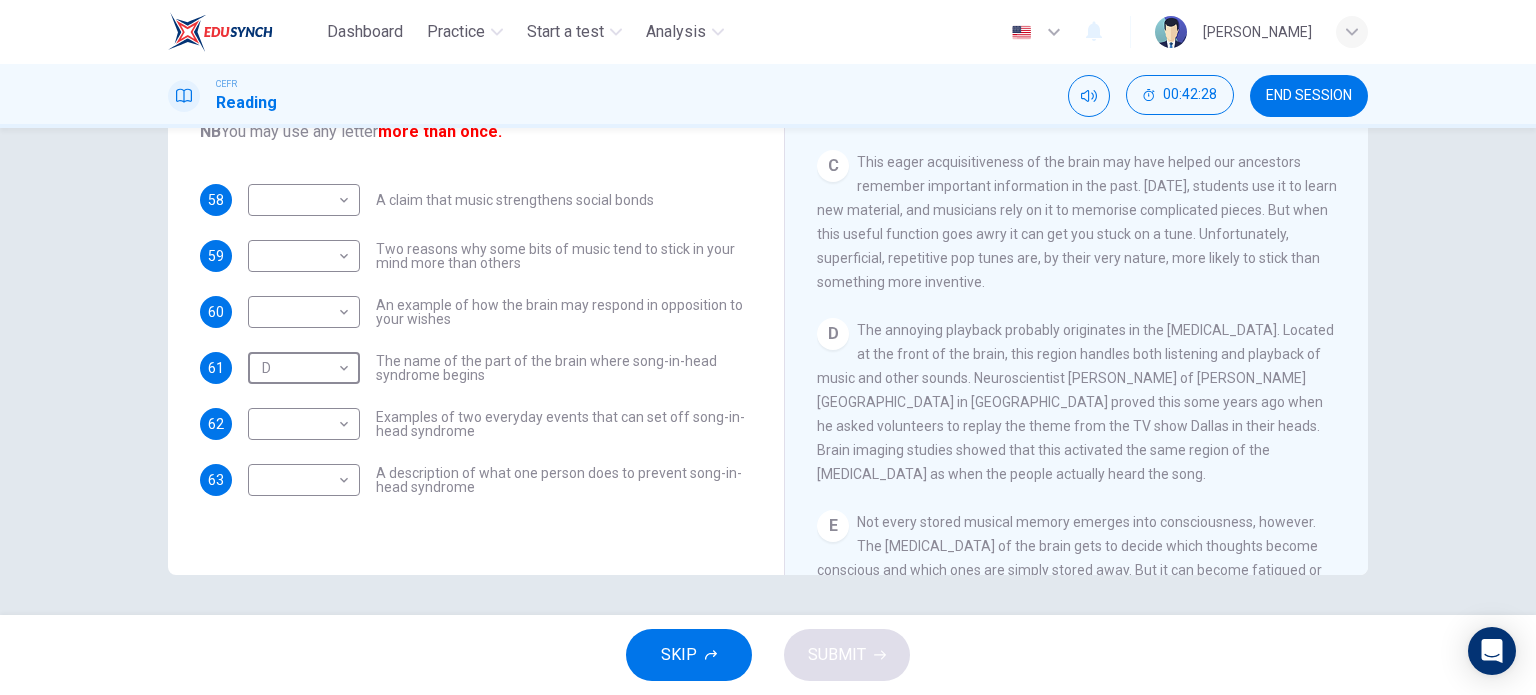 scroll, scrollTop: 550, scrollLeft: 0, axis: vertical 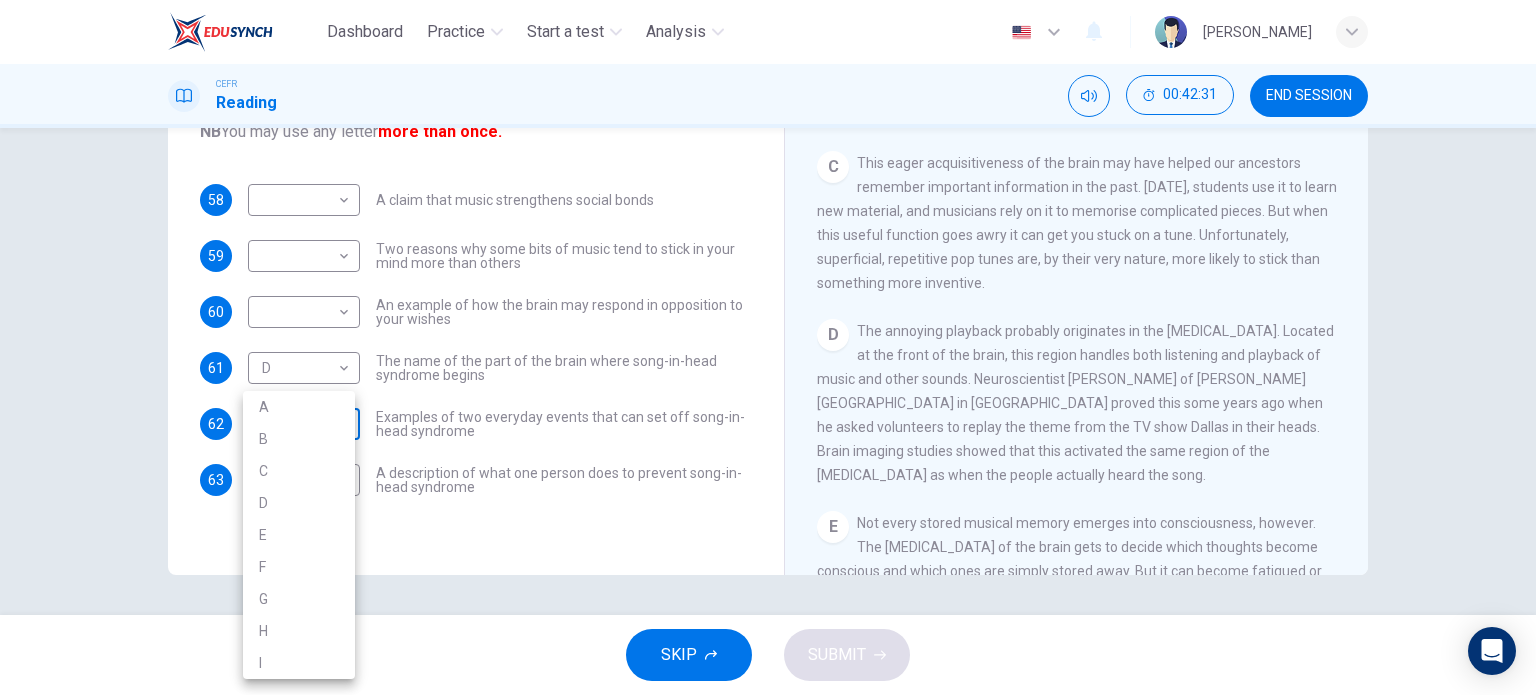 click on "Dashboard Practice Start a test Analysis English en ​ NURFATIN [PERSON_NAME] CEFR Reading 00:42:31 END SESSION Questions 58 - 63 The Reading Passage has nine paragraphs labelled  A-l .
Which paragraph contains the following information?
Write the correct letter  A-l  in the boxes below.
NB  You may use any letter  more than once. 58 ​ ​ A claim that music strengthens social bonds 59 ​ ​ Two reasons why some bits of music tend to stick in your mind more than others 60 ​ ​ An example of how the brain may respond in opposition to your wishes 61 D D ​ The name of the part of the brain where song-in-head syndrome begins 62 ​ ​ Examples of two everyday events that can set off song-in-head syndrome 63 ​ ​ A description of what one person does to prevent song-in-head syndrome A Song on the Brain CLICK TO ZOOM Click to Zoom A B C D E F G H I SKIP SUBMIT EduSynch - Online Language Proficiency Testing
Dashboard Practice Start a test Analysis Notifications © Copyright  A" at bounding box center [768, 347] 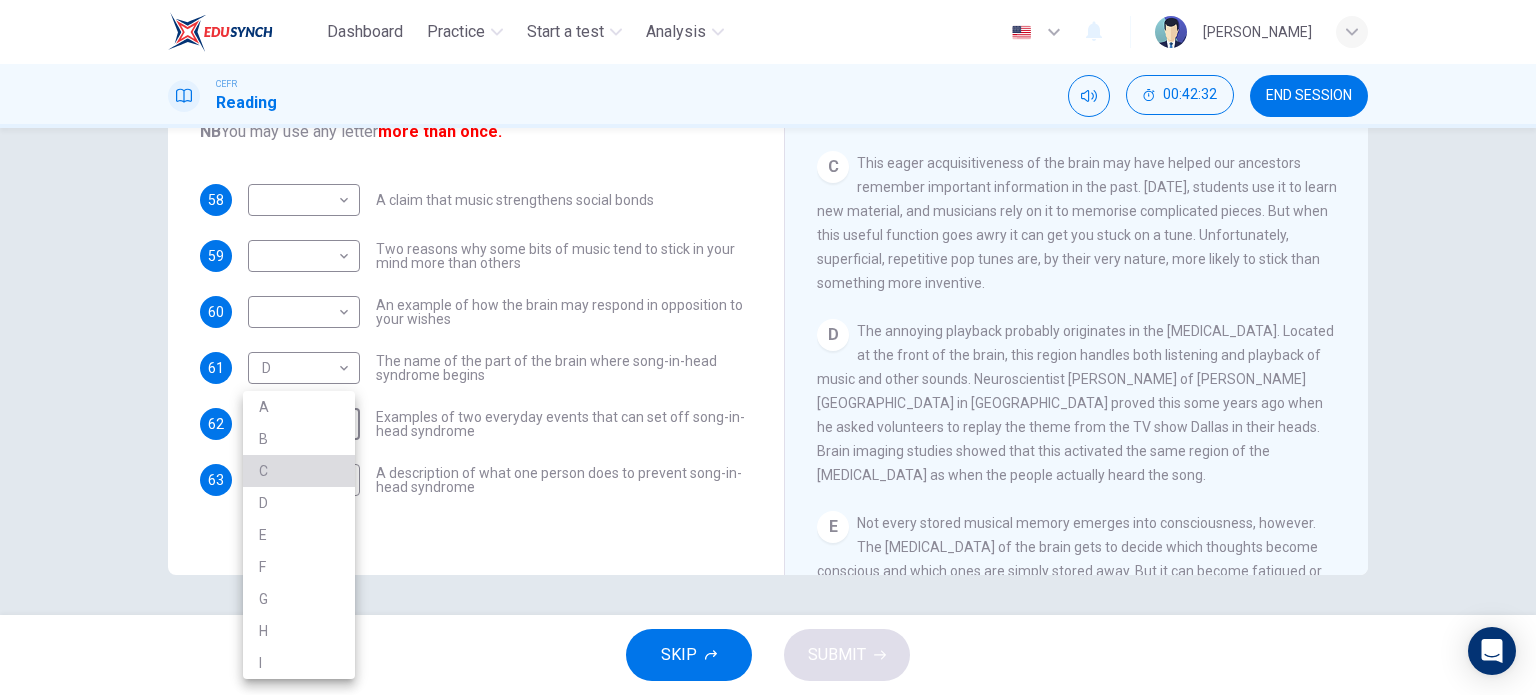 click on "C" at bounding box center [299, 471] 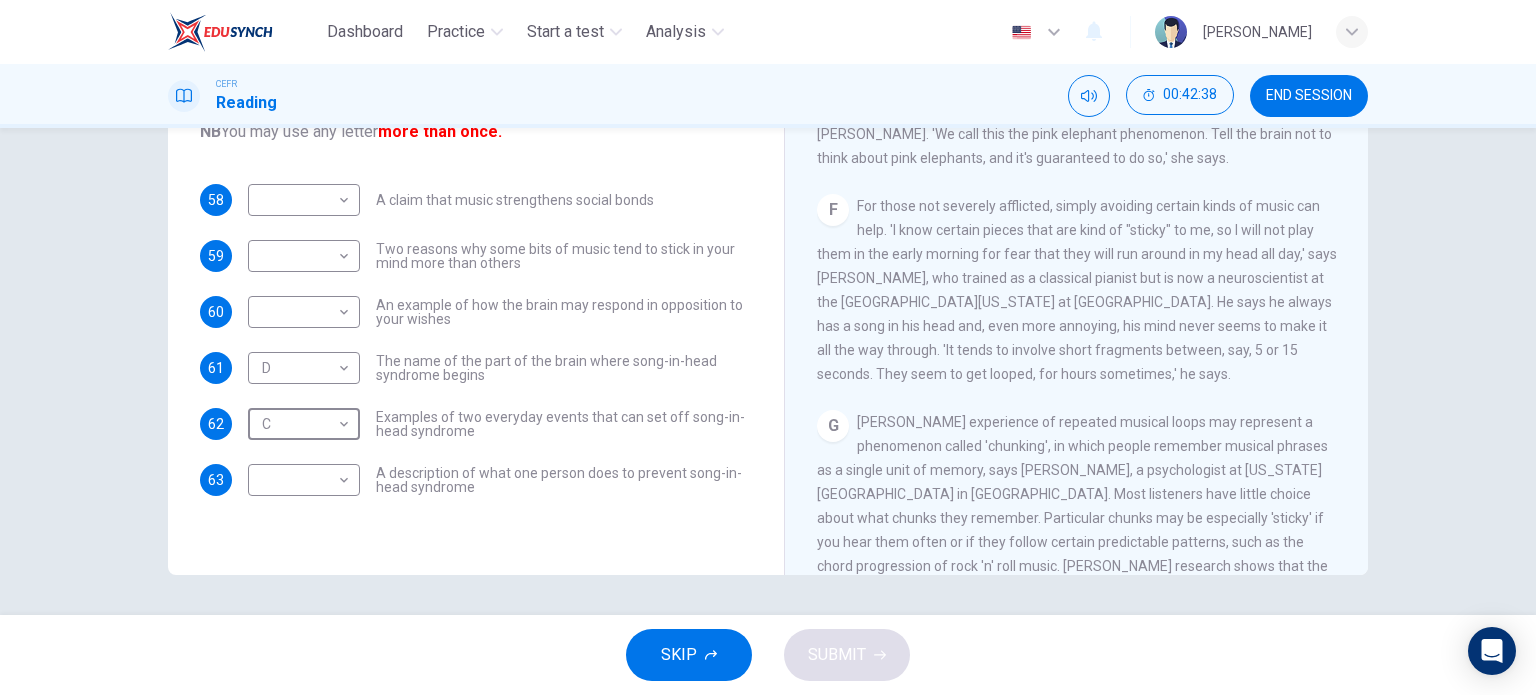 scroll, scrollTop: 1132, scrollLeft: 0, axis: vertical 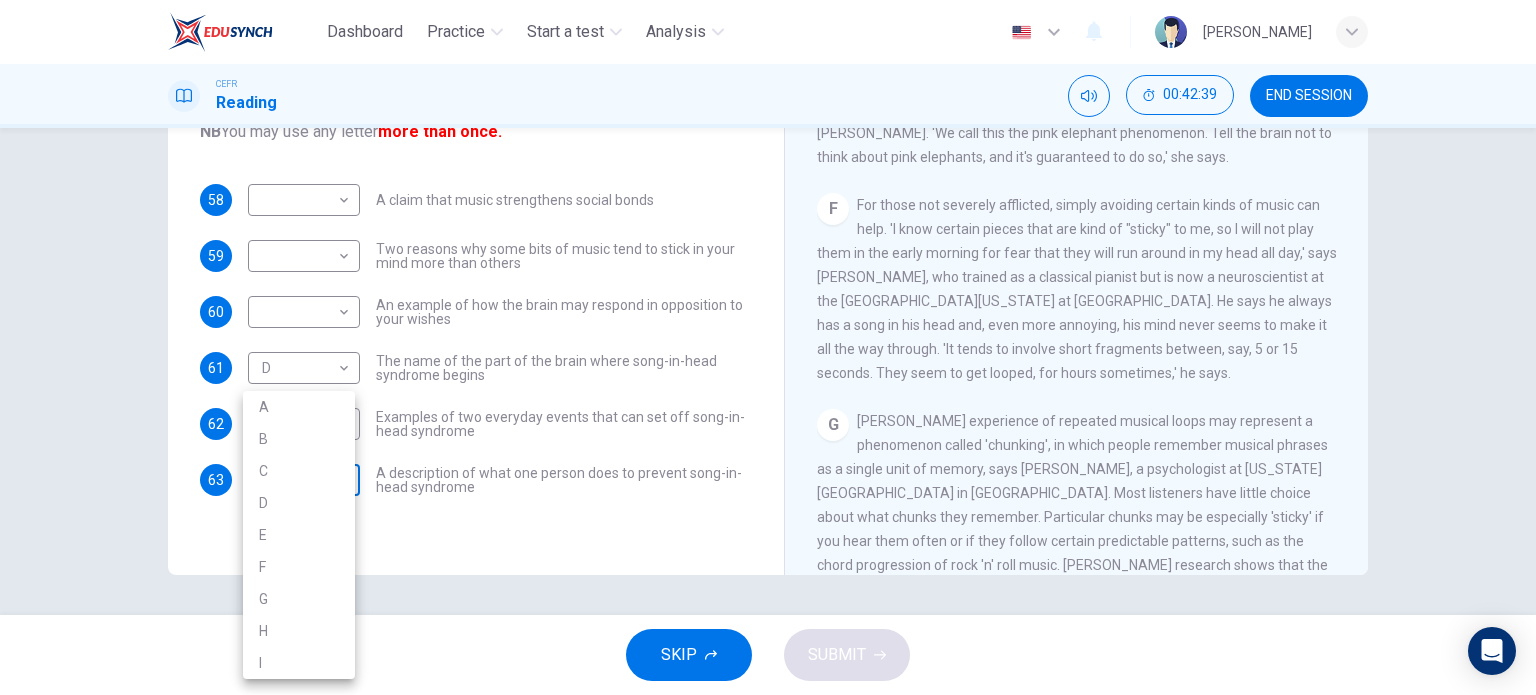 click on "Dashboard Practice Start a test Analysis English en ​ NURFATIN [PERSON_NAME] CEFR Reading 00:42:39 END SESSION Questions 58 - 63 The Reading Passage has nine paragraphs labelled  A-l .
Which paragraph contains the following information?
Write the correct letter  A-l  in the boxes below.
NB  You may use any letter  more than once. 58 ​ ​ A claim that music strengthens social bonds 59 ​ ​ Two reasons why some bits of music tend to stick in your mind more than others 60 ​ ​ An example of how the brain may respond in opposition to your wishes 61 D D ​ The name of the part of the brain where song-in-head syndrome begins 62 C C ​ Examples of two everyday events that can set off song-in-head syndrome 63 ​ ​ A description of what one person does to prevent song-in-head syndrome A Song on the Brain CLICK TO ZOOM Click to Zoom A B C D E F G H I SKIP SUBMIT EduSynch - Online Language Proficiency Testing
Dashboard Practice Start a test Analysis Notifications © Copyright  A" at bounding box center (768, 347) 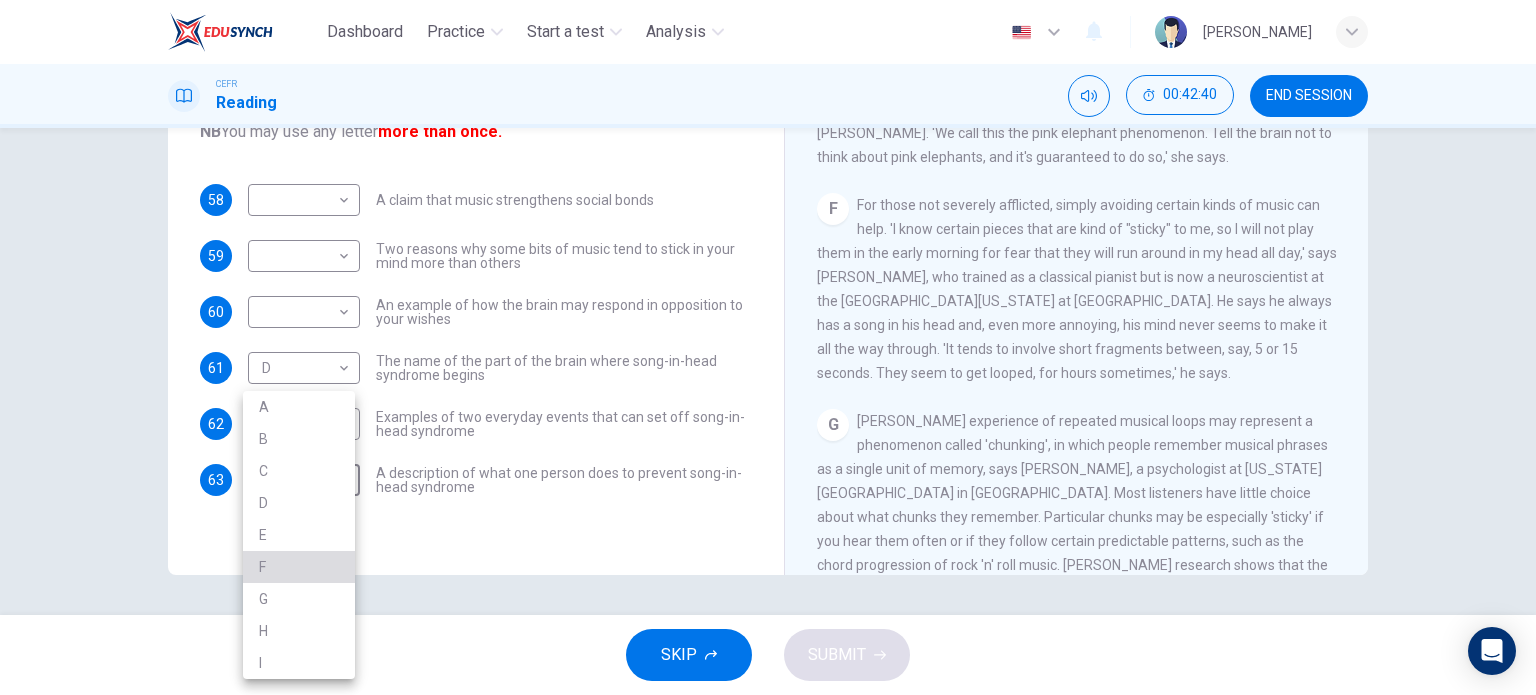 click on "F" at bounding box center (299, 567) 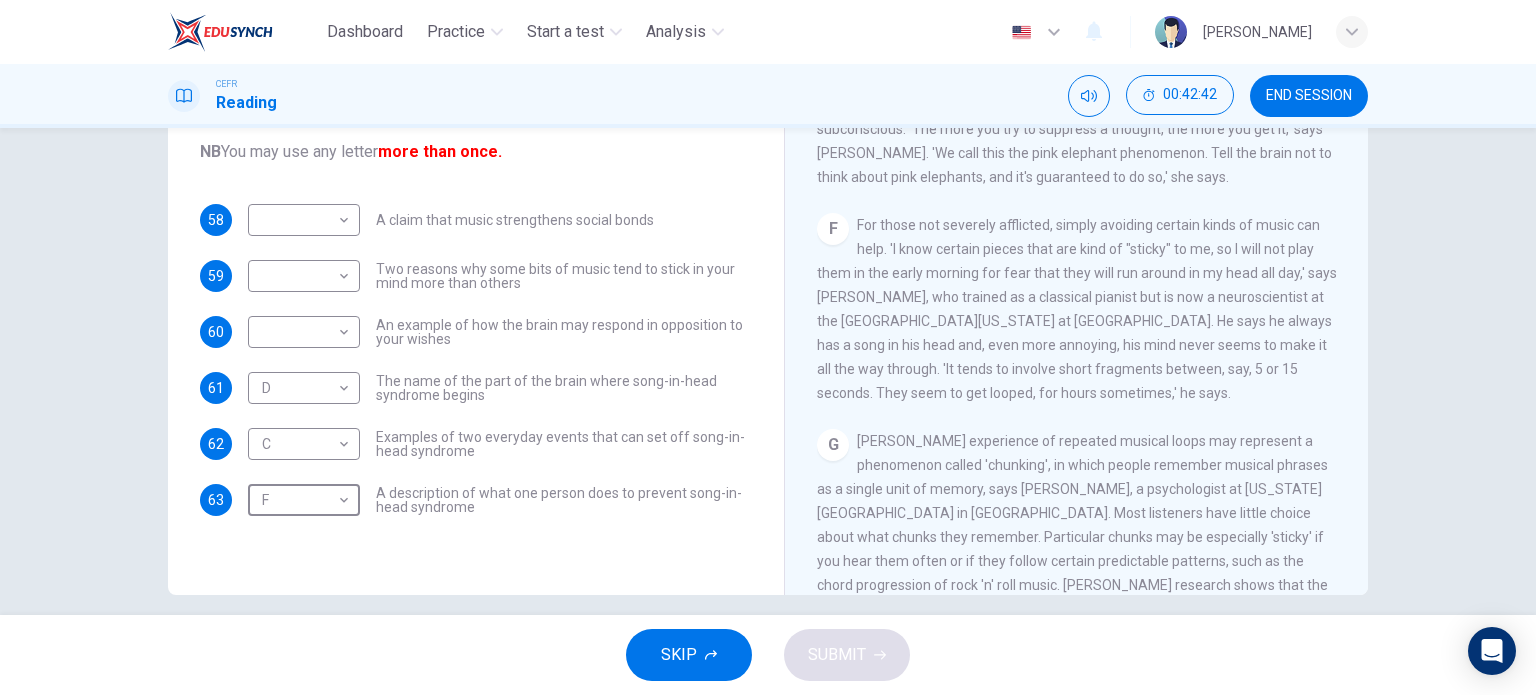 scroll, scrollTop: 264, scrollLeft: 0, axis: vertical 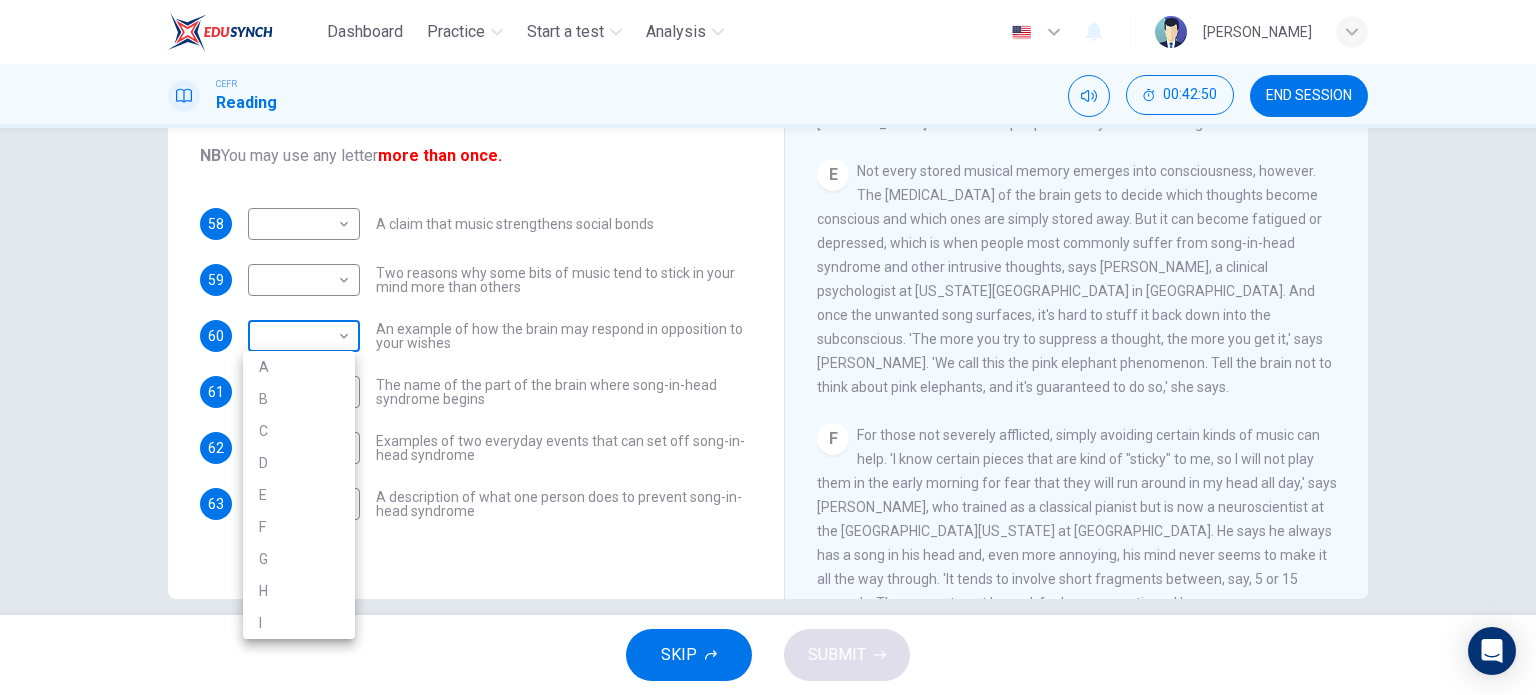 click on "Dashboard Practice Start a test Analysis English en ​ NURFATIN [PERSON_NAME] CEFR Reading 00:42:50 END SESSION Questions 58 - 63 The Reading Passage has nine paragraphs labelled  A-l .
Which paragraph contains the following information?
Write the correct letter  A-l  in the boxes below.
NB  You may use any letter  more than once. 58 ​ ​ A claim that music strengthens social bonds 59 ​ ​ Two reasons why some bits of music tend to stick in your mind more than others 60 ​ ​ An example of how the brain may respond in opposition to your wishes 61 D D ​ The name of the part of the brain where song-in-head syndrome begins 62 C C ​ Examples of two everyday events that can set off song-in-head syndrome 63 F F ​ A description of what one person does to prevent song-in-head syndrome A Song on the Brain CLICK TO ZOOM Click to Zoom A B C D E F G H I SKIP SUBMIT EduSynch - Online Language Proficiency Testing
Dashboard Practice Start a test Analysis Notifications © Copyright  A" at bounding box center [768, 347] 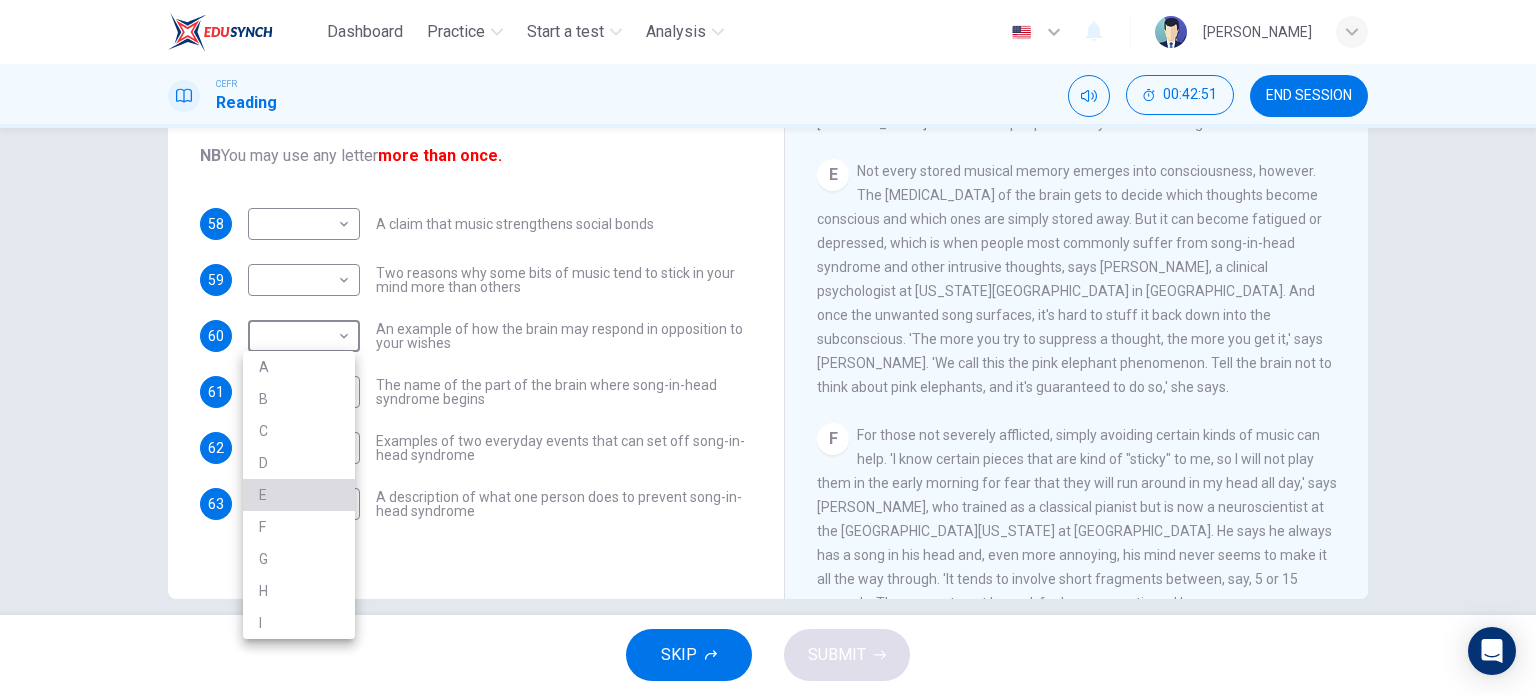 click on "E" at bounding box center [299, 495] 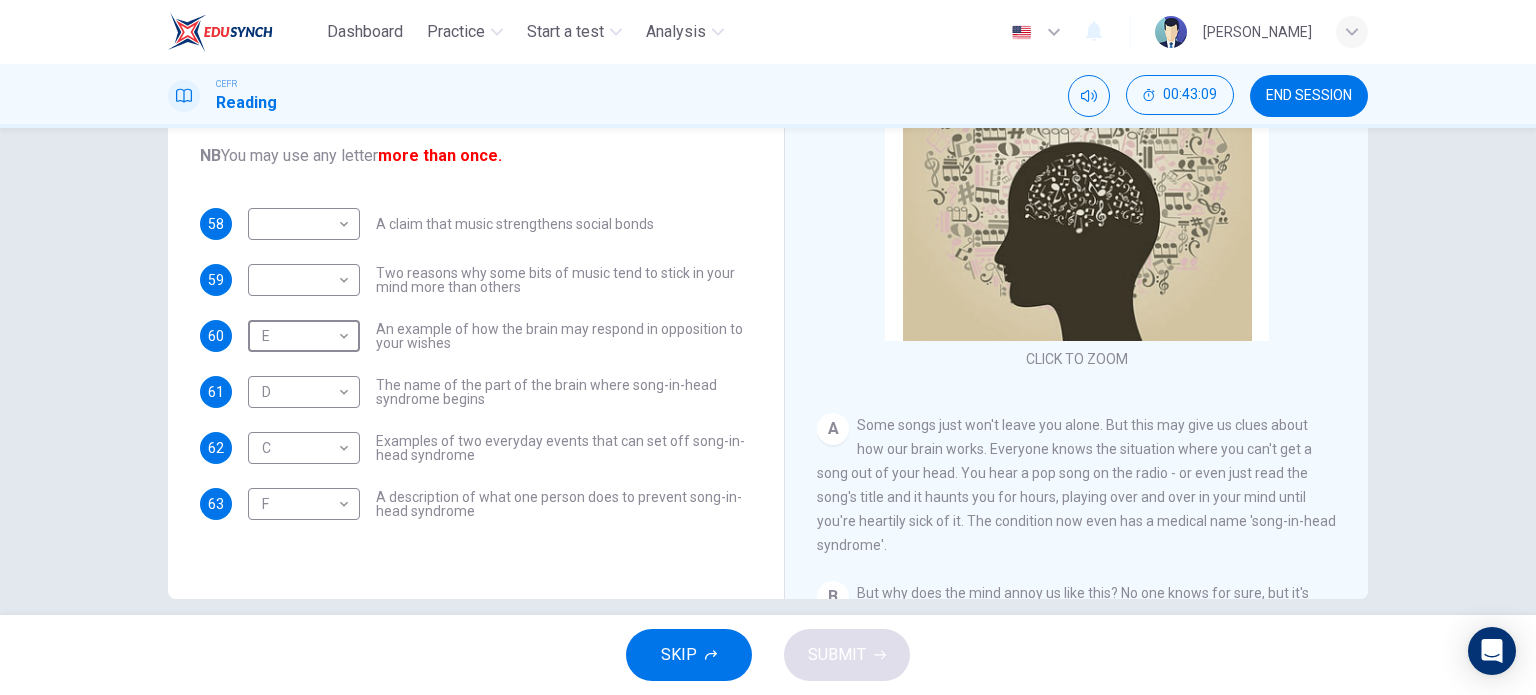 scroll, scrollTop: 0, scrollLeft: 0, axis: both 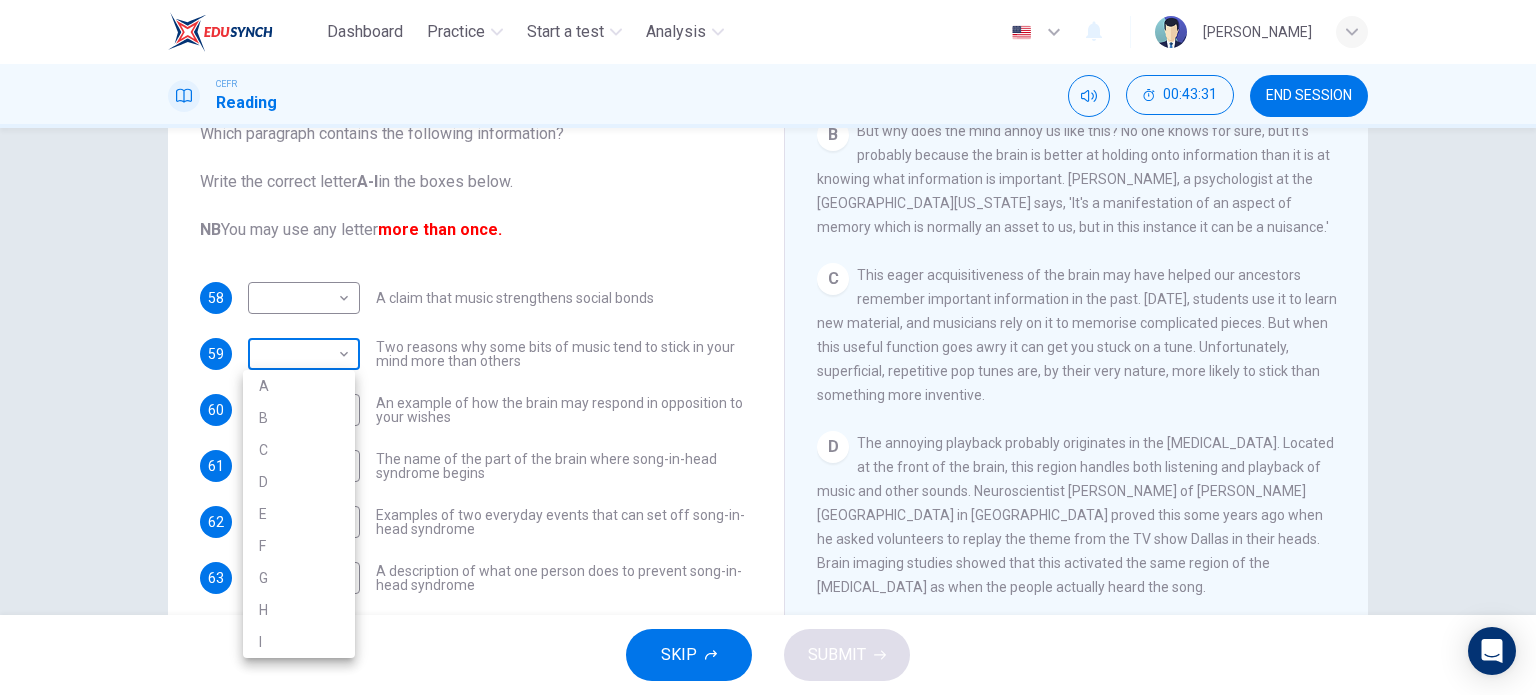 click on "Dashboard Practice Start a test Analysis English en ​ NURFATIN [PERSON_NAME] CEFR Reading 00:43:31 END SESSION Questions 58 - 63 The Reading Passage has nine paragraphs labelled  A-l .
Which paragraph contains the following information?
Write the correct letter  A-l  in the boxes below.
NB  You may use any letter  more than once. 58 ​ ​ A claim that music strengthens social bonds 59 ​ ​ Two reasons why some bits of music tend to stick in your mind more than others 60 E E ​ An example of how the brain may respond in opposition to your wishes 61 D D ​ The name of the part of the brain where song-in-head syndrome begins 62 C C ​ Examples of two everyday events that can set off song-in-head syndrome 63 F F ​ A description of what one person does to prevent song-in-head syndrome A Song on the Brain CLICK TO ZOOM Click to Zoom A B C D E F G H I SKIP SUBMIT EduSynch - Online Language Proficiency Testing
Dashboard Practice Start a test Analysis Notifications © Copyright  A" at bounding box center (768, 347) 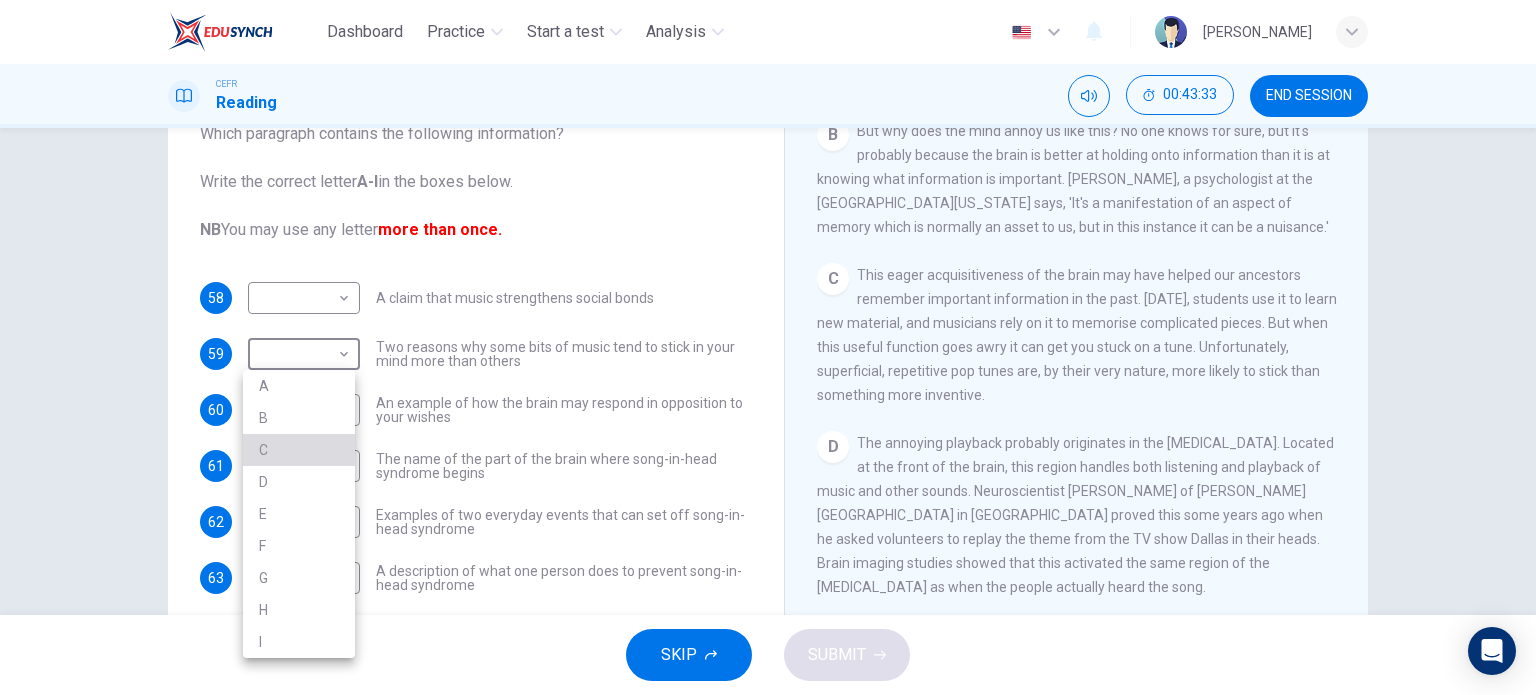 click on "C" at bounding box center (299, 450) 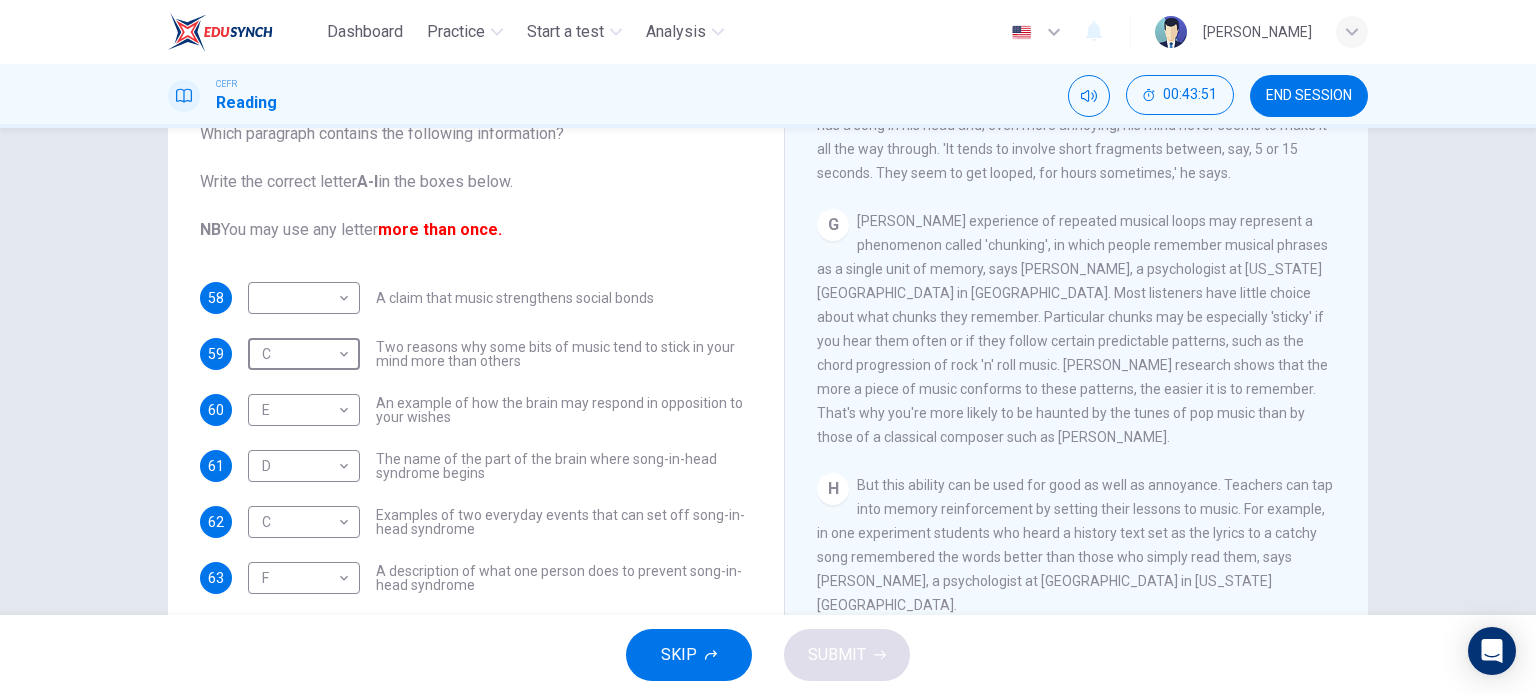 scroll, scrollTop: 1431, scrollLeft: 0, axis: vertical 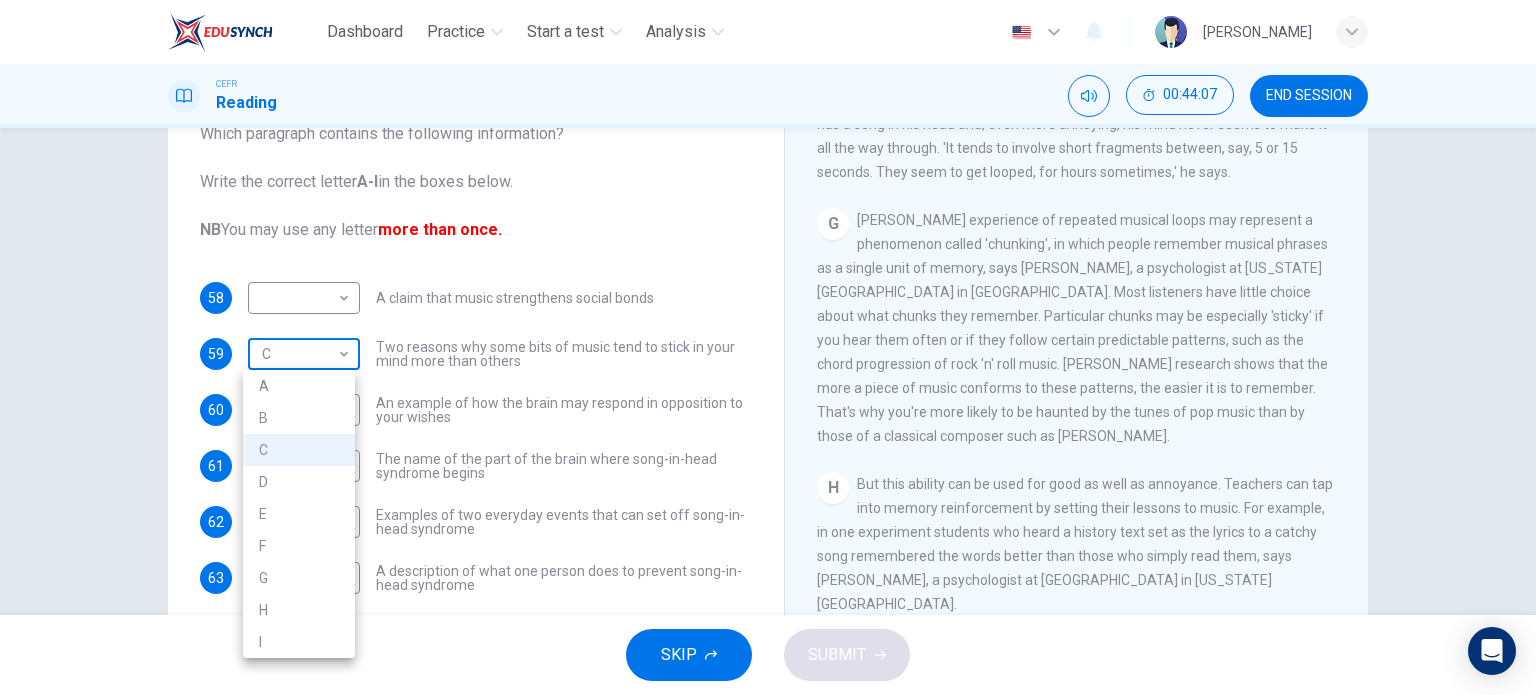 click on "Dashboard Practice Start a test Analysis English en ​ NURFATIN [PERSON_NAME] CEFR Reading 00:44:07 END SESSION Questions 58 - 63 The Reading Passage has nine paragraphs labelled  A-l .
Which paragraph contains the following information?
Write the correct letter  A-l  in the boxes below.
NB  You may use any letter  more than once. 58 ​ ​ A claim that music strengthens social bonds 59 C C ​ Two reasons why some bits of music tend to stick in your mind more than others 60 E E ​ An example of how the brain may respond in opposition to your wishes 61 D D ​ The name of the part of the brain where song-in-head syndrome begins 62 C C ​ Examples of two everyday events that can set off song-in-head syndrome 63 F F ​ A description of what one person does to prevent song-in-head syndrome A Song on the Brain CLICK TO ZOOM Click to Zoom A B C D E F G H I SKIP SUBMIT EduSynch - Online Language Proficiency Testing
Dashboard Practice Start a test Analysis Notifications © Copyright  A" at bounding box center [768, 347] 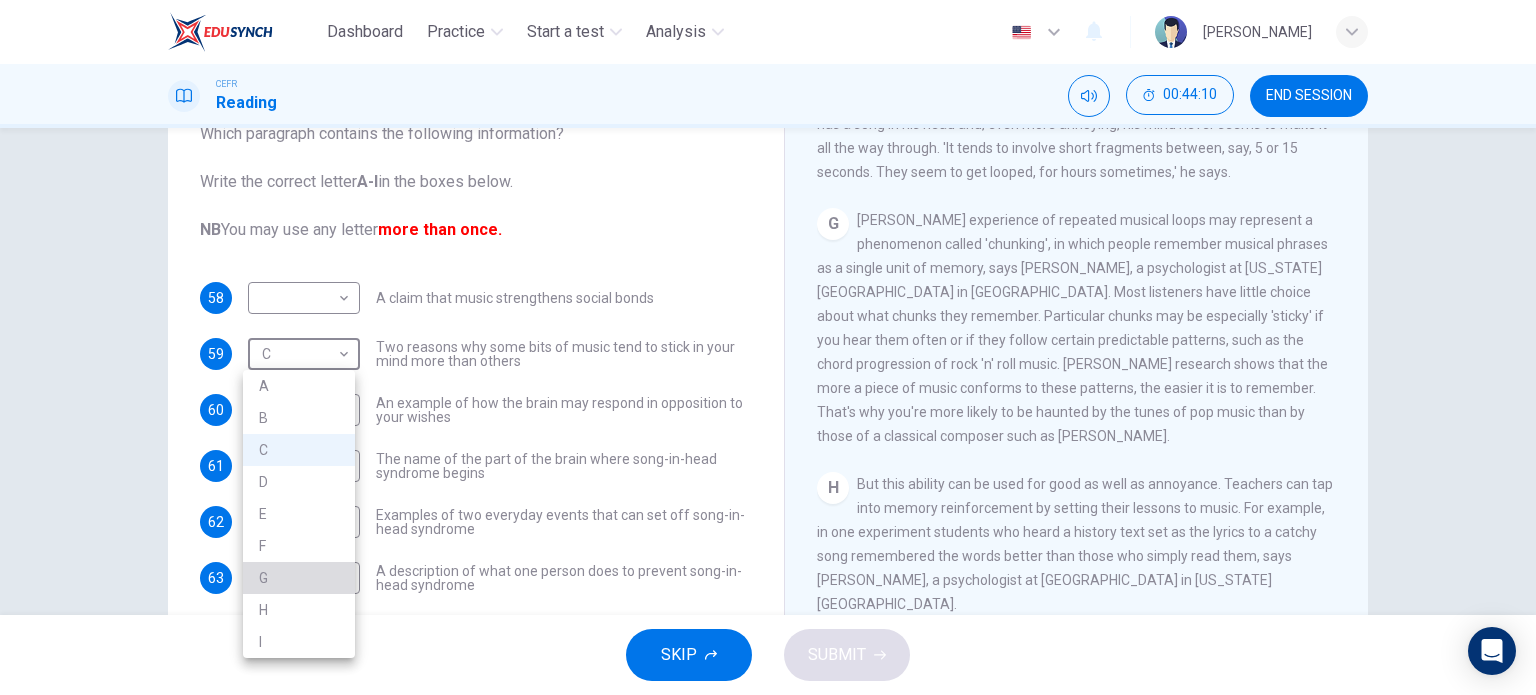 click on "G" at bounding box center [299, 578] 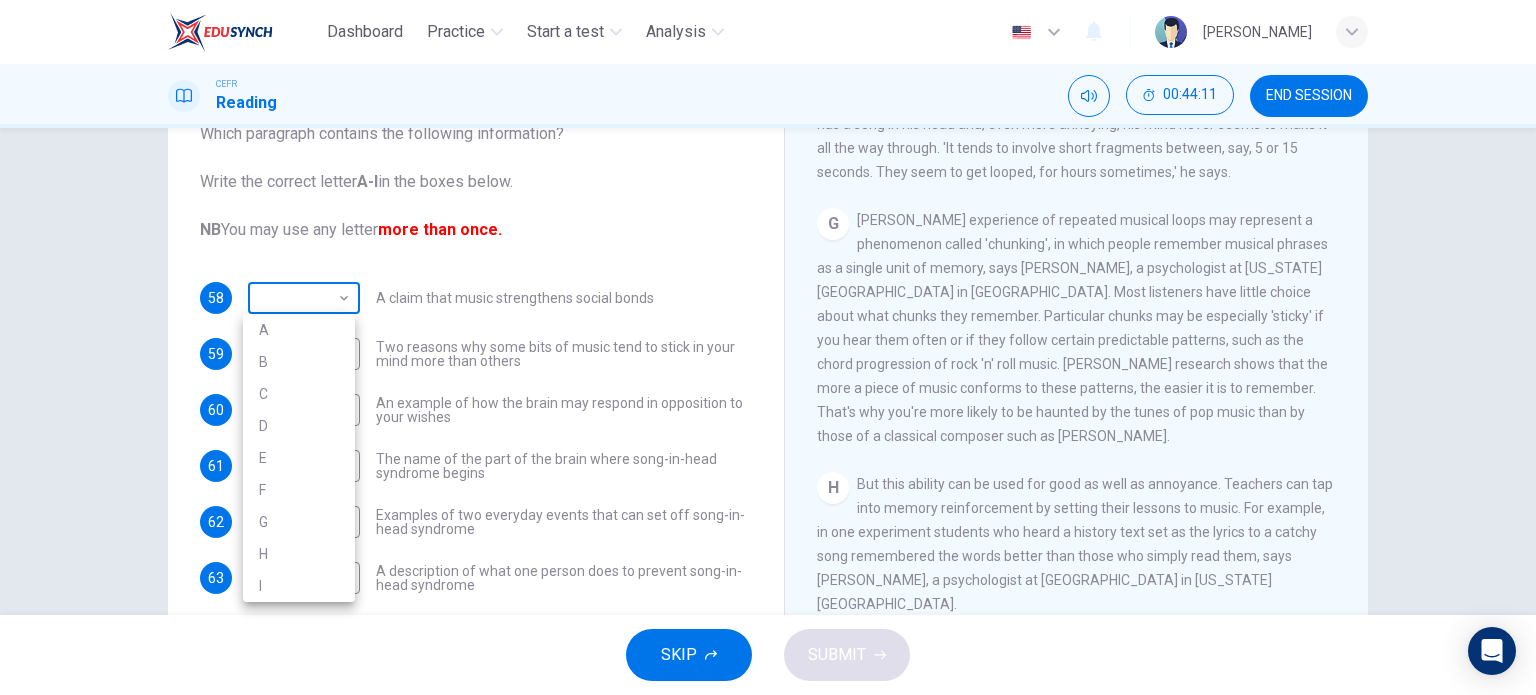 click on "Dashboard Practice Start a test Analysis English en ​ NURFATIN [PERSON_NAME] CEFR Reading 00:44:11 END SESSION Questions 58 - 63 The Reading Passage has nine paragraphs labelled  A-l .
Which paragraph contains the following information?
Write the correct letter  A-l  in the boxes below.
NB  You may use any letter  more than once. 58 ​ ​ A claim that music strengthens social bonds 59 G G ​ Two reasons why some bits of music tend to stick in your mind more than others 60 E E ​ An example of how the brain may respond in opposition to your wishes 61 D D ​ The name of the part of the brain where song-in-head syndrome begins 62 C C ​ Examples of two everyday events that can set off song-in-head syndrome 63 F F ​ A description of what one person does to prevent song-in-head syndrome A Song on the Brain CLICK TO ZOOM Click to Zoom A B C D E F G H I SKIP SUBMIT EduSynch - Online Language Proficiency Testing
Dashboard Practice Start a test Analysis Notifications © Copyright  A" at bounding box center (768, 347) 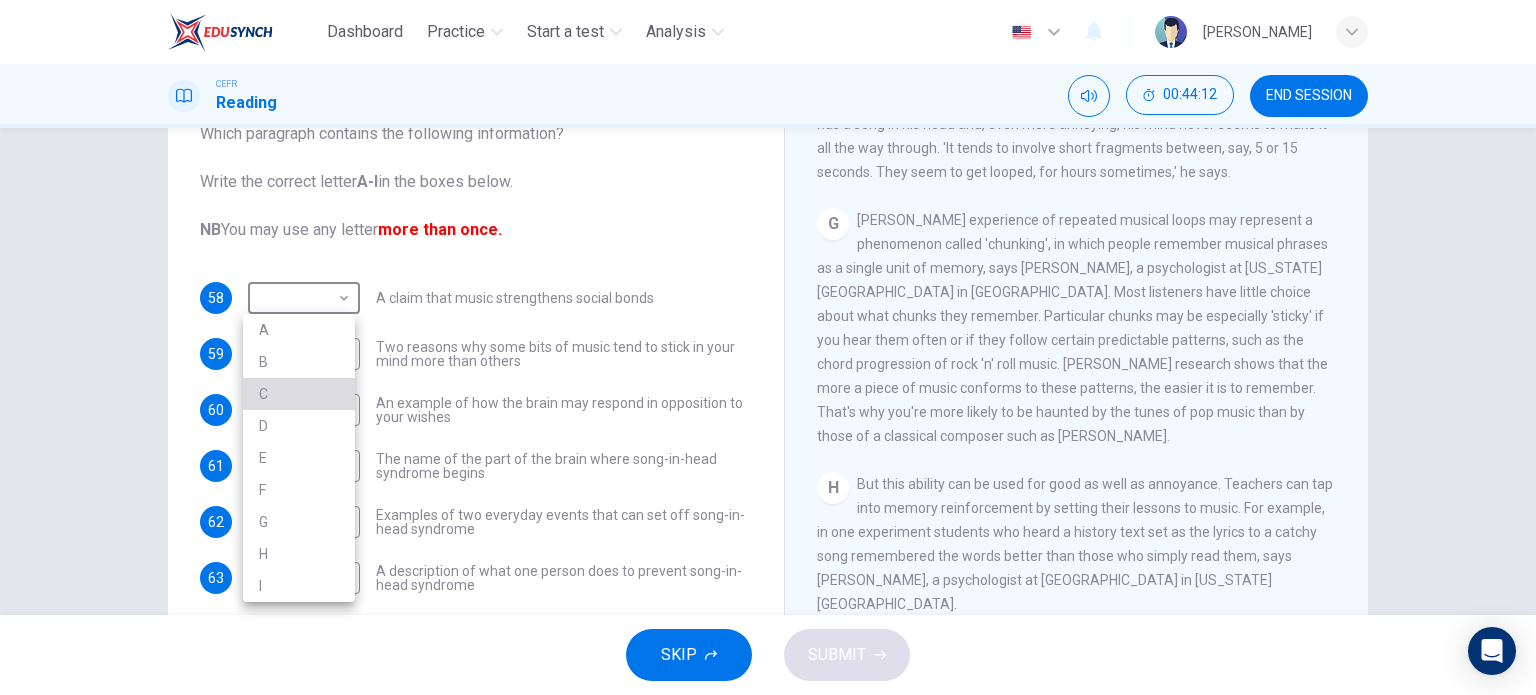 click on "C" at bounding box center (299, 394) 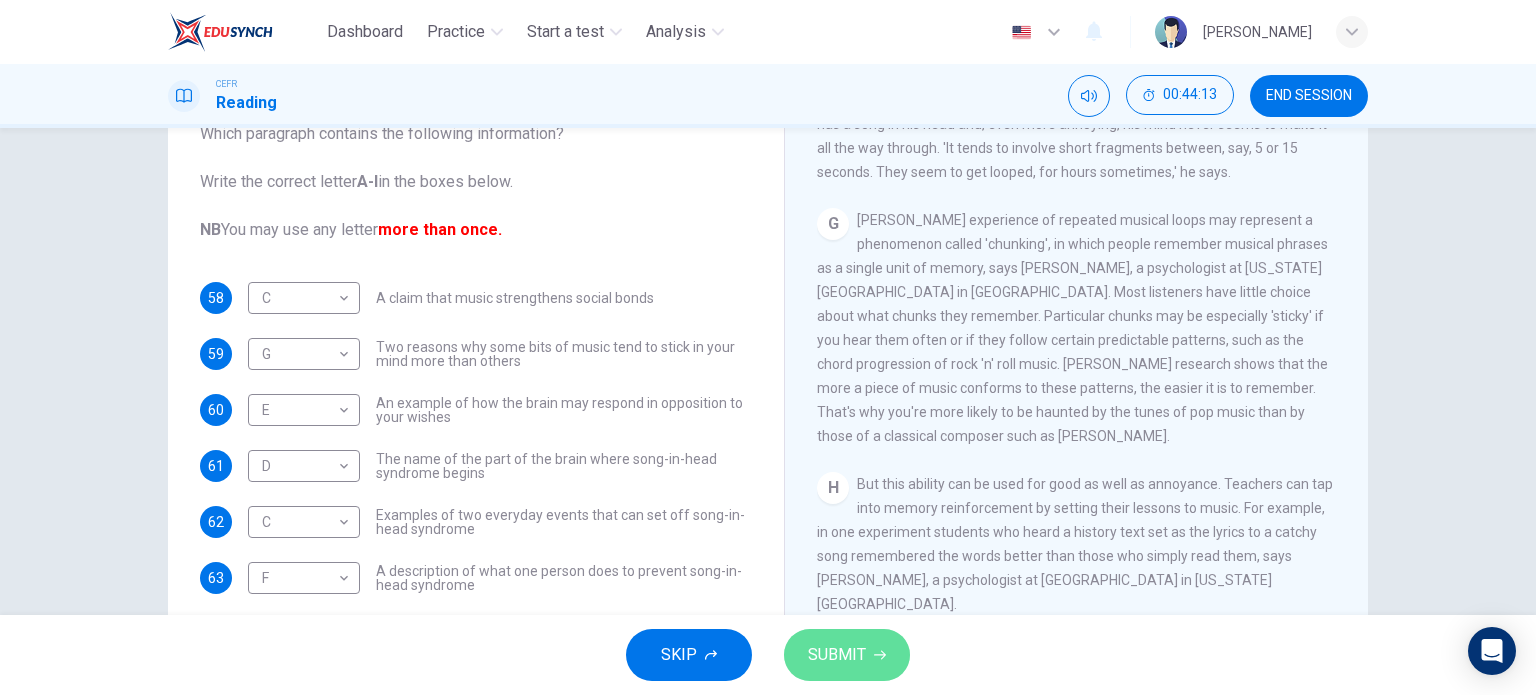 click on "SUBMIT" at bounding box center [837, 655] 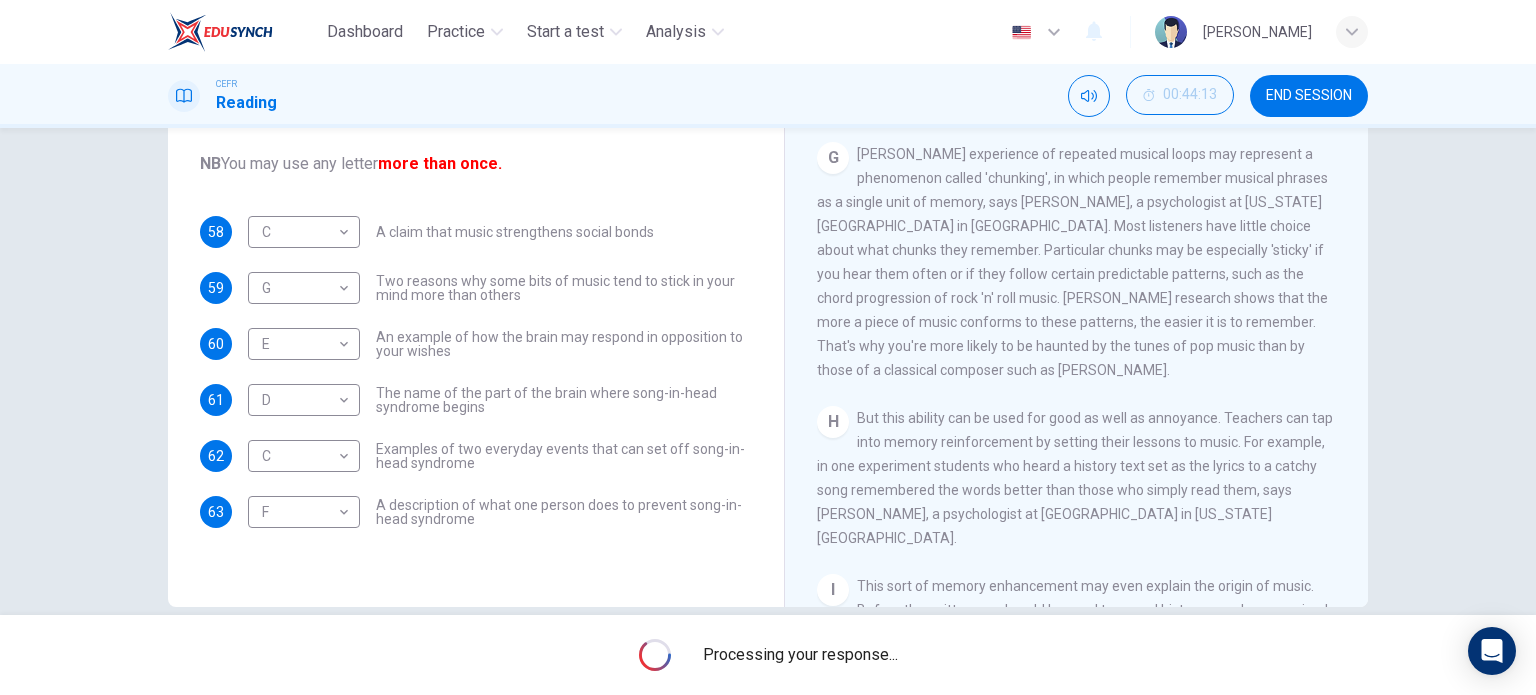 scroll, scrollTop: 259, scrollLeft: 0, axis: vertical 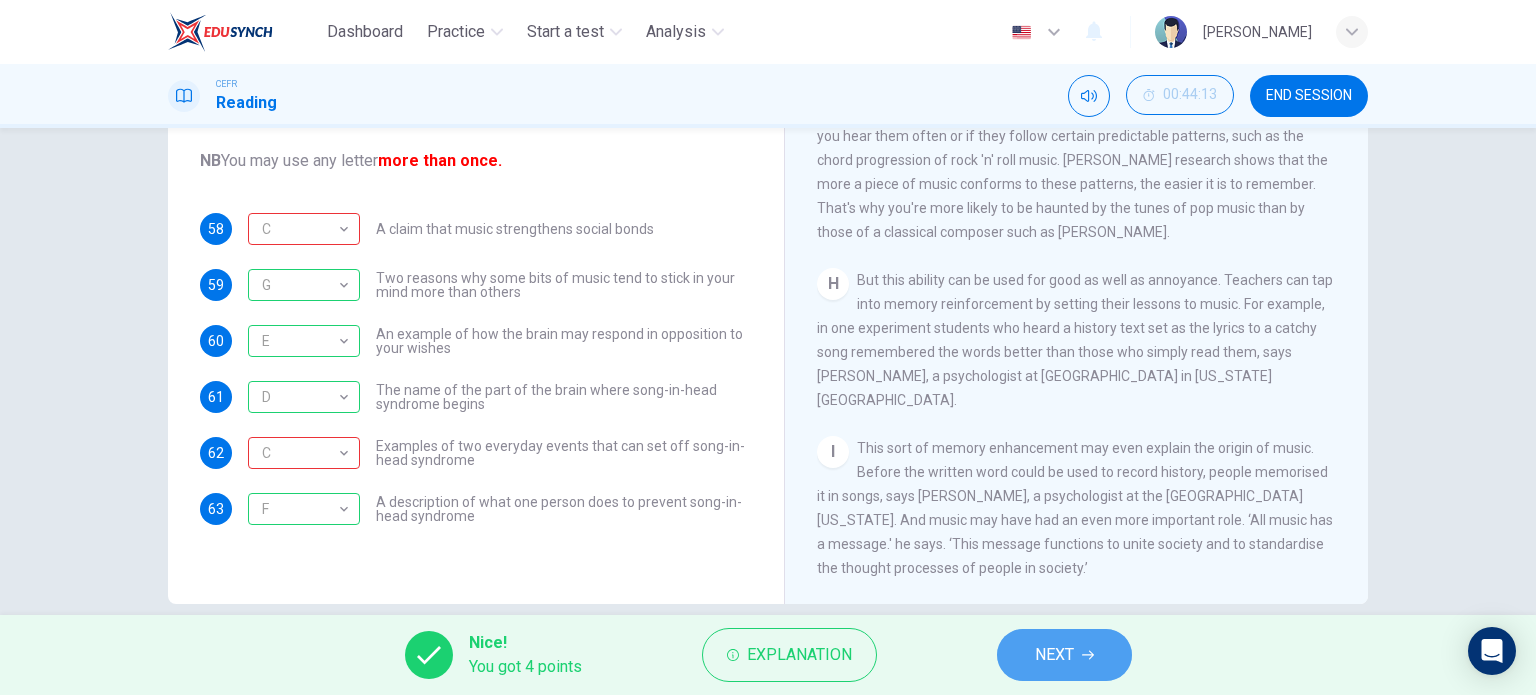click on "NEXT" at bounding box center (1054, 655) 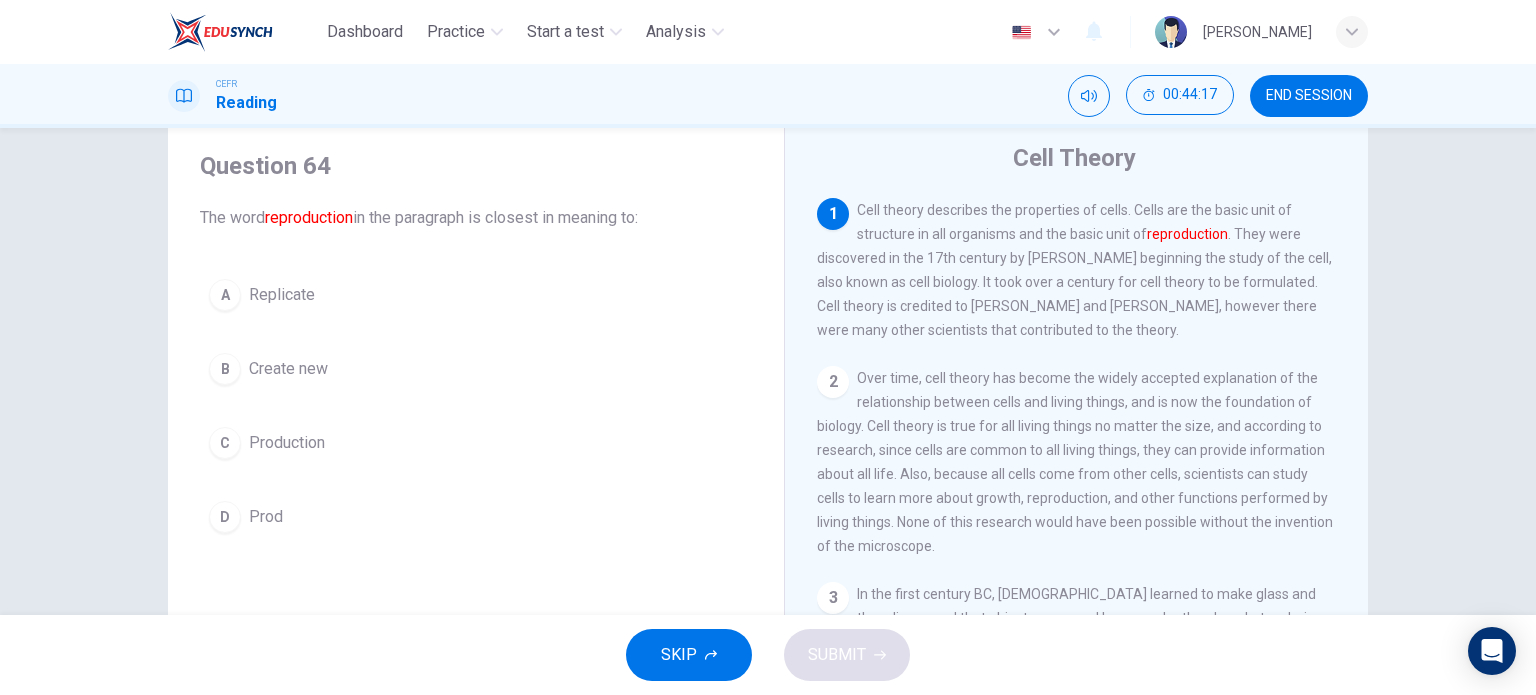 scroll, scrollTop: 0, scrollLeft: 0, axis: both 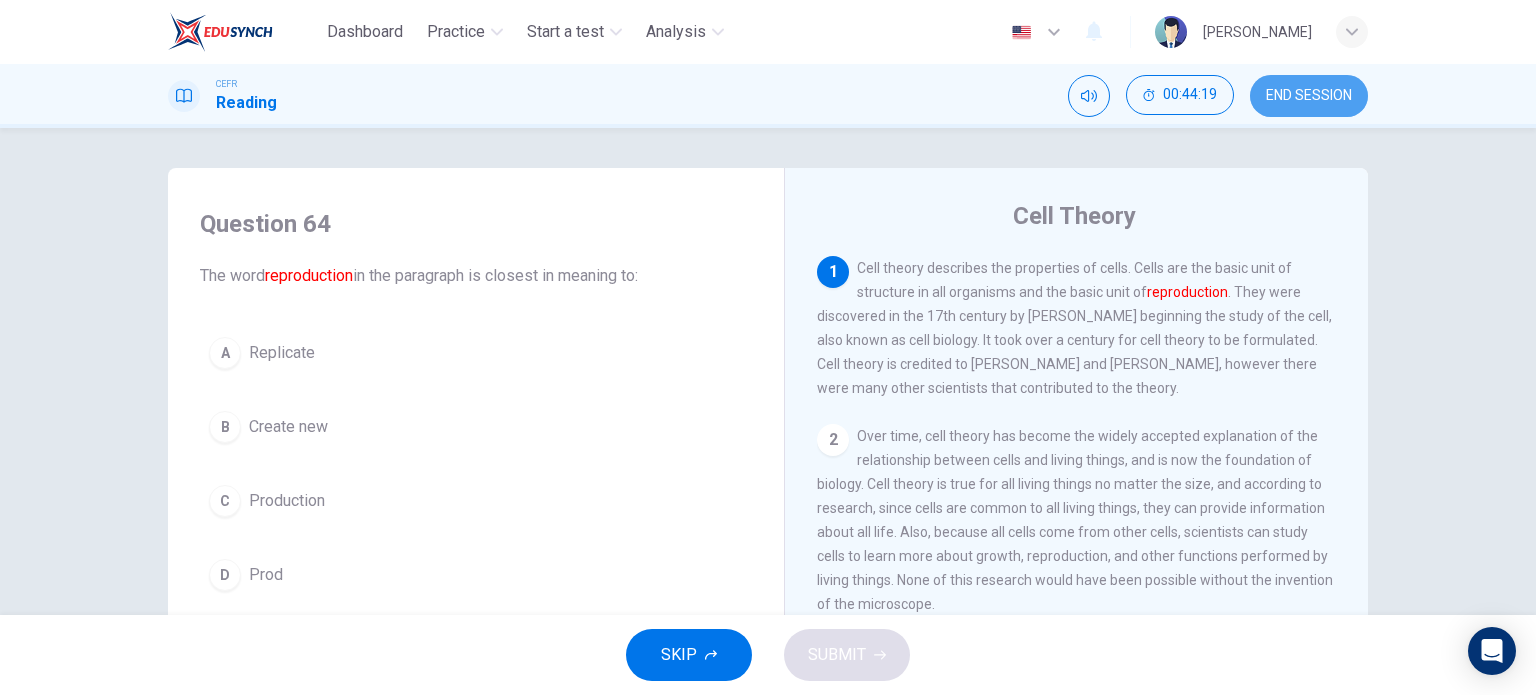 click on "END SESSION" at bounding box center (1309, 96) 